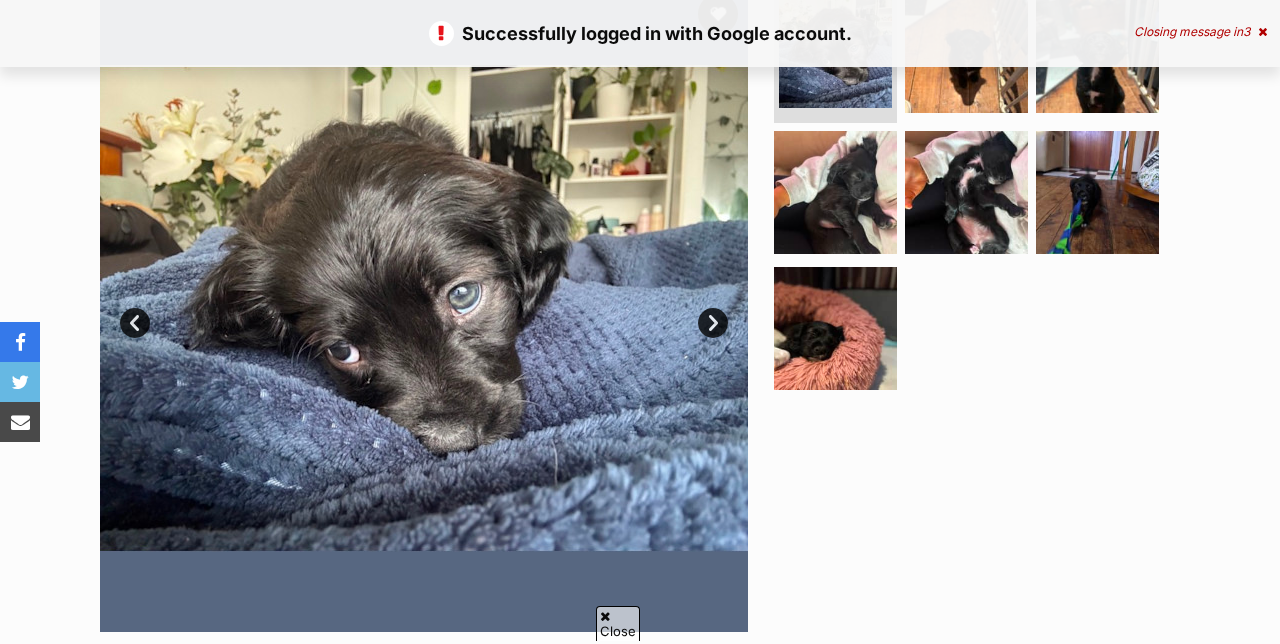 scroll, scrollTop: 432, scrollLeft: 0, axis: vertical 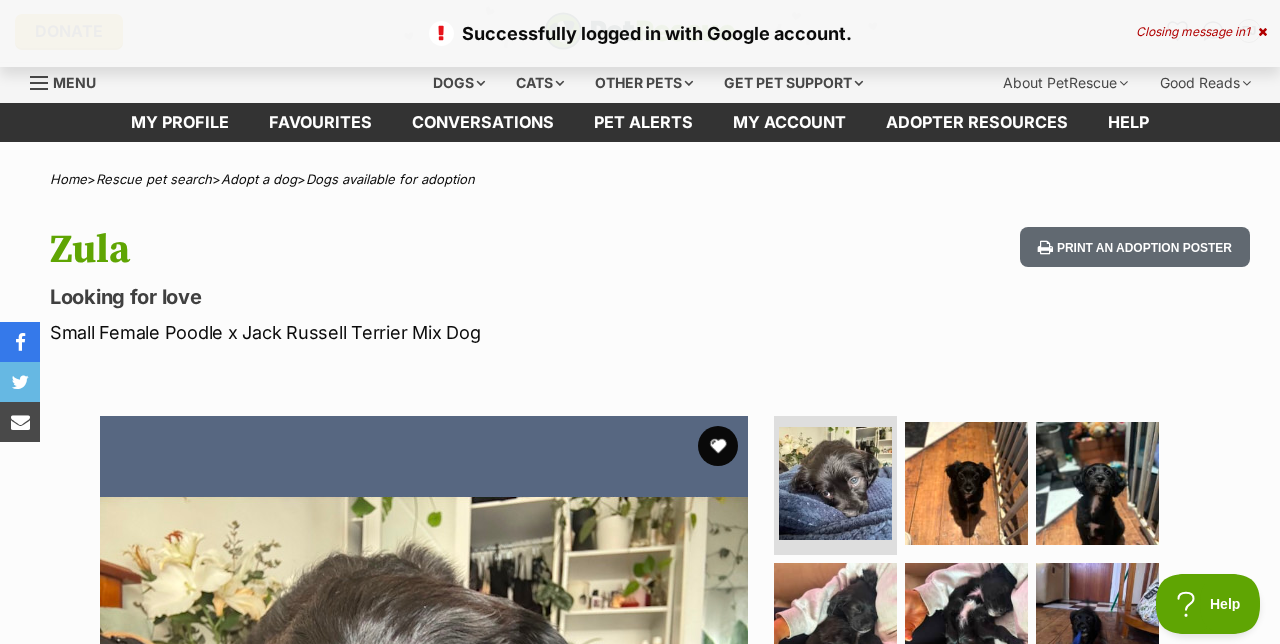 click at bounding box center (718, 446) 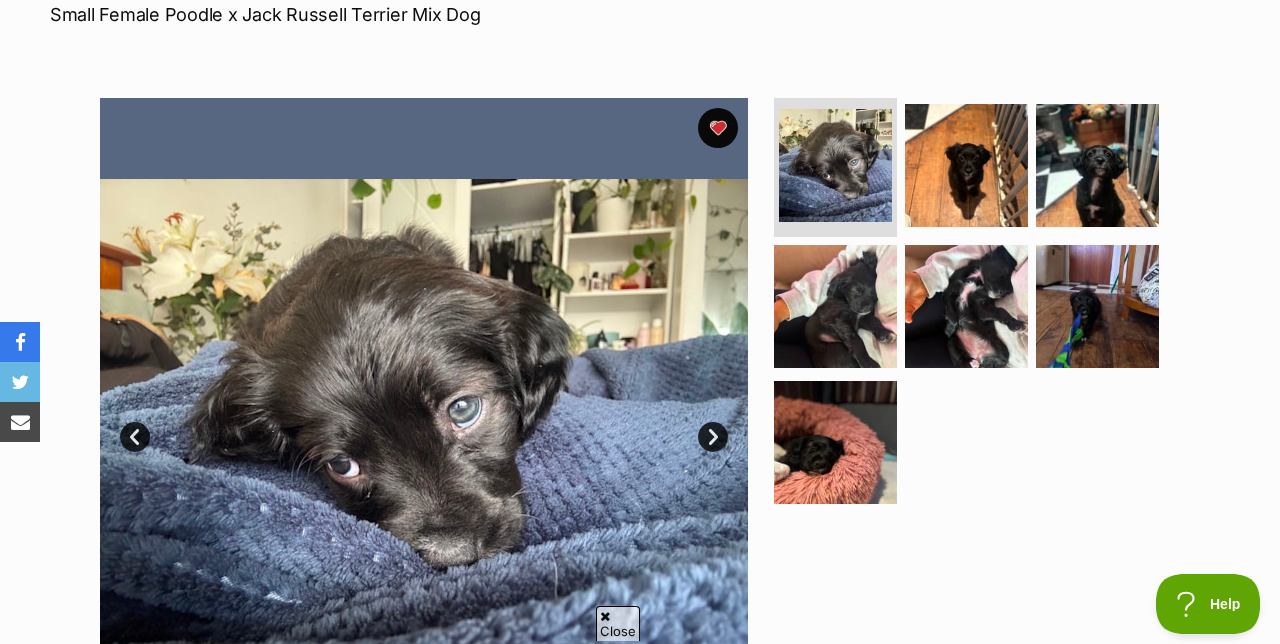 scroll, scrollTop: 0, scrollLeft: 0, axis: both 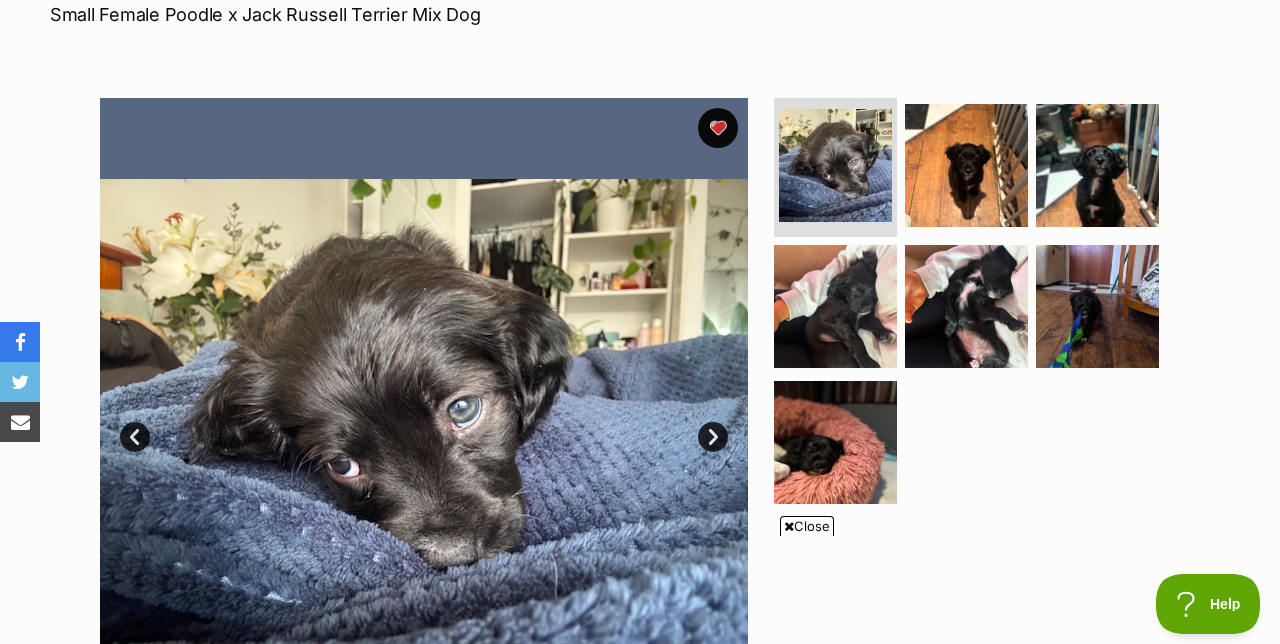 click on "Available
1
of 7 images
1
of 7 images
1
of 7 images
1
of 7 images
1
of 7 images
1
of 7 images
1
of 7 images
Next Prev 1 2 3 4 5 6 7" at bounding box center (640, 407) 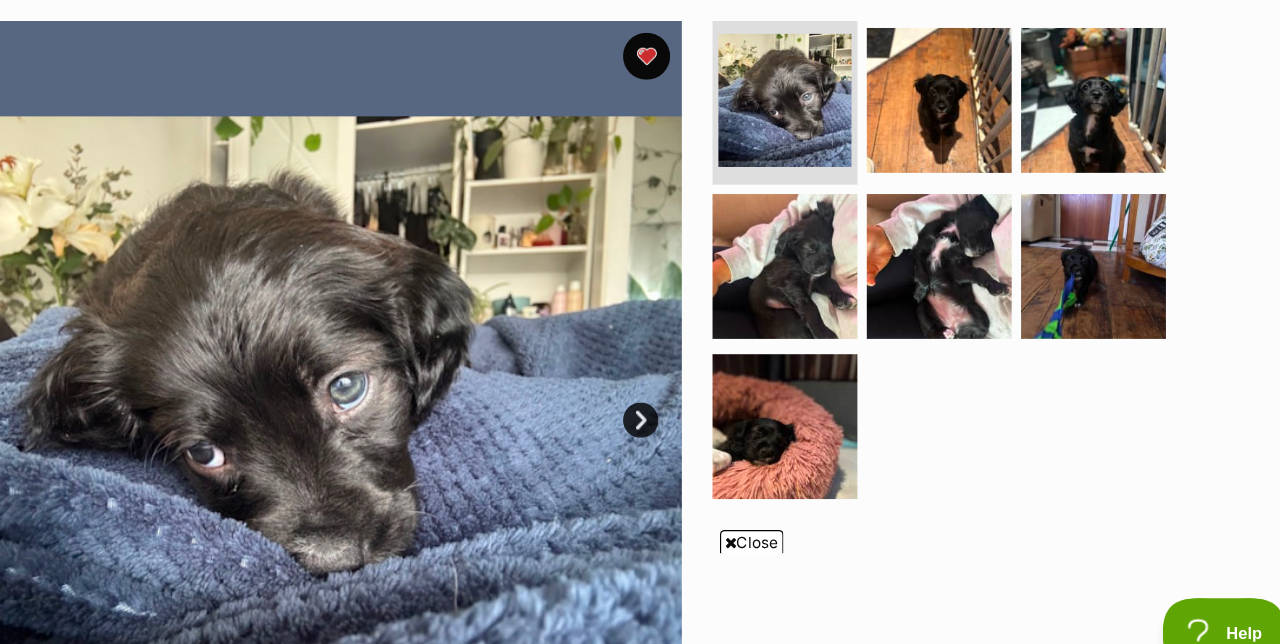 scroll, scrollTop: 331, scrollLeft: 0, axis: vertical 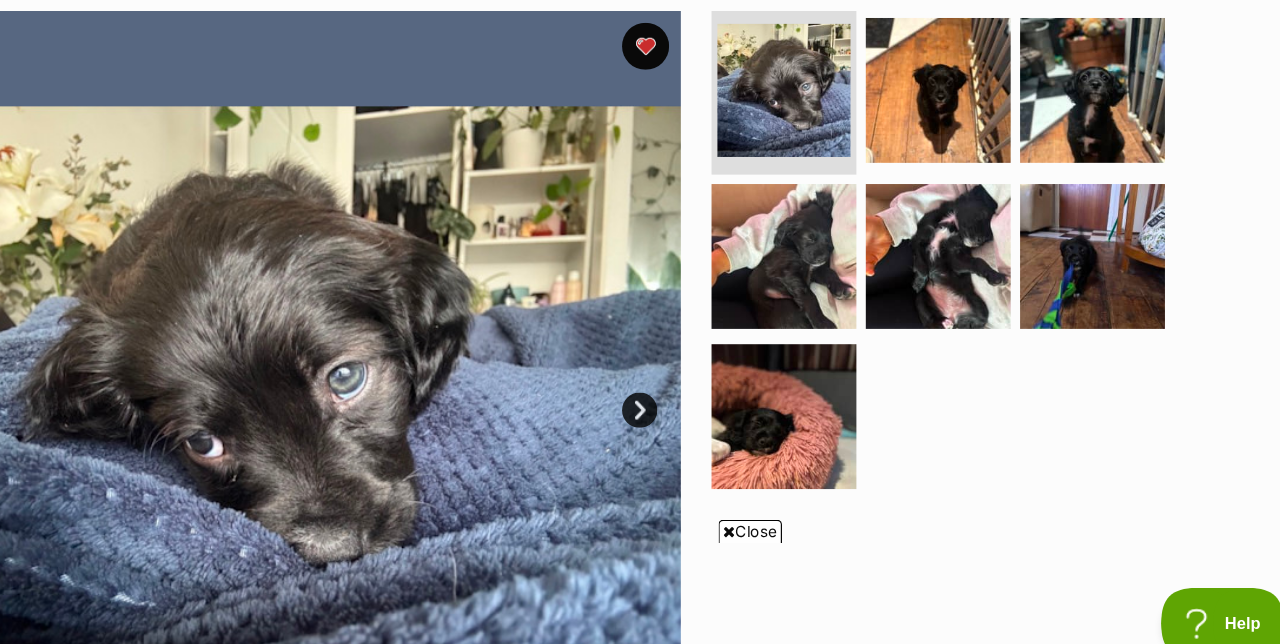 click on "Available
1
of 7 images
1
of 7 images
1
of 7 images
1
of 7 images
1
of 7 images
1
of 7 images
1
of 7 images
Next Prev 1 2 3 4 5 6 7" at bounding box center (640, 393) 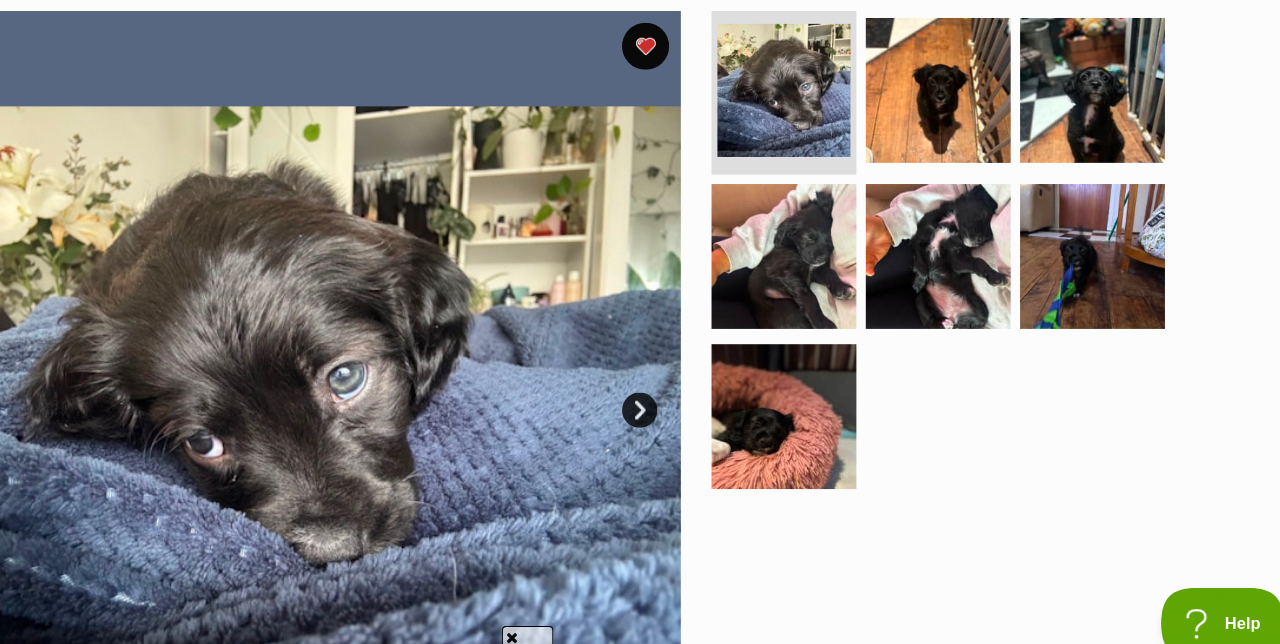 scroll, scrollTop: 0, scrollLeft: 0, axis: both 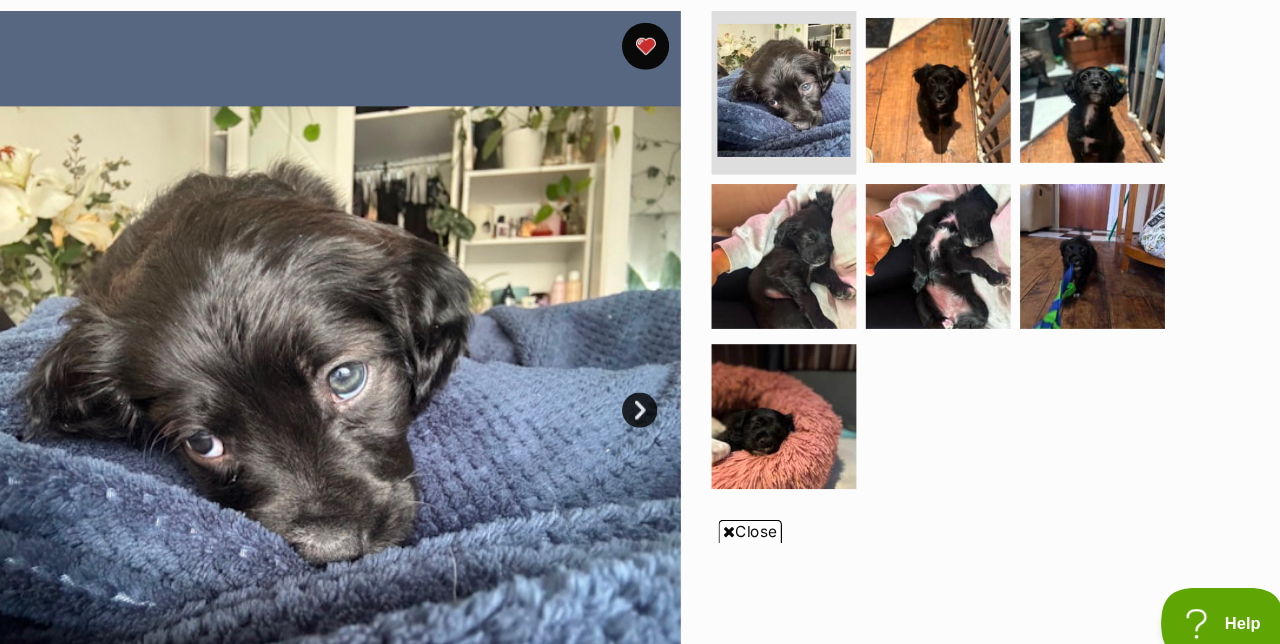 click at bounding box center [424, 408] 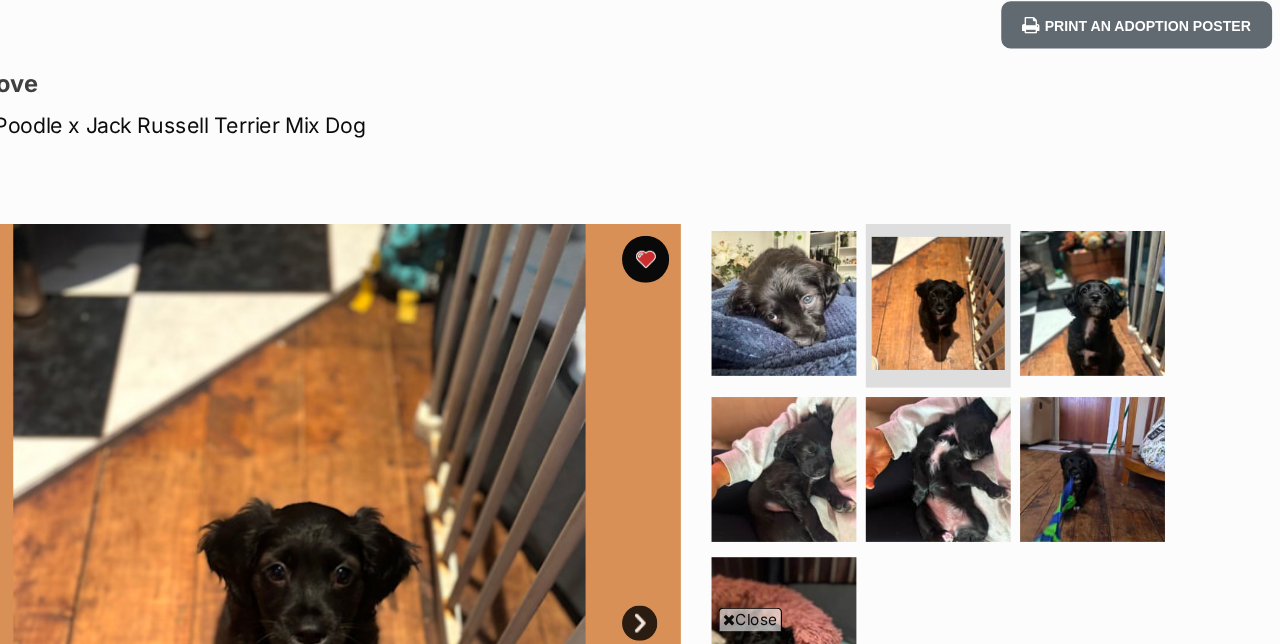 scroll, scrollTop: 0, scrollLeft: 0, axis: both 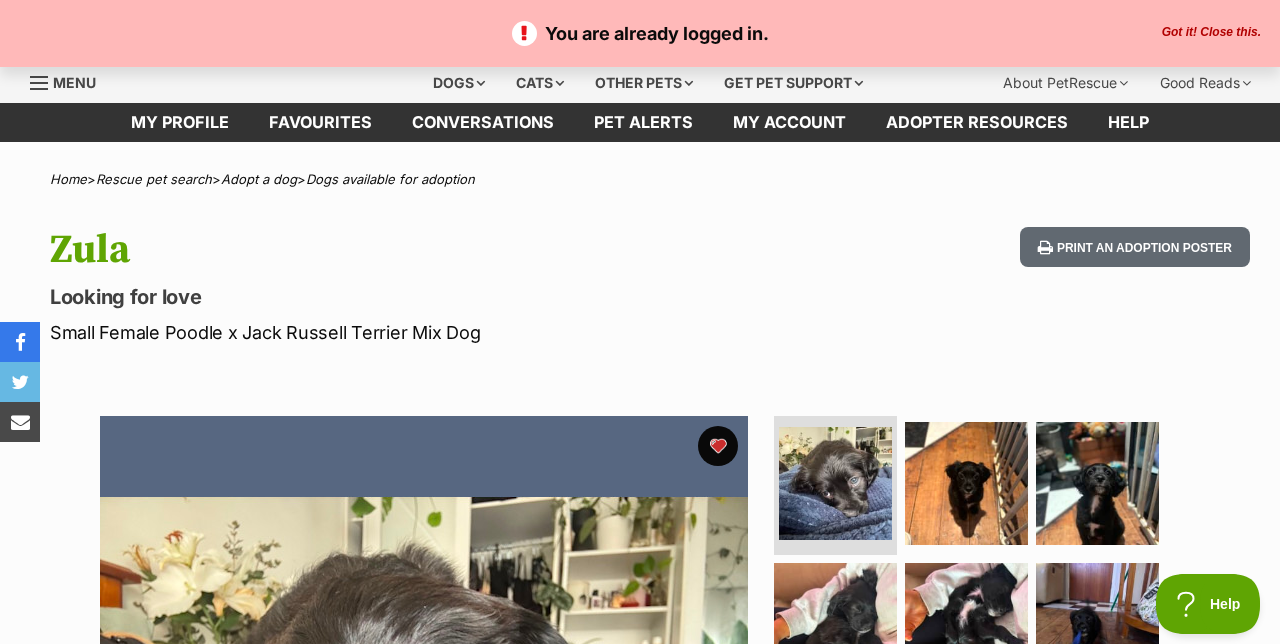 click on "Dogs available for adoption" at bounding box center [390, 179] 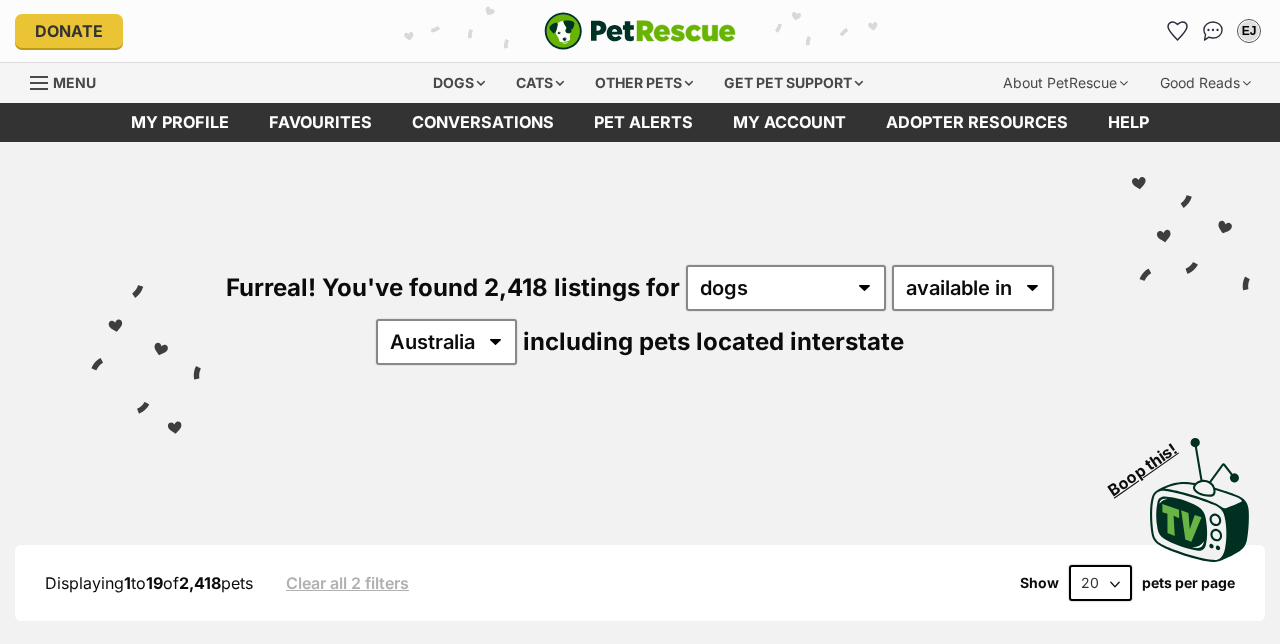 scroll, scrollTop: 0, scrollLeft: 0, axis: both 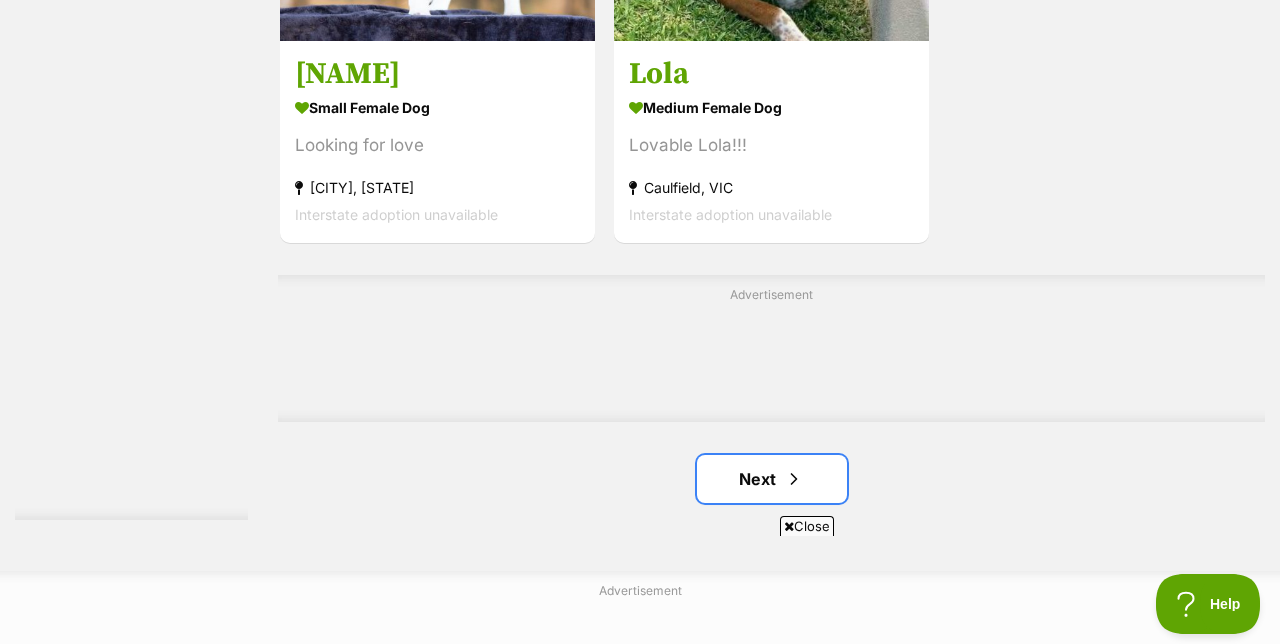 click on "Next" at bounding box center (772, 479) 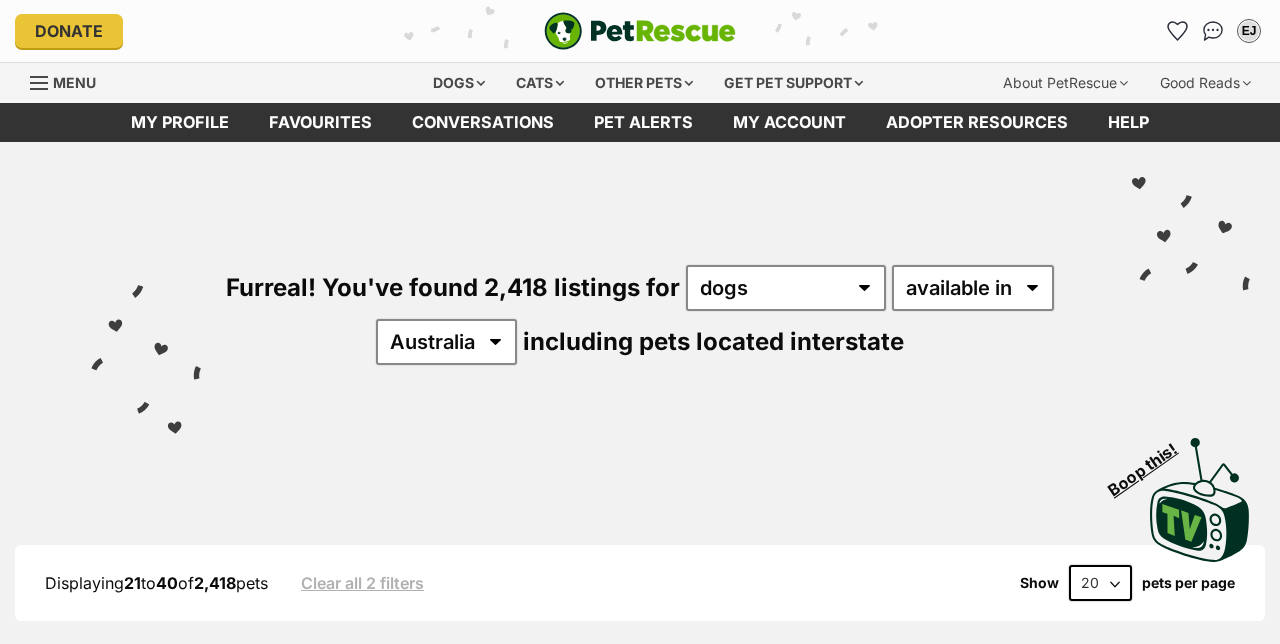 scroll, scrollTop: 0, scrollLeft: 0, axis: both 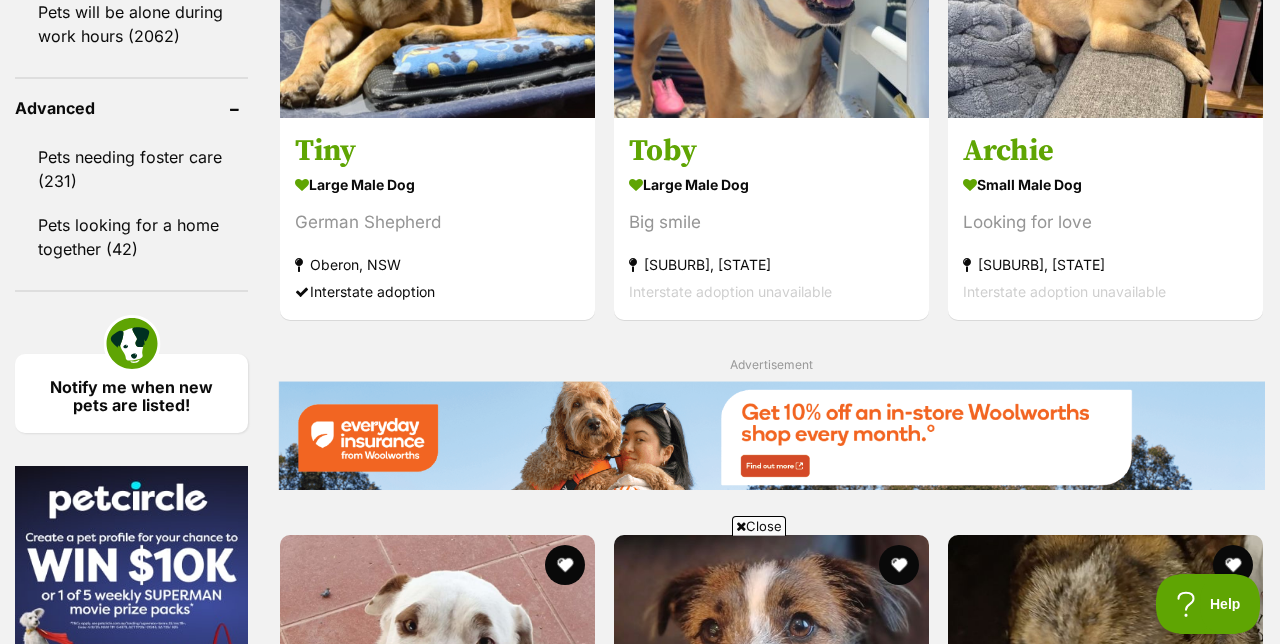 click on "small male Dog
Looking for love
Scarborough, QLD
Interstate adoption unavailable" at bounding box center (1105, 238) 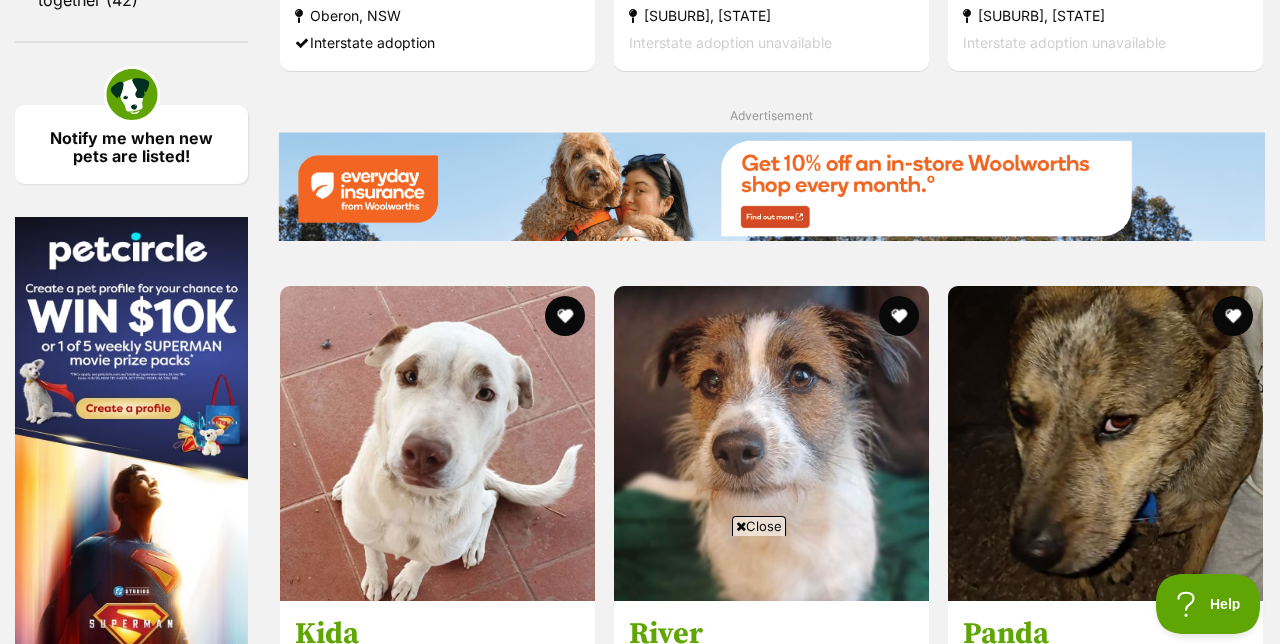 scroll, scrollTop: 2912, scrollLeft: 0, axis: vertical 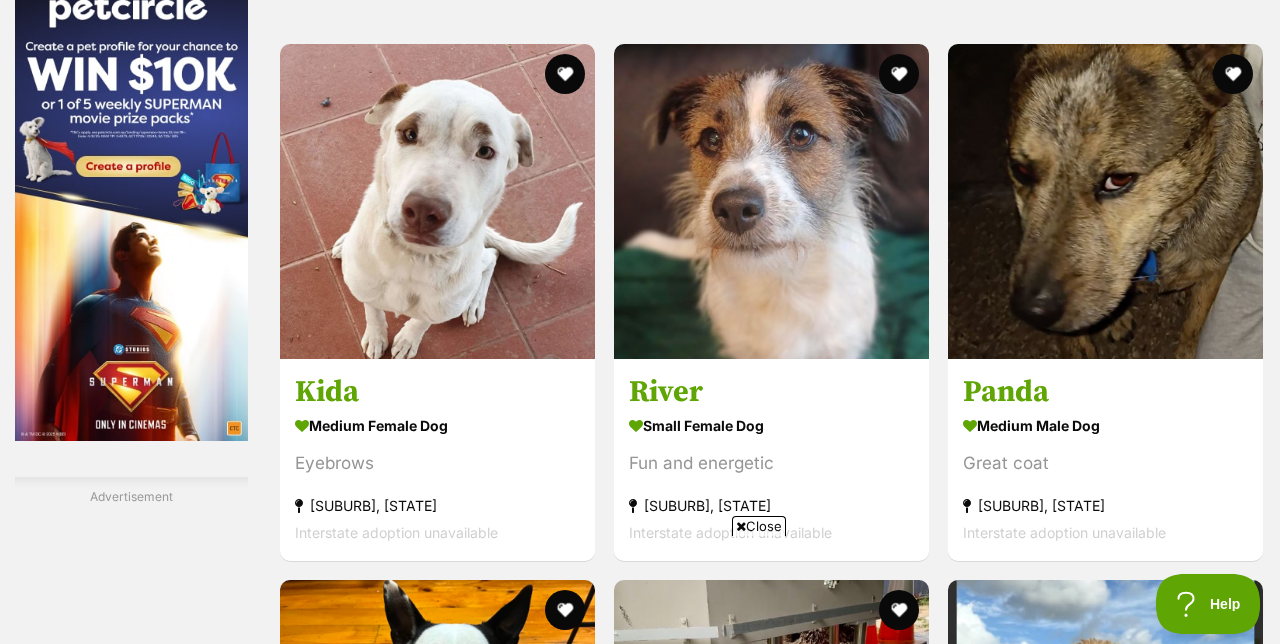 click at bounding box center [771, 201] 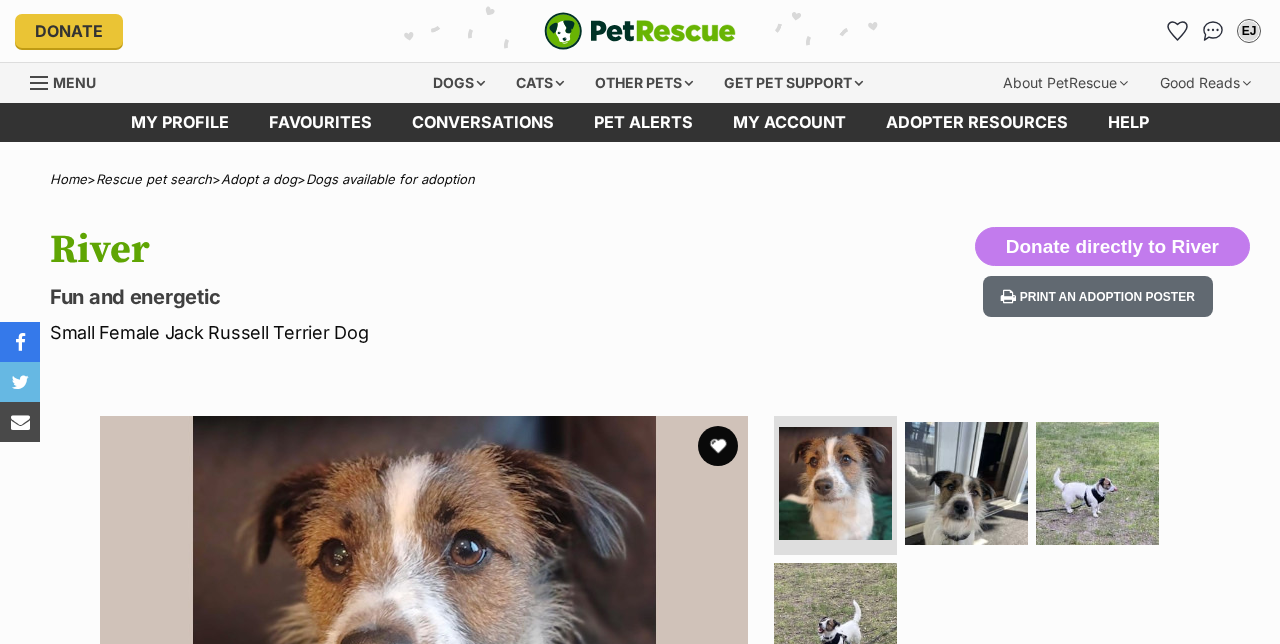 scroll, scrollTop: 0, scrollLeft: 0, axis: both 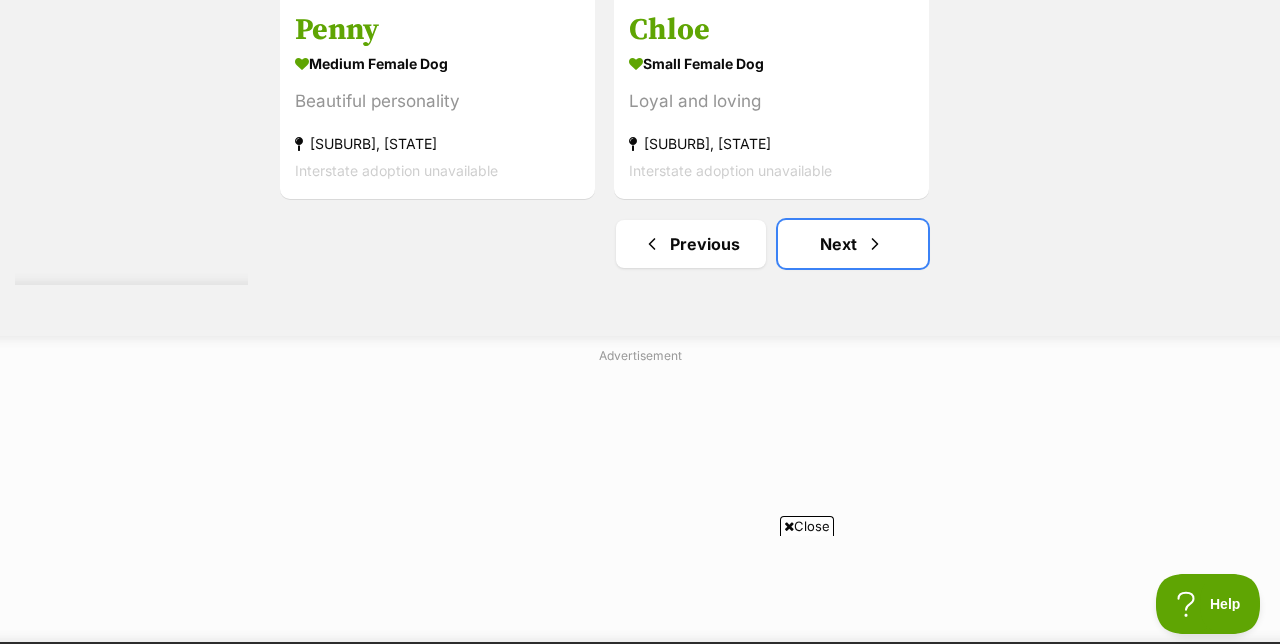 click on "Next" at bounding box center [853, 244] 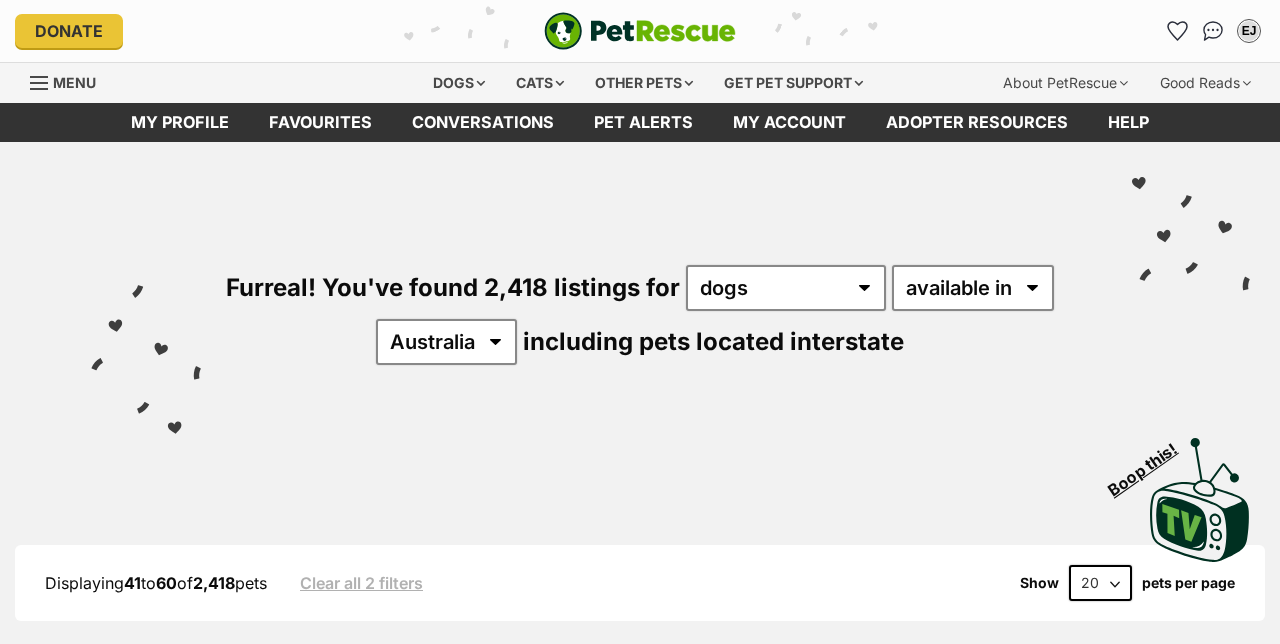 scroll, scrollTop: 0, scrollLeft: 0, axis: both 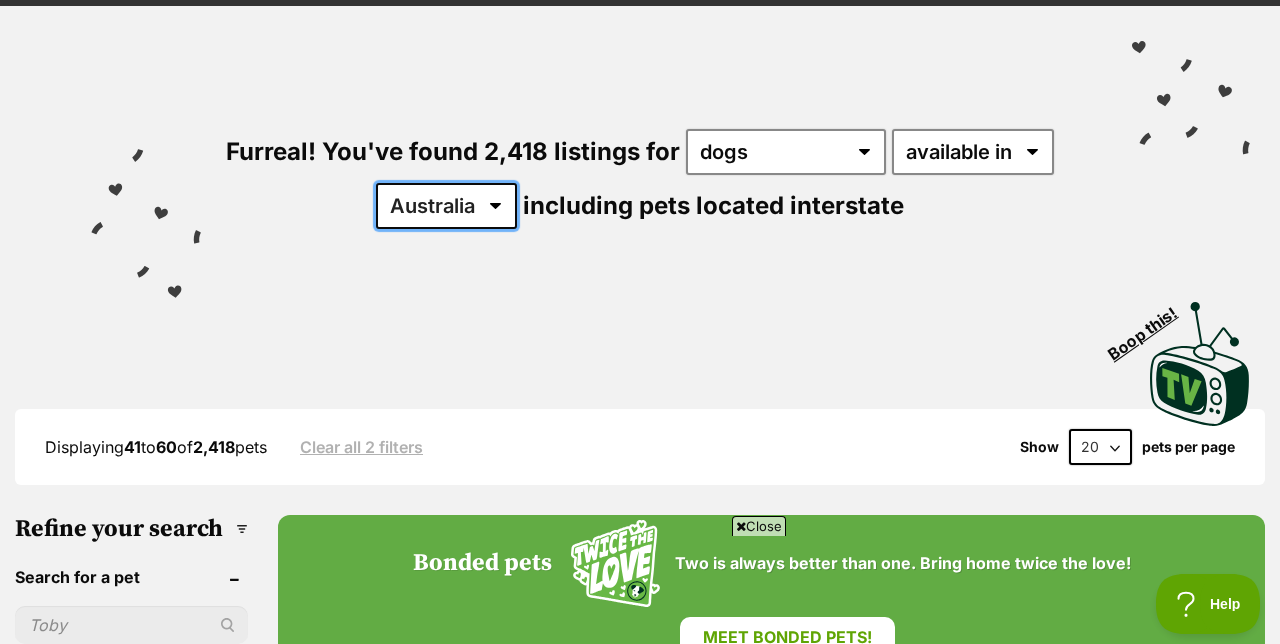 click on "Australia
ACT
NSW
NT
QLD
SA
TAS
VIC
WA" at bounding box center (446, 206) 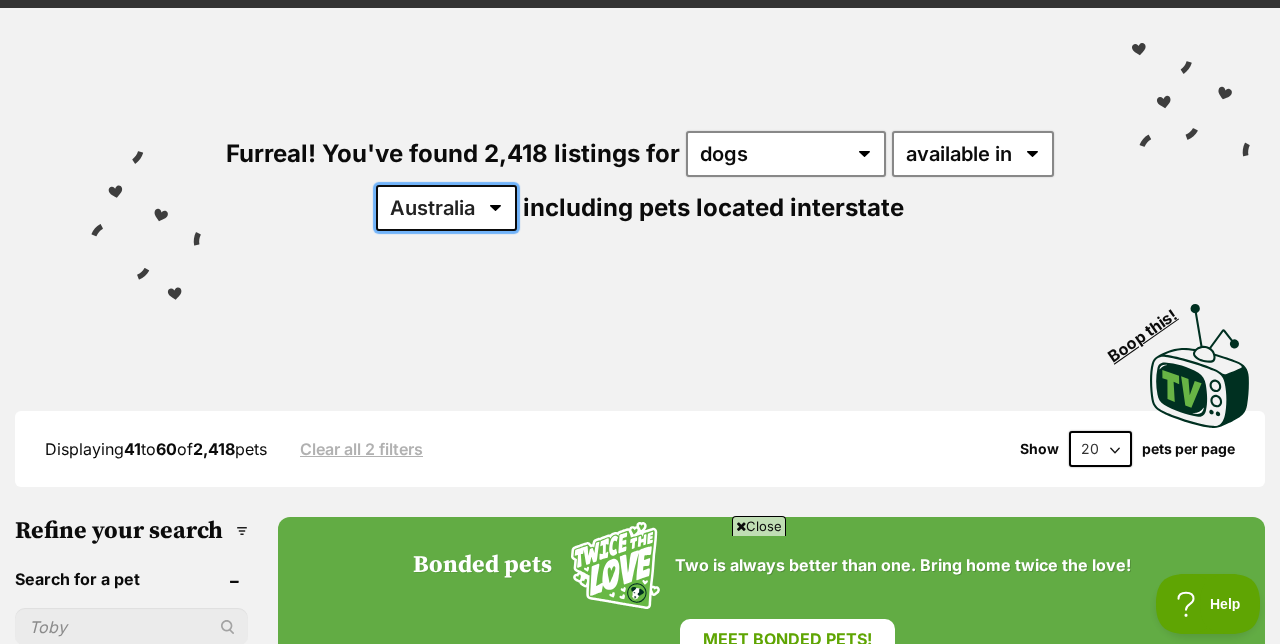 scroll, scrollTop: 0, scrollLeft: 0, axis: both 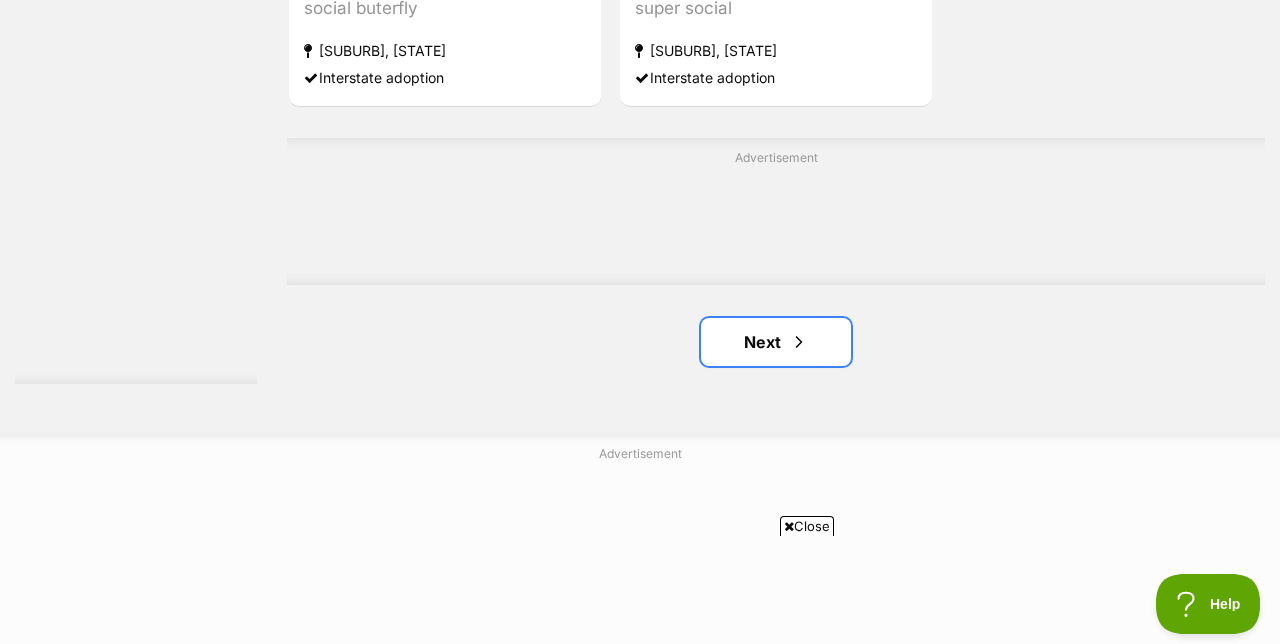 click on "Next" at bounding box center (776, 342) 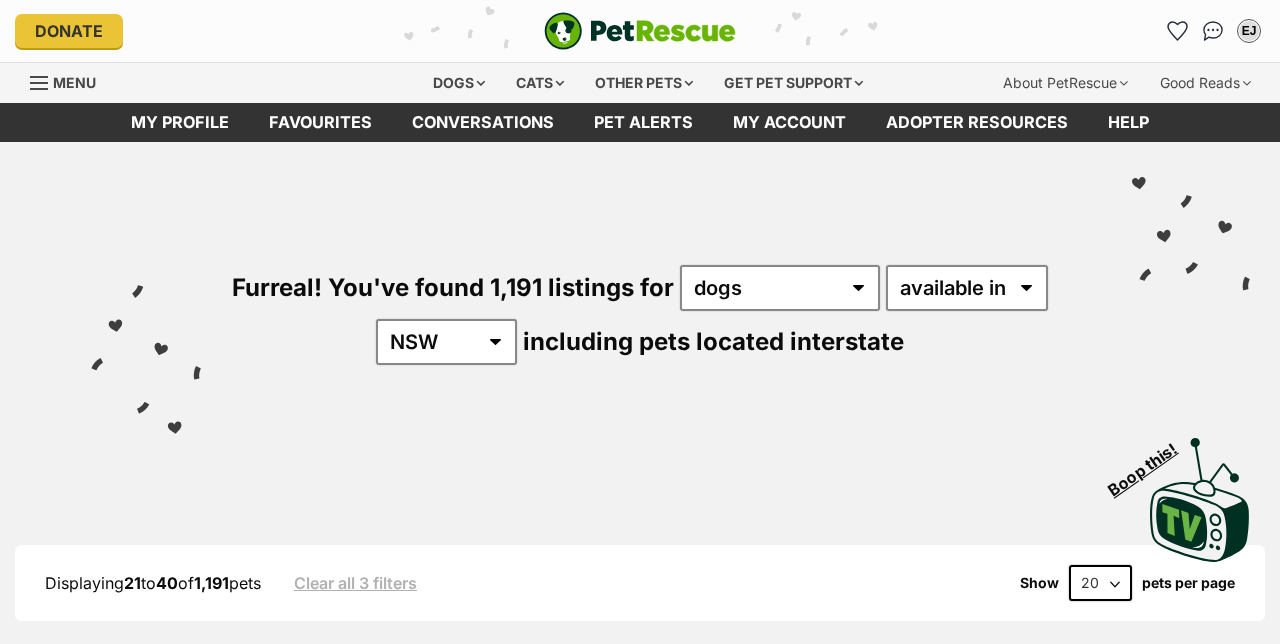 scroll, scrollTop: 0, scrollLeft: 0, axis: both 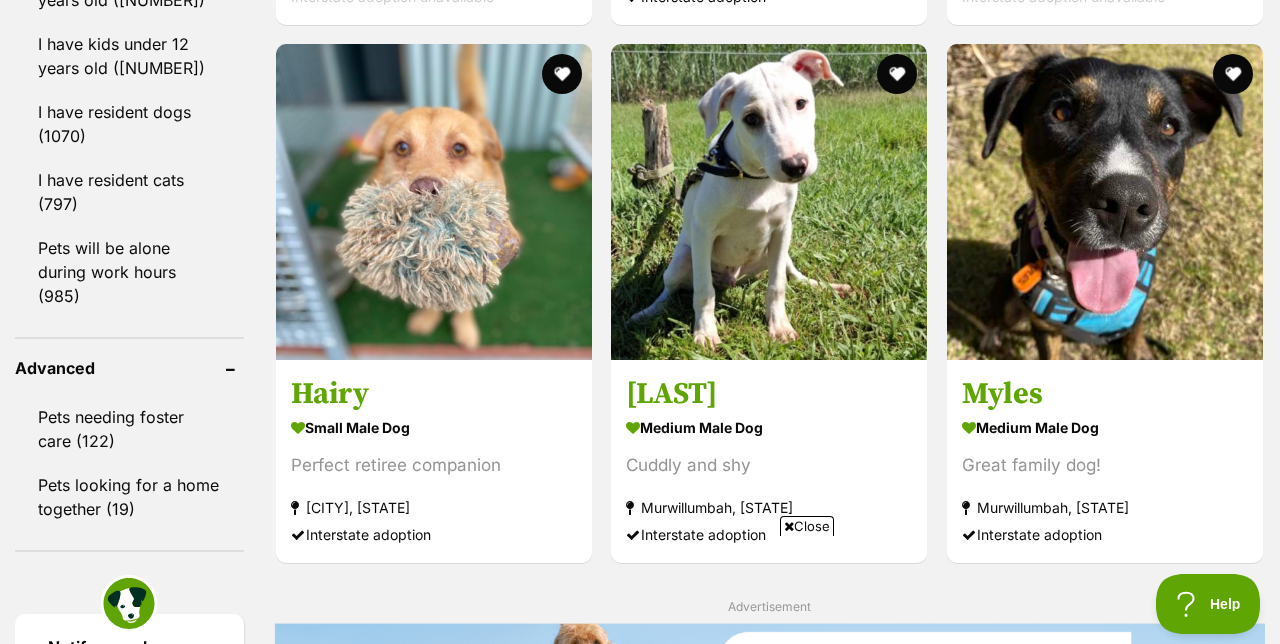 click at bounding box center (434, 202) 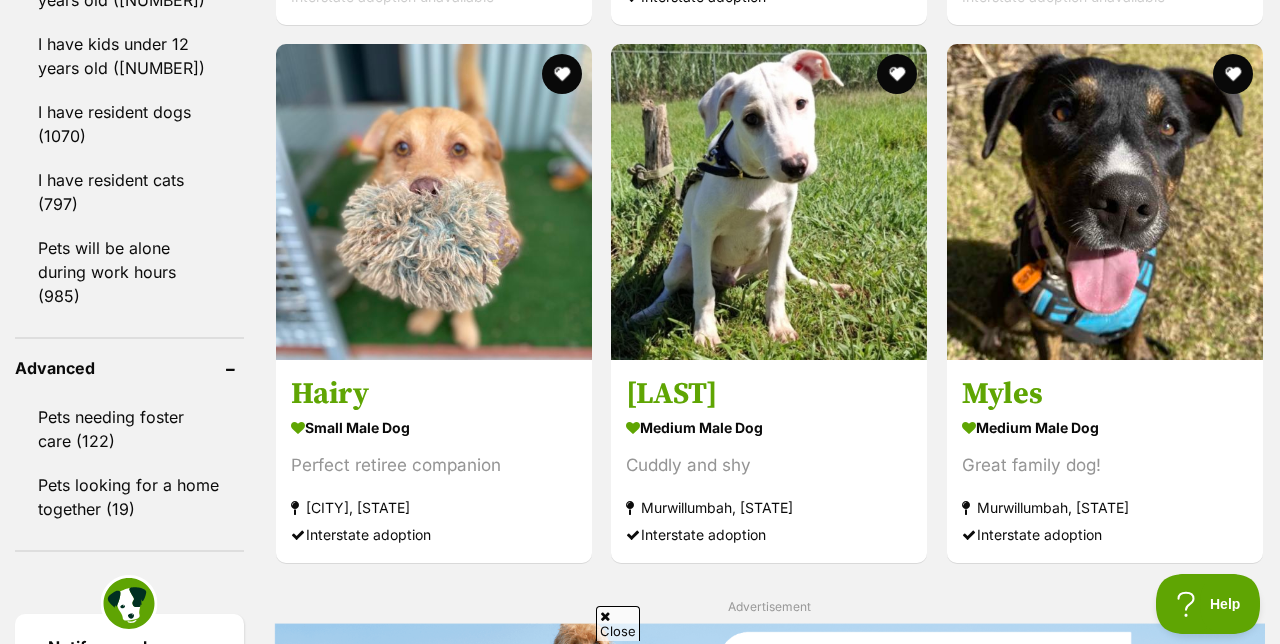 scroll, scrollTop: 2499, scrollLeft: 0, axis: vertical 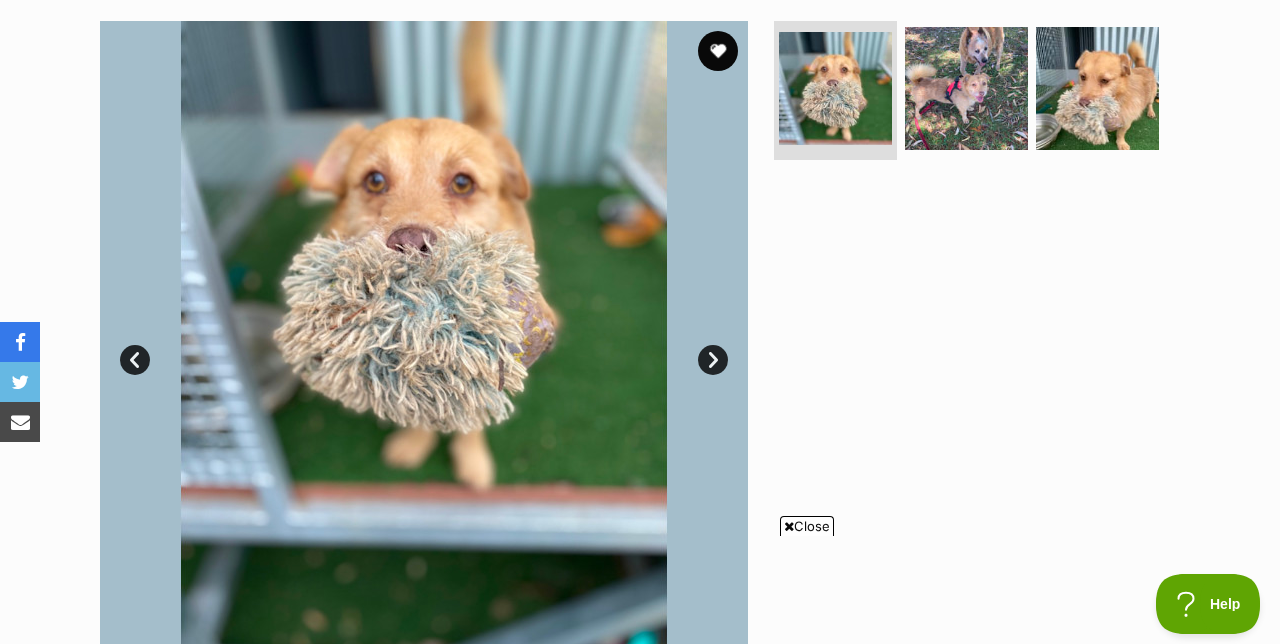 click on "Next" at bounding box center [713, 360] 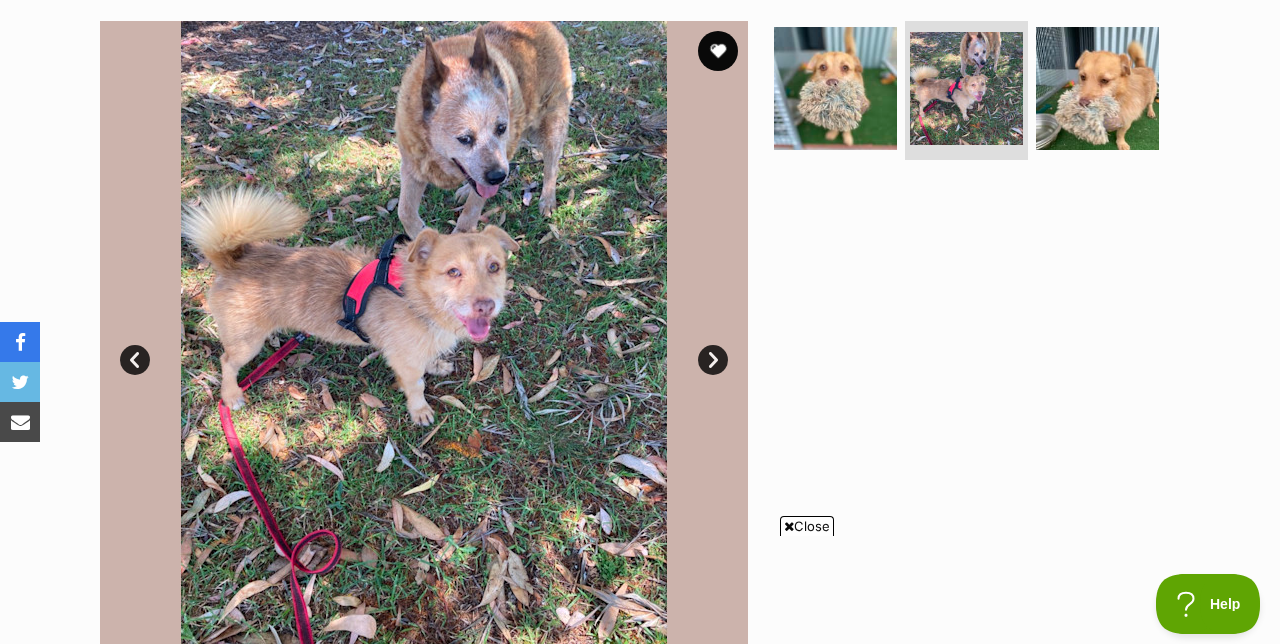 click on "Next" at bounding box center [713, 360] 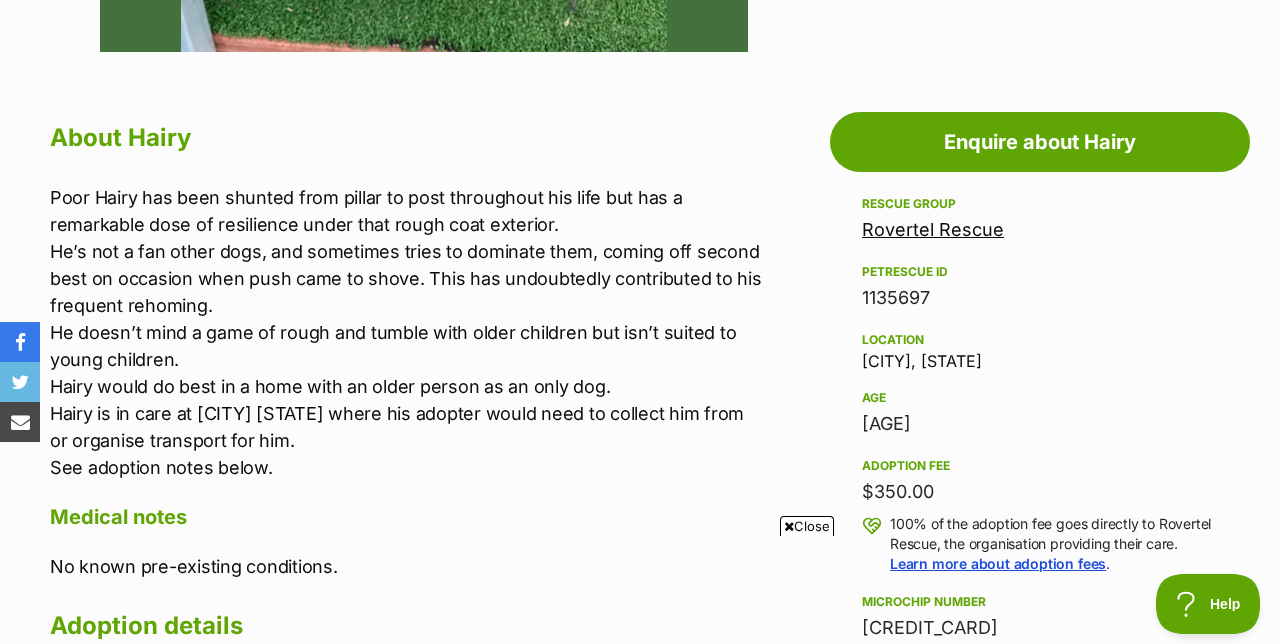 scroll, scrollTop: 1016, scrollLeft: 0, axis: vertical 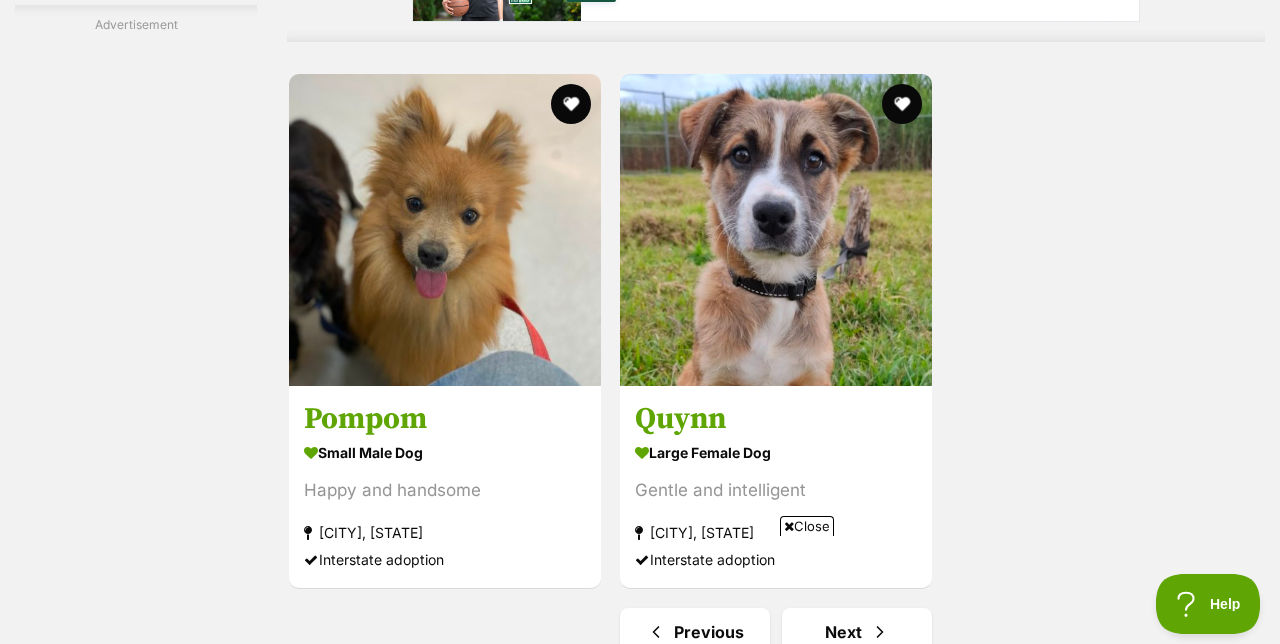 click at bounding box center [445, 230] 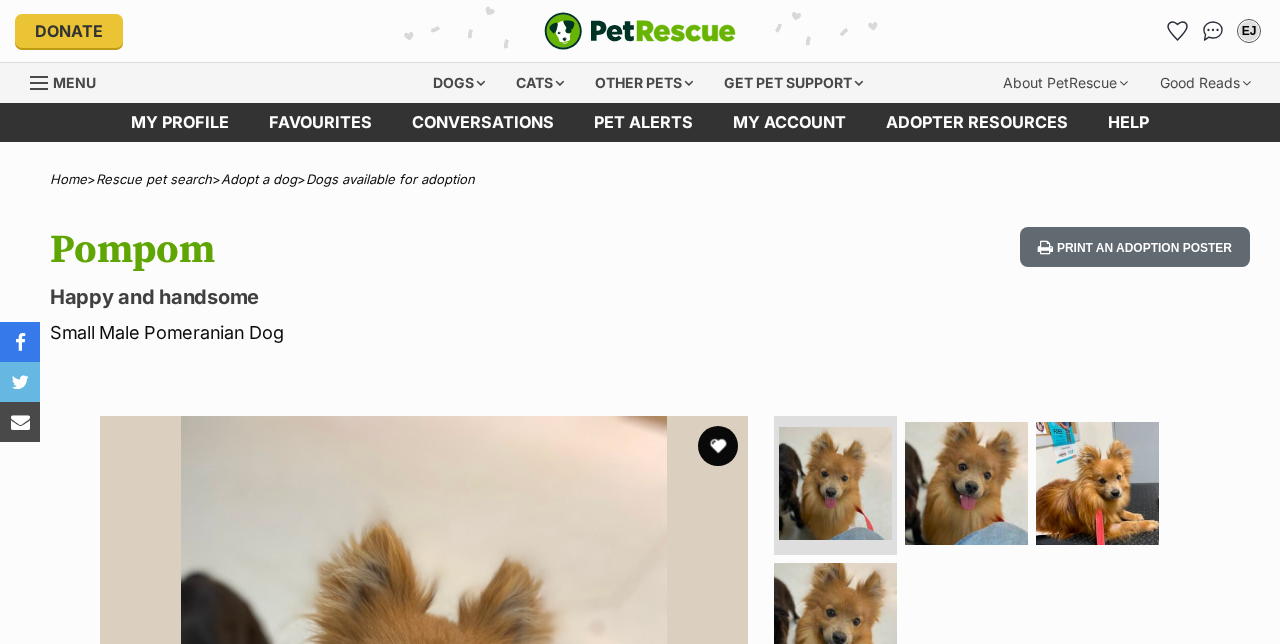 scroll, scrollTop: 0, scrollLeft: 0, axis: both 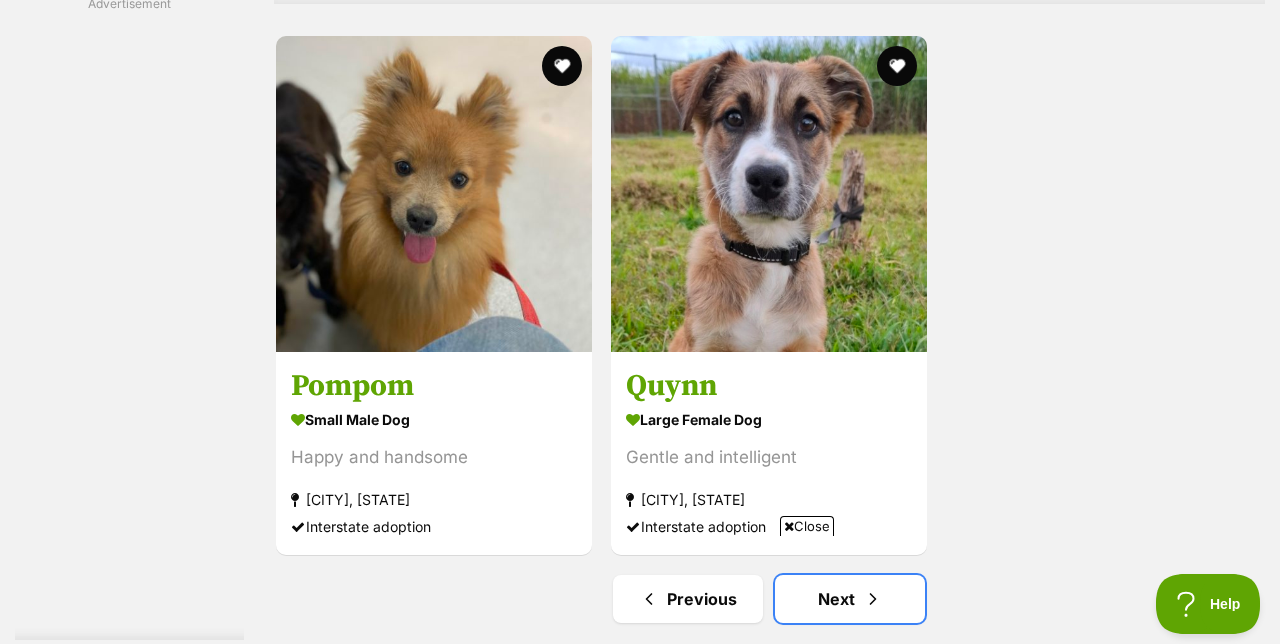 click at bounding box center [873, 599] 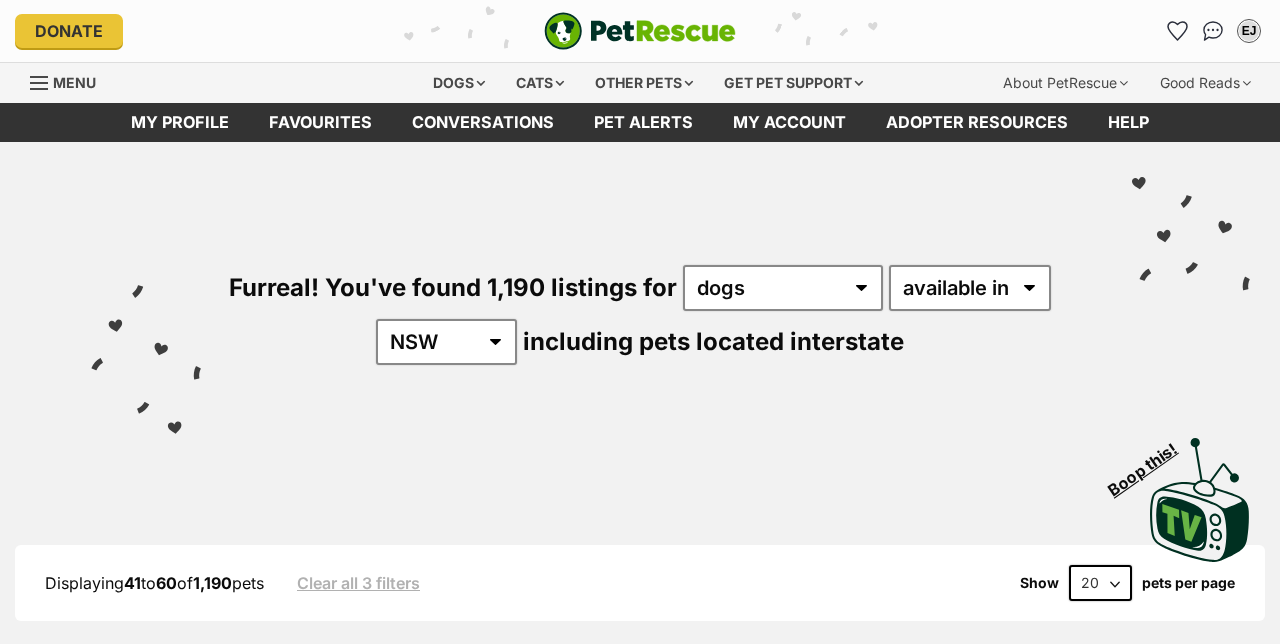 scroll, scrollTop: 209, scrollLeft: 0, axis: vertical 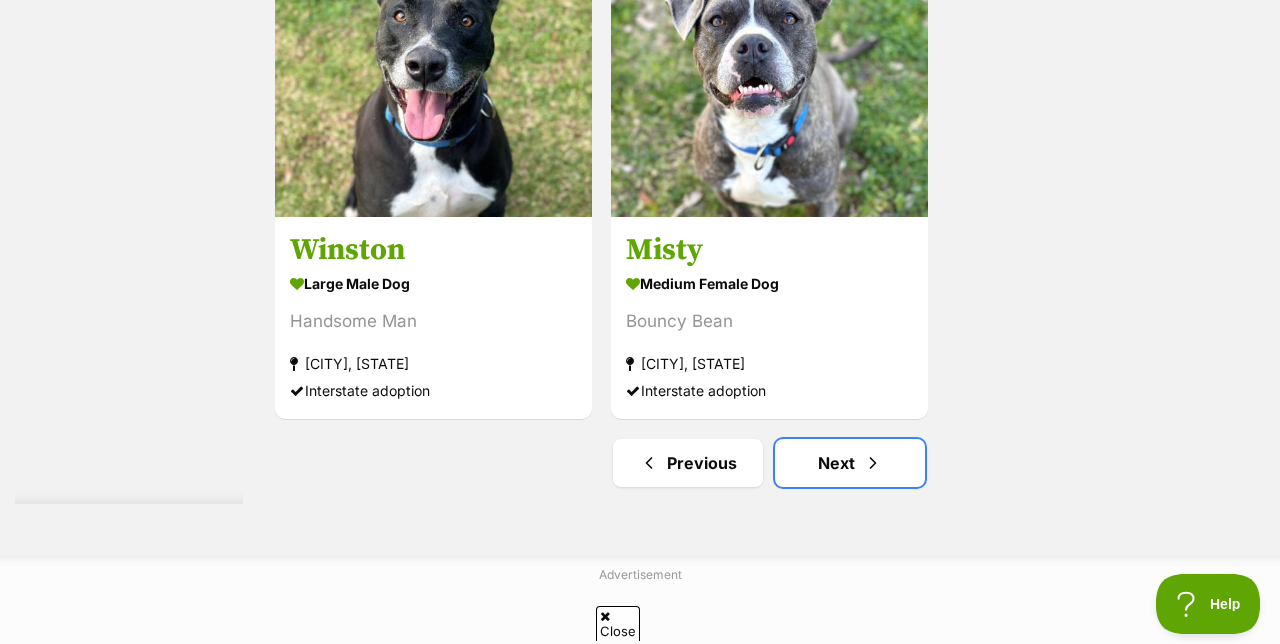 click on "Next" at bounding box center (850, 463) 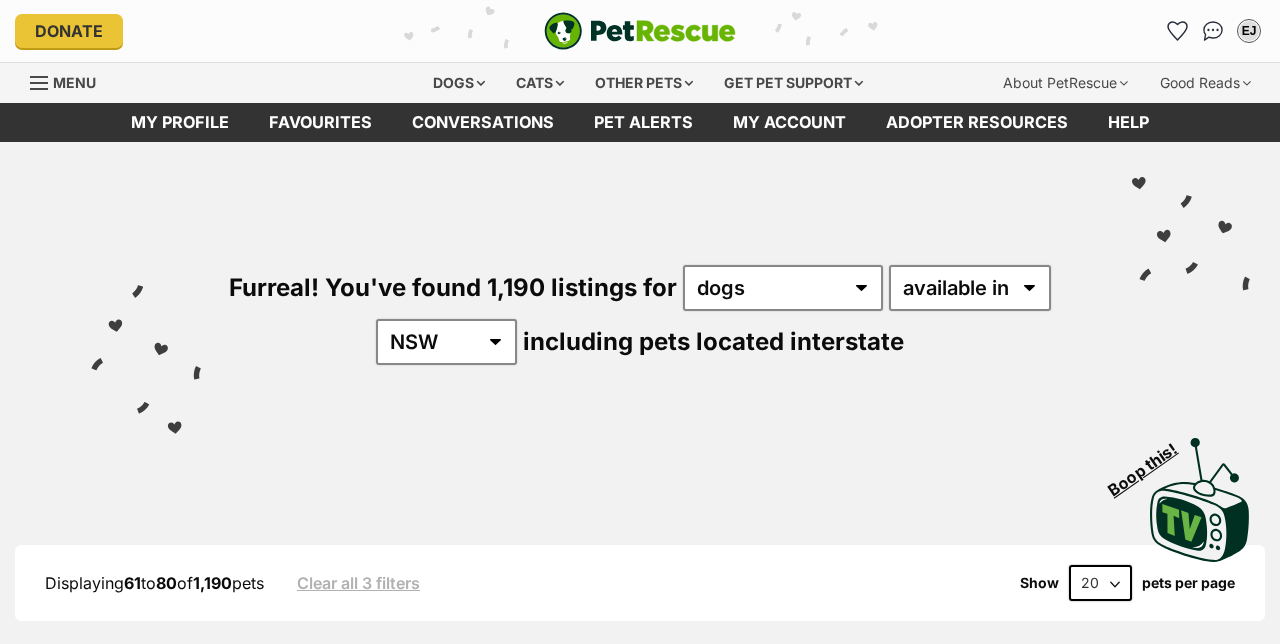 scroll, scrollTop: 0, scrollLeft: 0, axis: both 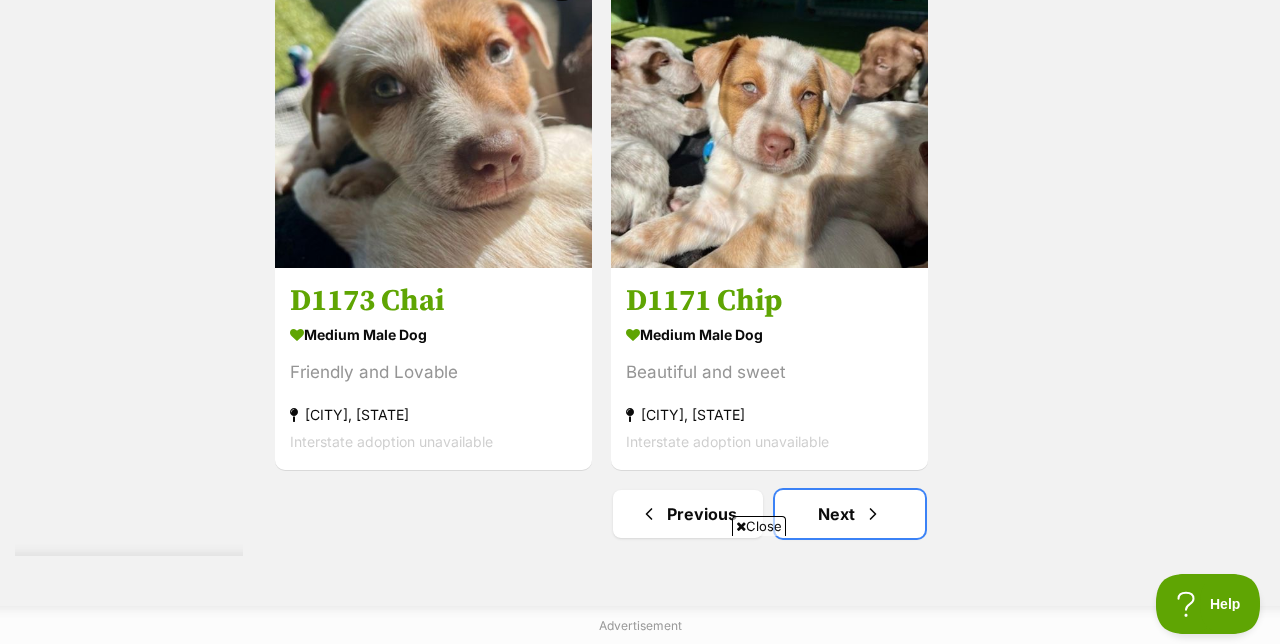 click on "Next" at bounding box center [850, 514] 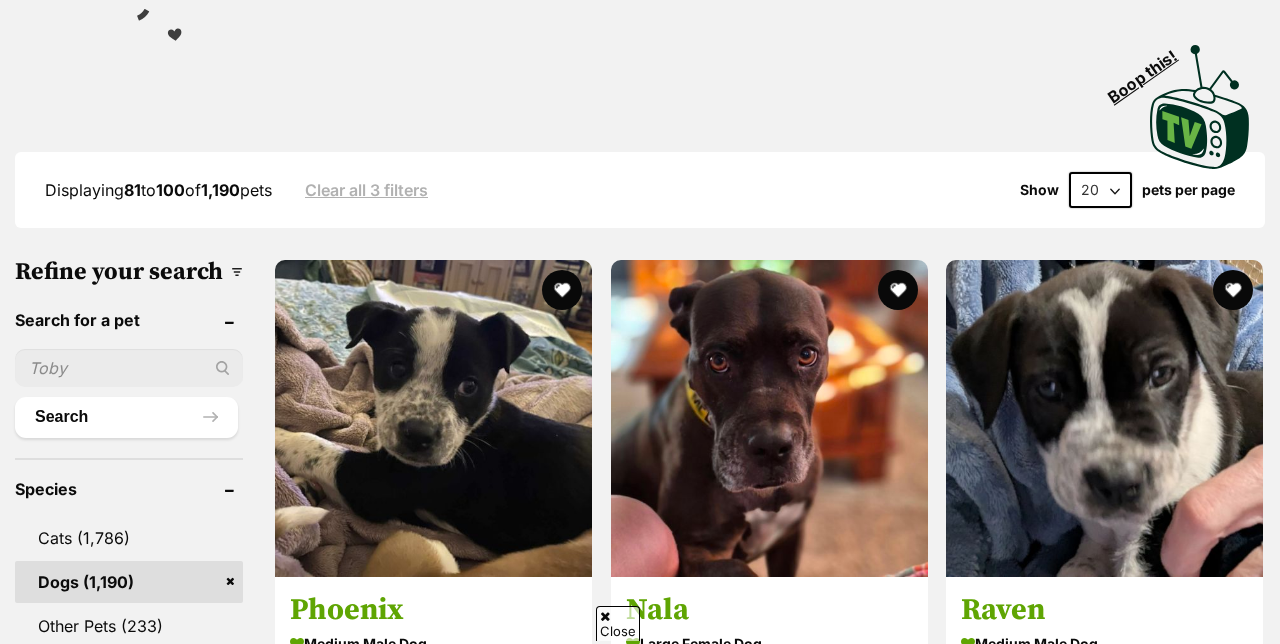 scroll, scrollTop: 468, scrollLeft: 0, axis: vertical 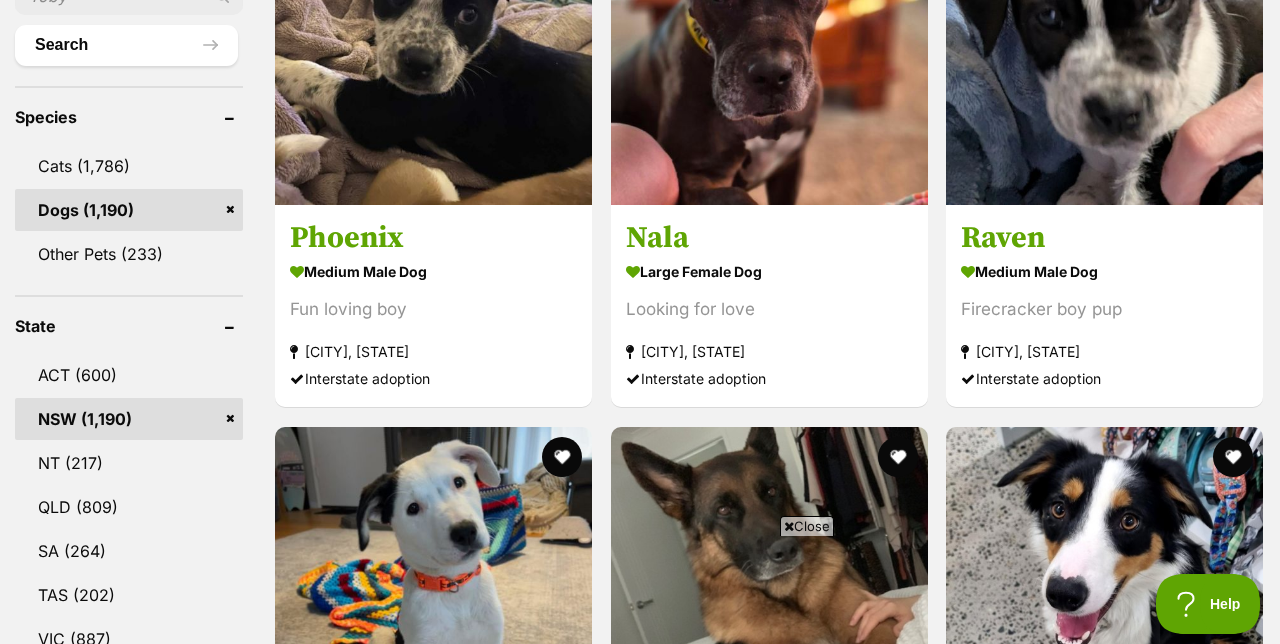 click on "Firecracker boy pup" at bounding box center (1104, 310) 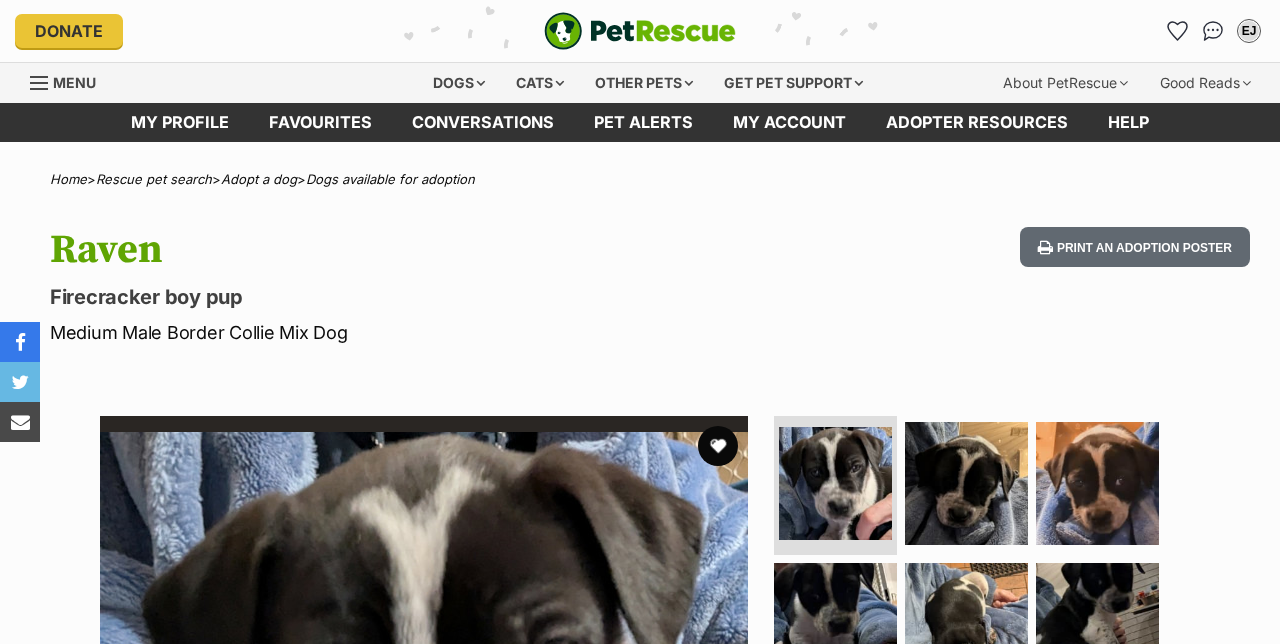 scroll, scrollTop: 0, scrollLeft: 0, axis: both 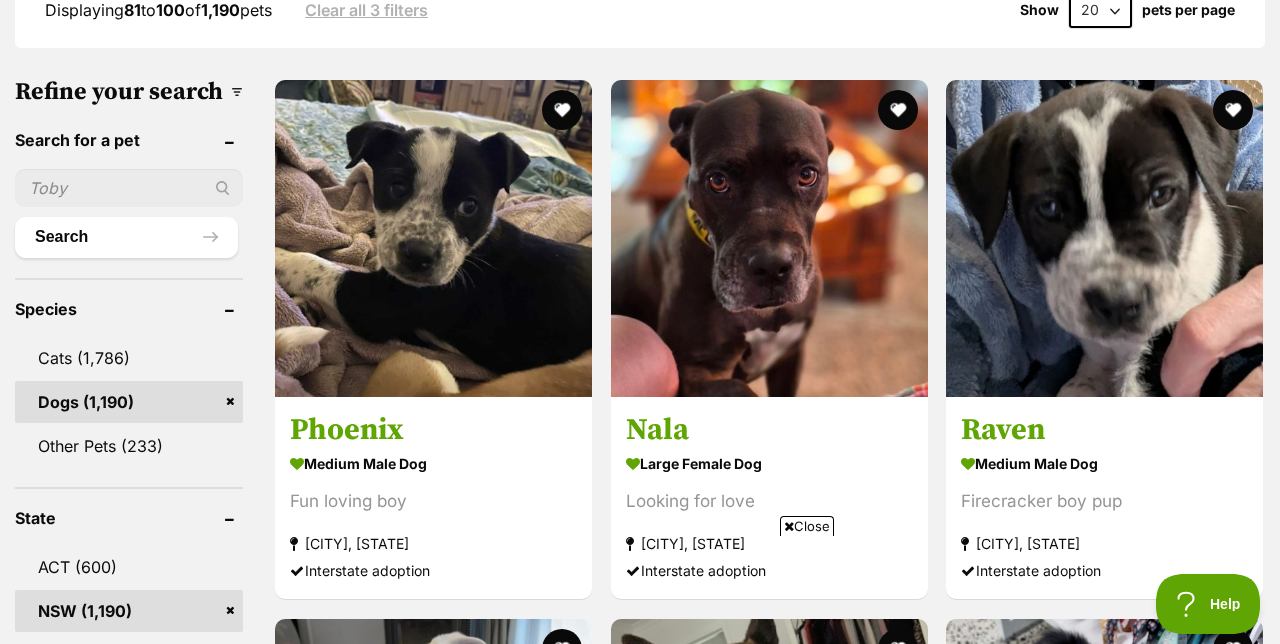 click at bounding box center (1104, 238) 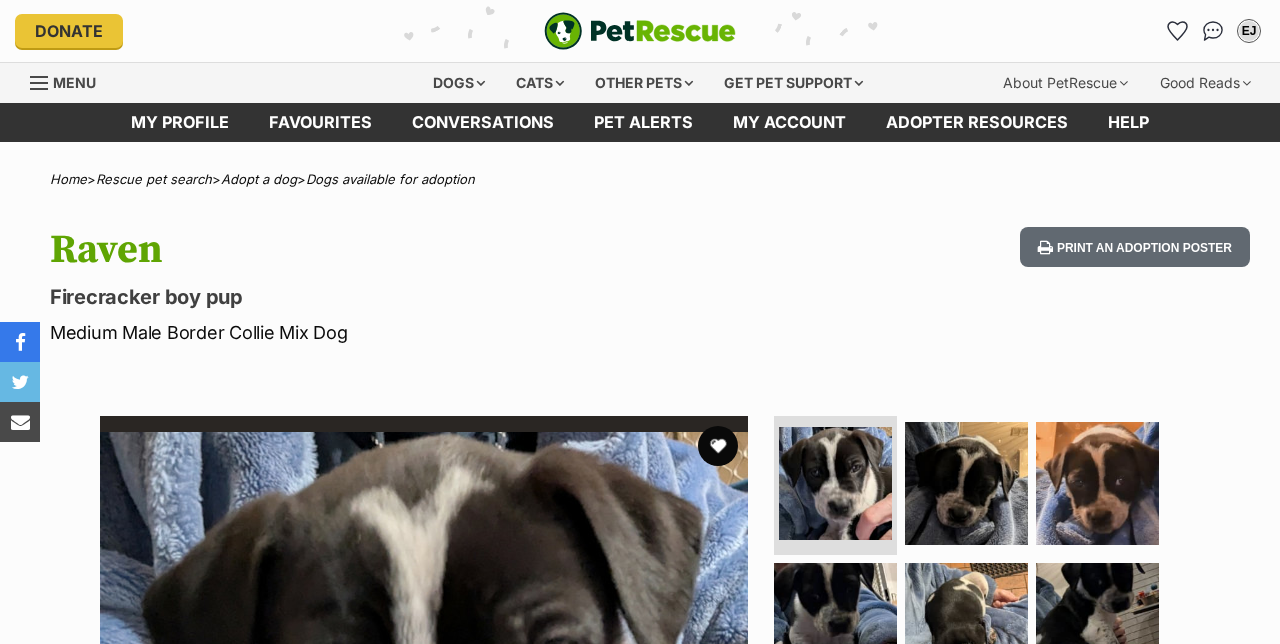 scroll, scrollTop: 0, scrollLeft: 0, axis: both 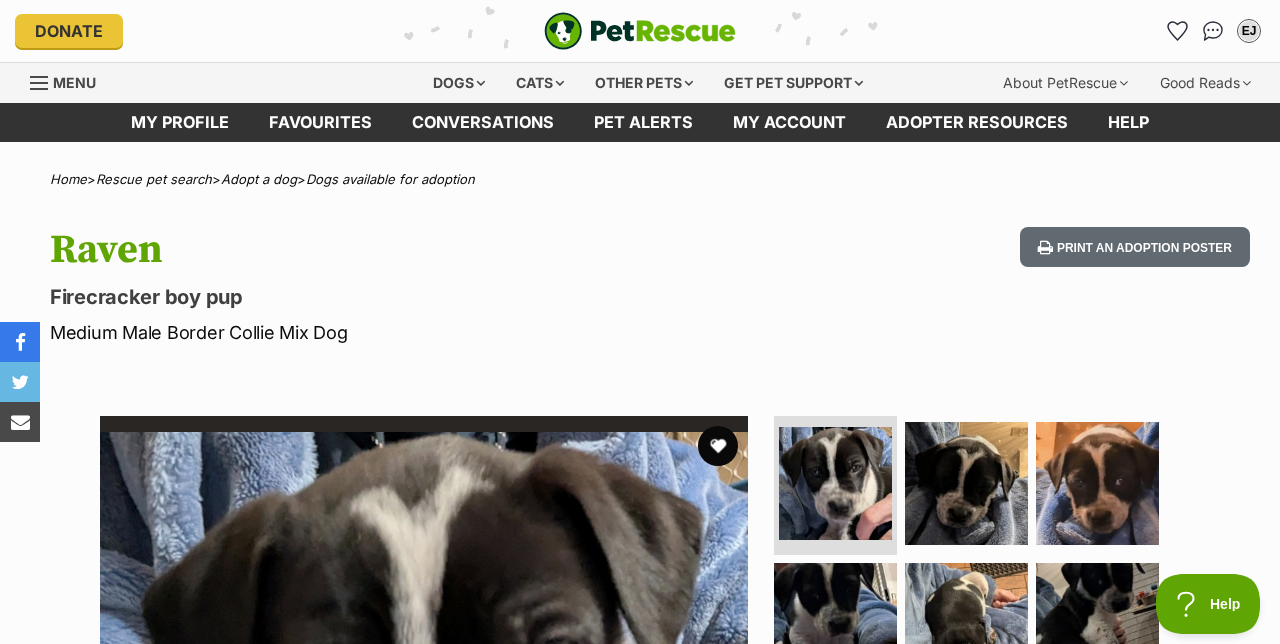 click at bounding box center [718, 446] 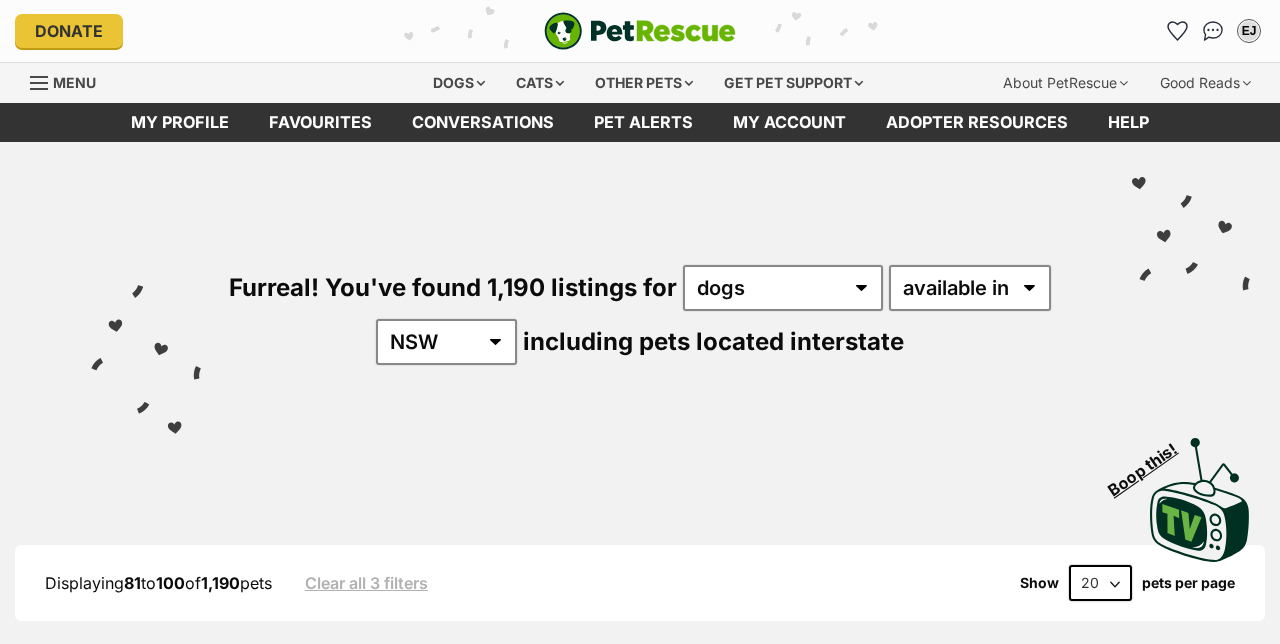 scroll, scrollTop: 564, scrollLeft: 0, axis: vertical 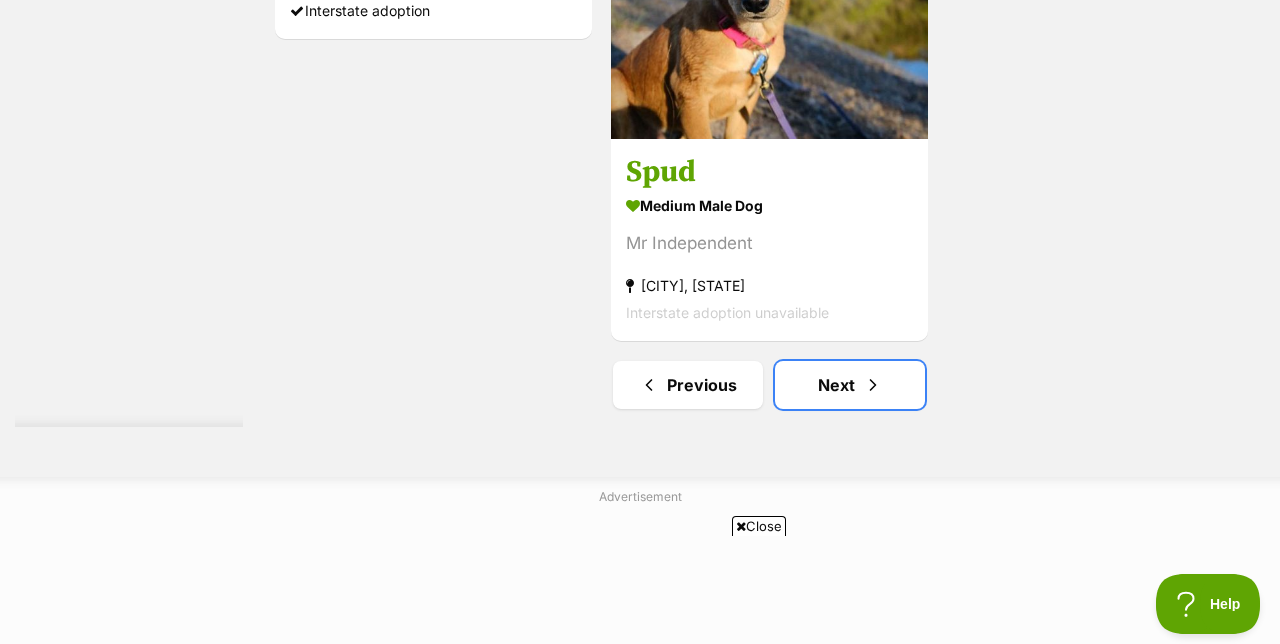 click on "Next" at bounding box center (850, 385) 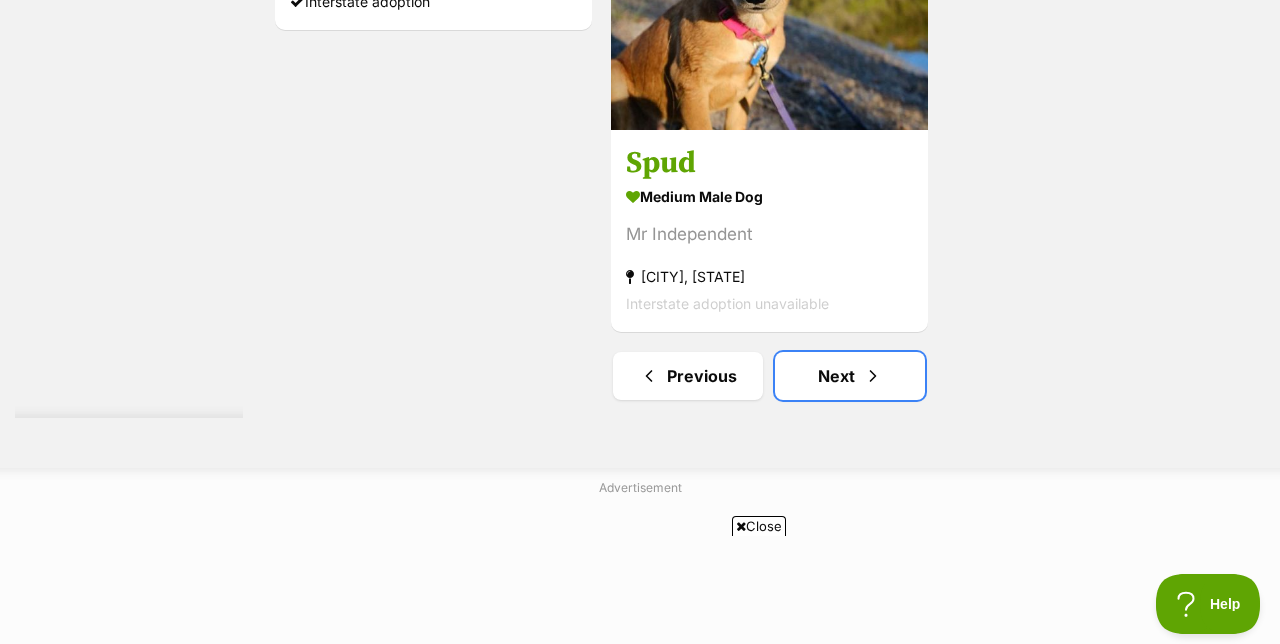 scroll, scrollTop: 4723, scrollLeft: 0, axis: vertical 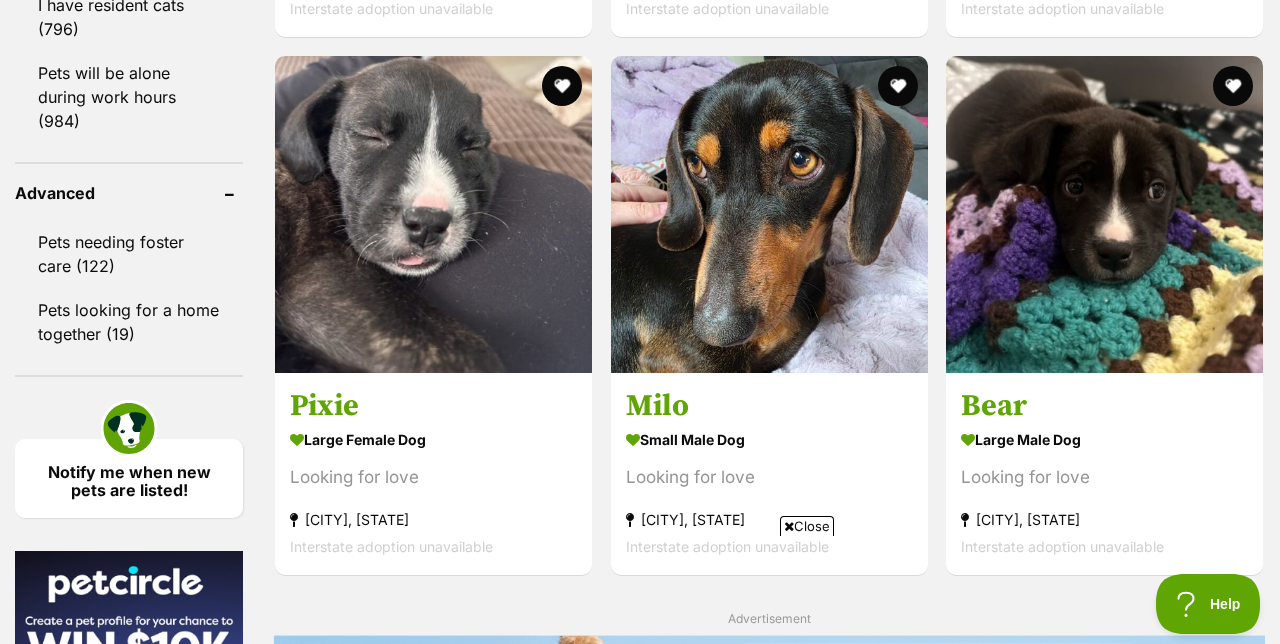 click on "large male Dog" at bounding box center (1104, 439) 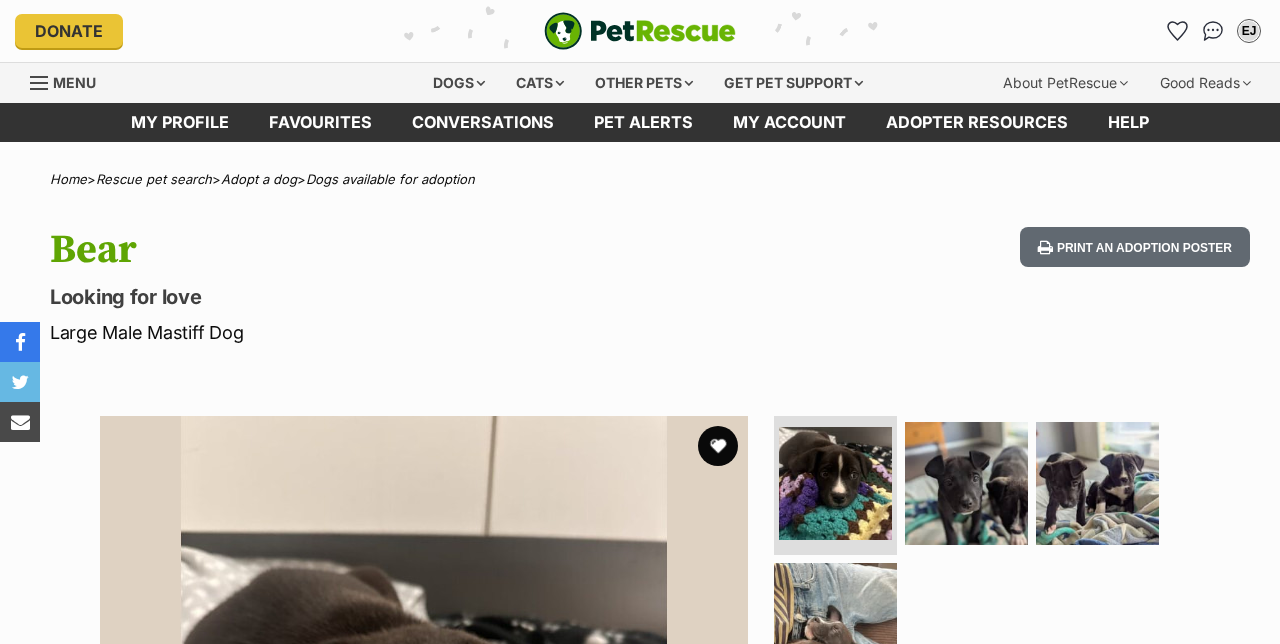 scroll, scrollTop: 0, scrollLeft: 0, axis: both 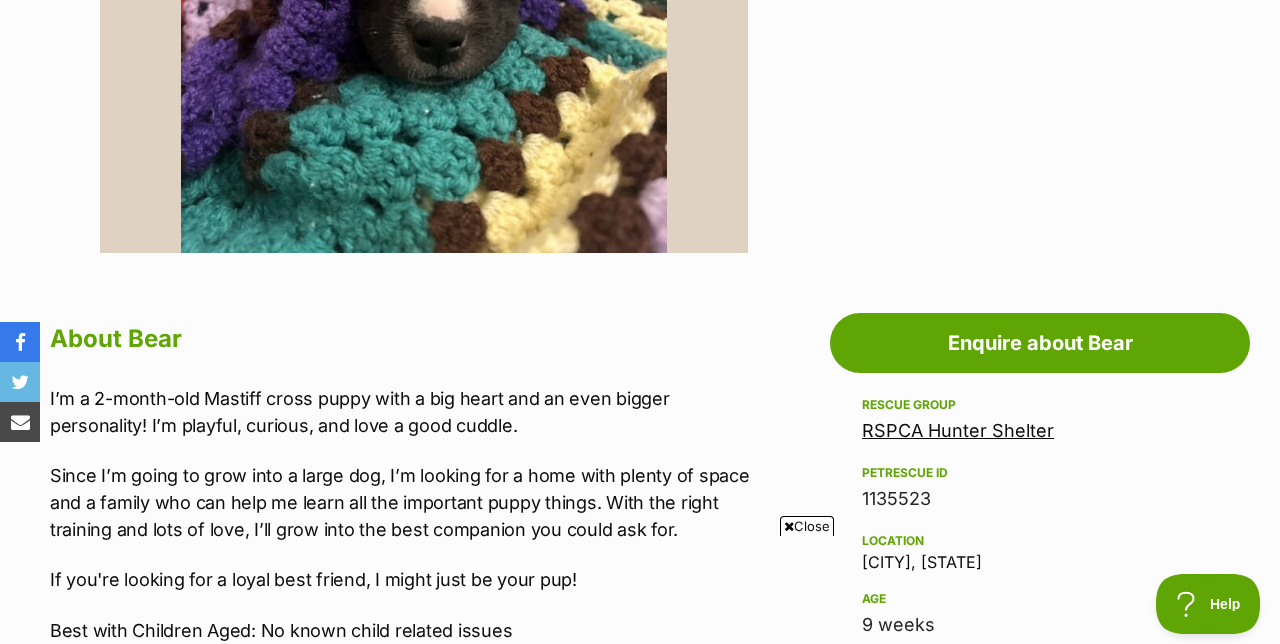 click at bounding box center (975, -71) 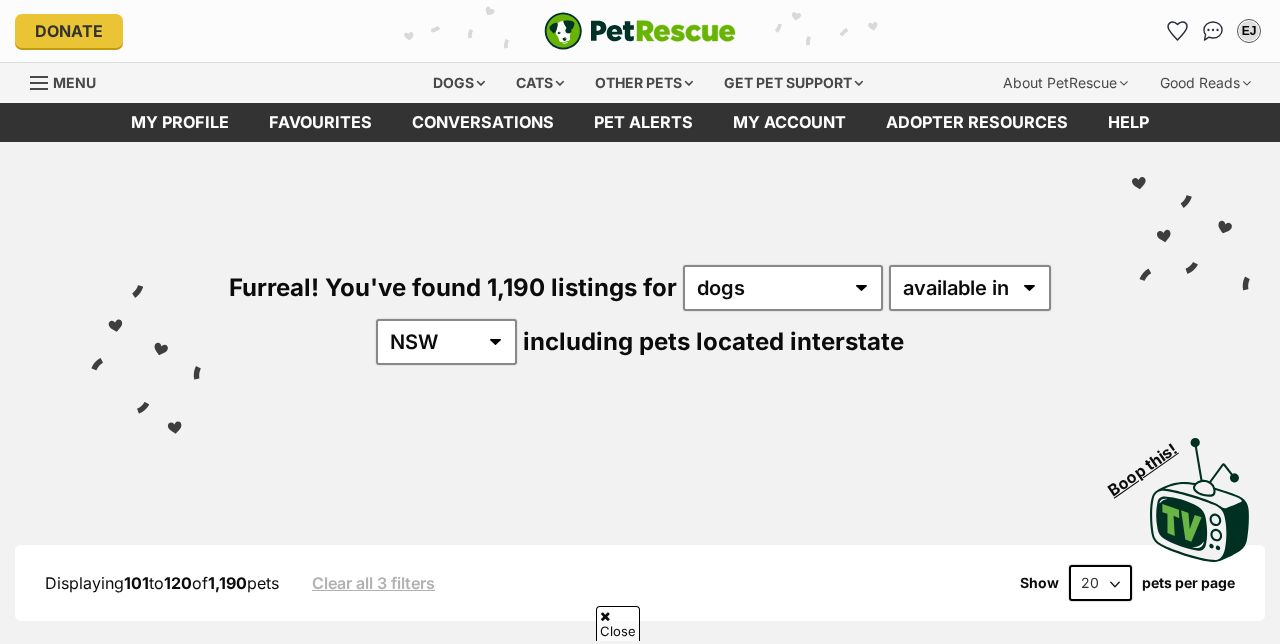 scroll, scrollTop: 2579, scrollLeft: 0, axis: vertical 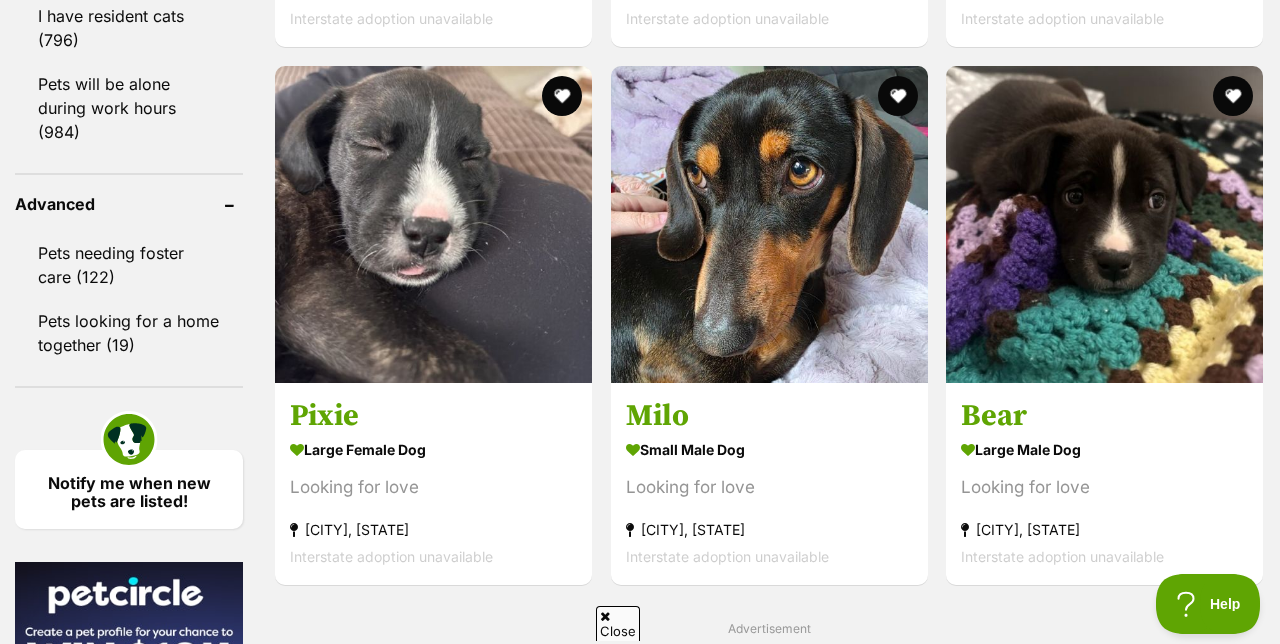 click at bounding box center [769, 224] 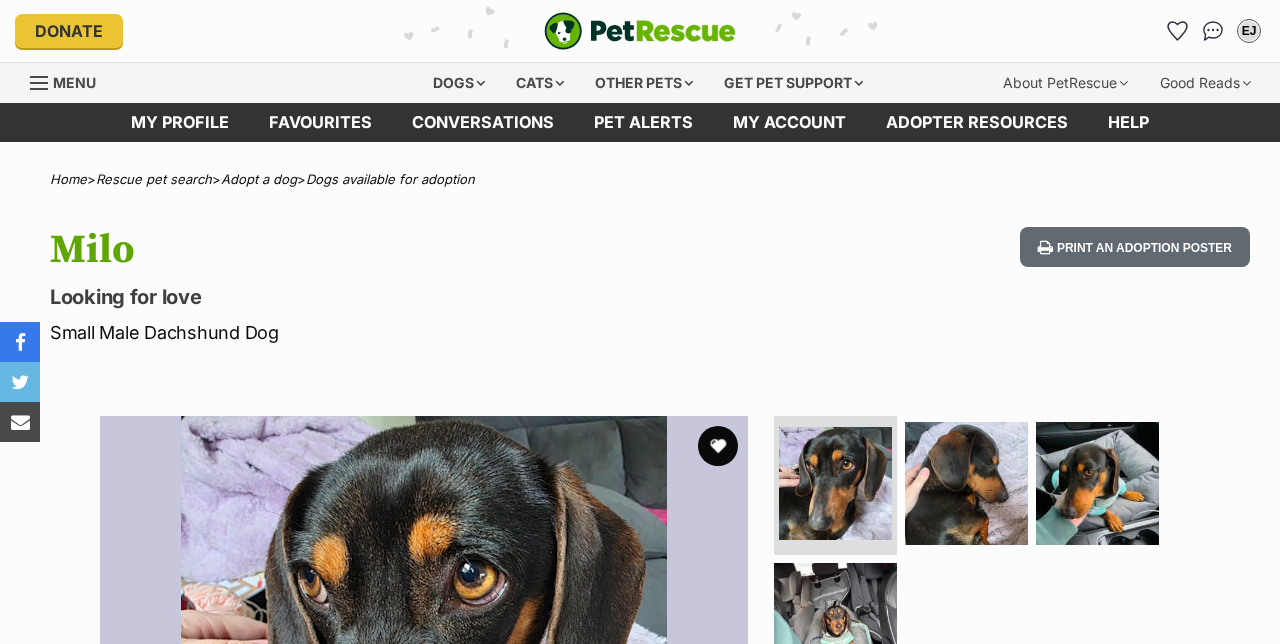 scroll, scrollTop: 0, scrollLeft: 0, axis: both 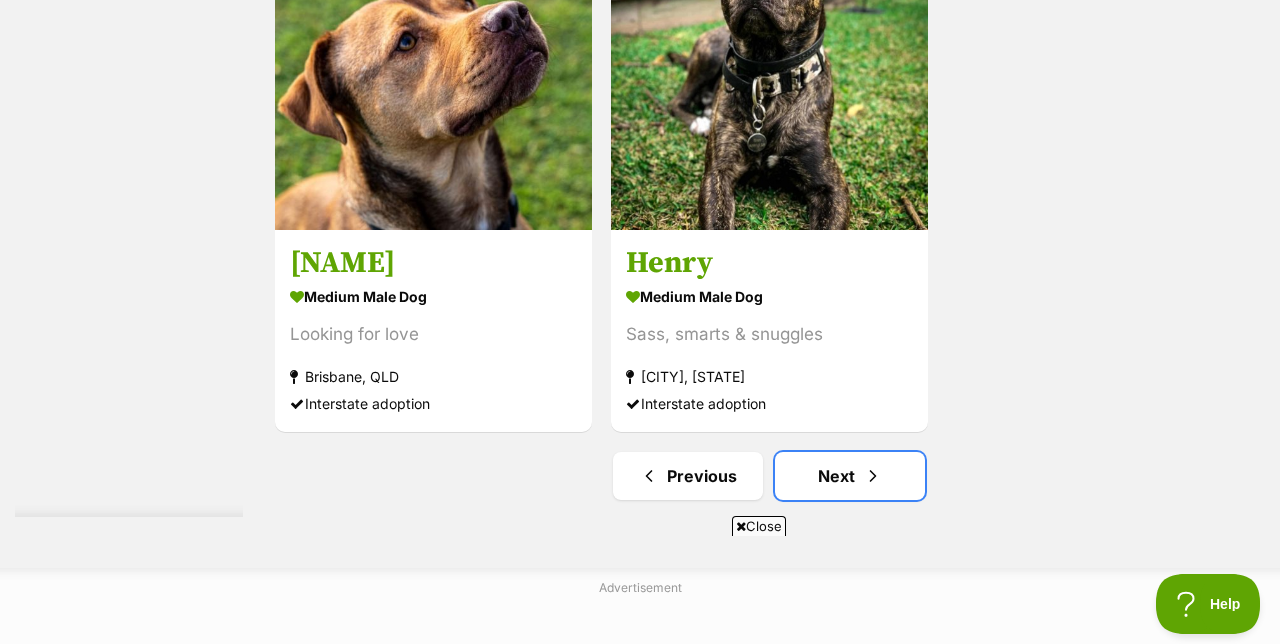 click on "Next" at bounding box center [850, 476] 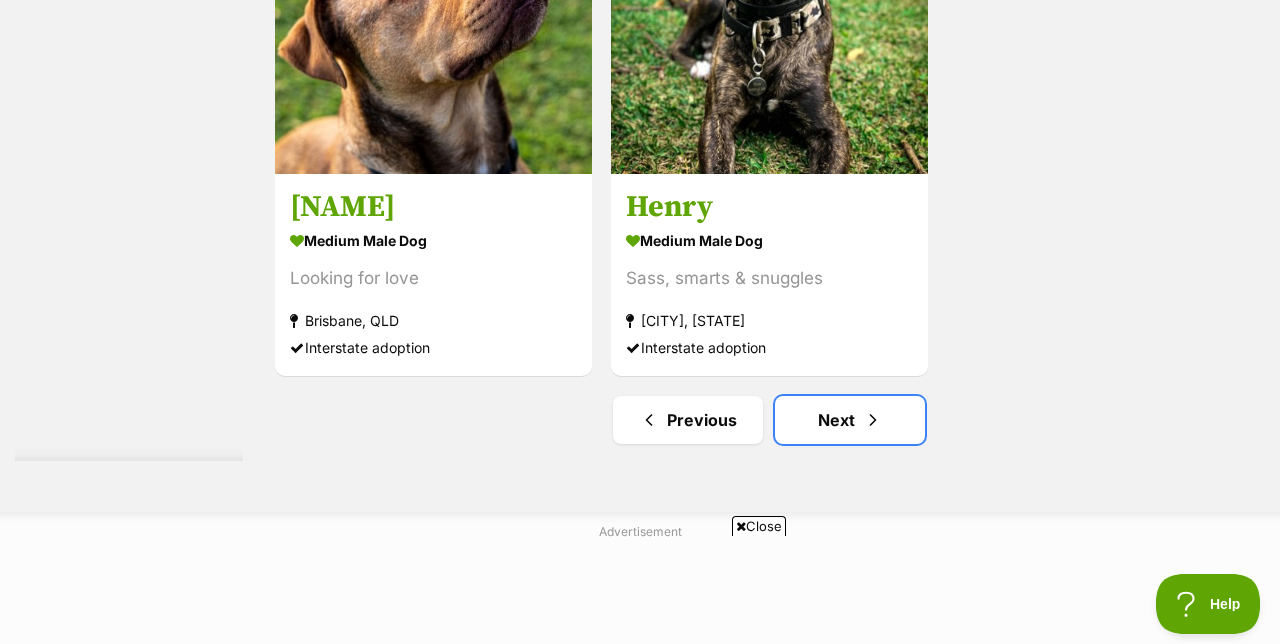 scroll, scrollTop: 4819, scrollLeft: 0, axis: vertical 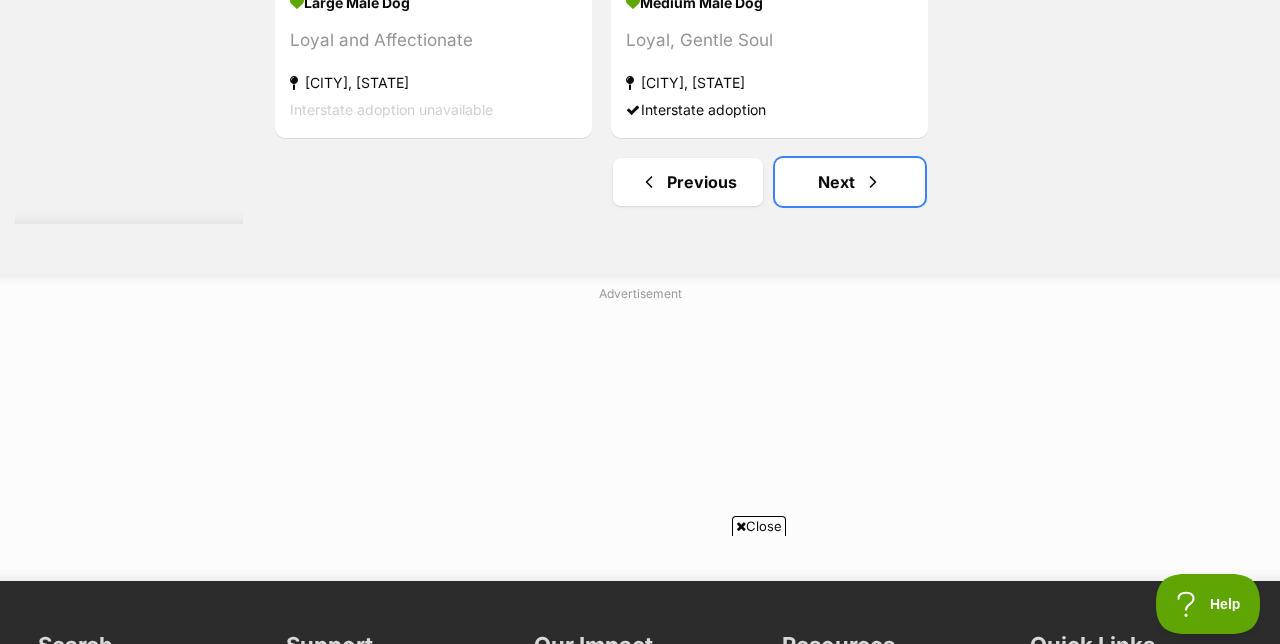 click on "Next" at bounding box center [850, 182] 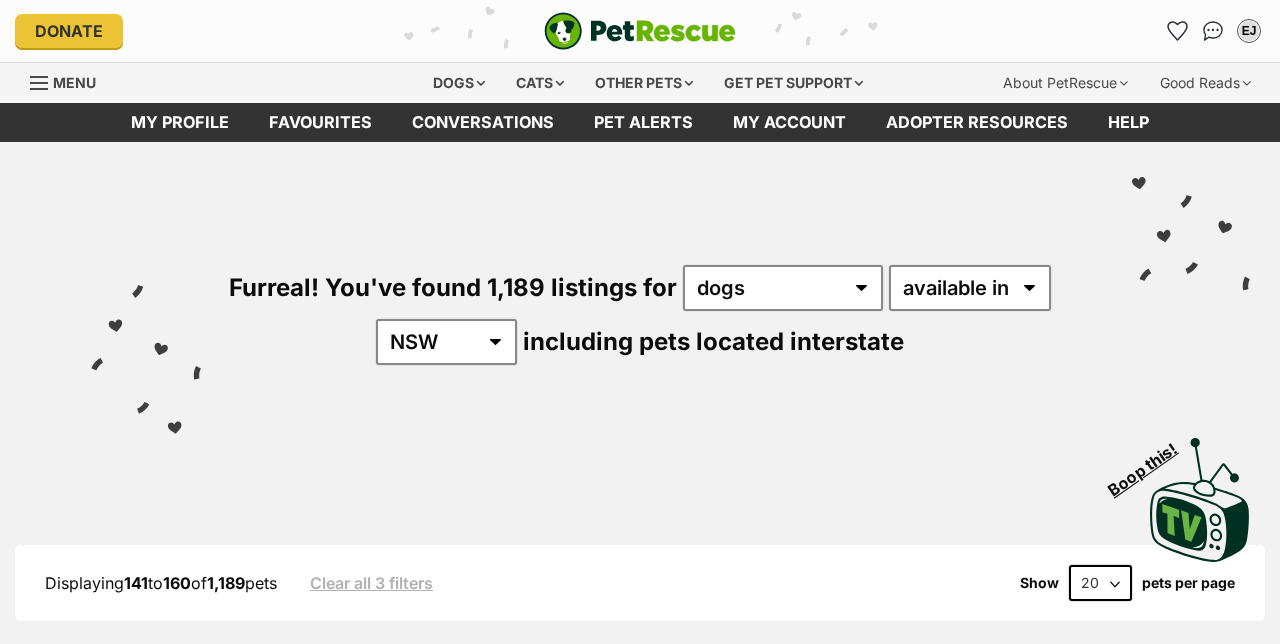 scroll, scrollTop: 0, scrollLeft: 0, axis: both 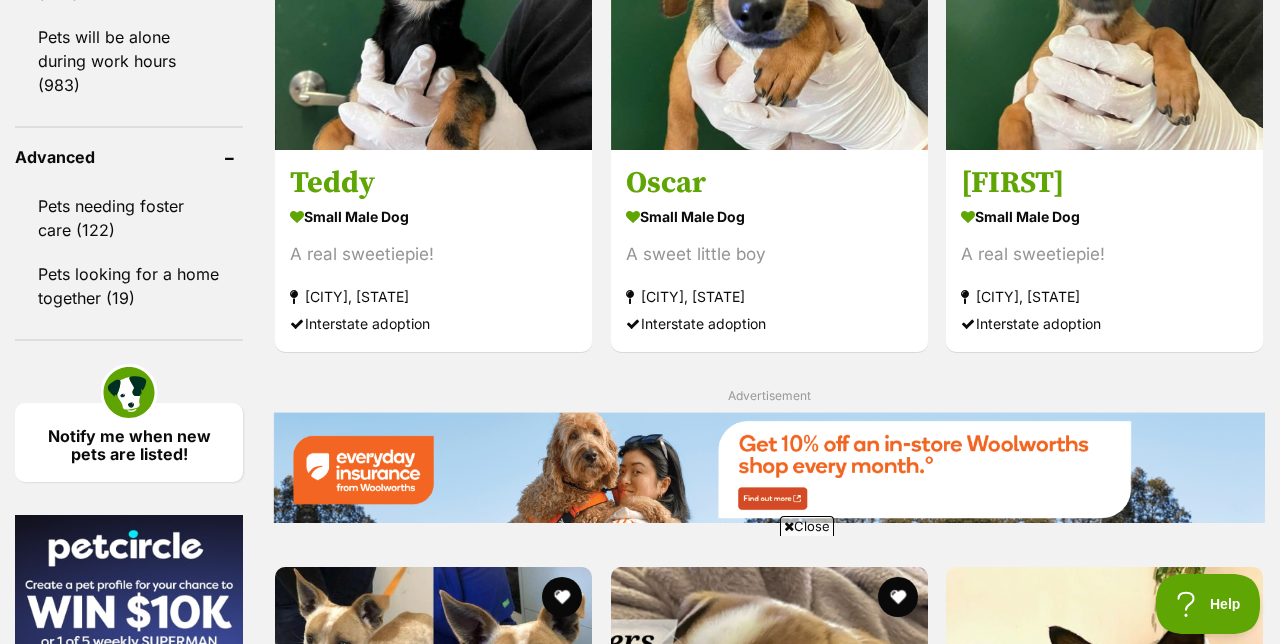 click at bounding box center (1104, -9) 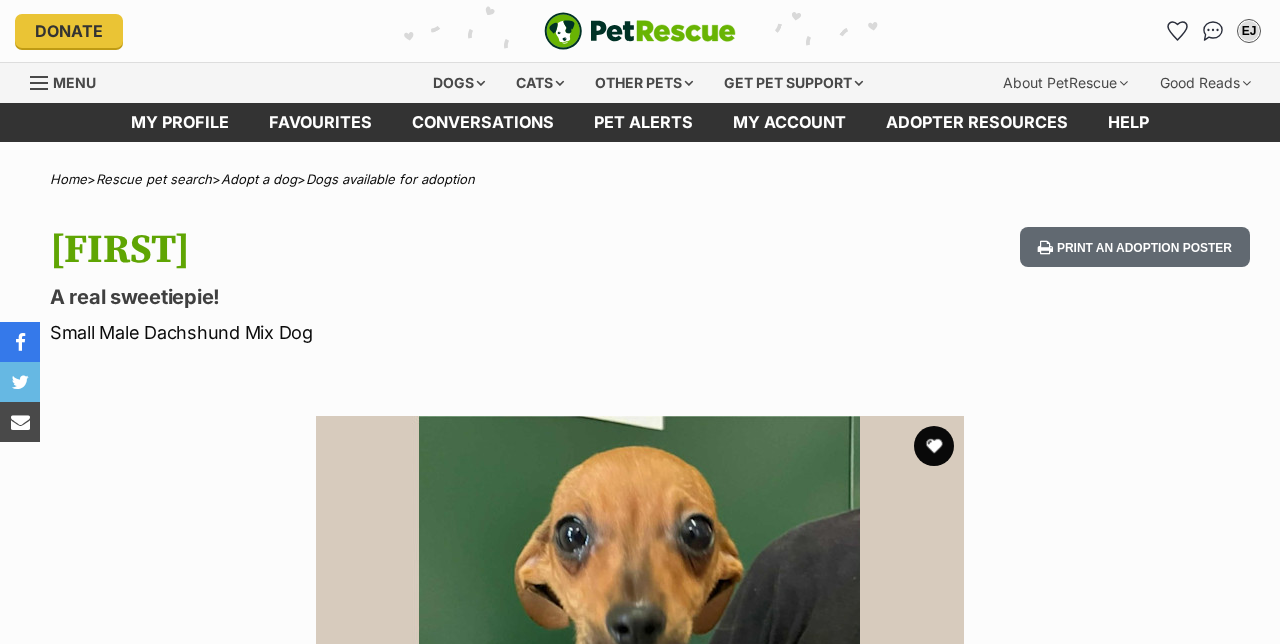 scroll, scrollTop: 196, scrollLeft: 0, axis: vertical 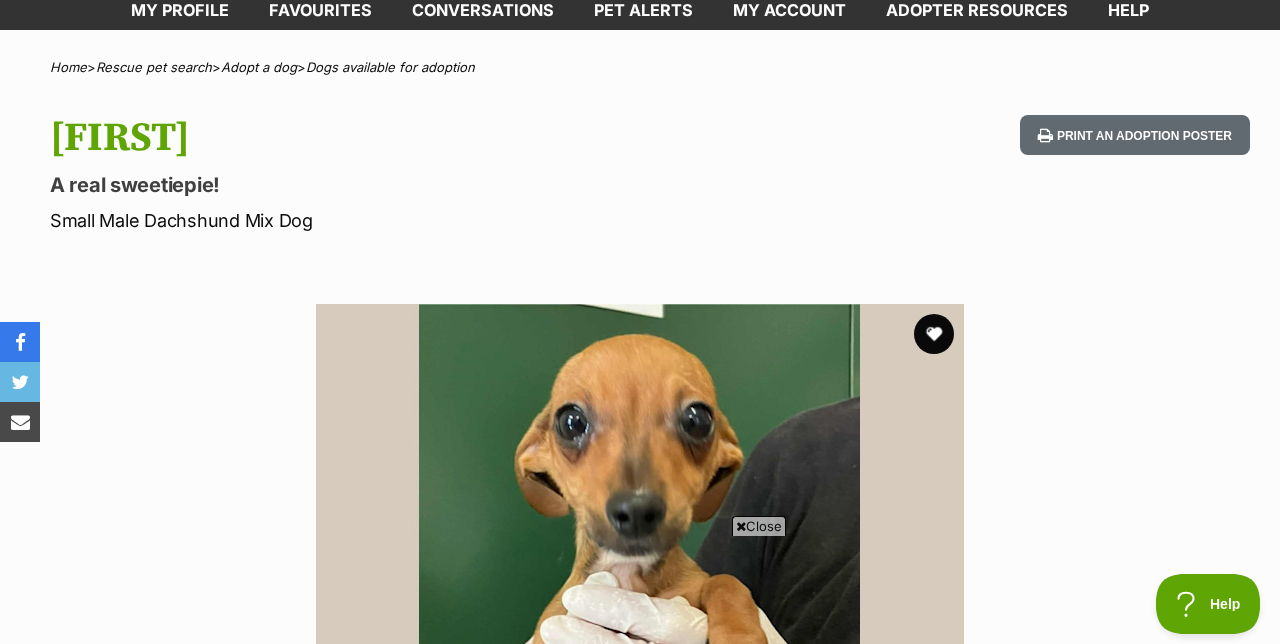 click at bounding box center (934, 334) 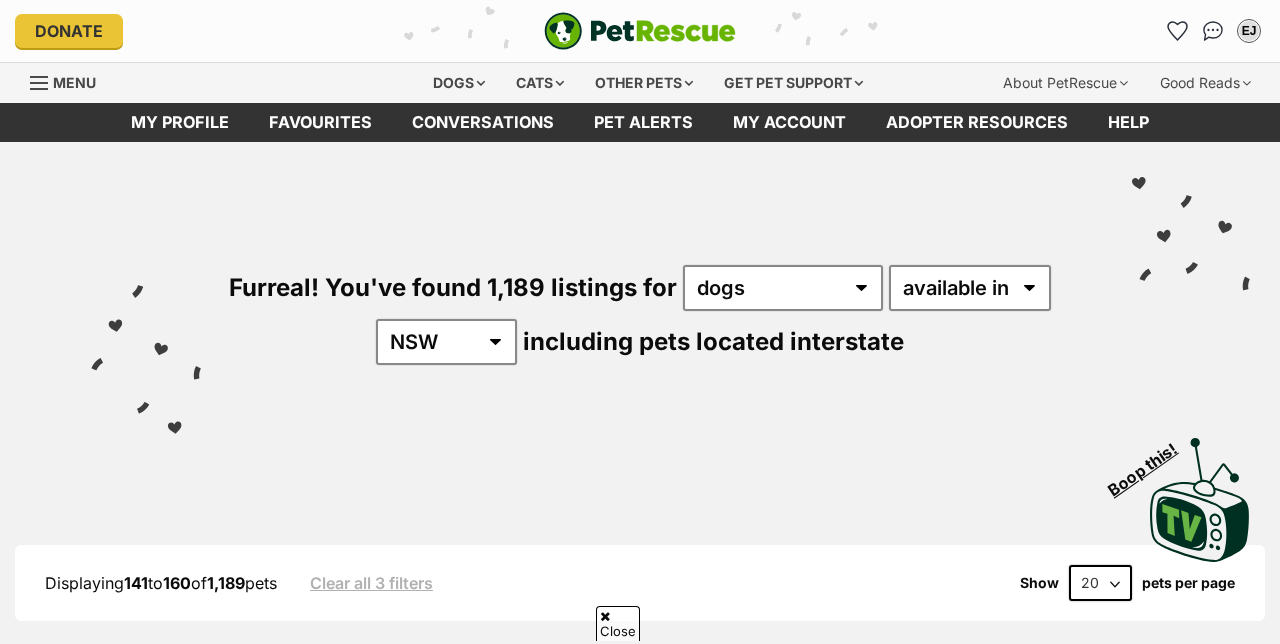 scroll, scrollTop: 2614, scrollLeft: 0, axis: vertical 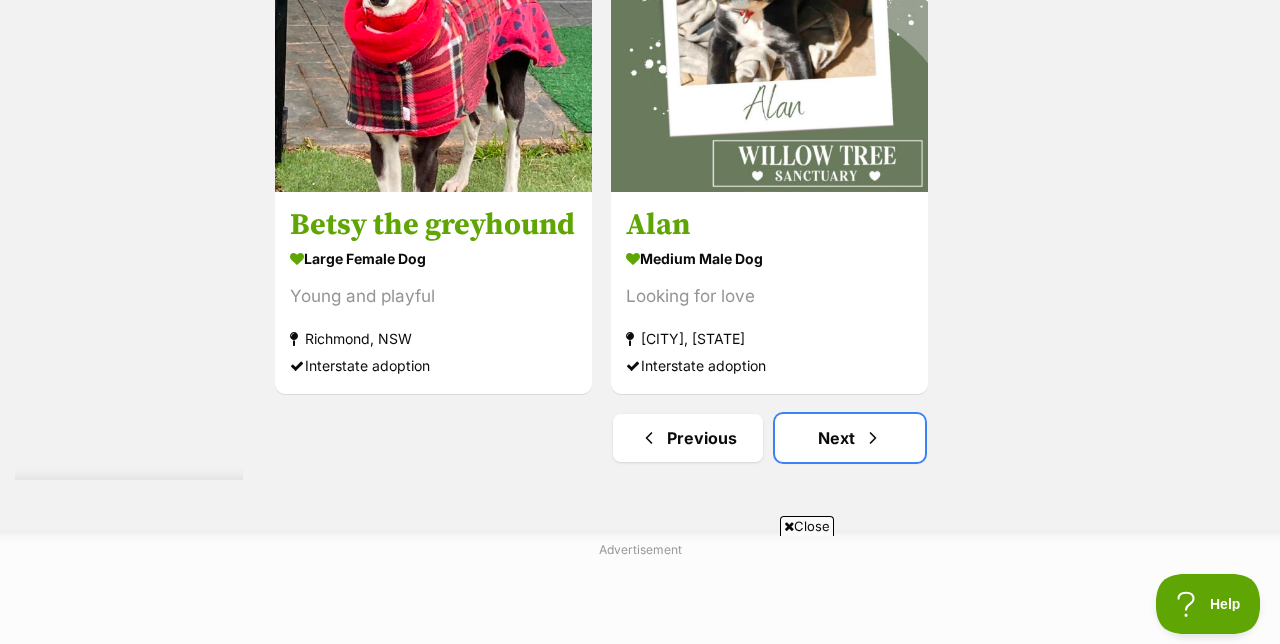 click on "Next" at bounding box center [850, 438] 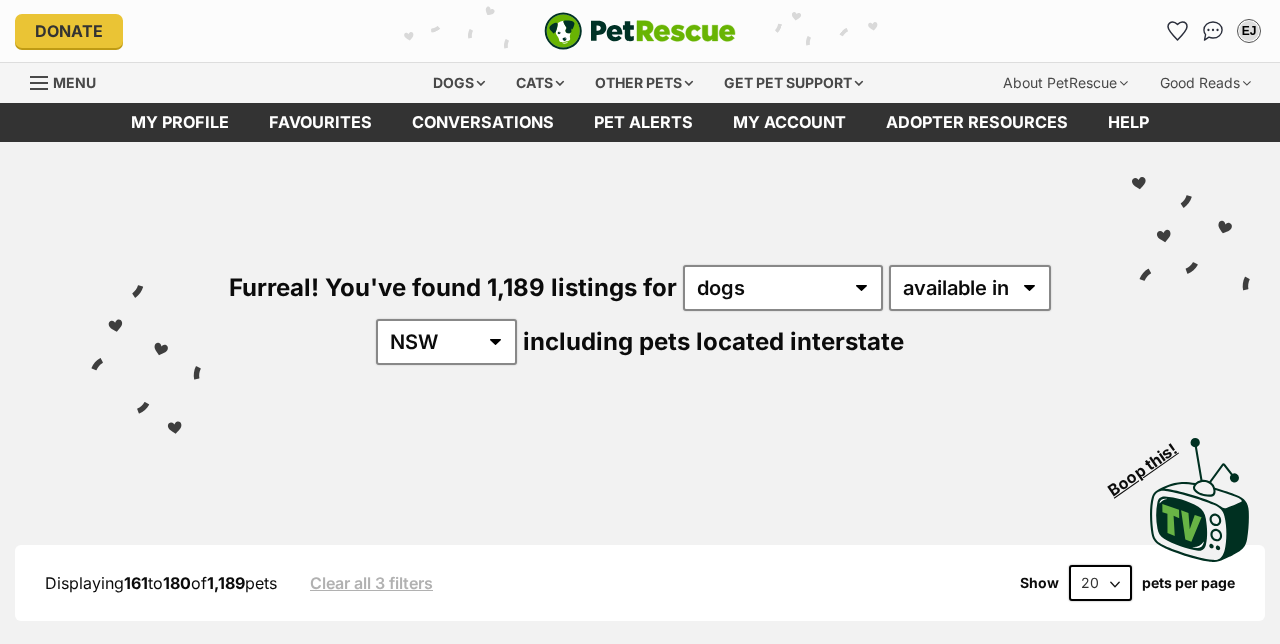 scroll, scrollTop: 0, scrollLeft: 0, axis: both 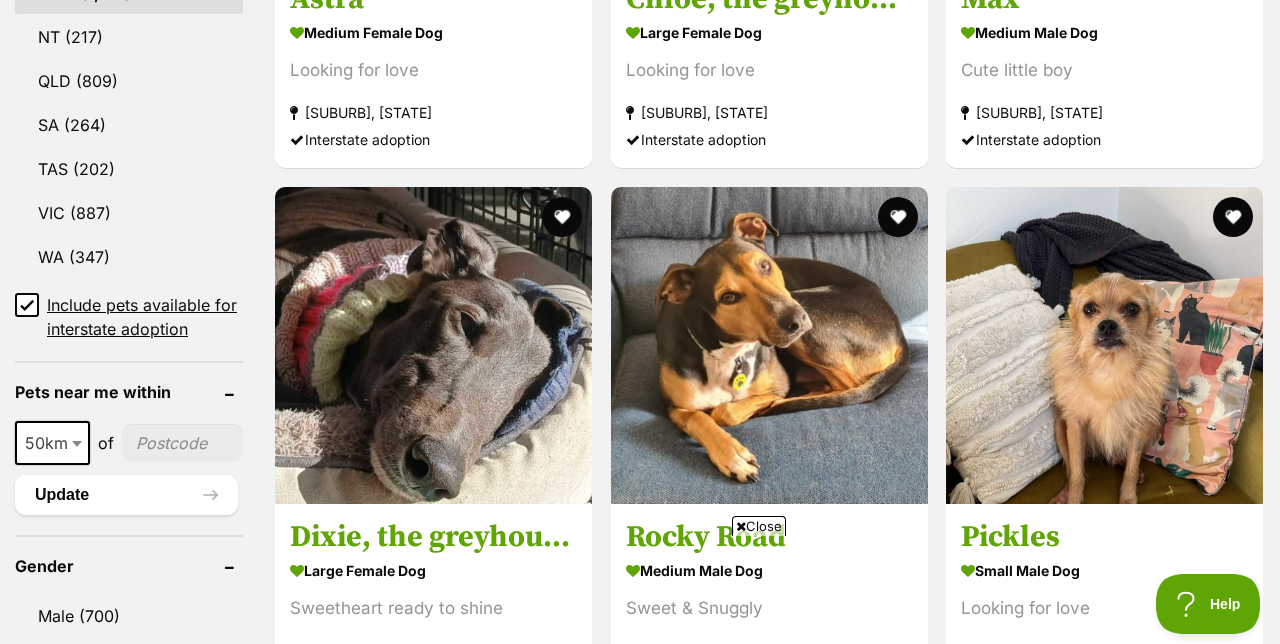 click at bounding box center (1104, 345) 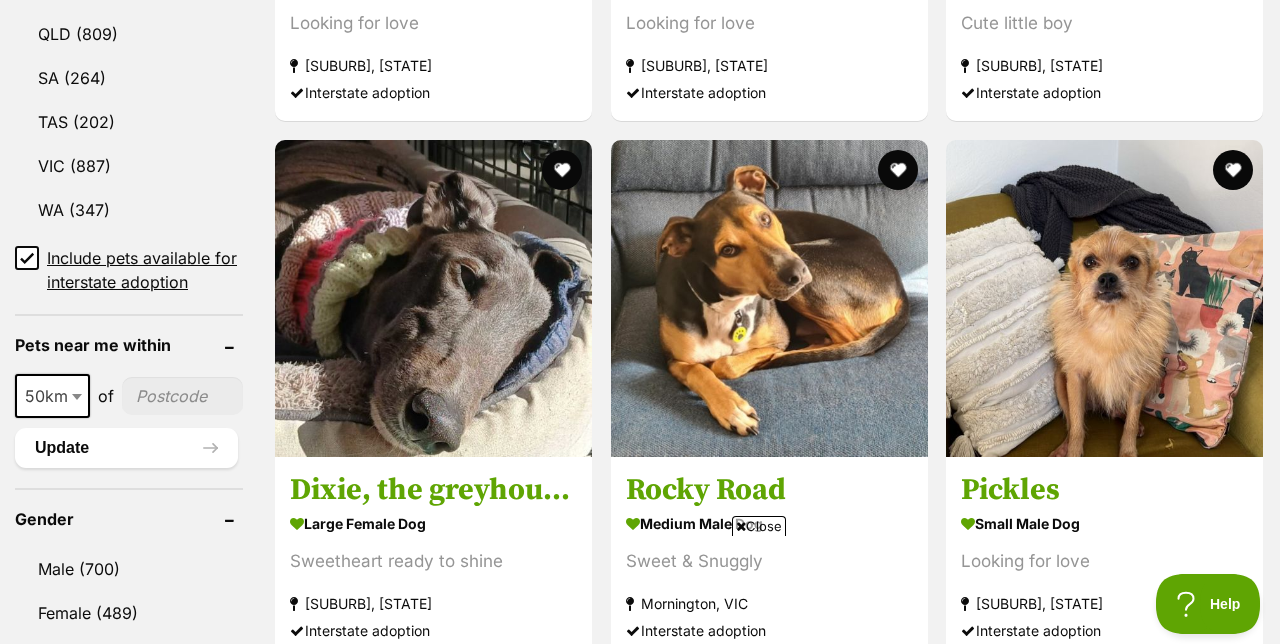 scroll, scrollTop: 1275, scrollLeft: 0, axis: vertical 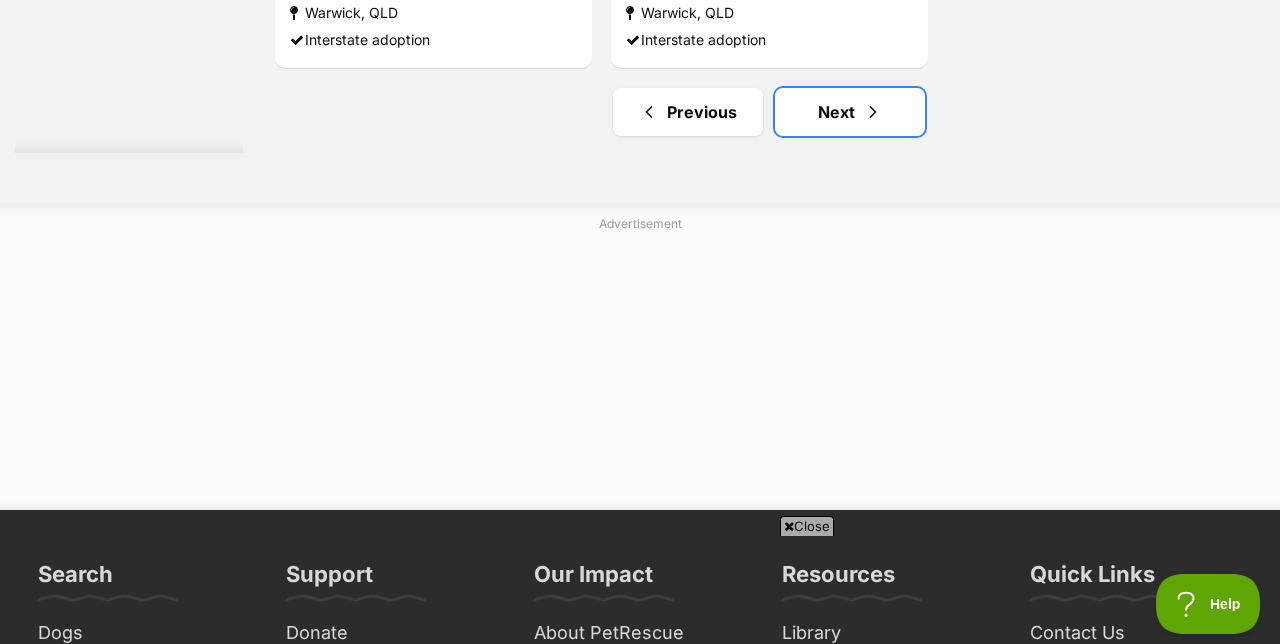 click on "Next" at bounding box center (850, 112) 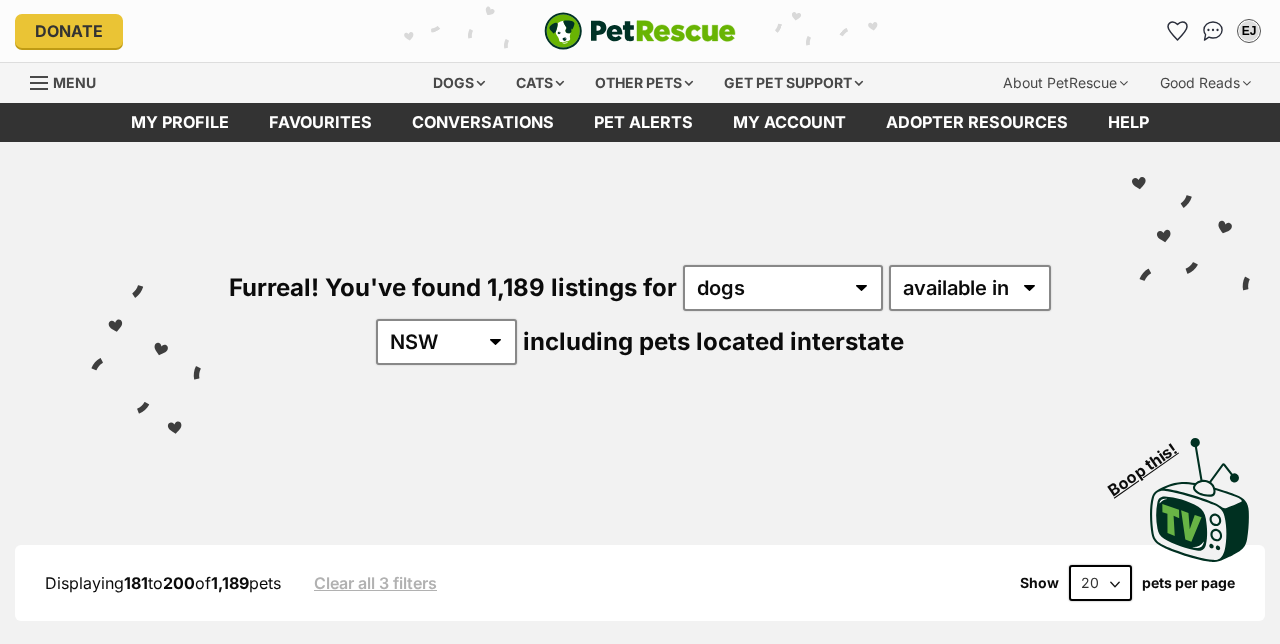 scroll, scrollTop: 0, scrollLeft: 0, axis: both 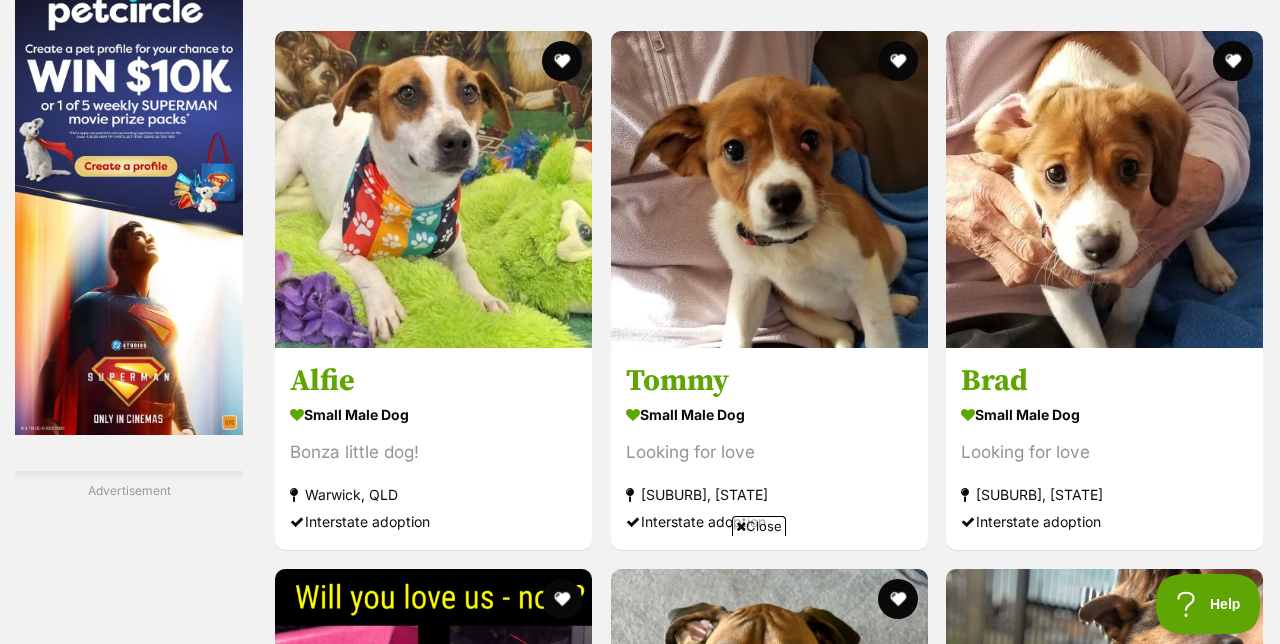click at bounding box center [769, 189] 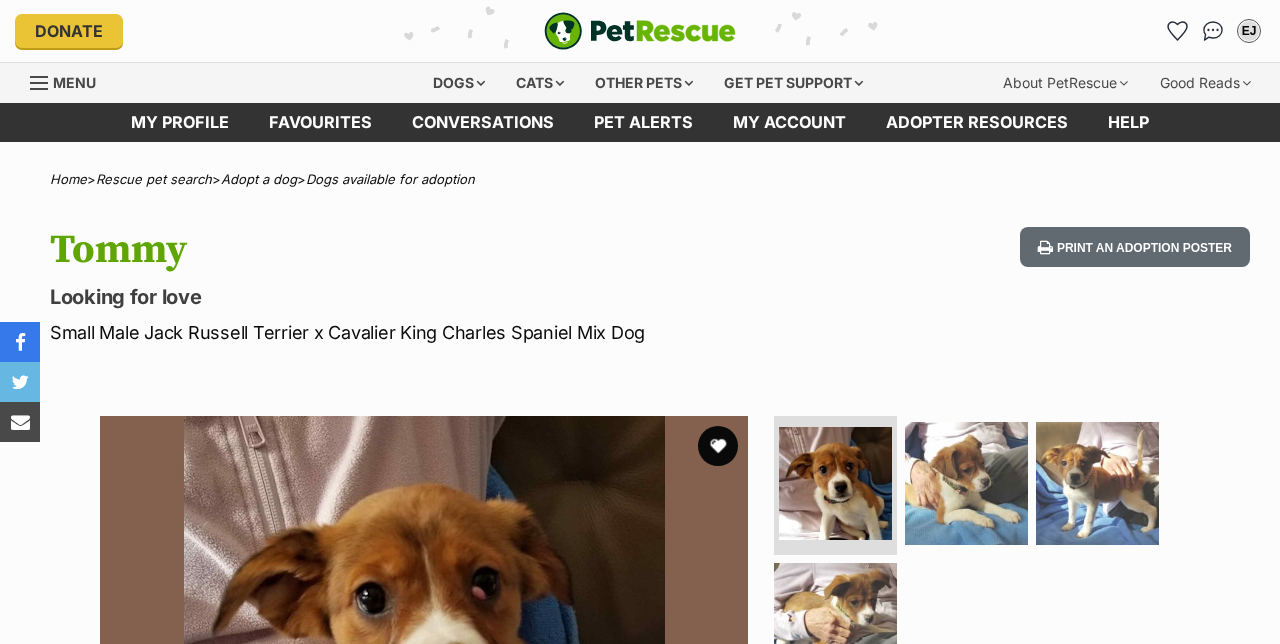 scroll, scrollTop: 0, scrollLeft: 0, axis: both 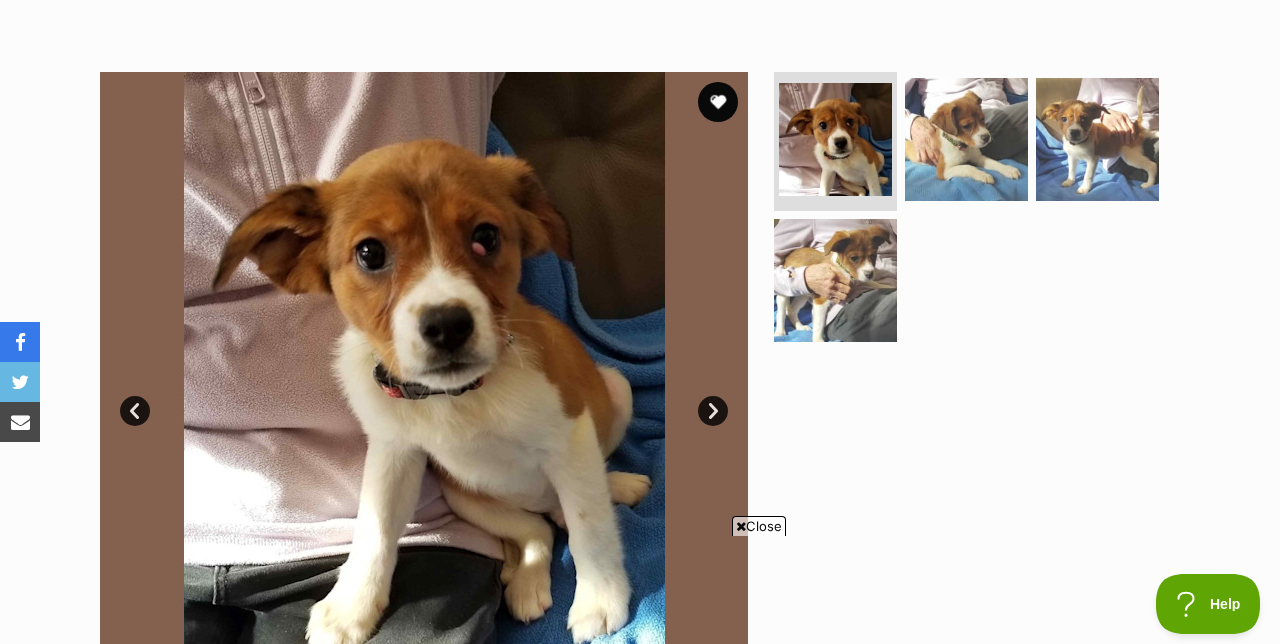 click on "Next" at bounding box center [713, 411] 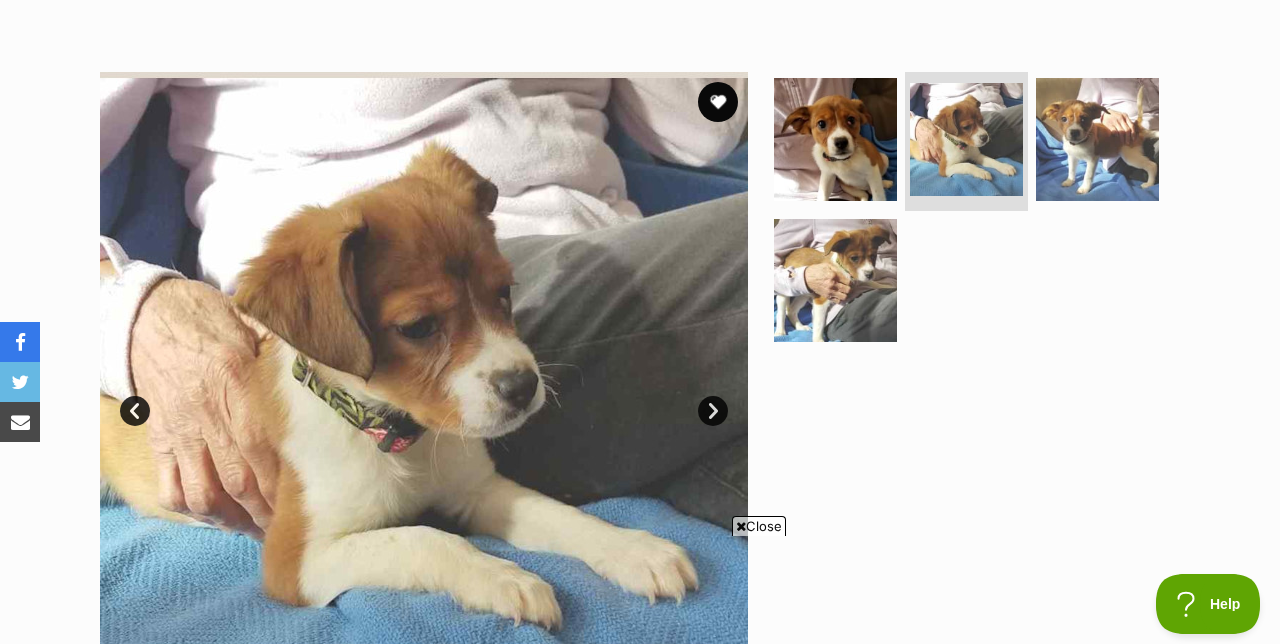 click on "Next" at bounding box center [713, 411] 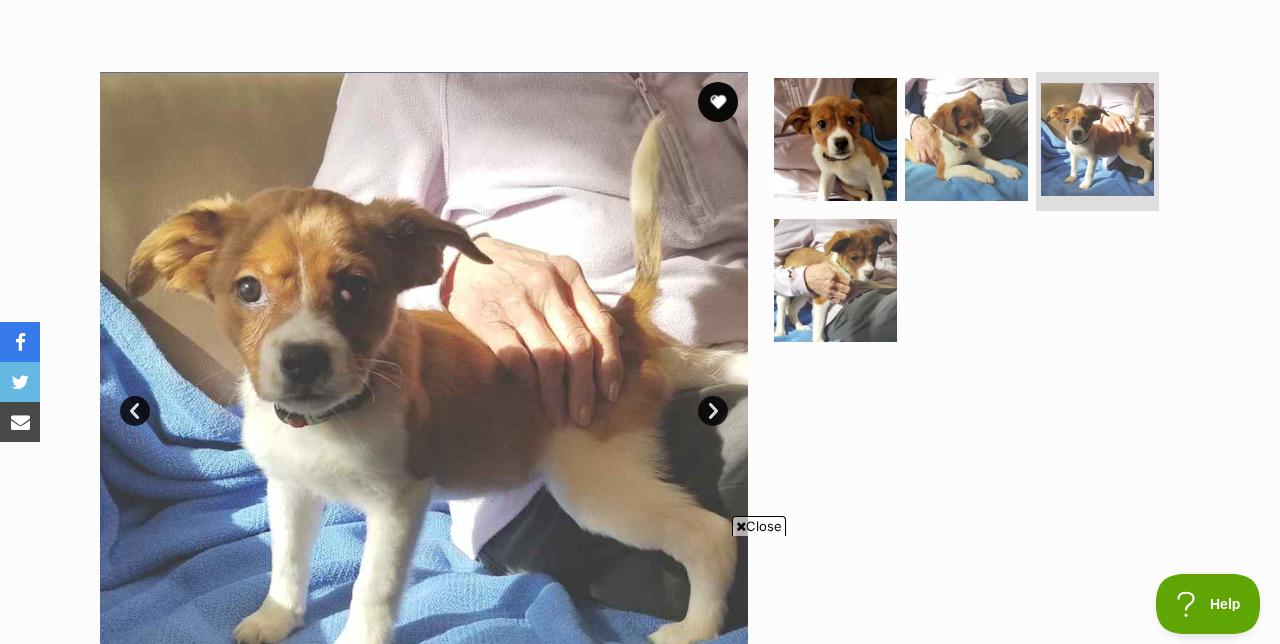 click on "Next" at bounding box center [713, 411] 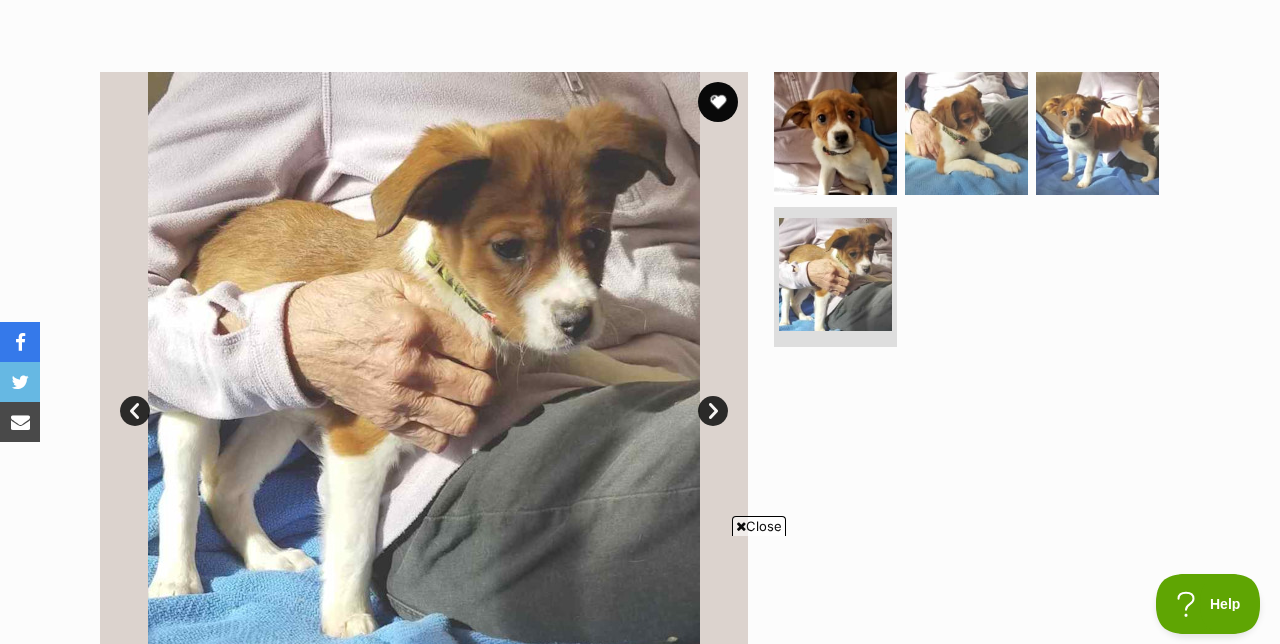 click on "Next" at bounding box center [713, 411] 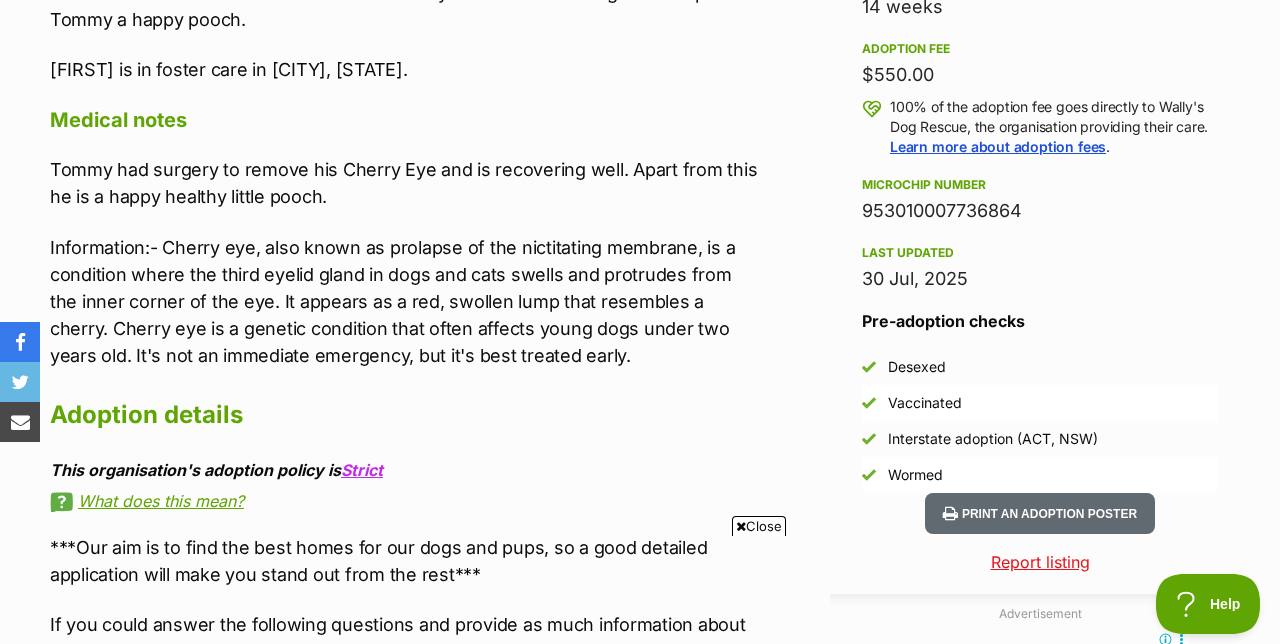 scroll, scrollTop: 1430, scrollLeft: 0, axis: vertical 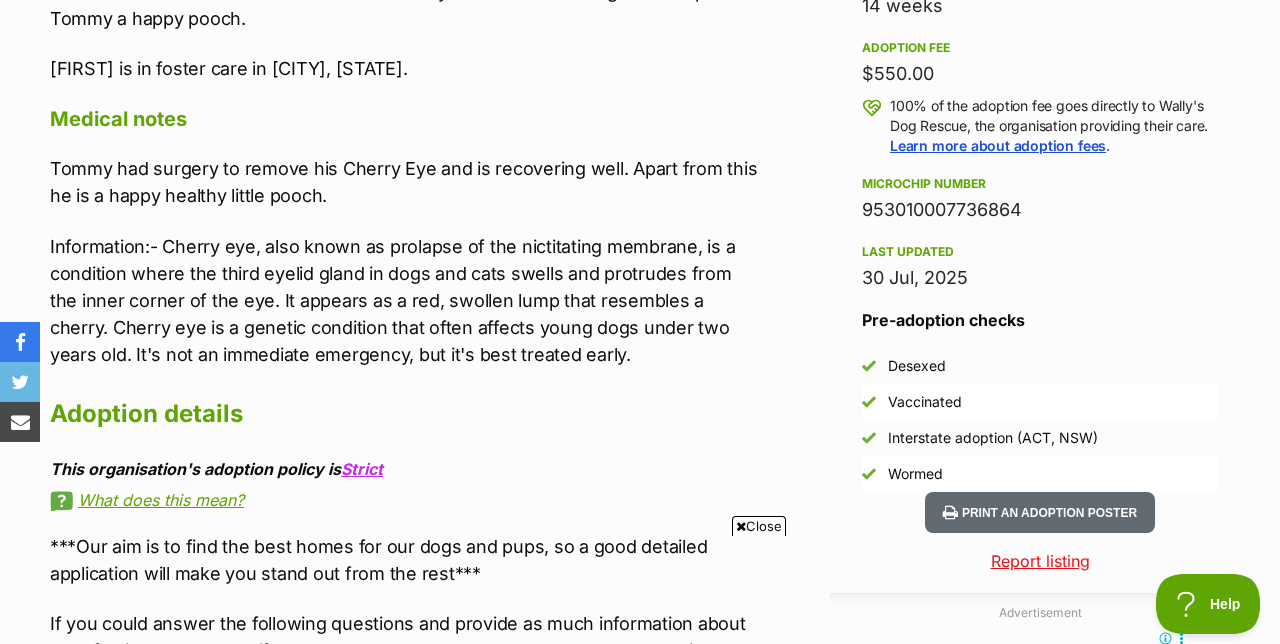 click on "Close" at bounding box center [759, 526] 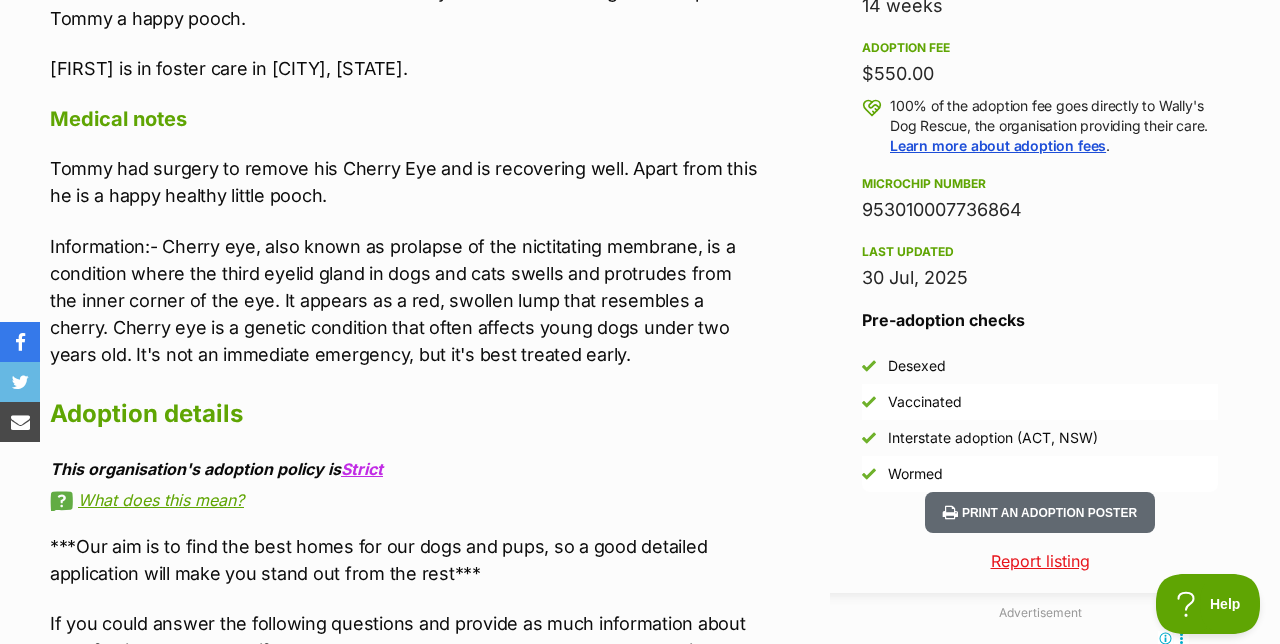 click on "Advertisement
Adoption information
I've been adopted!
This pet is no longer available
On Hold
Enquire about Tommy
Find available pets like this!
Rescue group
Wally's Dog Rescue
PetRescue ID
1135335
Location
Mosman, NSW
Age
14 weeks
Adoption fee
$550.00
100% of the adoption fee goes directly to Wally's Dog Rescue, the organisation providing their care.
Learn more about adoption fees .
Microchip number
953010007736864
Last updated
30 Jul, 2025
Pre-adoption checks
Desexed
Vaccinated
Interstate adoption (ACT, NSW)
Wormed
About Tommy
Sweet little Tommy is a 14 week old Jack Russell/Cavalier mix who has found himself searching for a forever home.
Tommy is in foster care in Mosman NSW.
Medical notes
Adoption details
This organisation's adoption policy is" at bounding box center (640, 840) 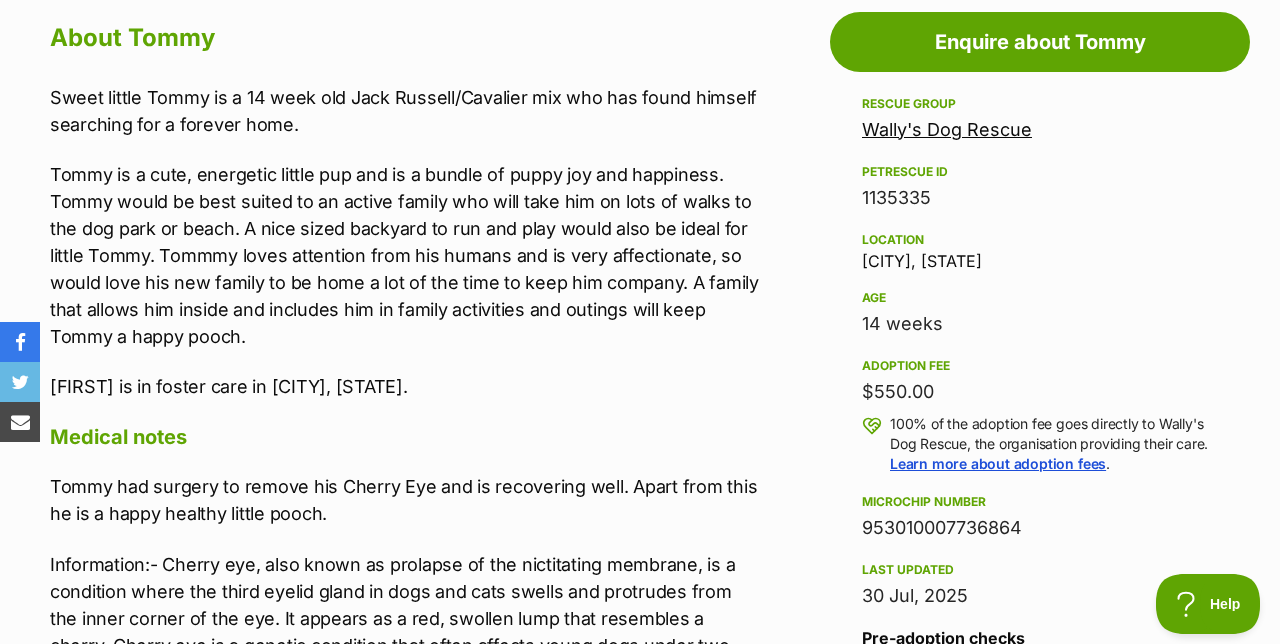 scroll, scrollTop: 1112, scrollLeft: 0, axis: vertical 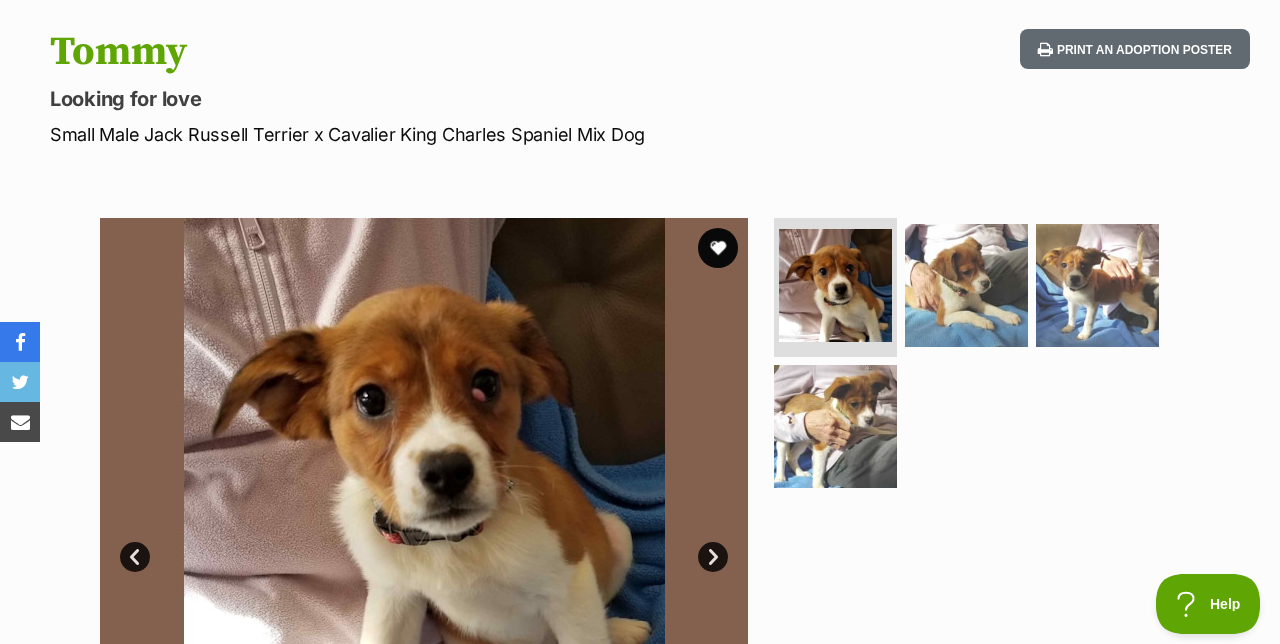click at bounding box center (718, 248) 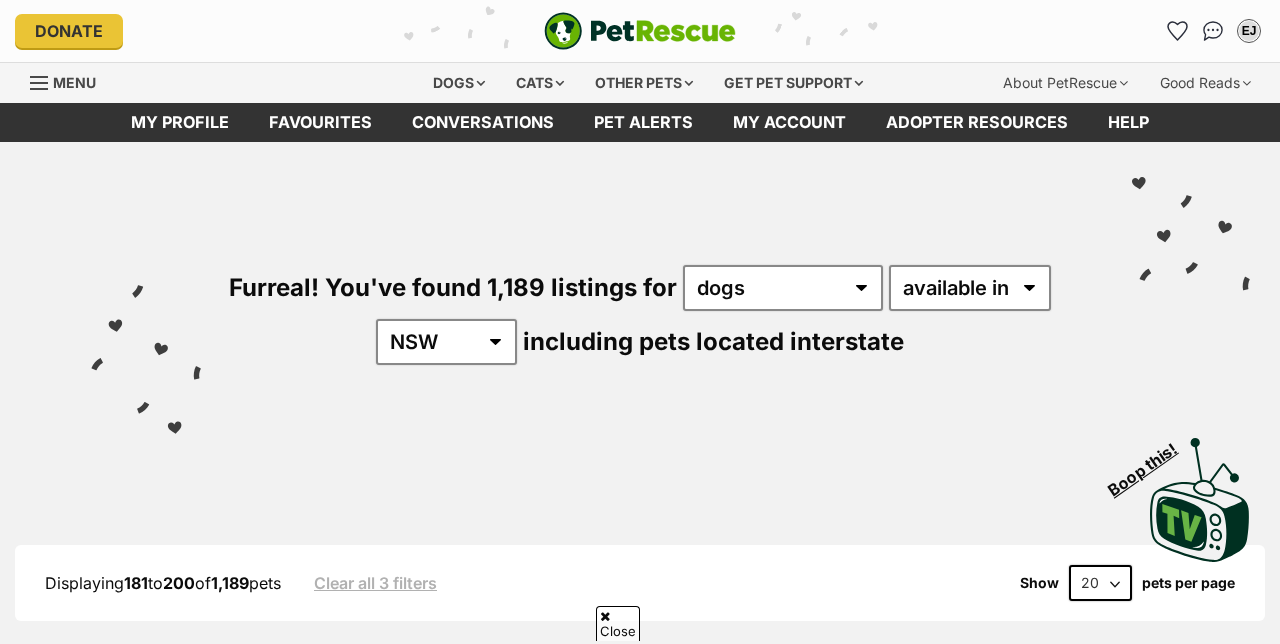 scroll, scrollTop: 3246, scrollLeft: 0, axis: vertical 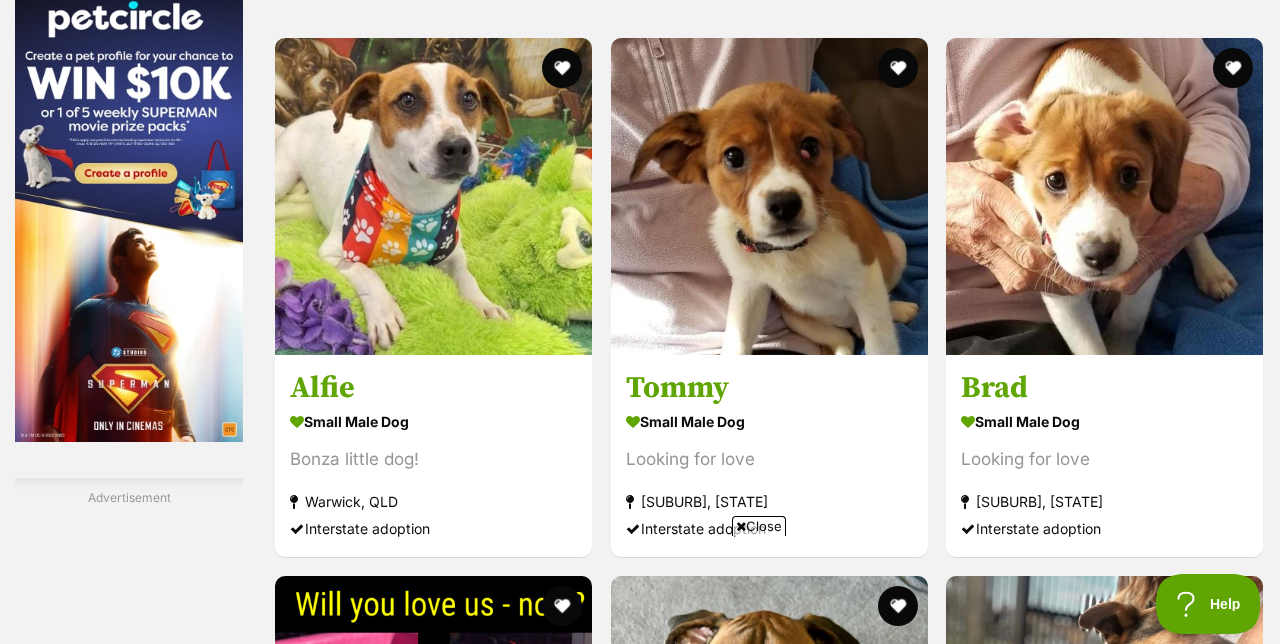 click at bounding box center [433, 196] 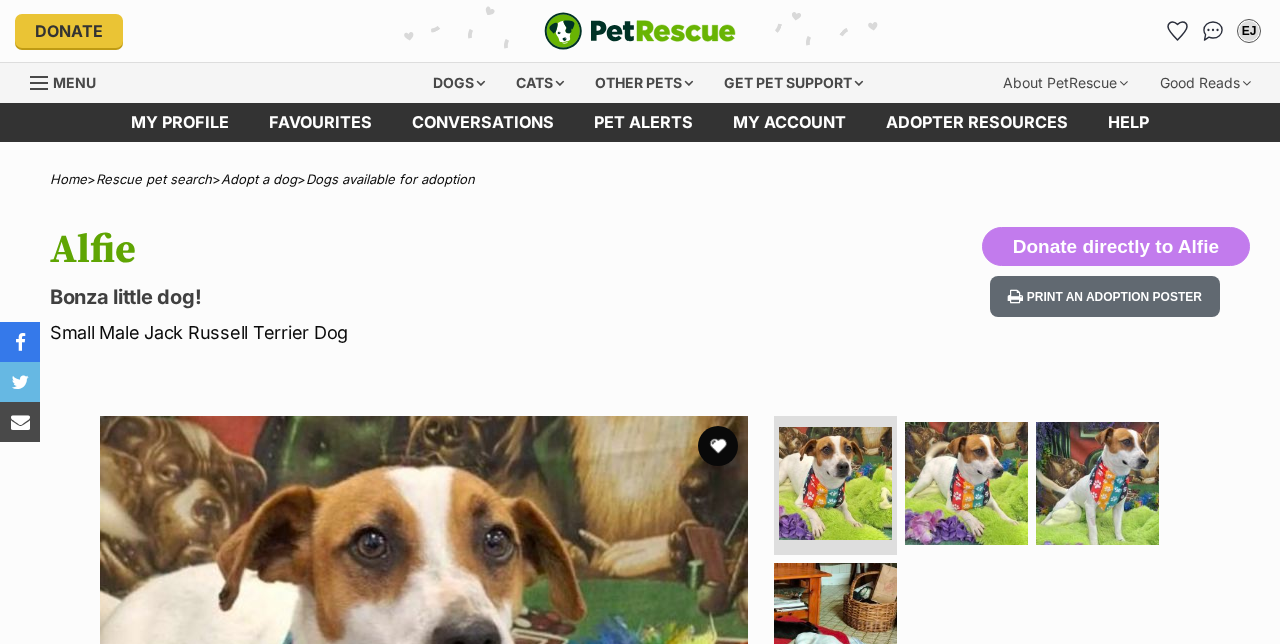 scroll, scrollTop: 0, scrollLeft: 0, axis: both 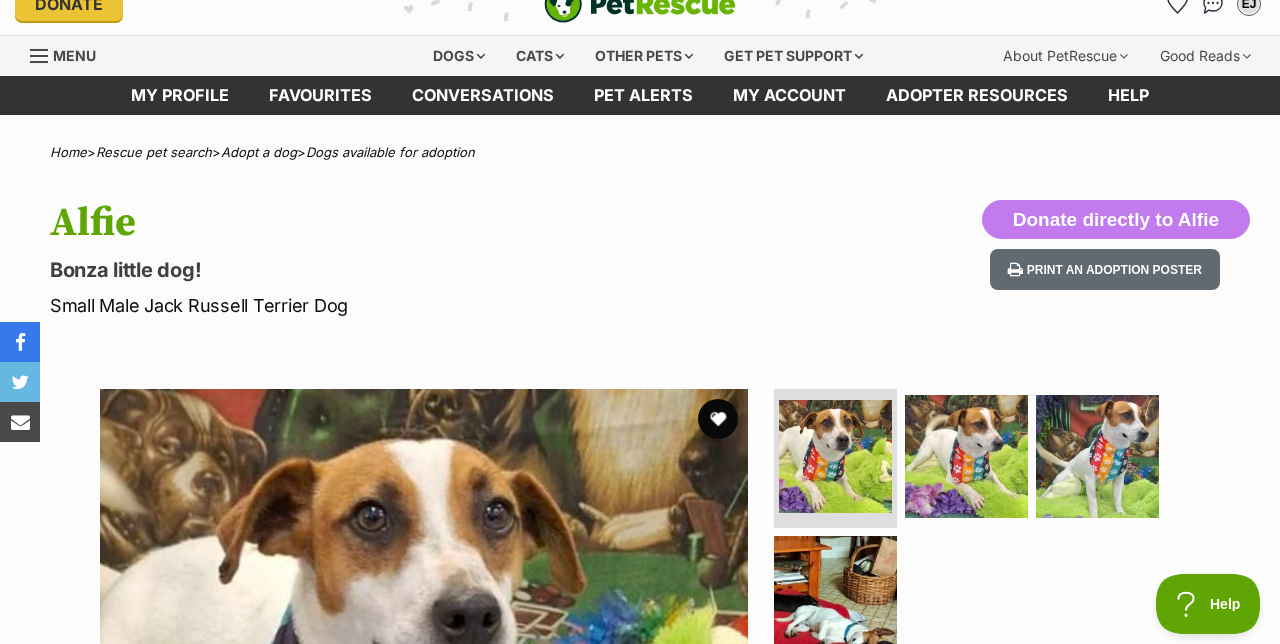 click at bounding box center [718, 419] 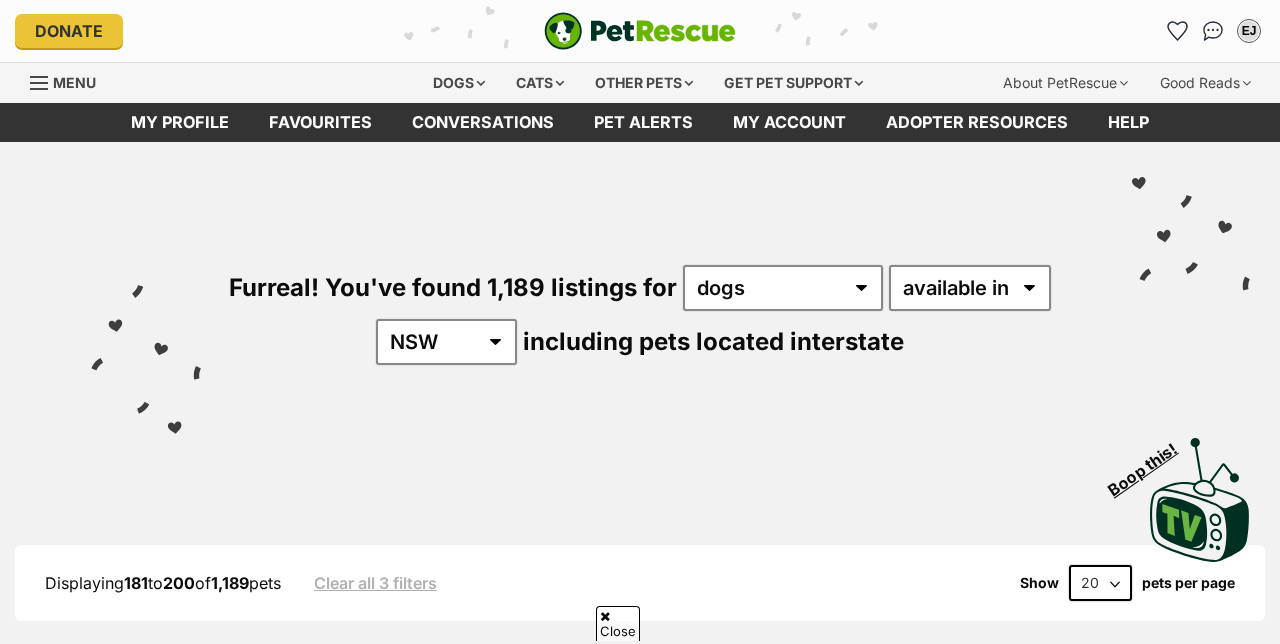 scroll, scrollTop: 3155, scrollLeft: 0, axis: vertical 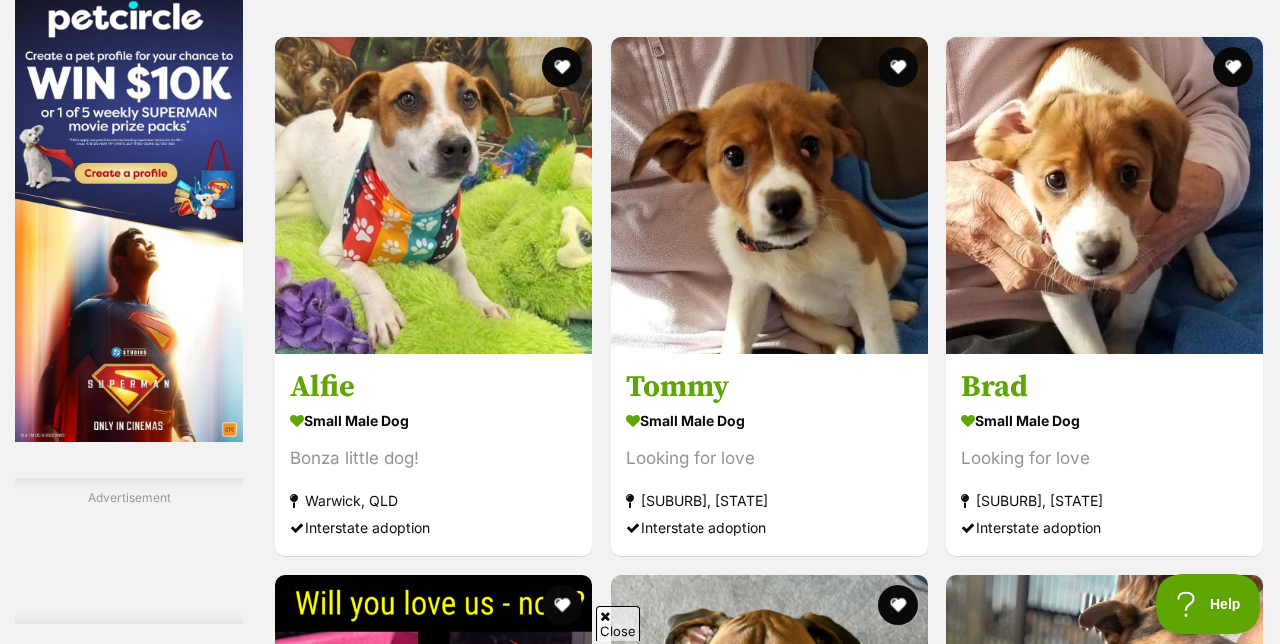 click at bounding box center (1104, 195) 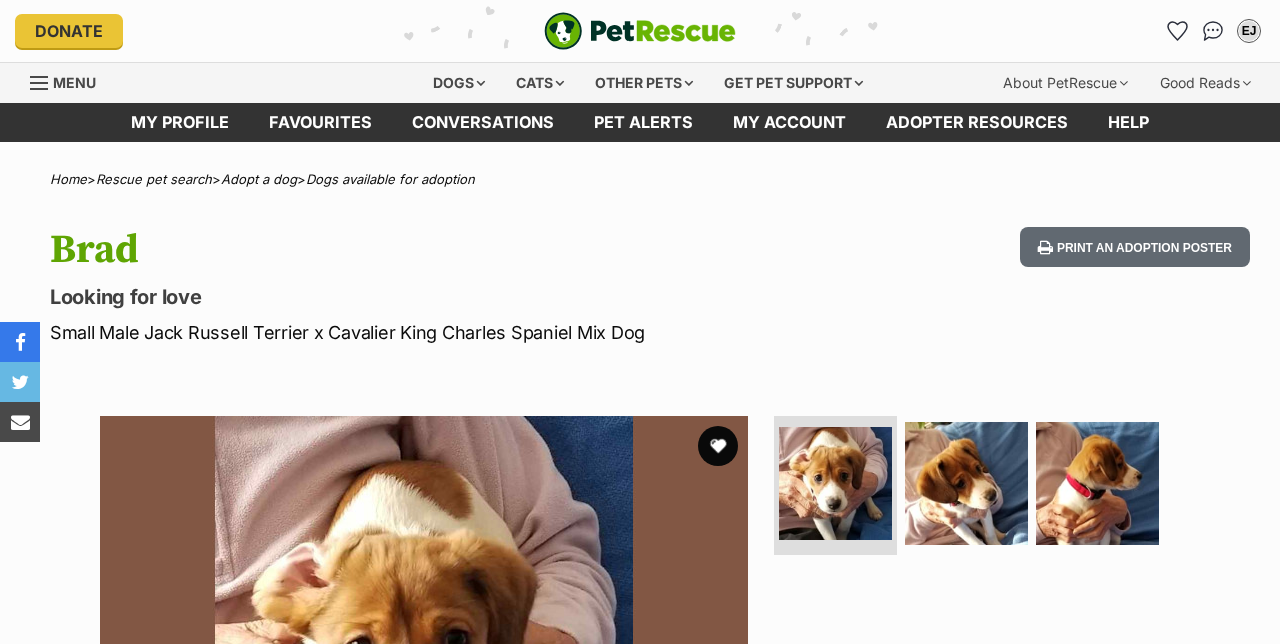 scroll, scrollTop: 0, scrollLeft: 0, axis: both 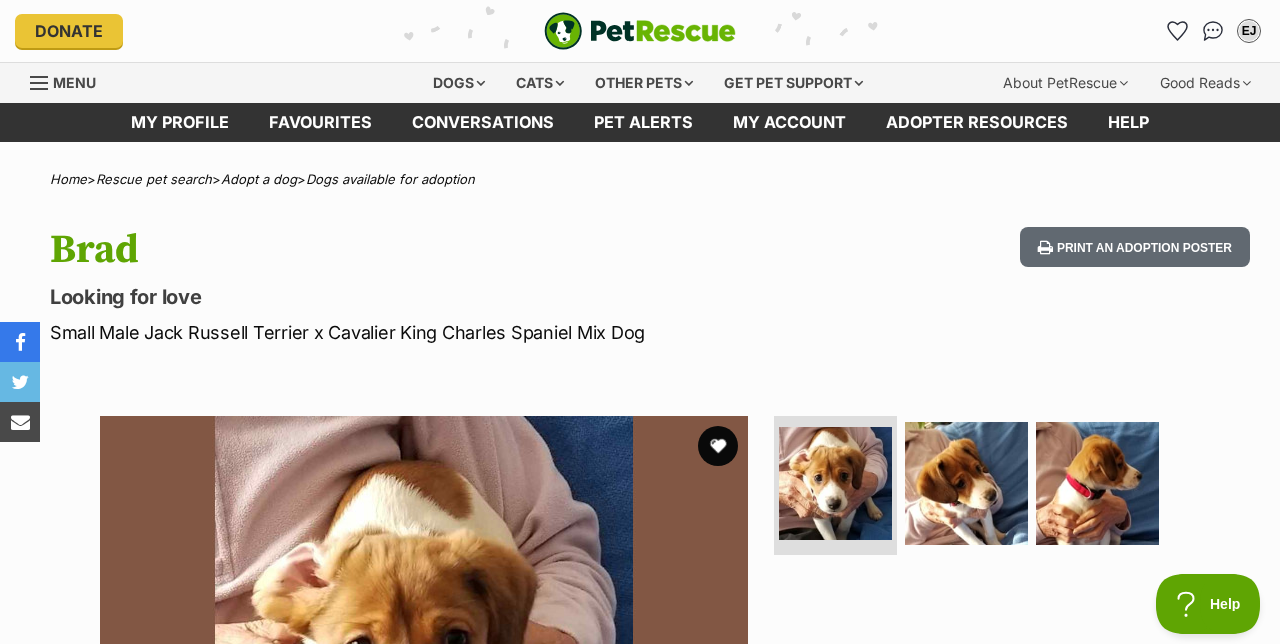 click at bounding box center (718, 446) 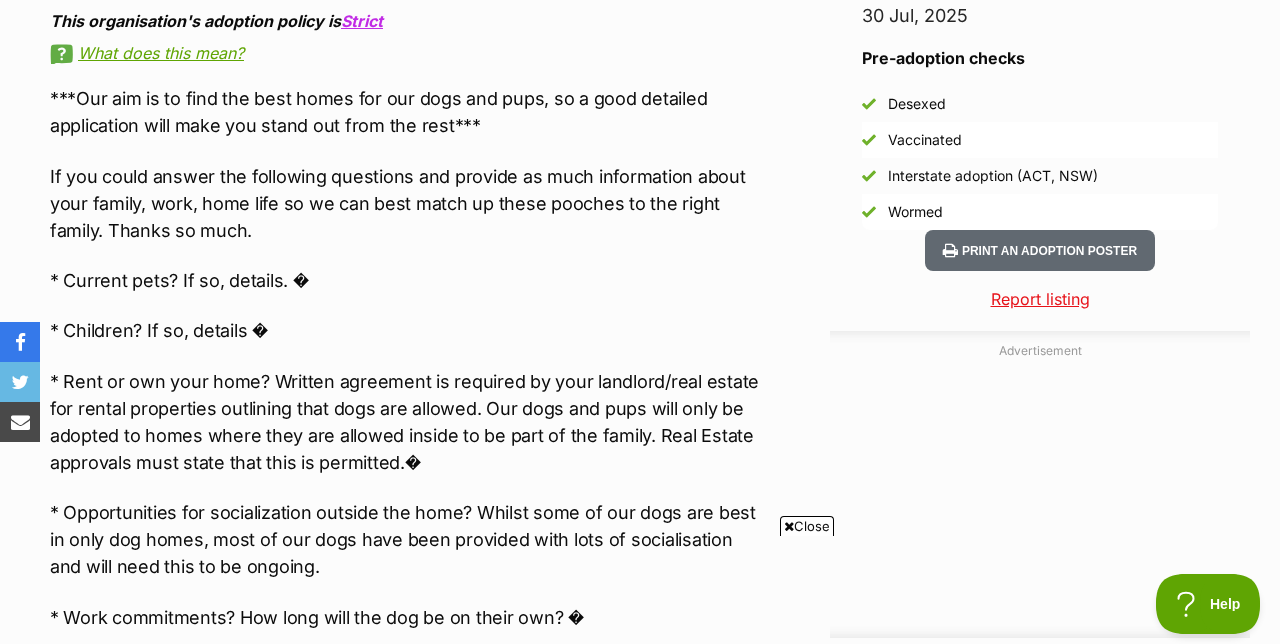 scroll, scrollTop: 1694, scrollLeft: 0, axis: vertical 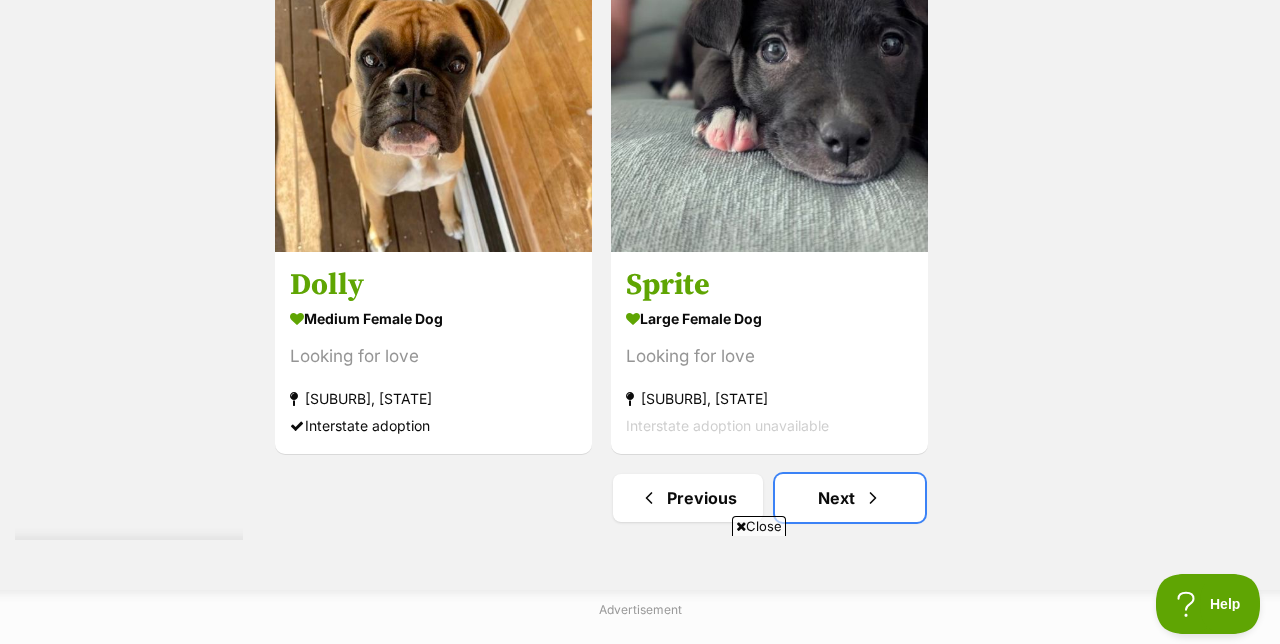 click on "Next" at bounding box center (850, 498) 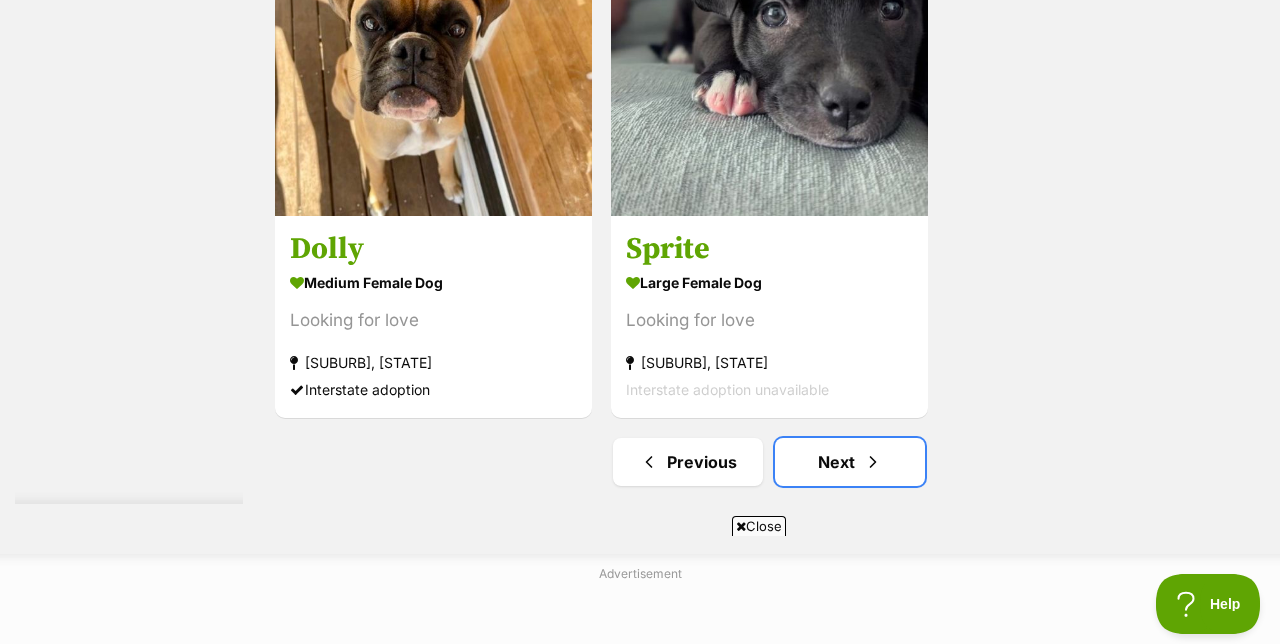 scroll, scrollTop: 4610, scrollLeft: 0, axis: vertical 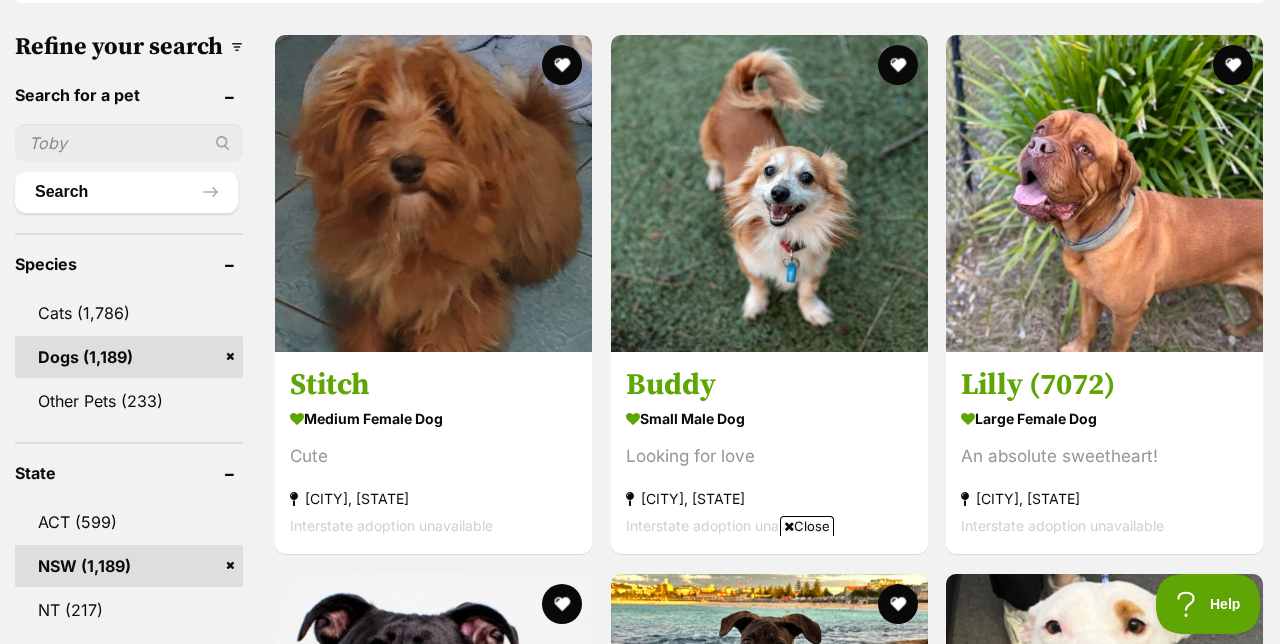 click at bounding box center [769, 193] 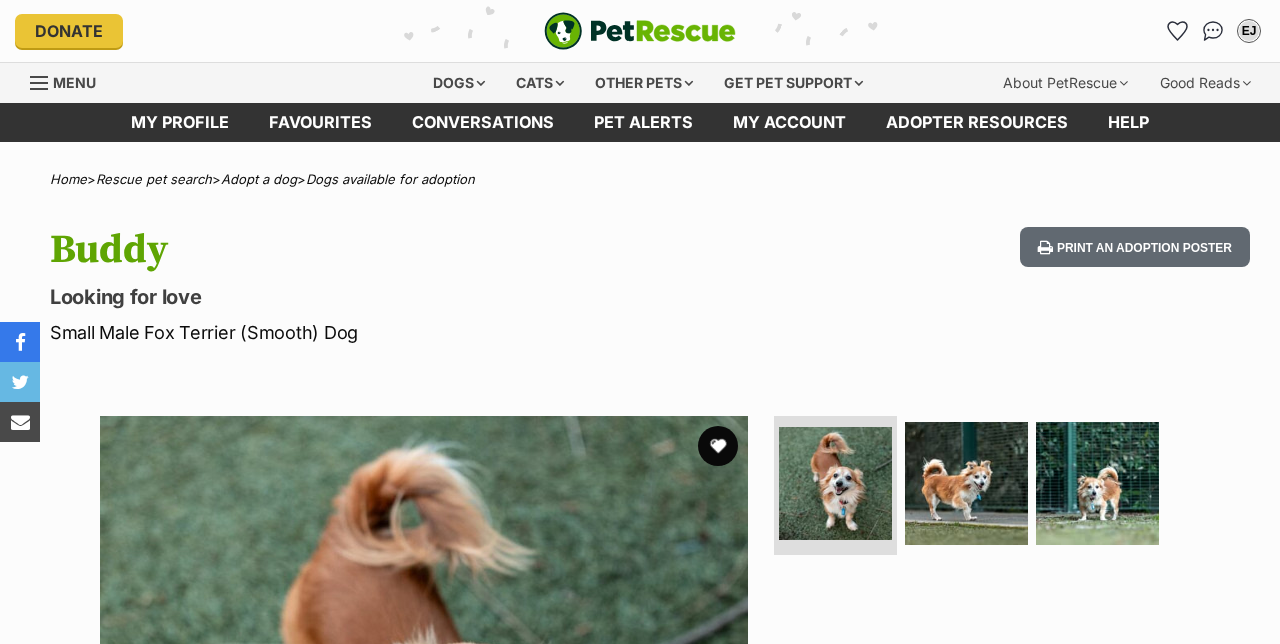 scroll, scrollTop: 0, scrollLeft: 0, axis: both 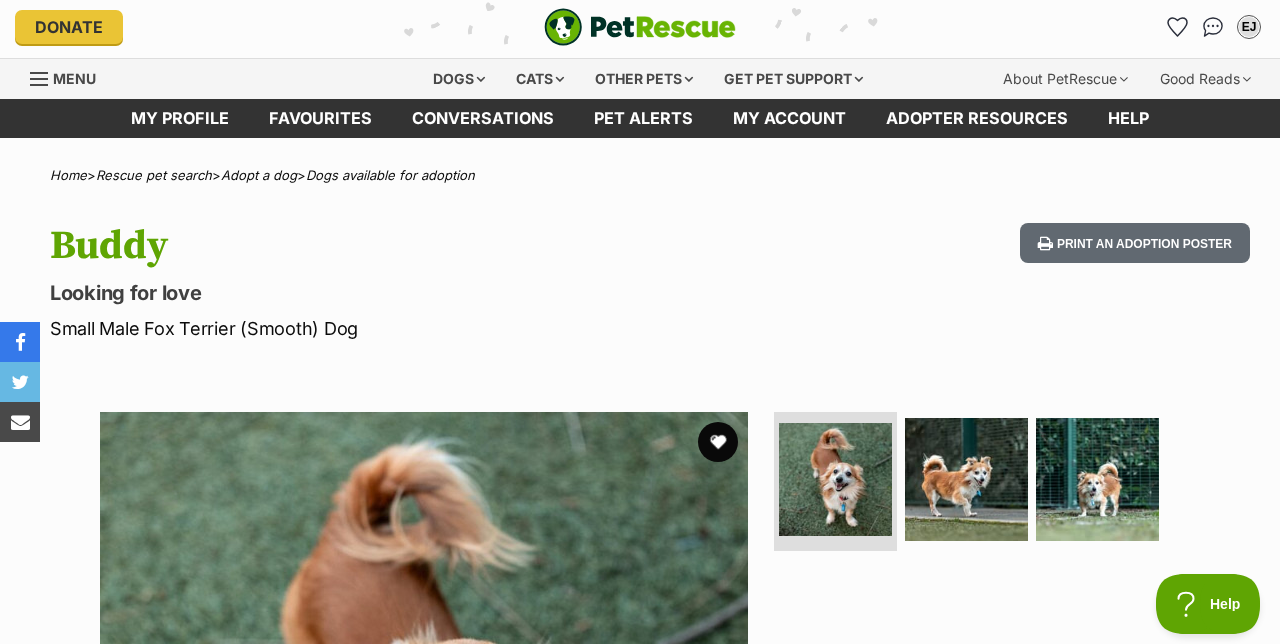 click at bounding box center [718, 442] 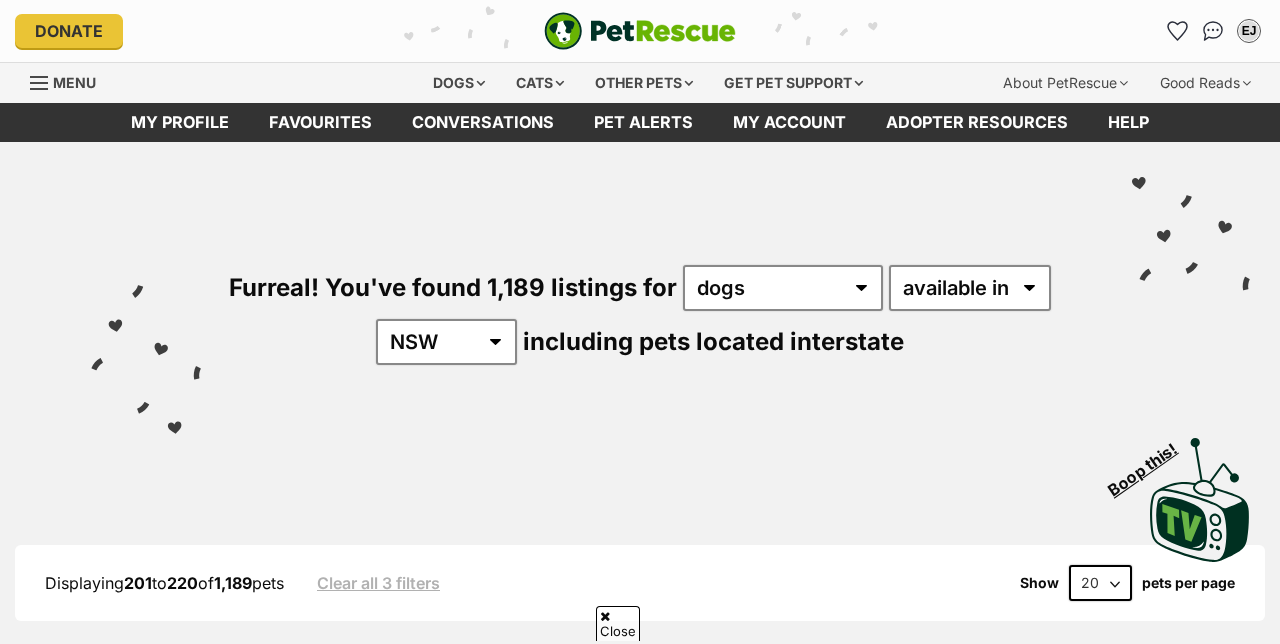 scroll, scrollTop: 702, scrollLeft: 0, axis: vertical 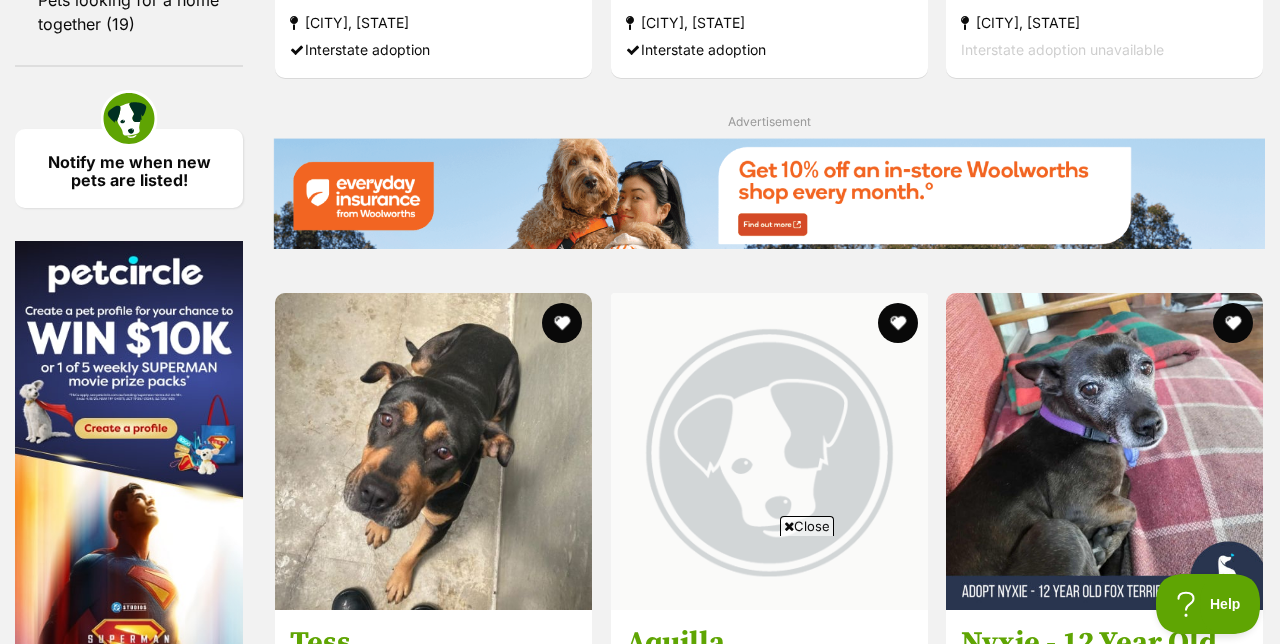 click at bounding box center (1104, 451) 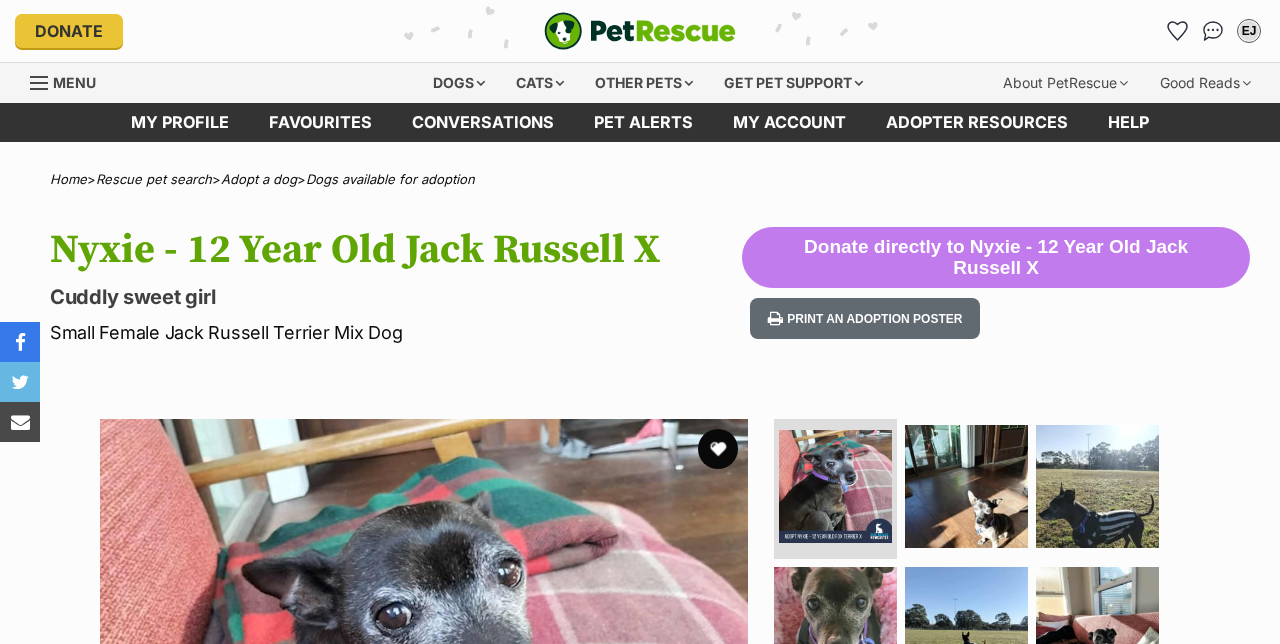 scroll, scrollTop: 0, scrollLeft: 0, axis: both 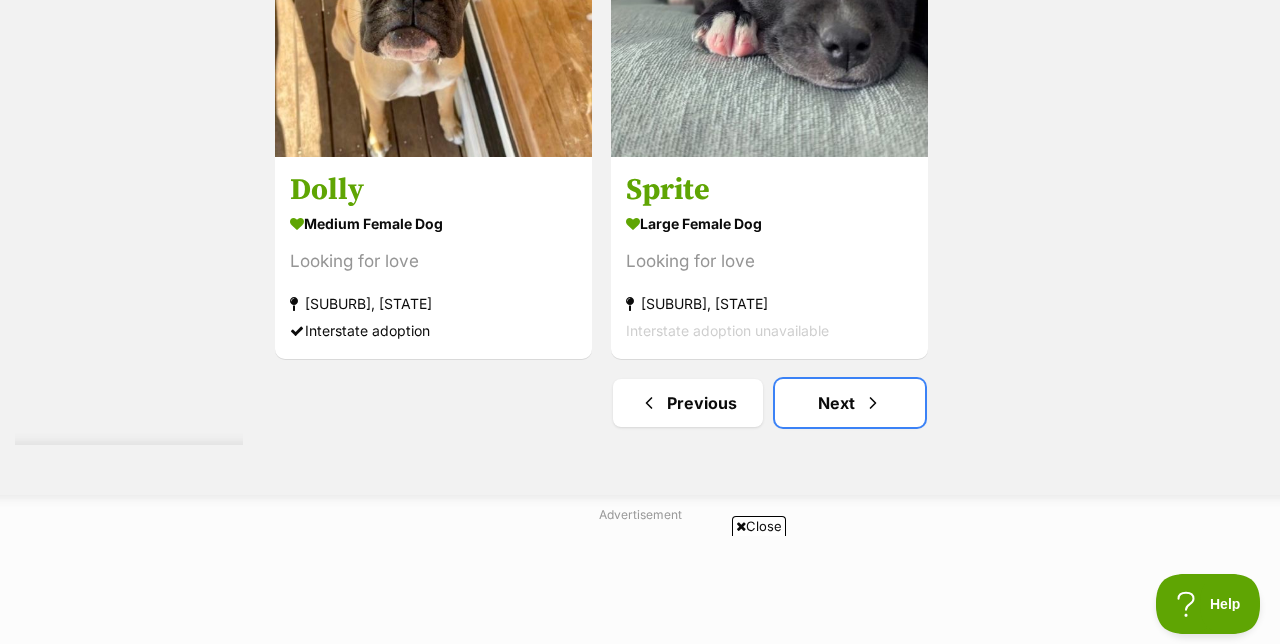 click on "Next" at bounding box center (850, 403) 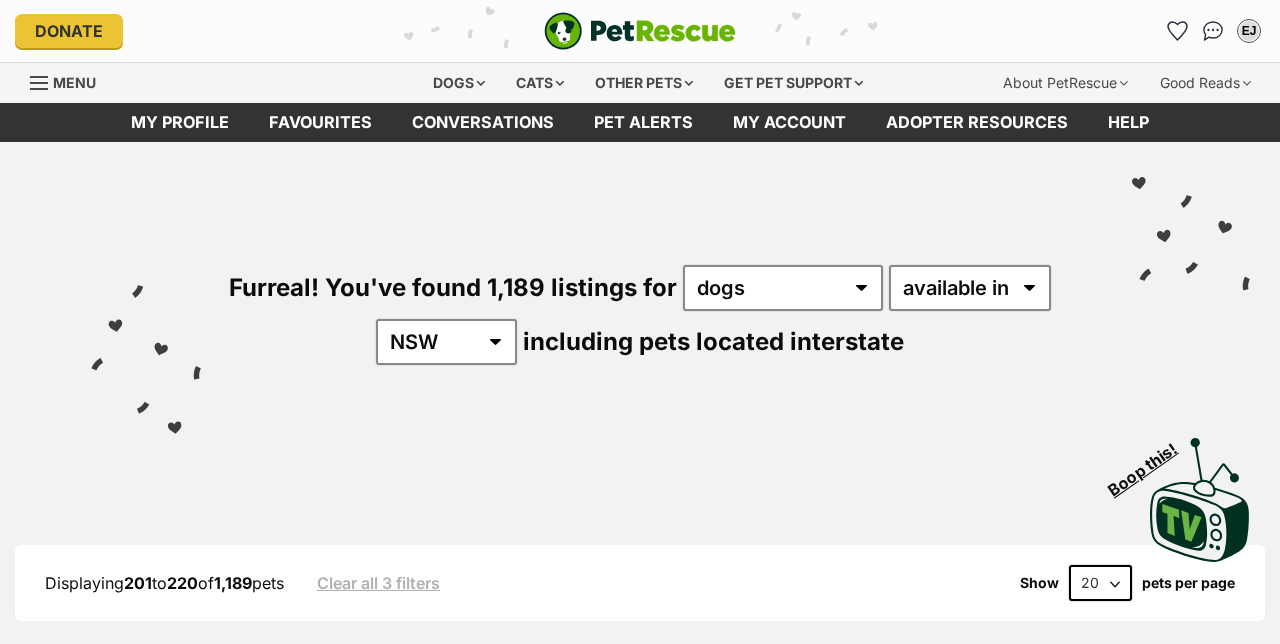 scroll, scrollTop: 0, scrollLeft: 0, axis: both 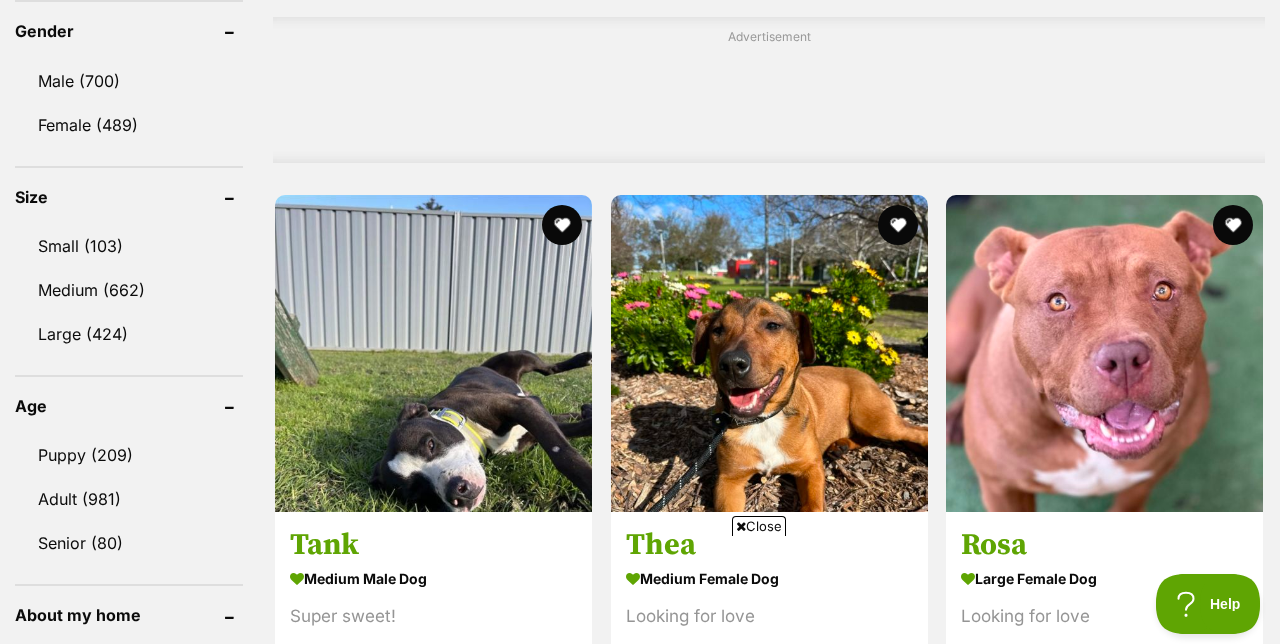 click on "Close" at bounding box center [759, 526] 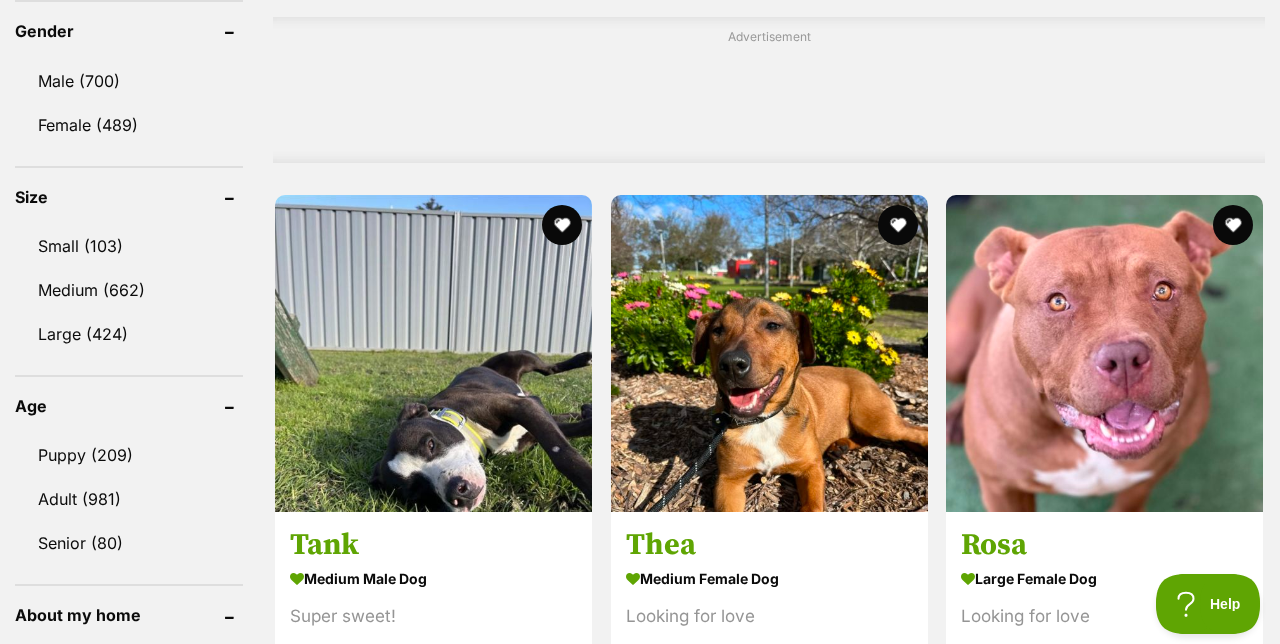 click on "Looking for love" at bounding box center [769, 616] 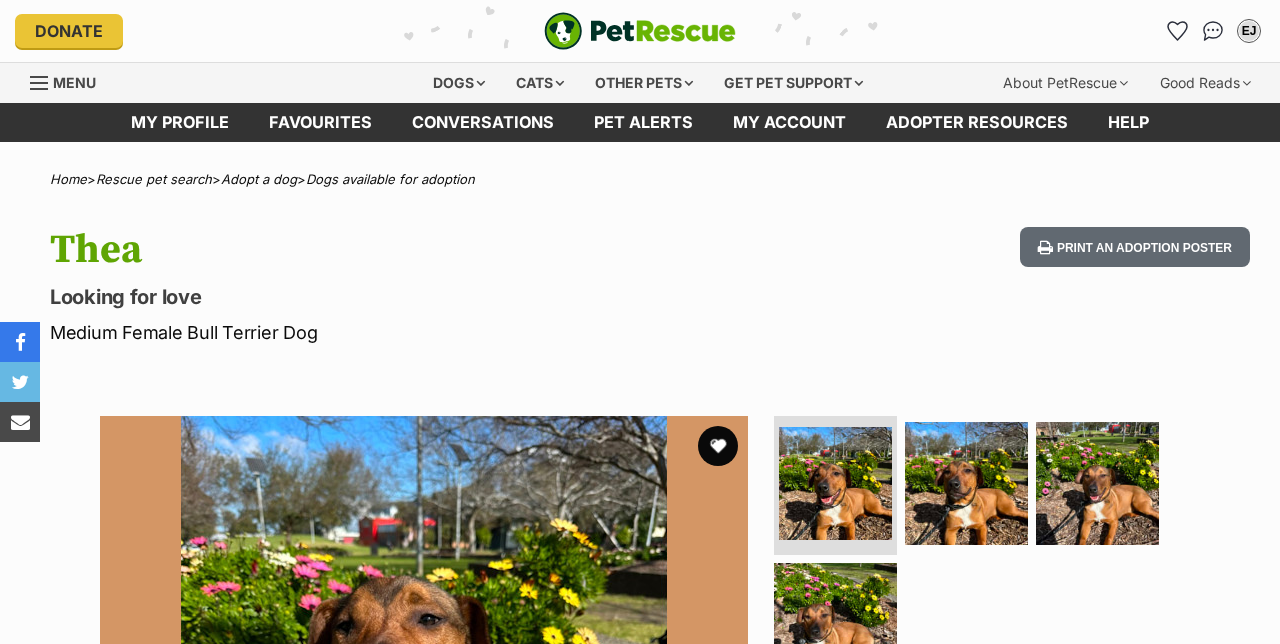 scroll, scrollTop: 0, scrollLeft: 0, axis: both 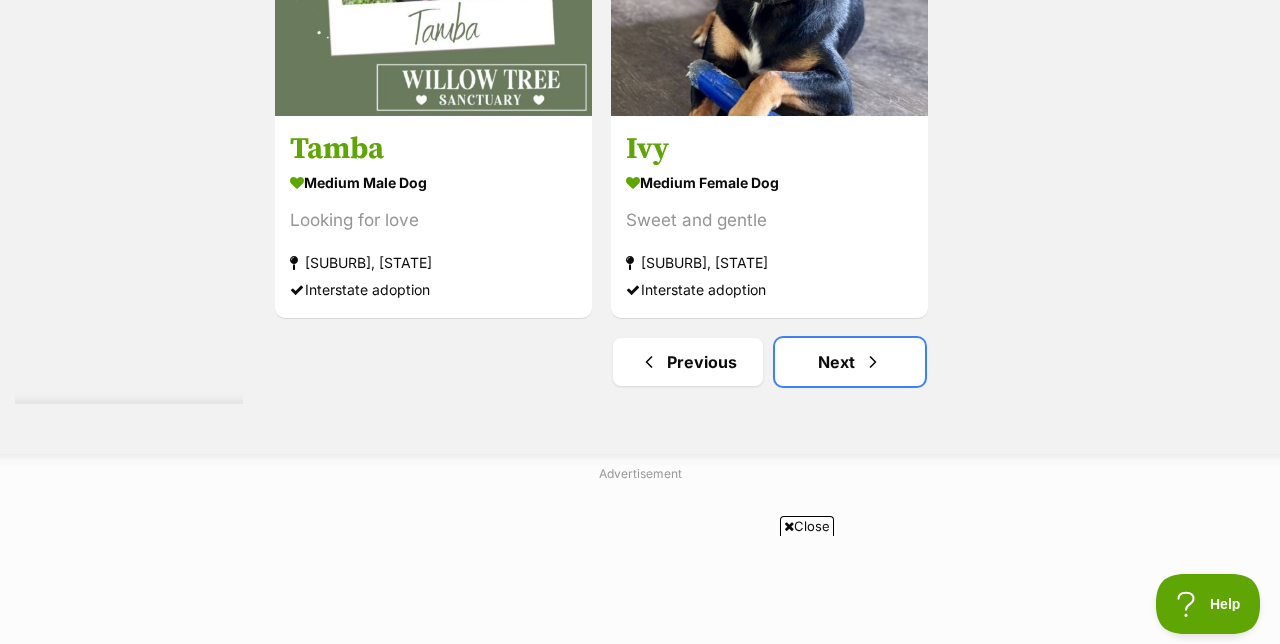 click on "Next" at bounding box center (850, 362) 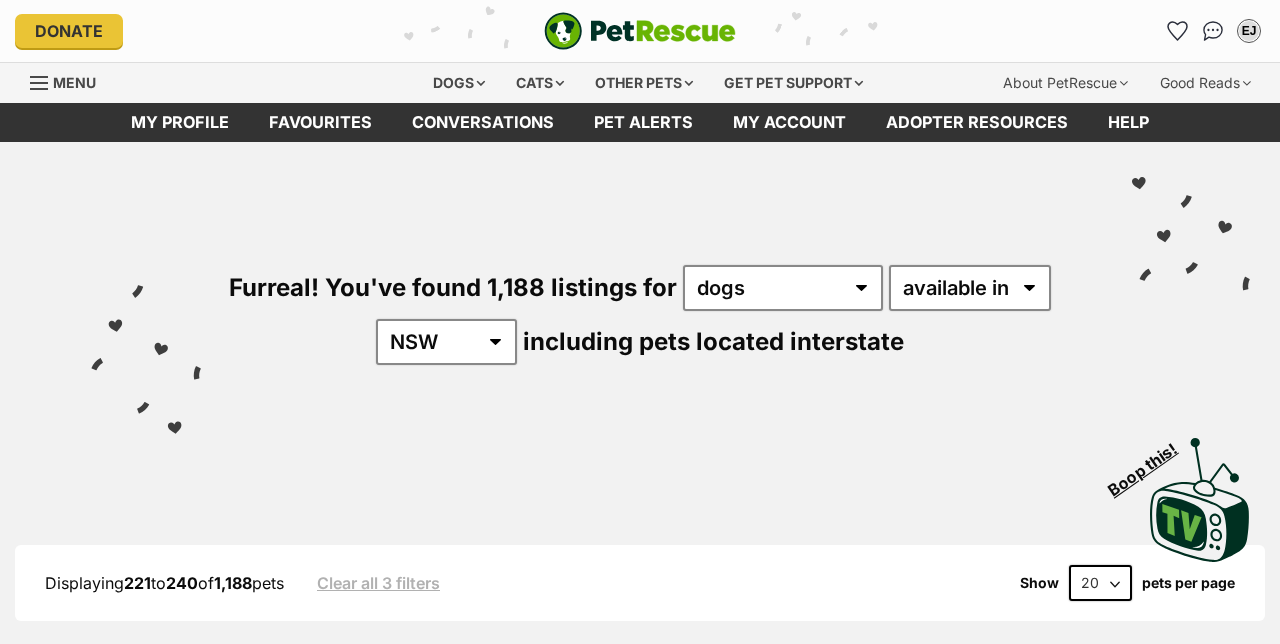 scroll, scrollTop: 0, scrollLeft: 0, axis: both 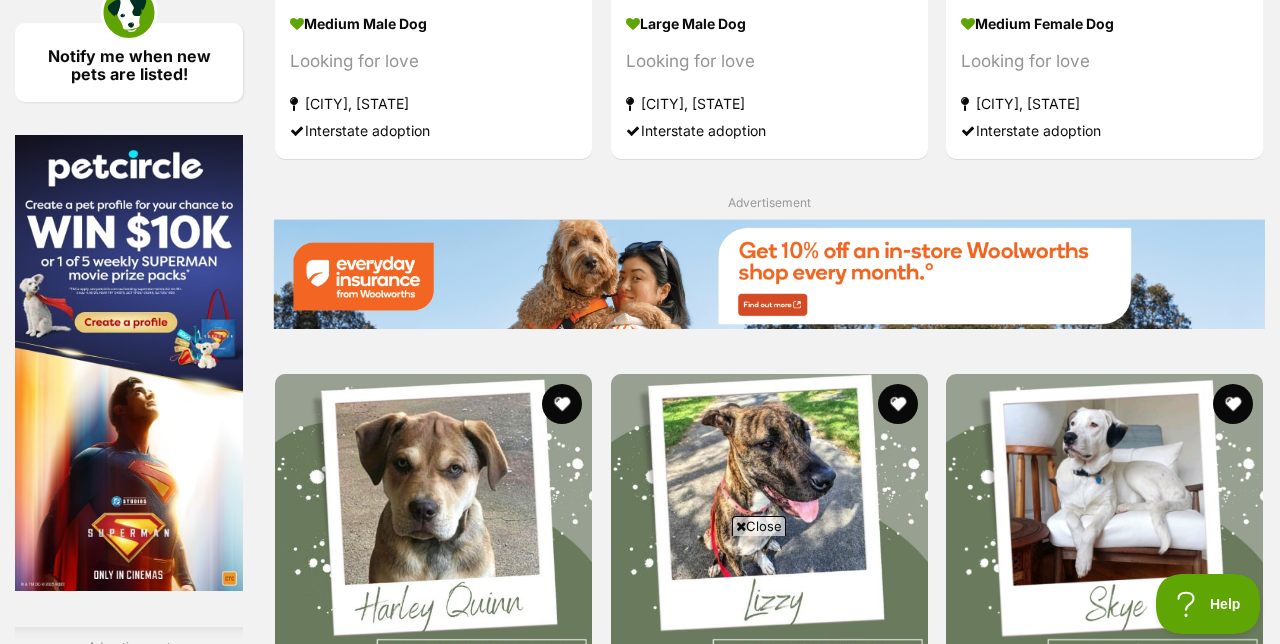 click at bounding box center (769, 274) 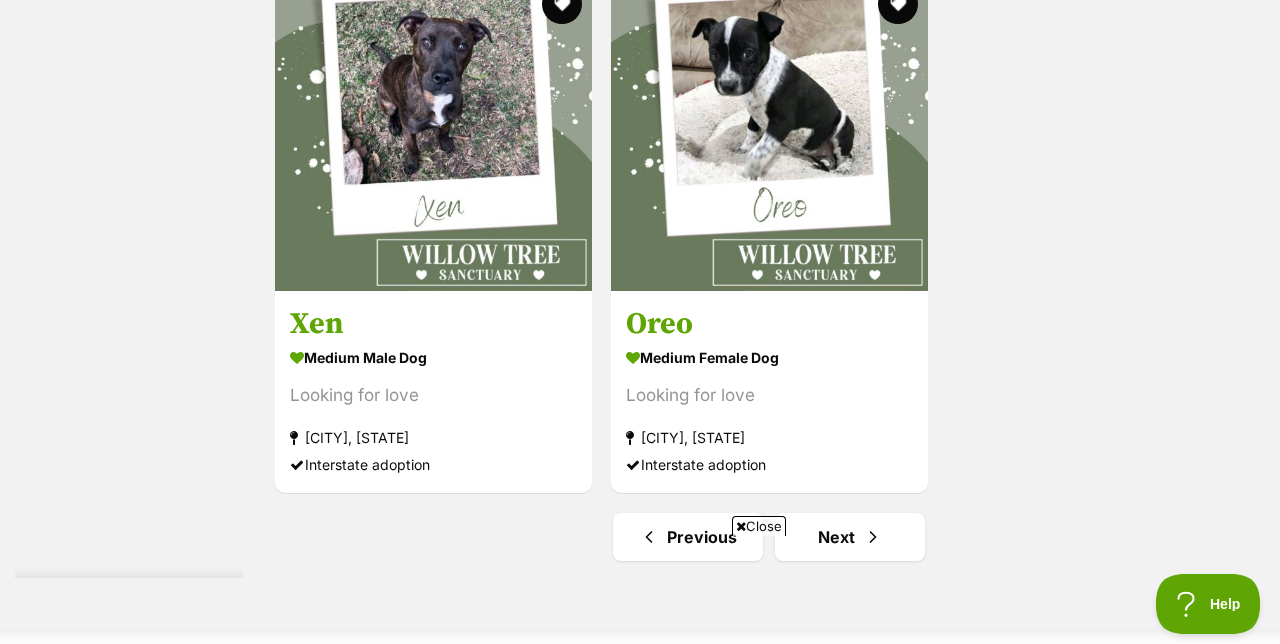 scroll, scrollTop: 4678, scrollLeft: 0, axis: vertical 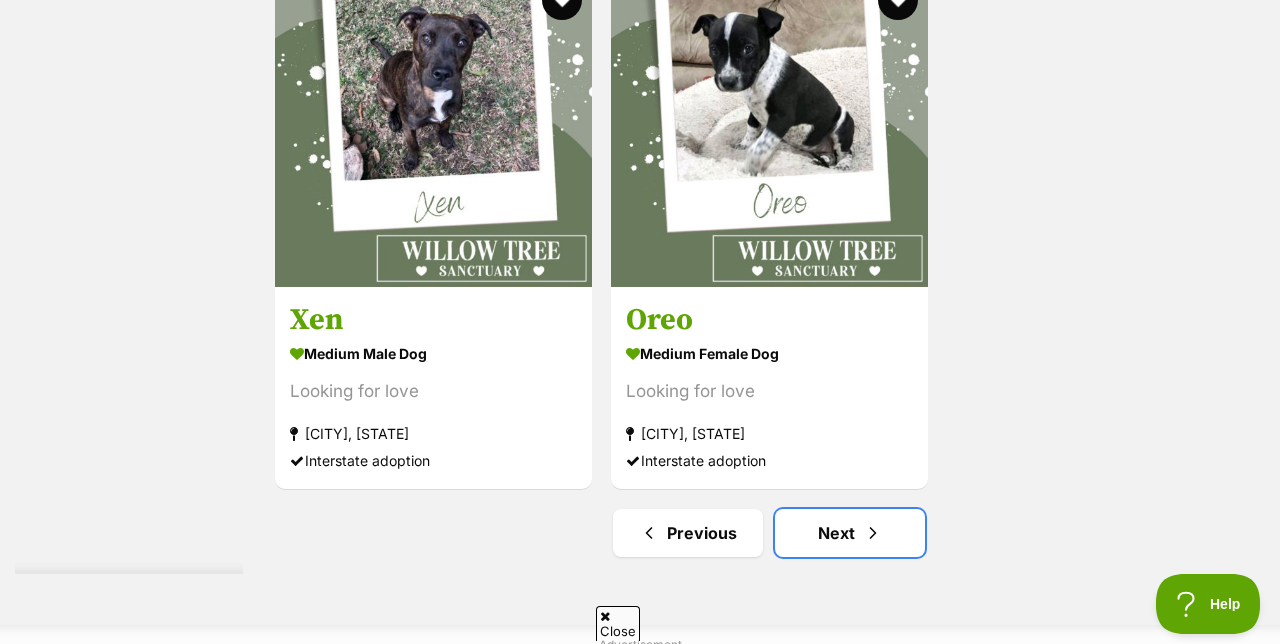 click on "Next" at bounding box center (850, 533) 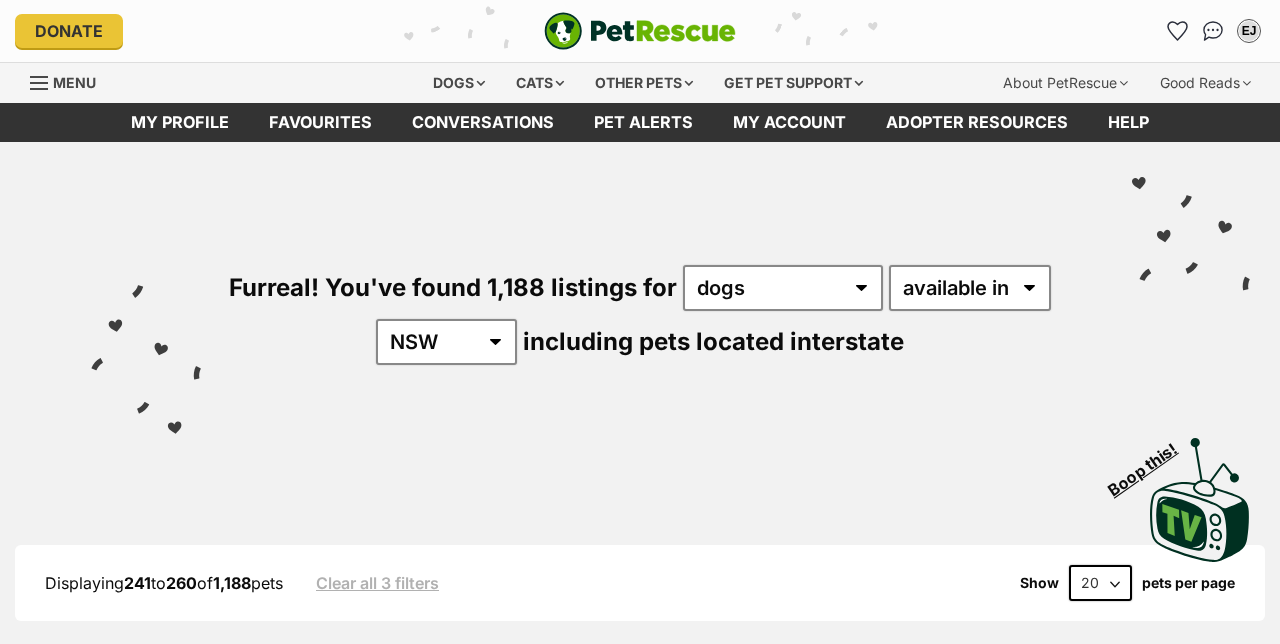 scroll, scrollTop: 0, scrollLeft: 0, axis: both 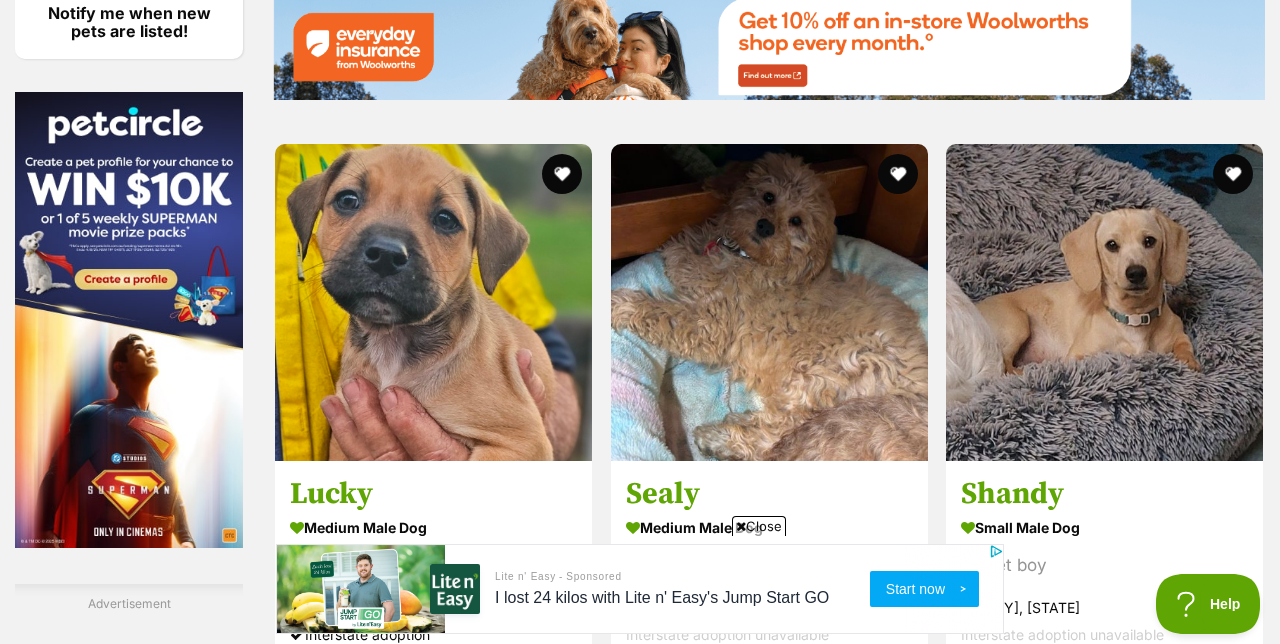 click at bounding box center (1104, 302) 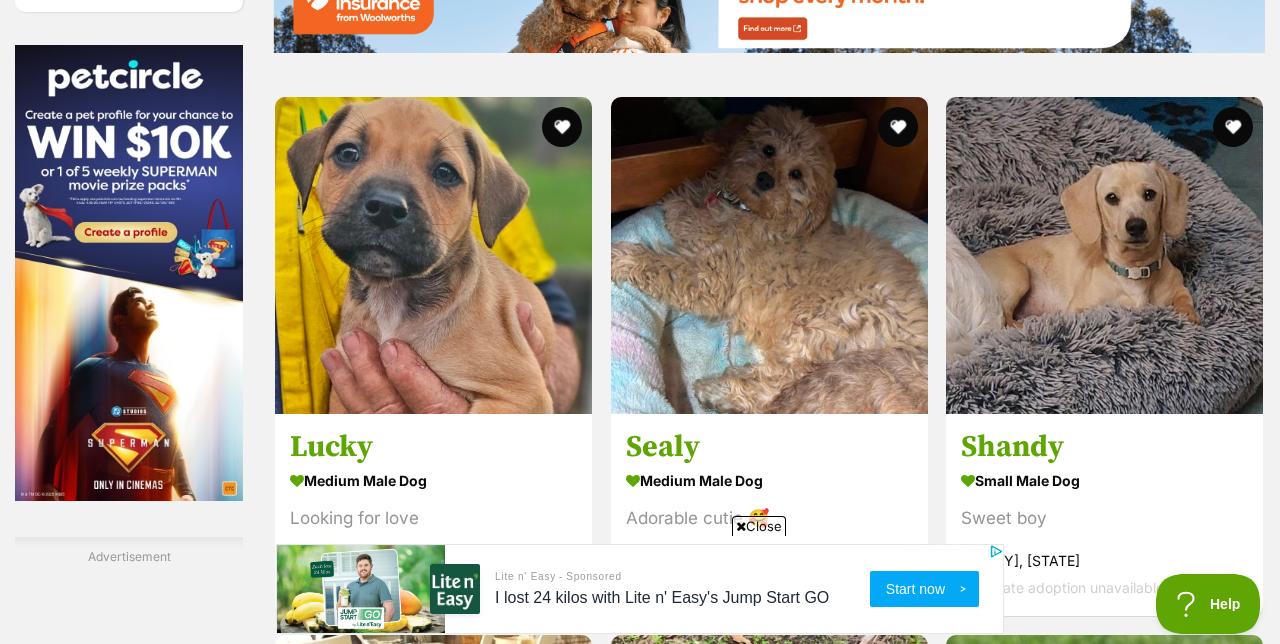scroll, scrollTop: 3133, scrollLeft: 0, axis: vertical 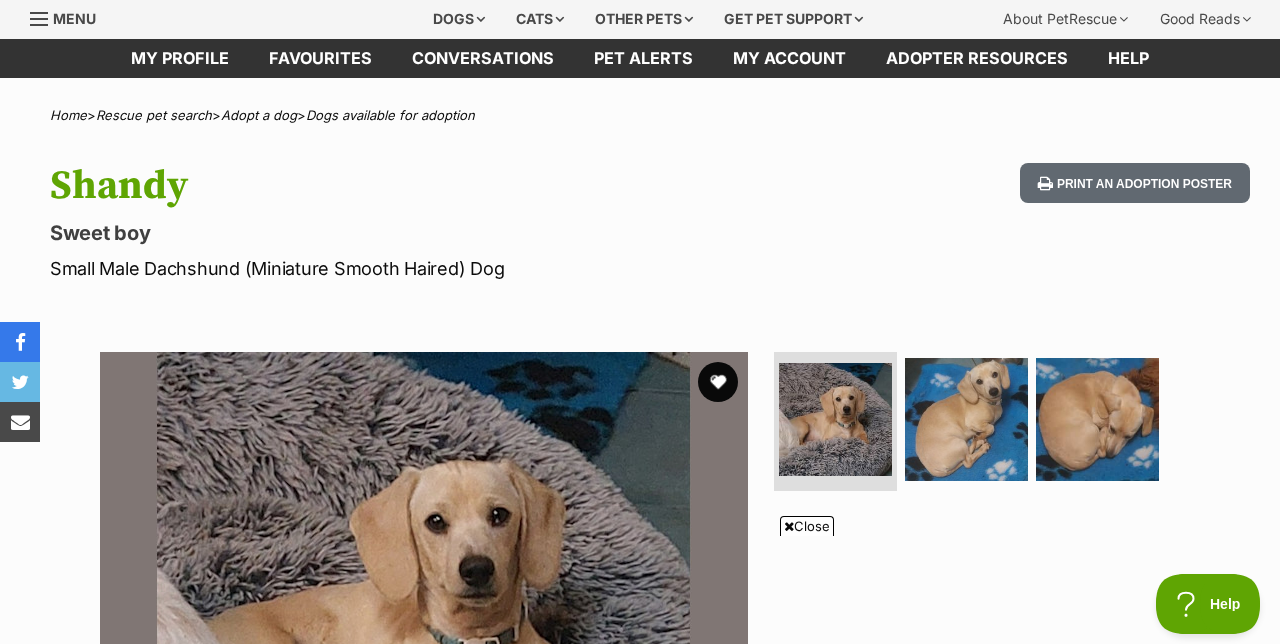 click at bounding box center [718, 382] 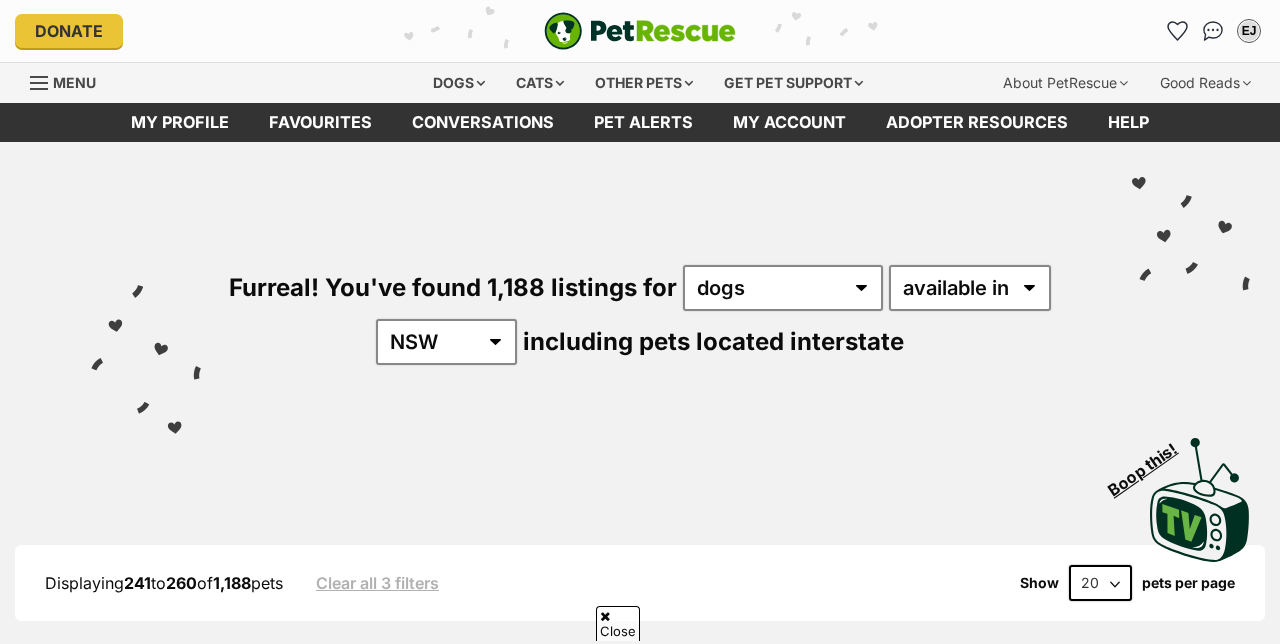 scroll, scrollTop: 3133, scrollLeft: 0, axis: vertical 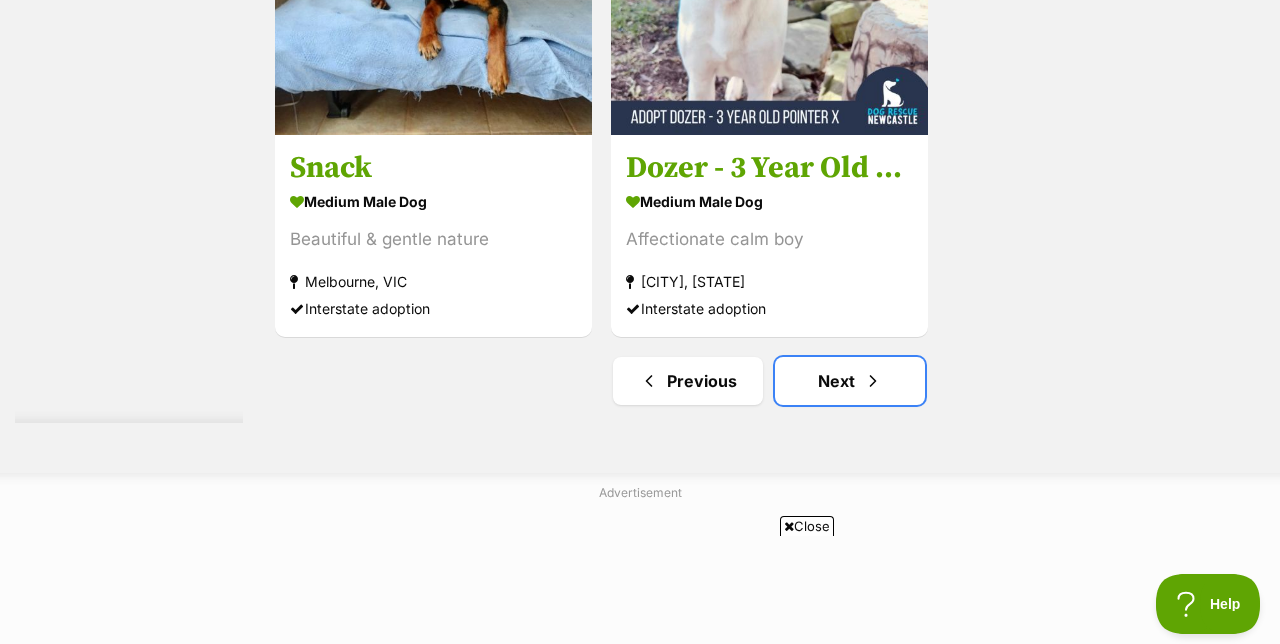 click on "Next" at bounding box center (850, 381) 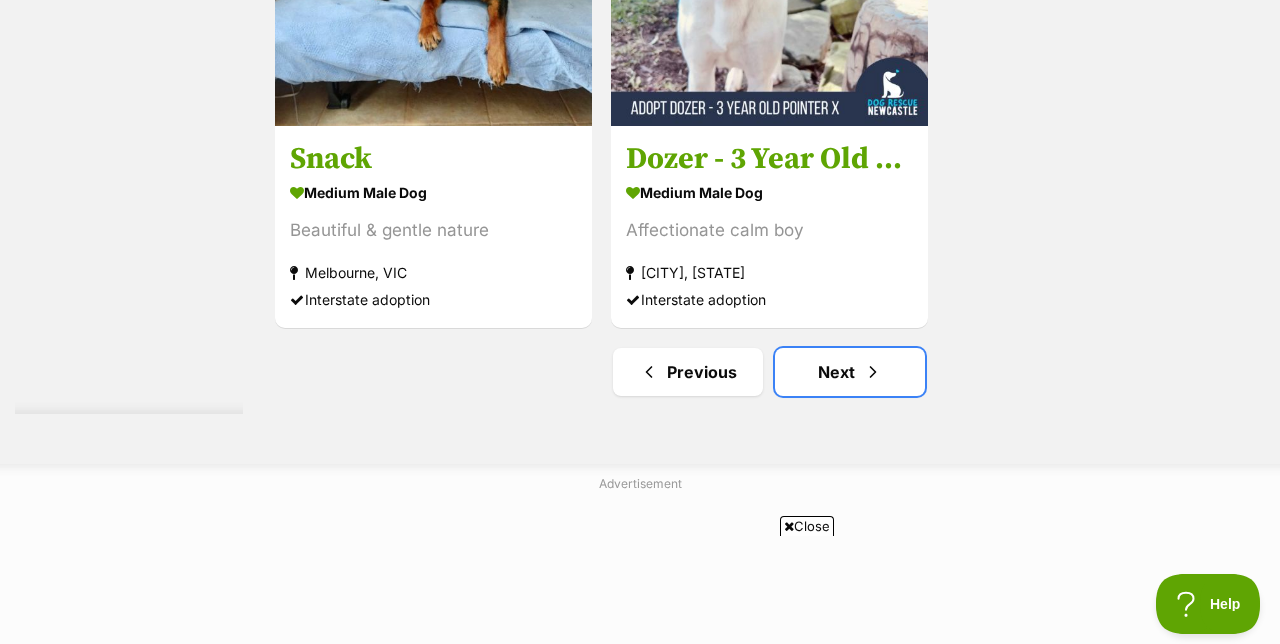 scroll, scrollTop: 4727, scrollLeft: 0, axis: vertical 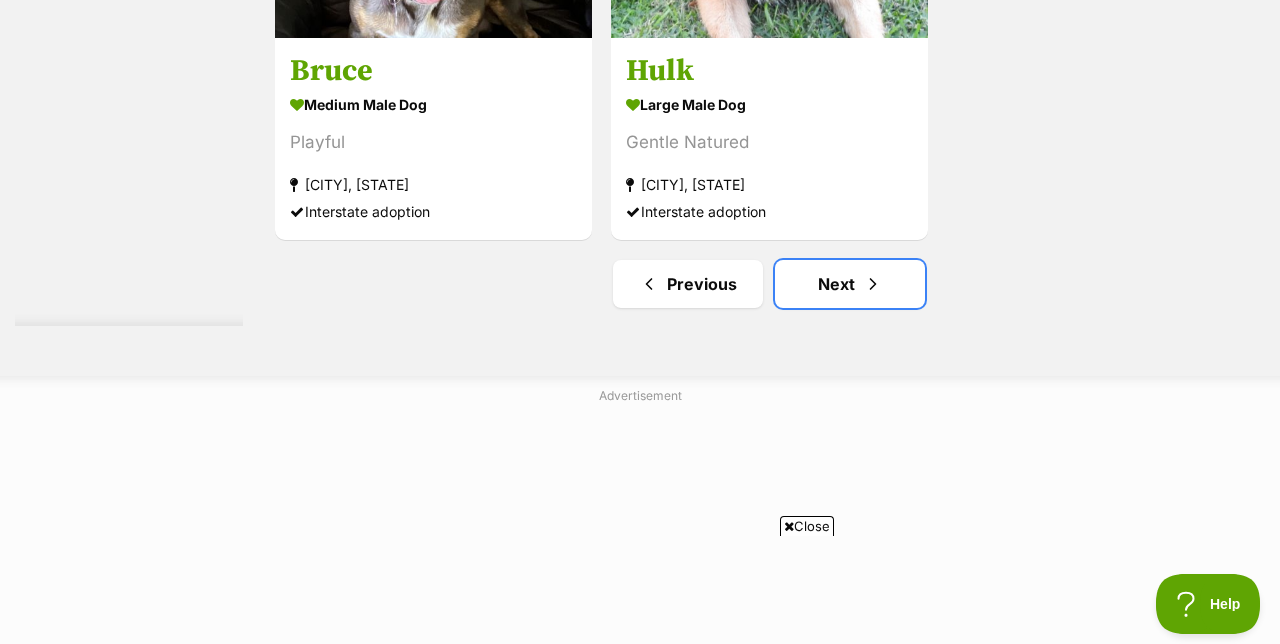 click on "Next" at bounding box center (850, 284) 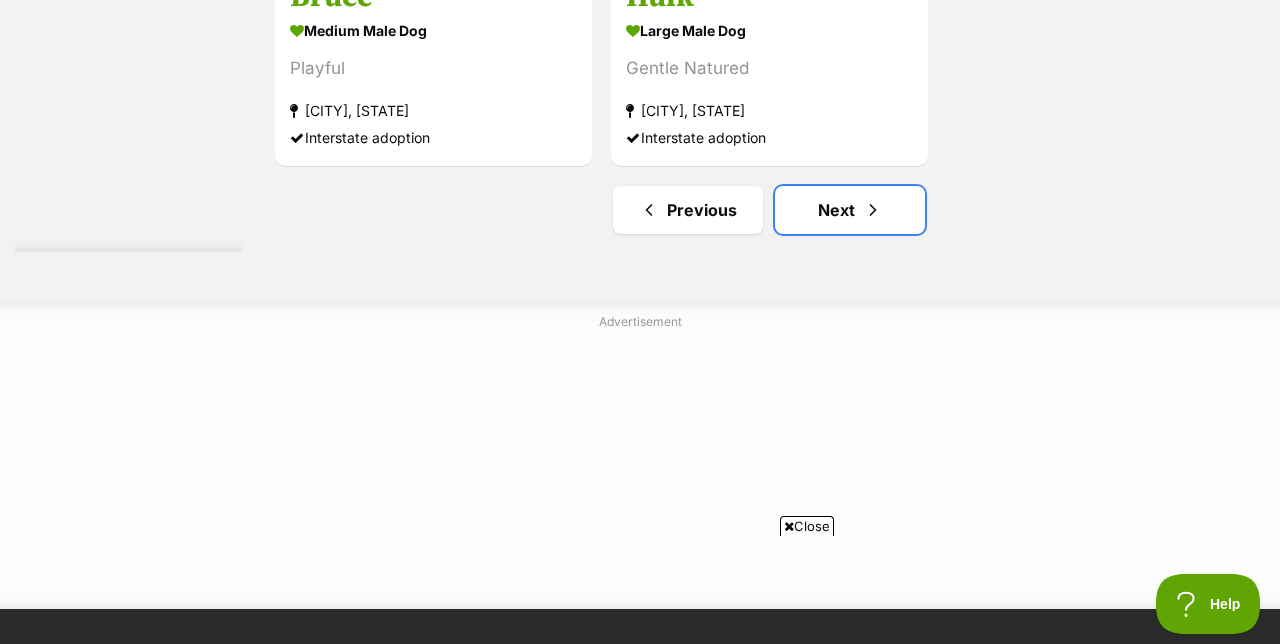 scroll, scrollTop: 4824, scrollLeft: 0, axis: vertical 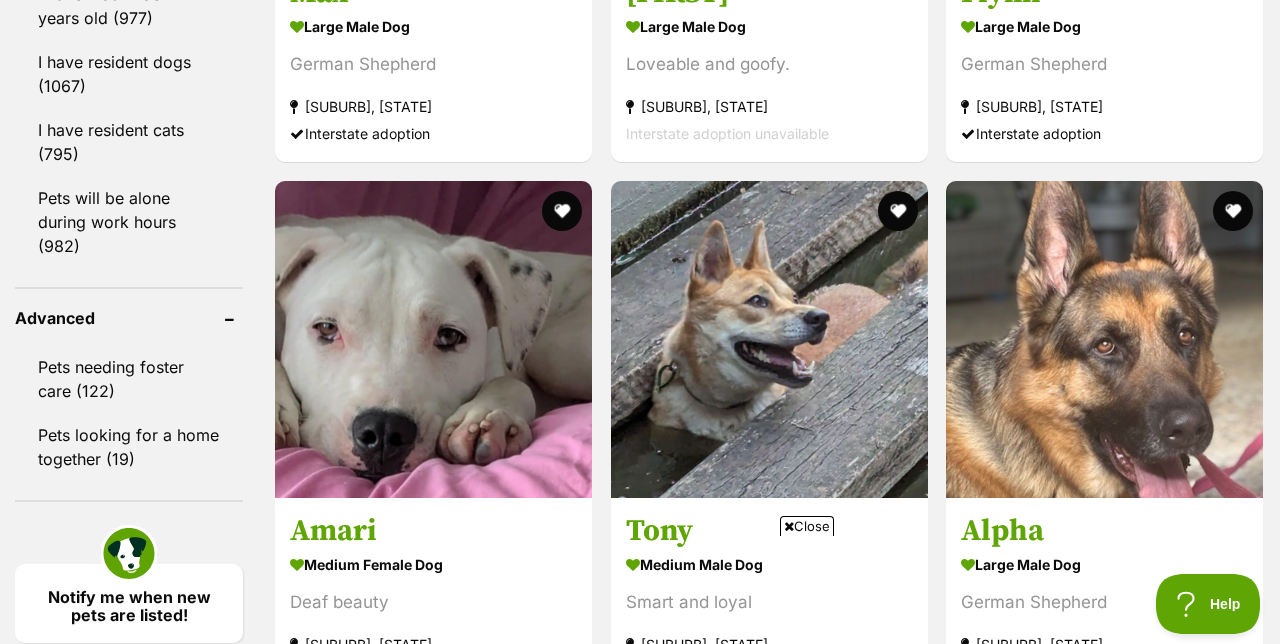 click on "Alpha" at bounding box center [1104, 531] 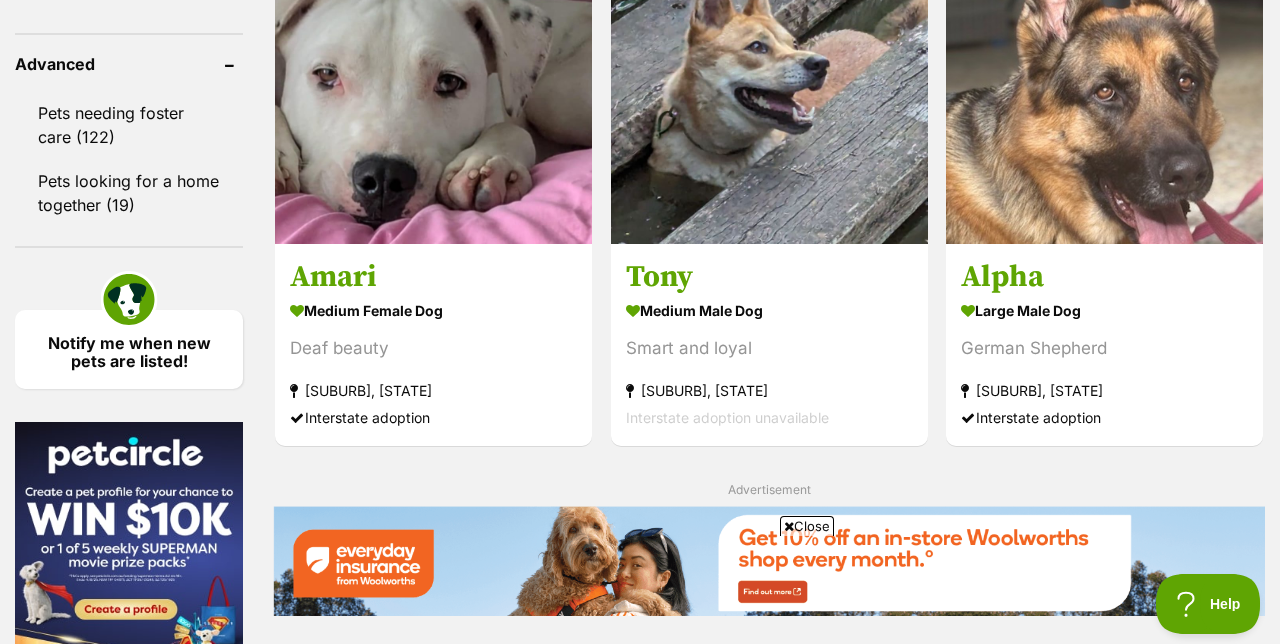 scroll, scrollTop: 2770, scrollLeft: 0, axis: vertical 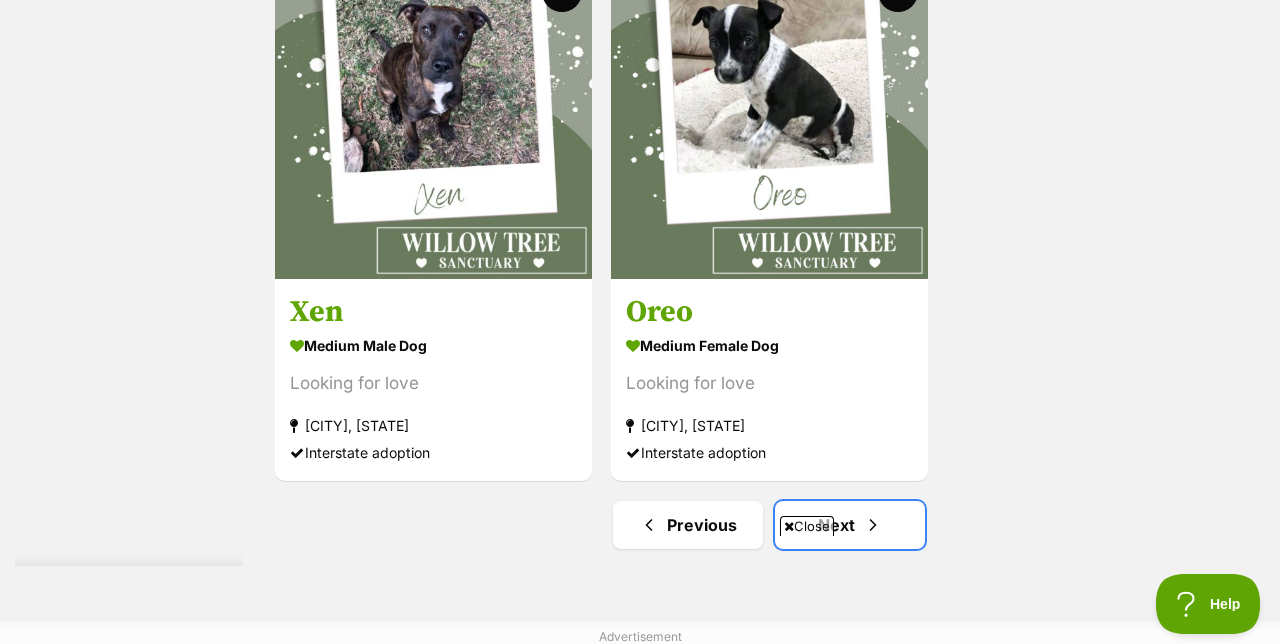click on "Next" at bounding box center [850, 525] 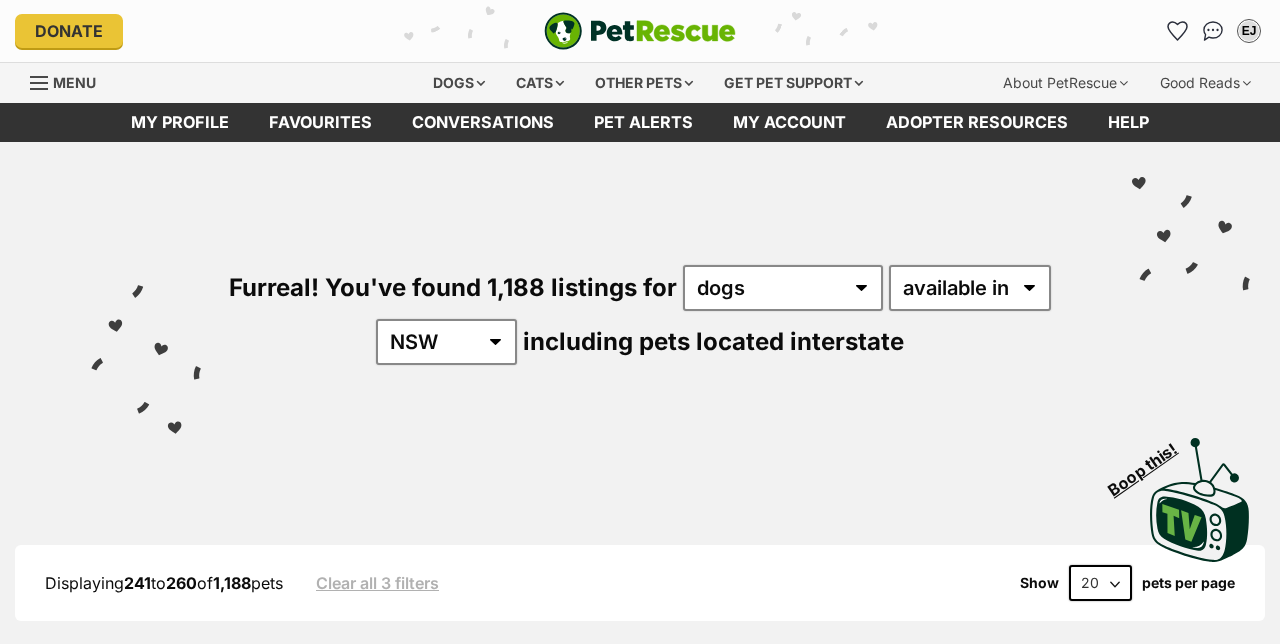 scroll, scrollTop: 0, scrollLeft: 0, axis: both 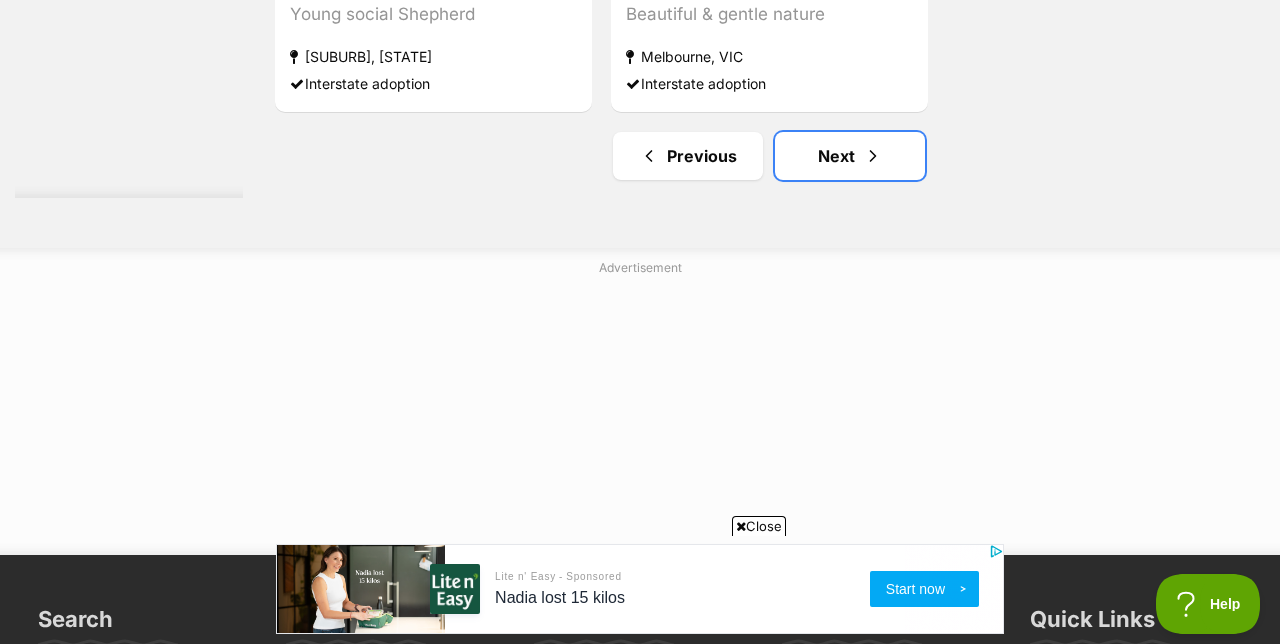 click on "Next" at bounding box center [850, 156] 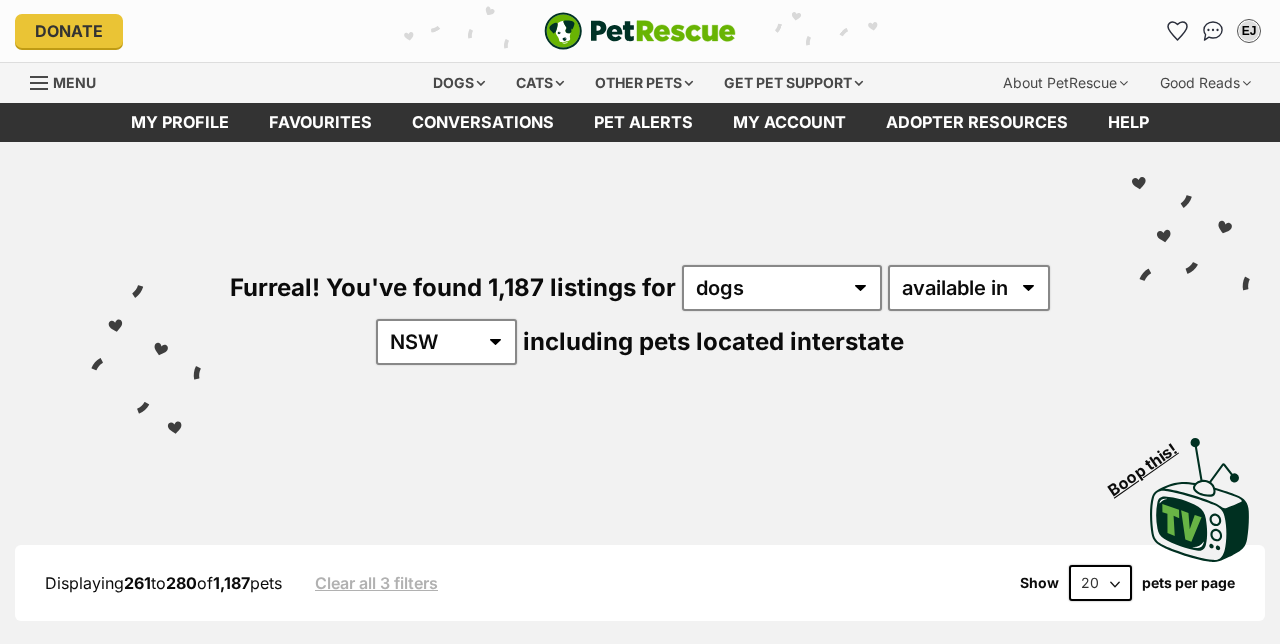 scroll, scrollTop: 0, scrollLeft: 0, axis: both 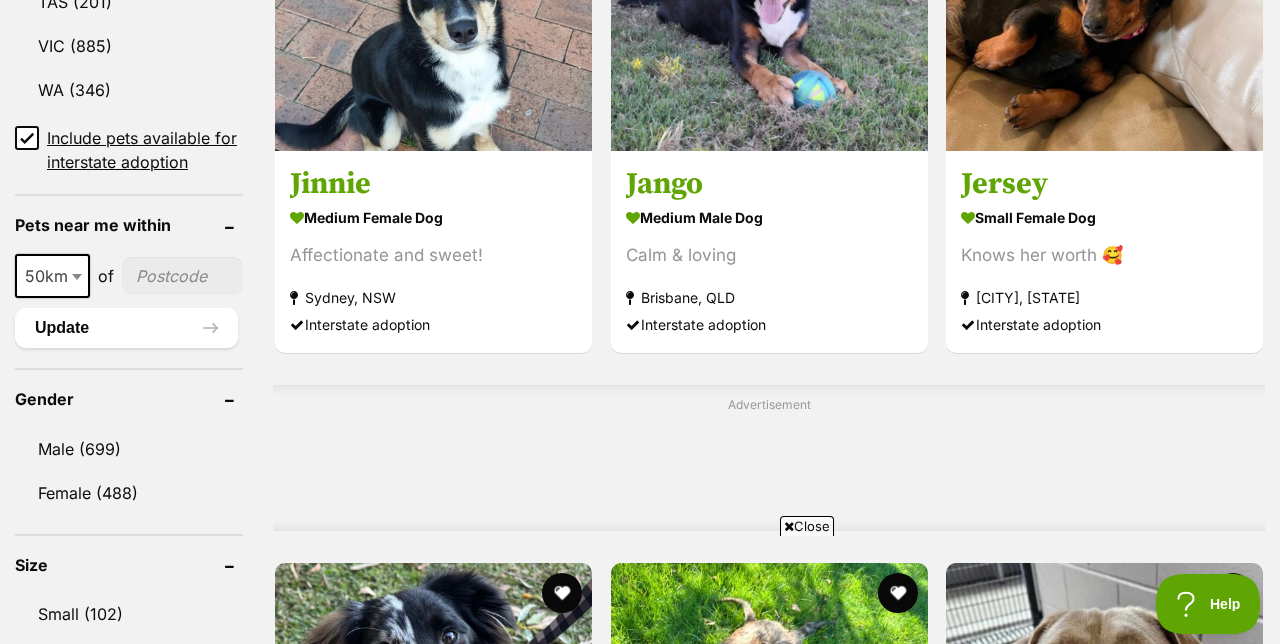 click at bounding box center [1104, -8] 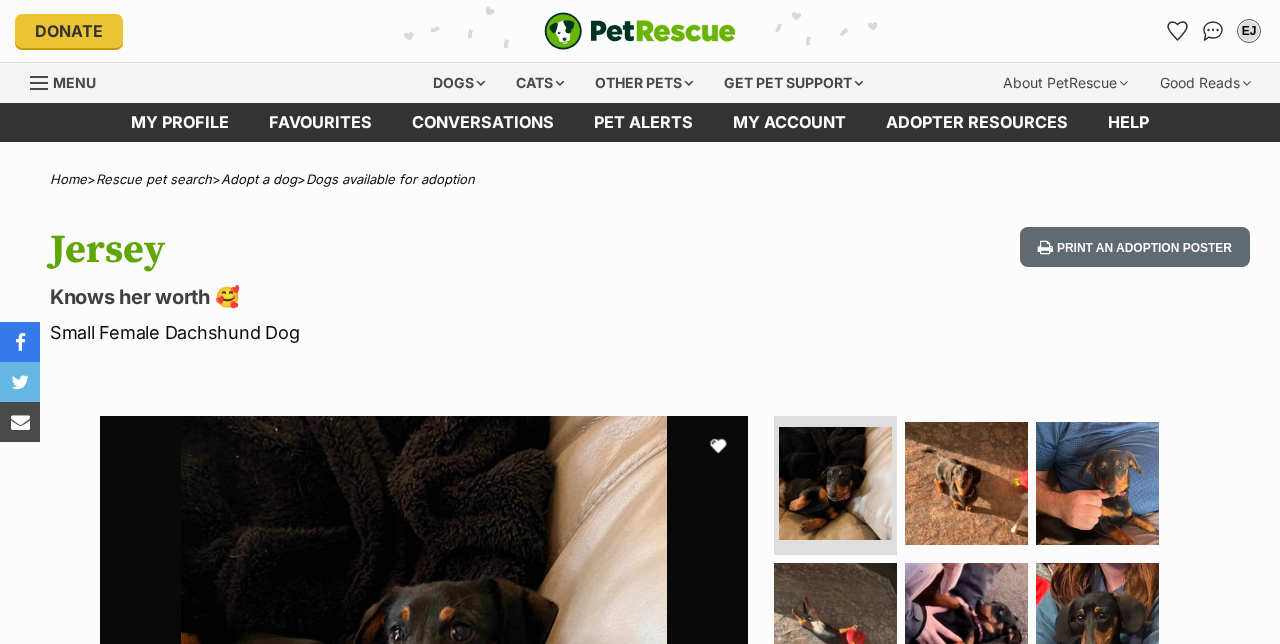 scroll, scrollTop: 0, scrollLeft: 0, axis: both 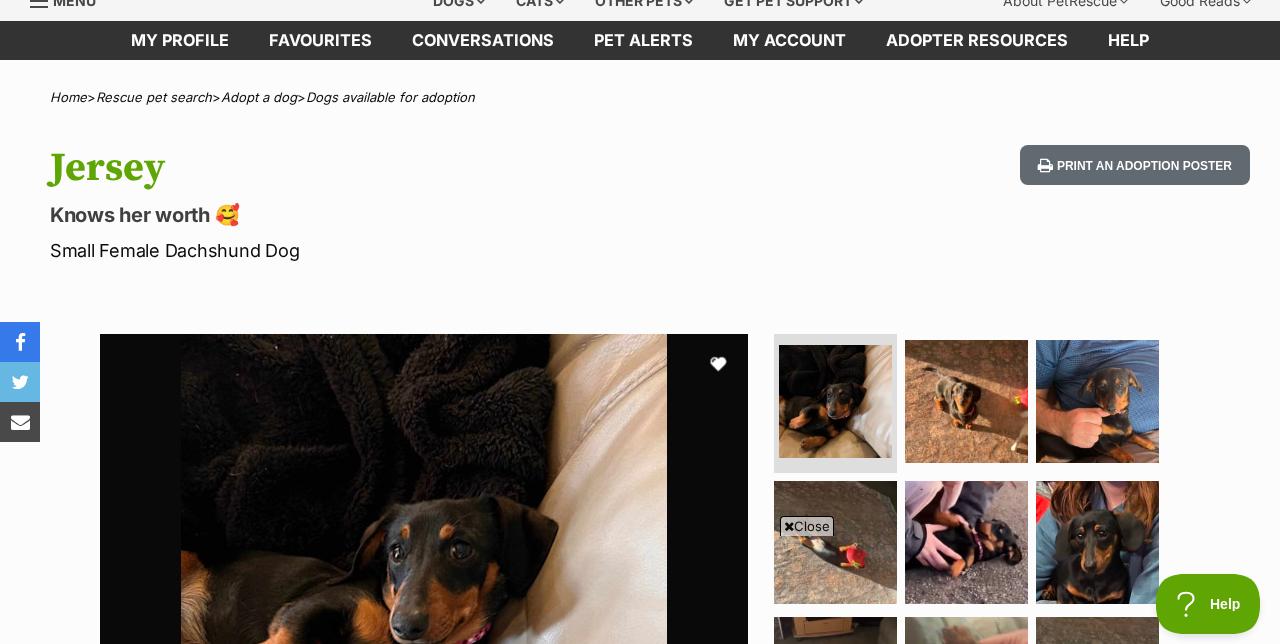 click on "Close" at bounding box center (807, 526) 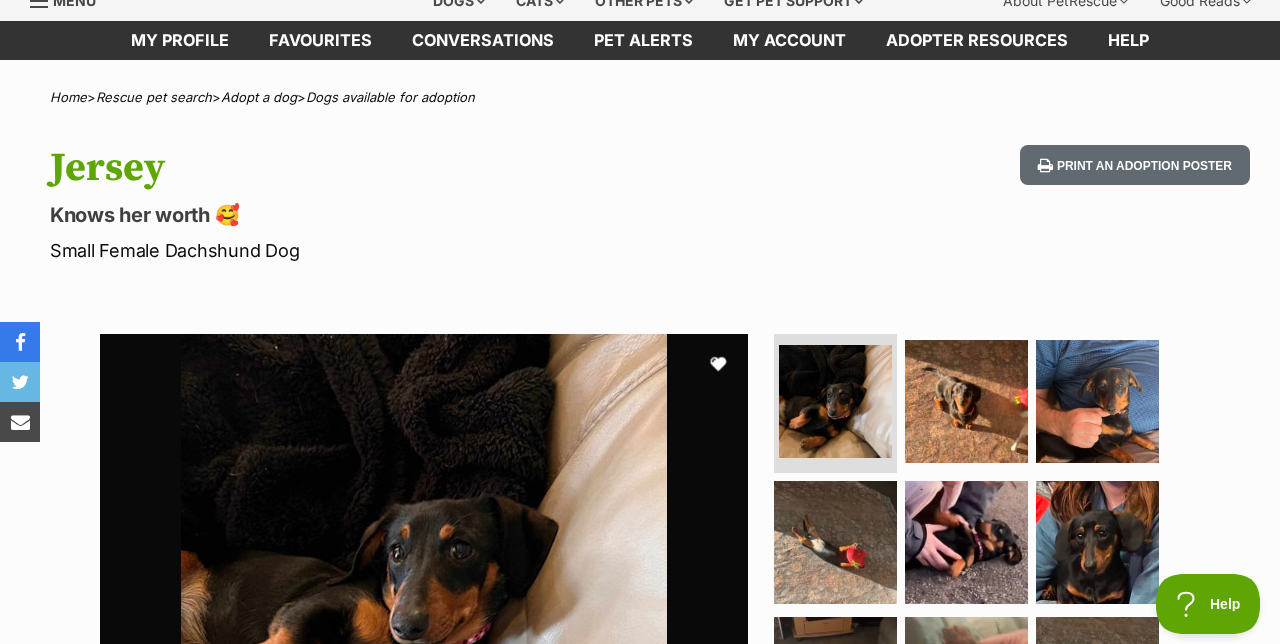 click at bounding box center (835, 678) 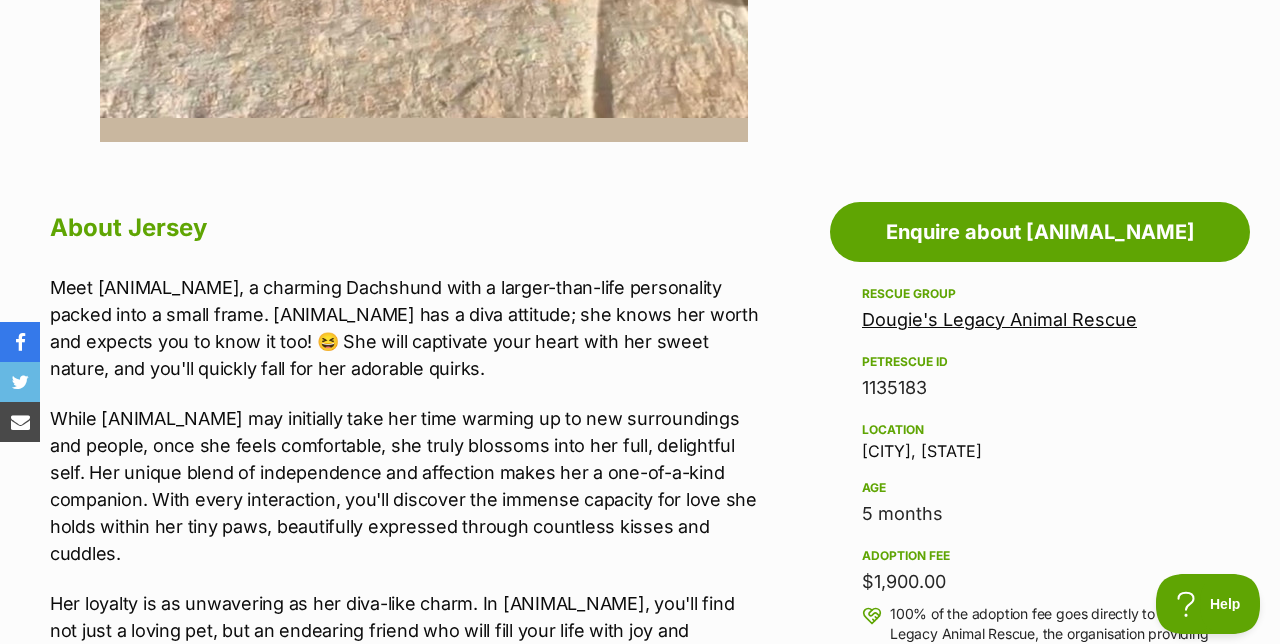 scroll, scrollTop: 923, scrollLeft: 0, axis: vertical 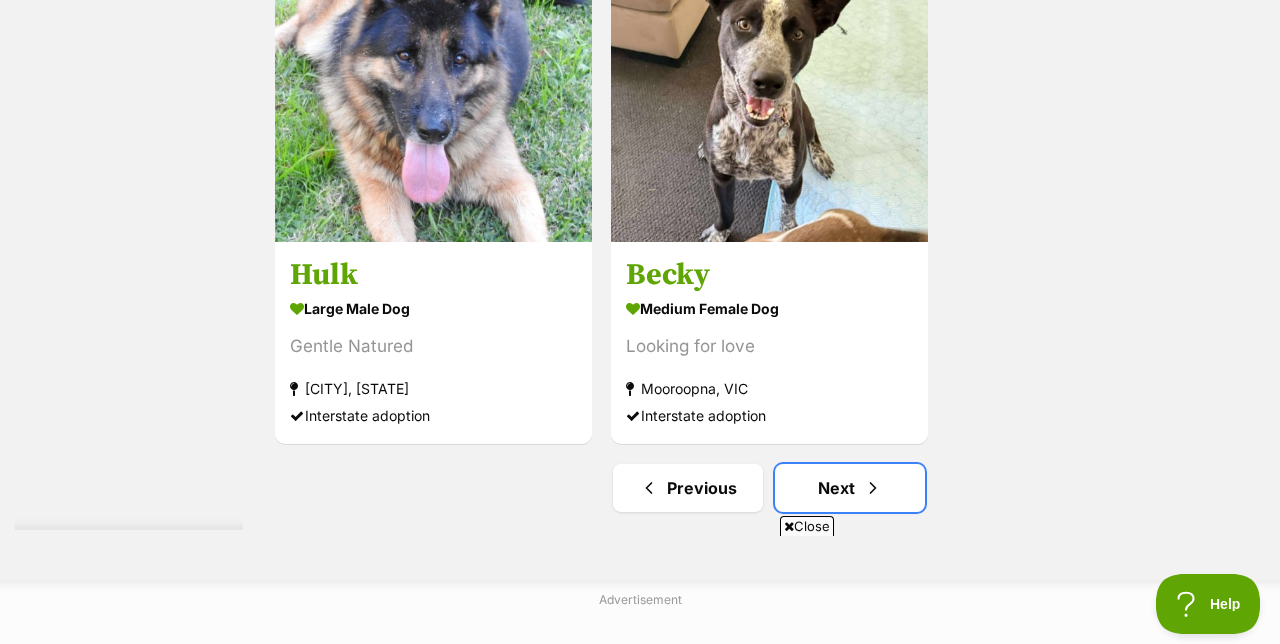 click on "Next" at bounding box center (850, 488) 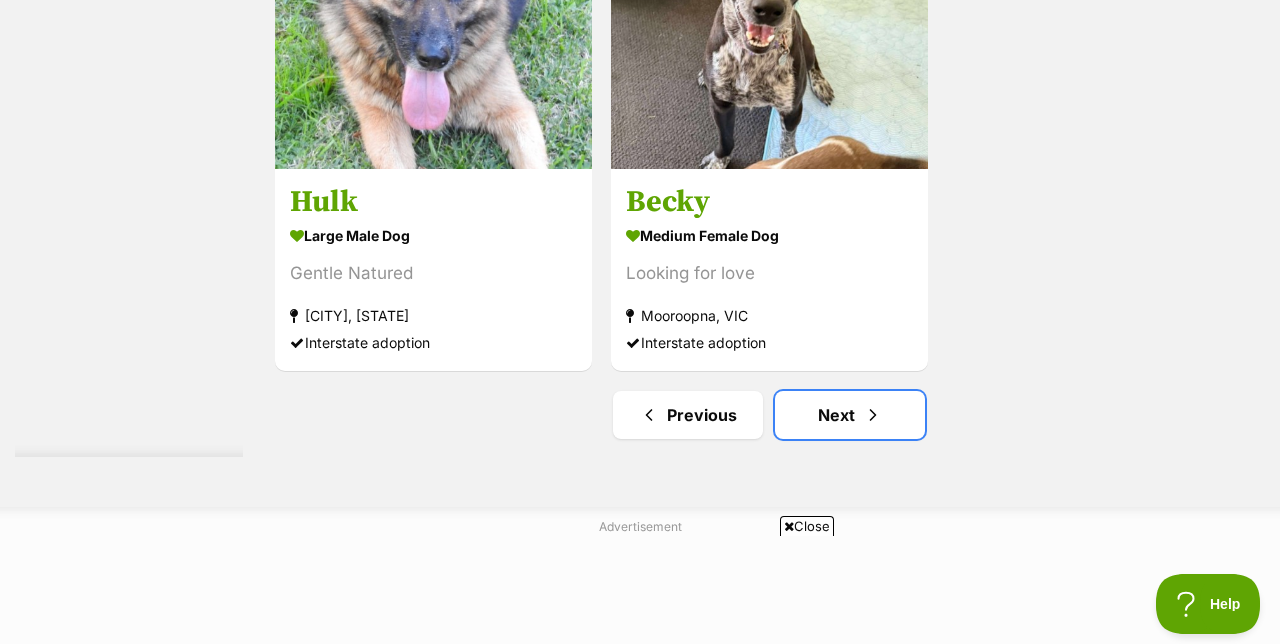 scroll, scrollTop: 4620, scrollLeft: 0, axis: vertical 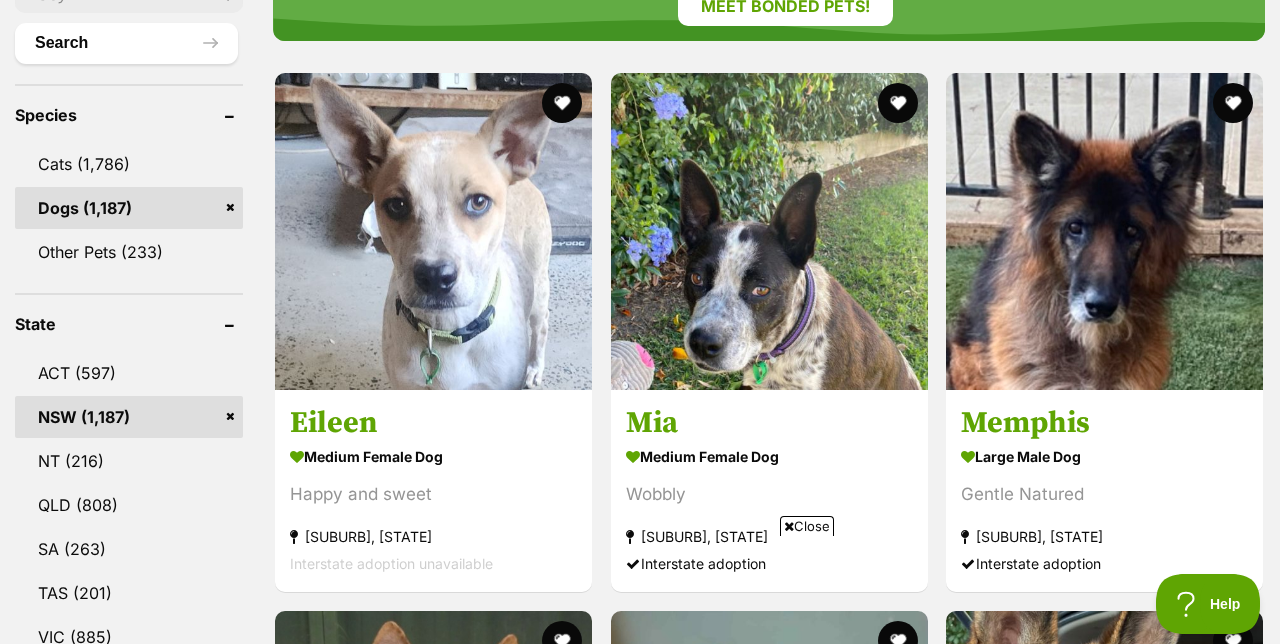click on "Close" at bounding box center (807, 526) 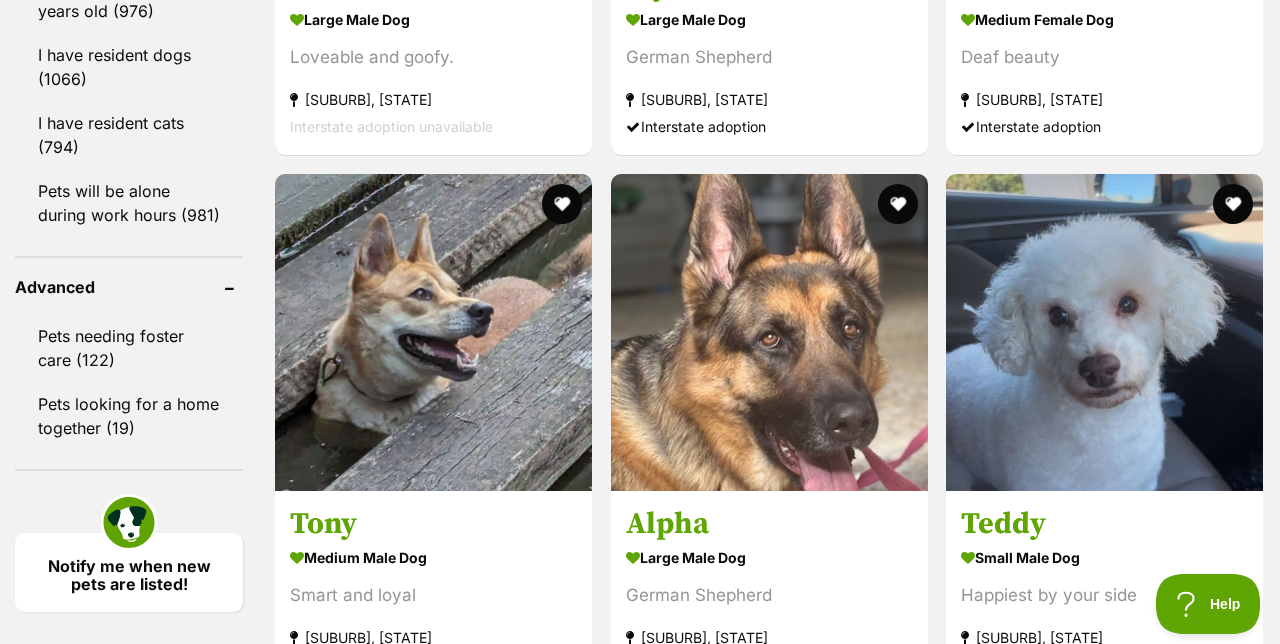 scroll, scrollTop: 2476, scrollLeft: 0, axis: vertical 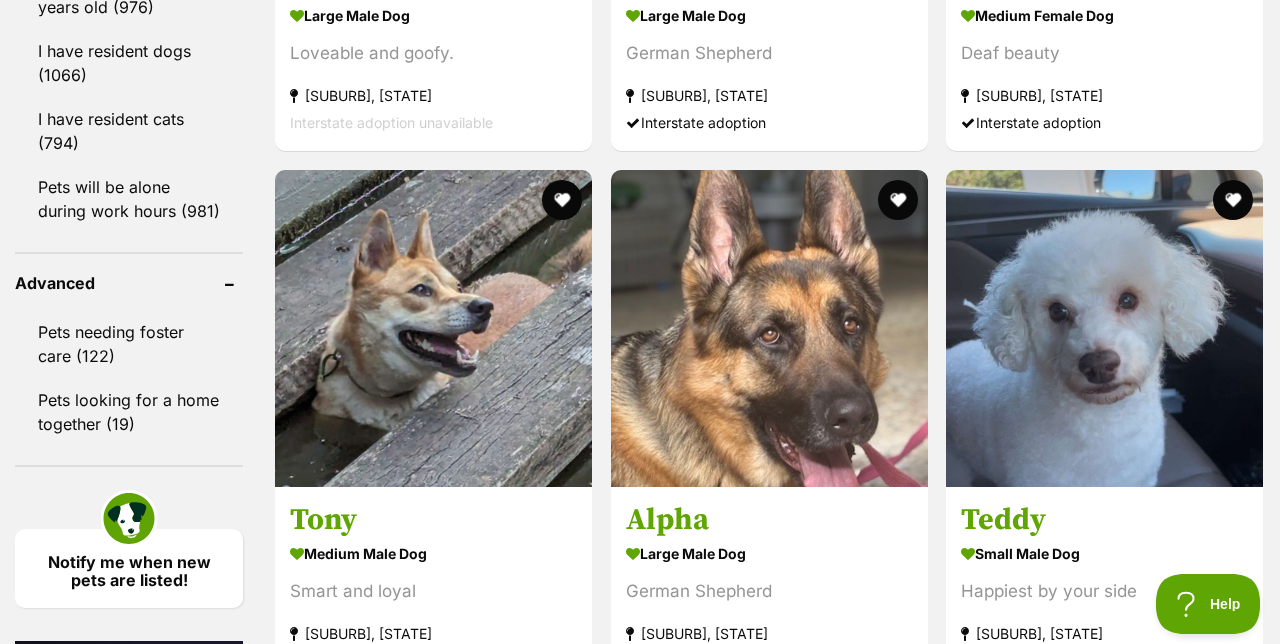 click at bounding box center [1104, 328] 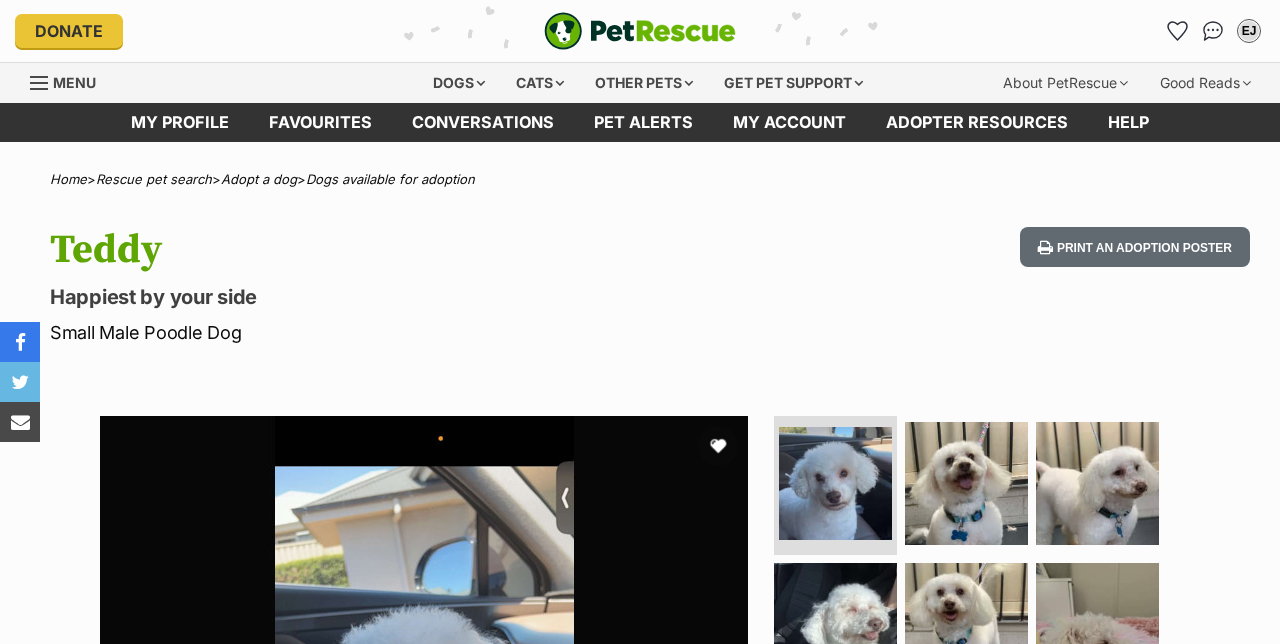 scroll, scrollTop: 0, scrollLeft: 0, axis: both 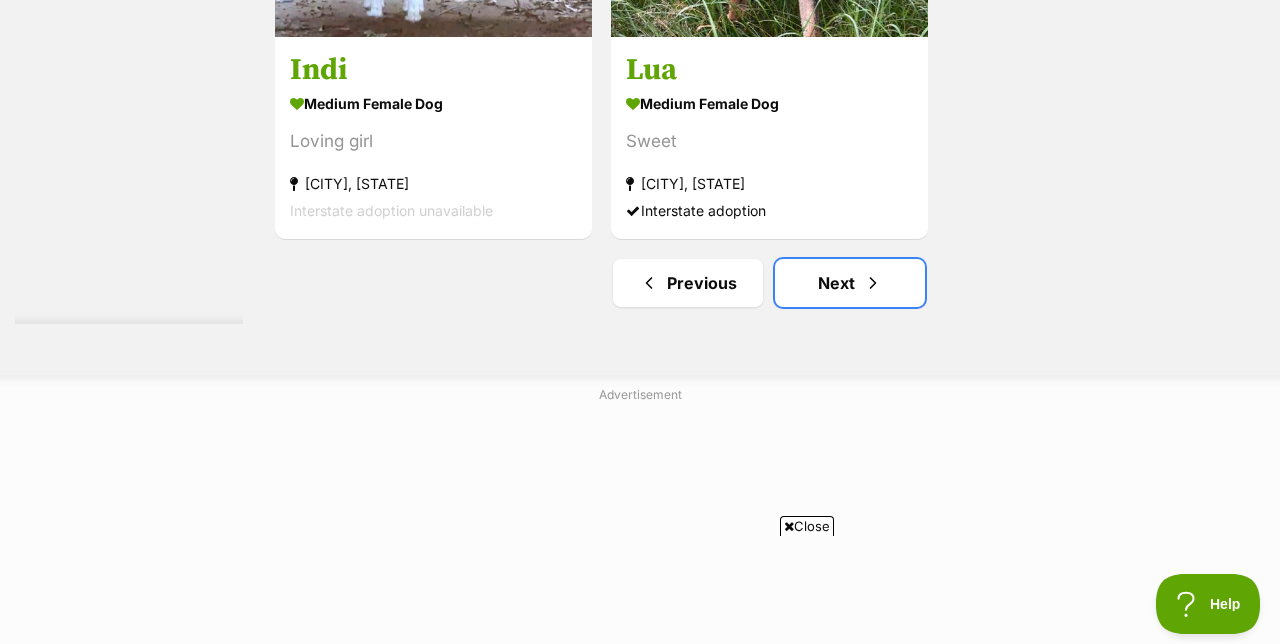 click on "Next" at bounding box center [850, 283] 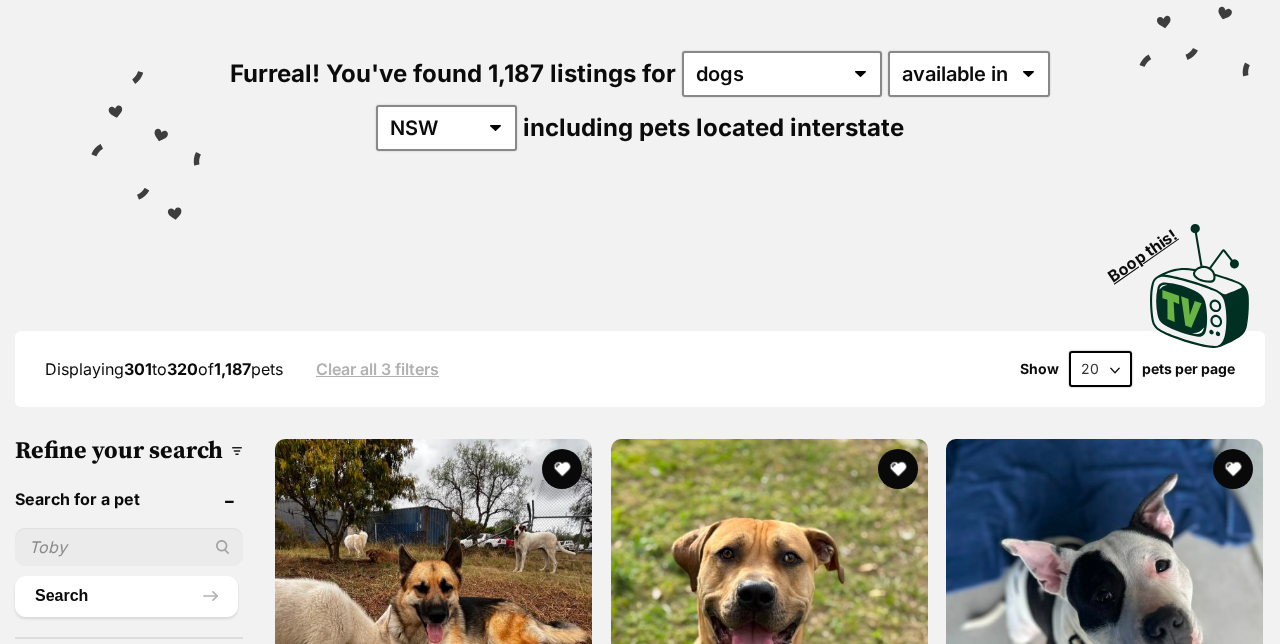 scroll, scrollTop: 349, scrollLeft: 0, axis: vertical 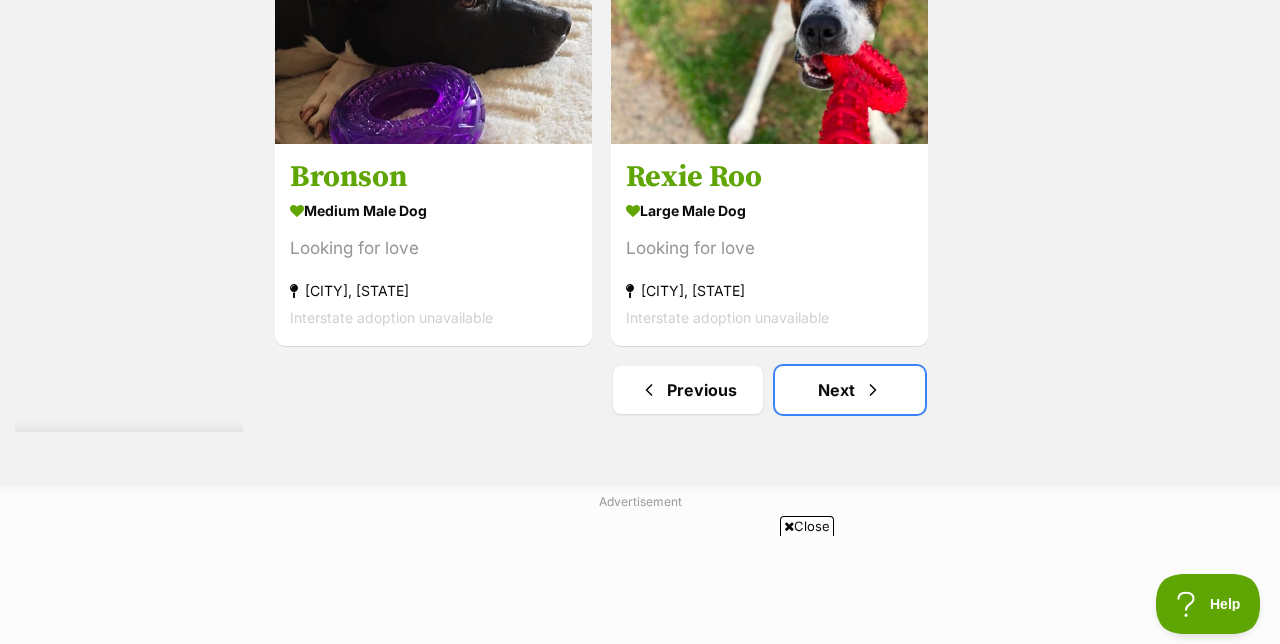 click on "Next" at bounding box center (850, 390) 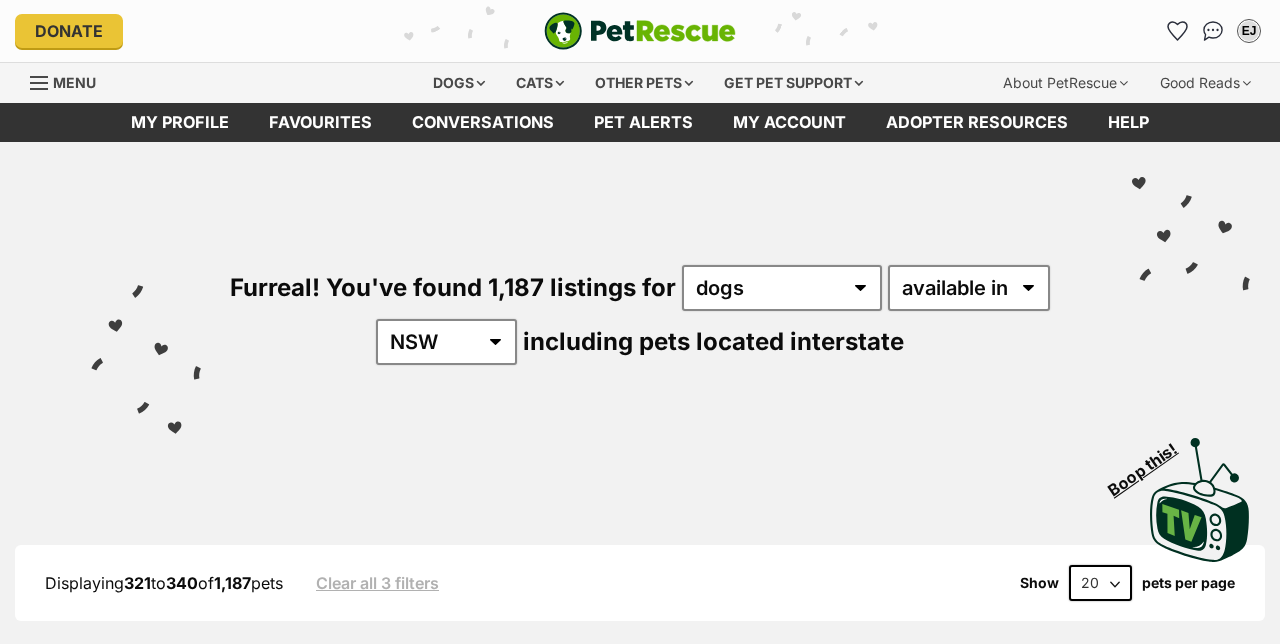 scroll, scrollTop: 0, scrollLeft: 0, axis: both 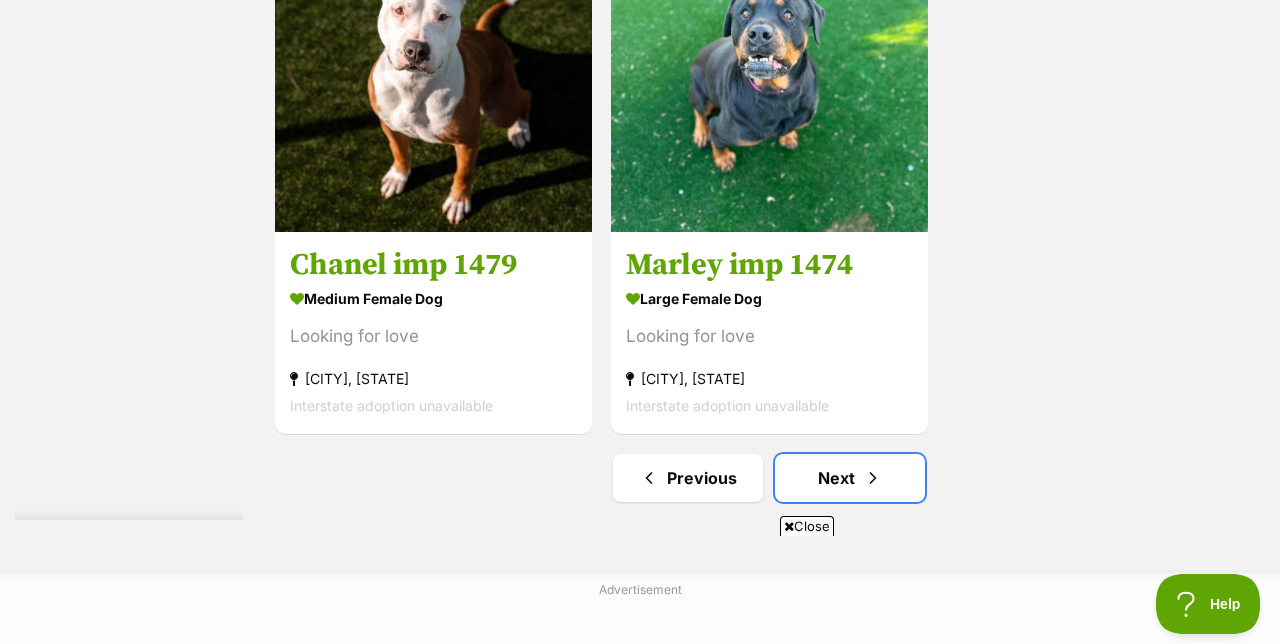 click at bounding box center (873, 478) 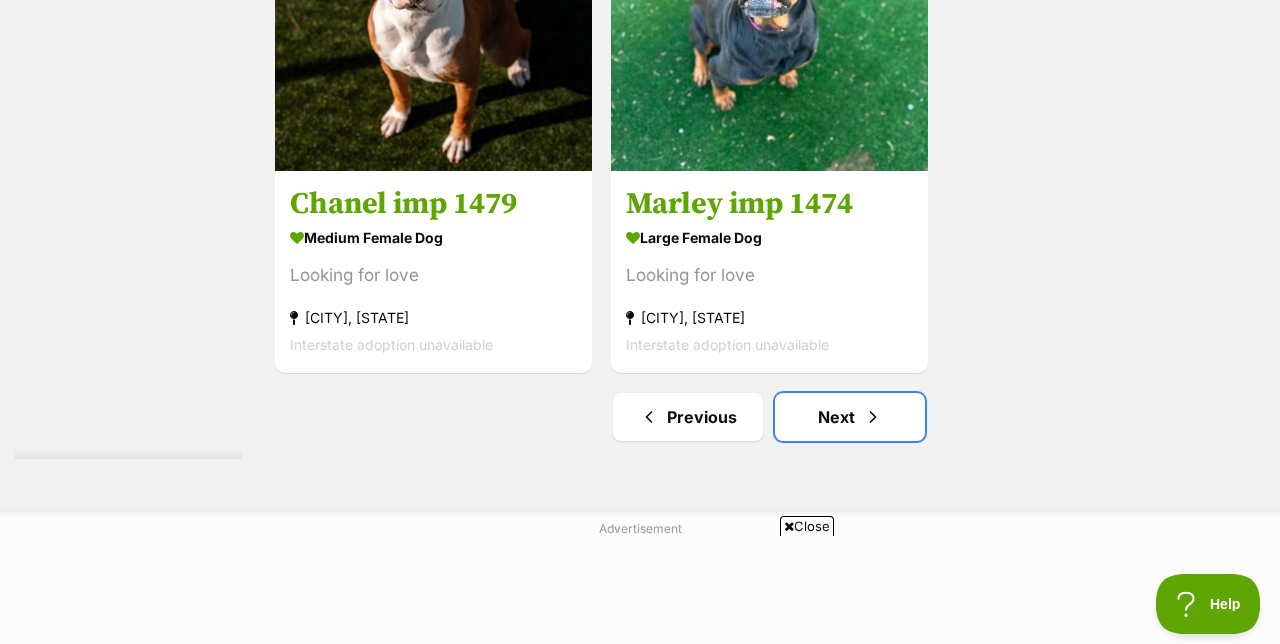 scroll, scrollTop: 4630, scrollLeft: 0, axis: vertical 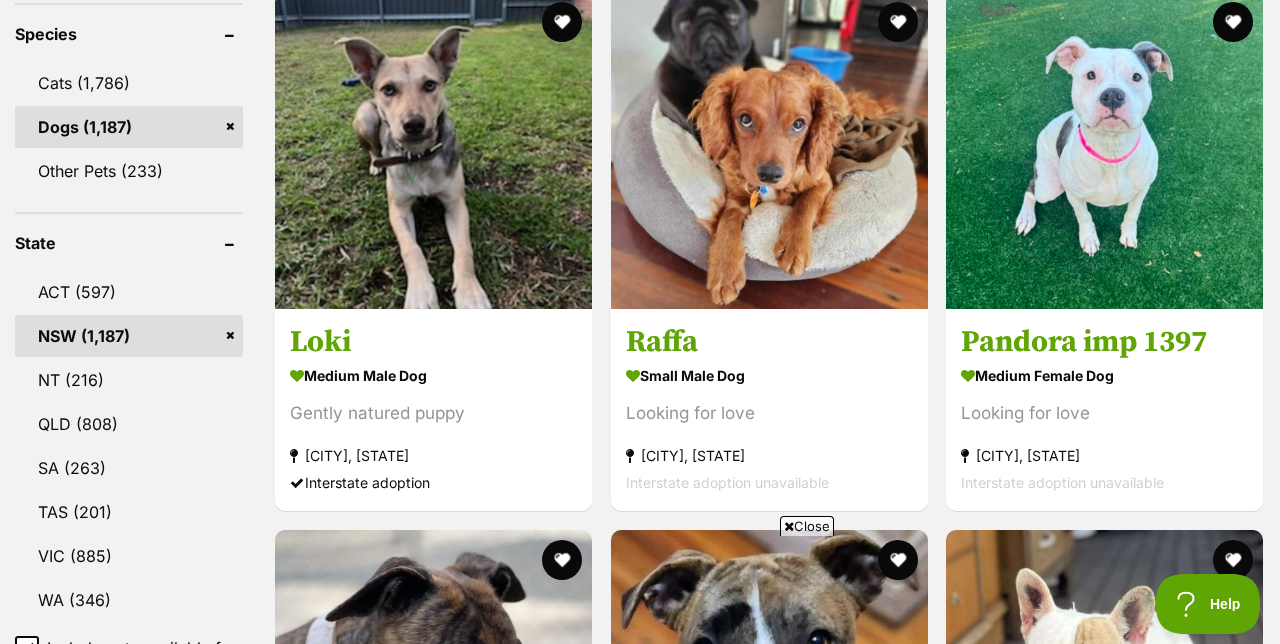 click at bounding box center (769, 150) 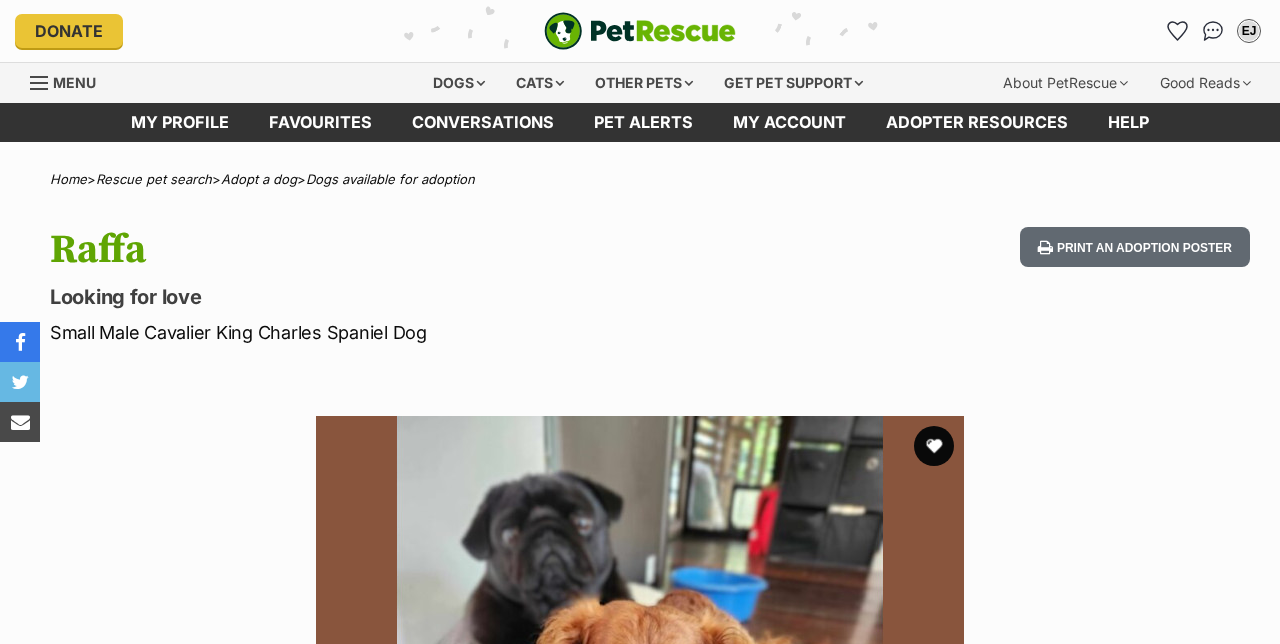 scroll, scrollTop: 0, scrollLeft: 0, axis: both 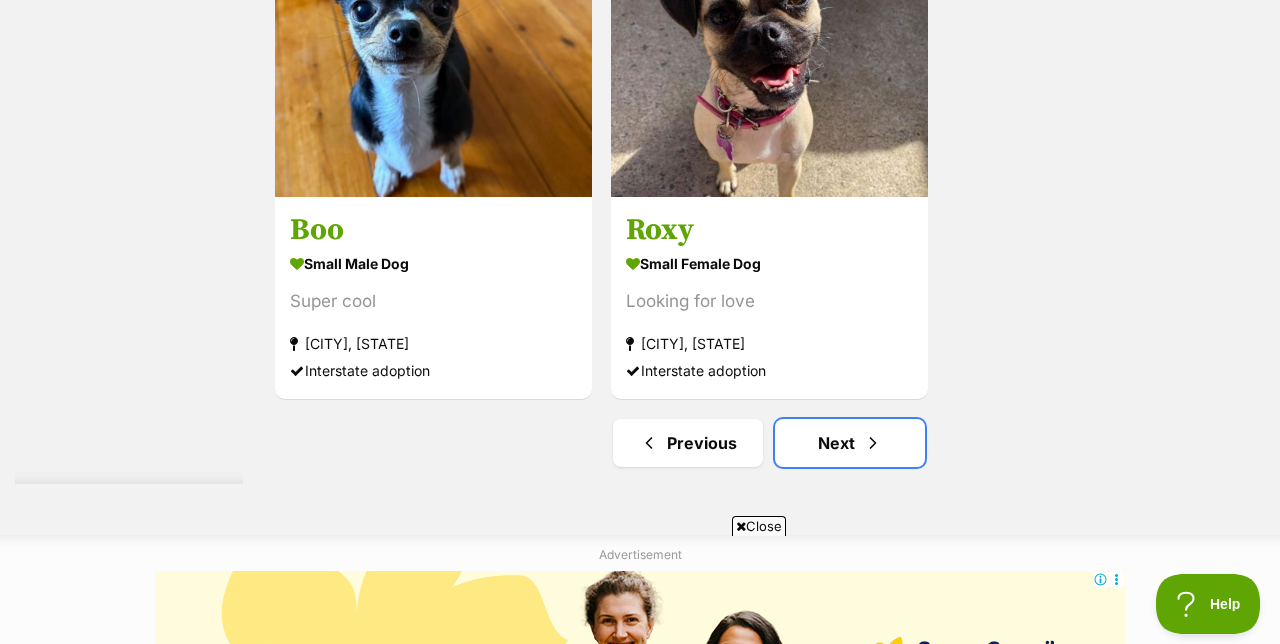 click on "Next" at bounding box center (850, 443) 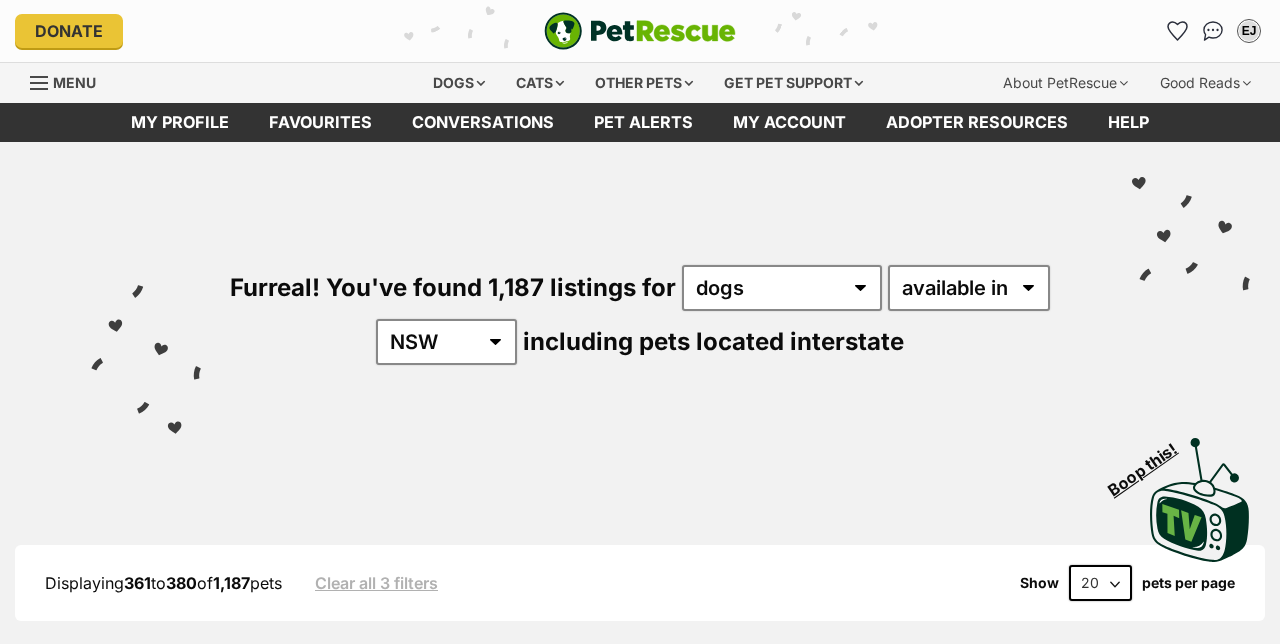 scroll, scrollTop: 0, scrollLeft: 0, axis: both 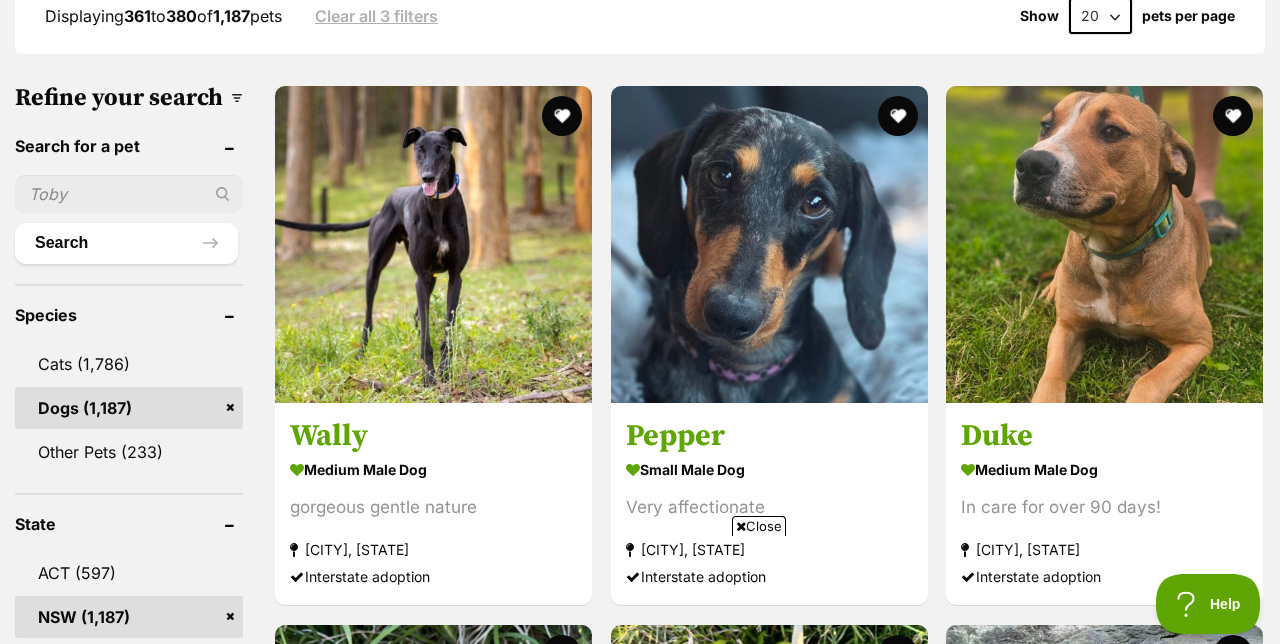 click at bounding box center (769, 244) 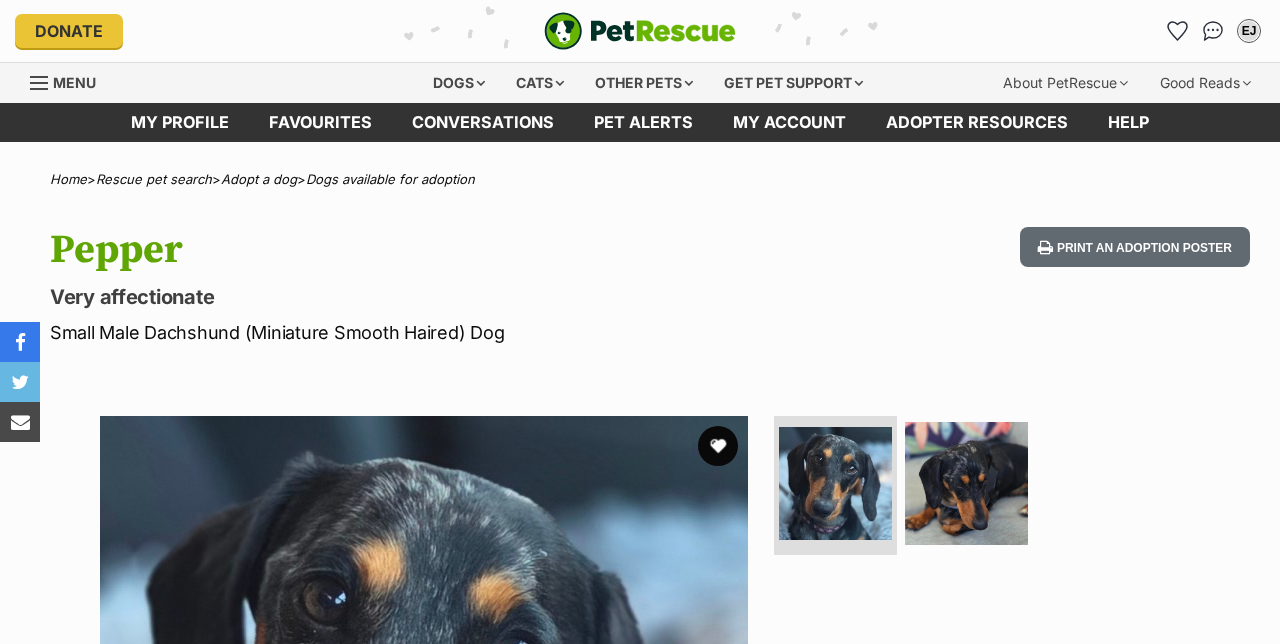 scroll, scrollTop: 0, scrollLeft: 0, axis: both 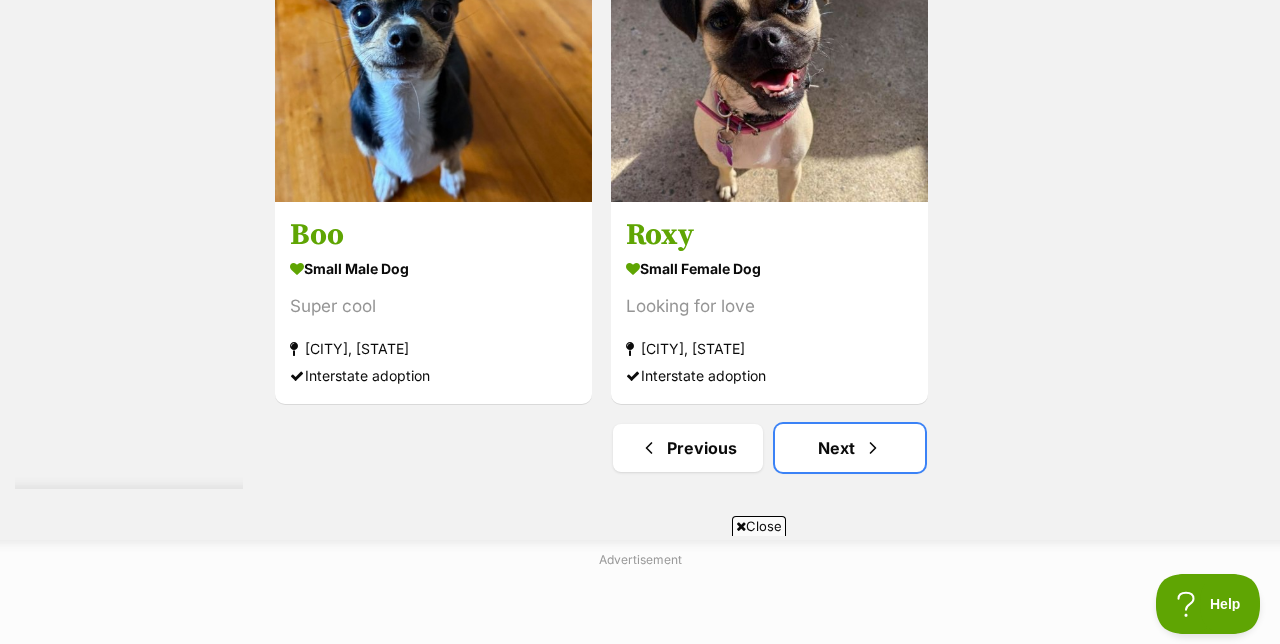 click at bounding box center [873, 448] 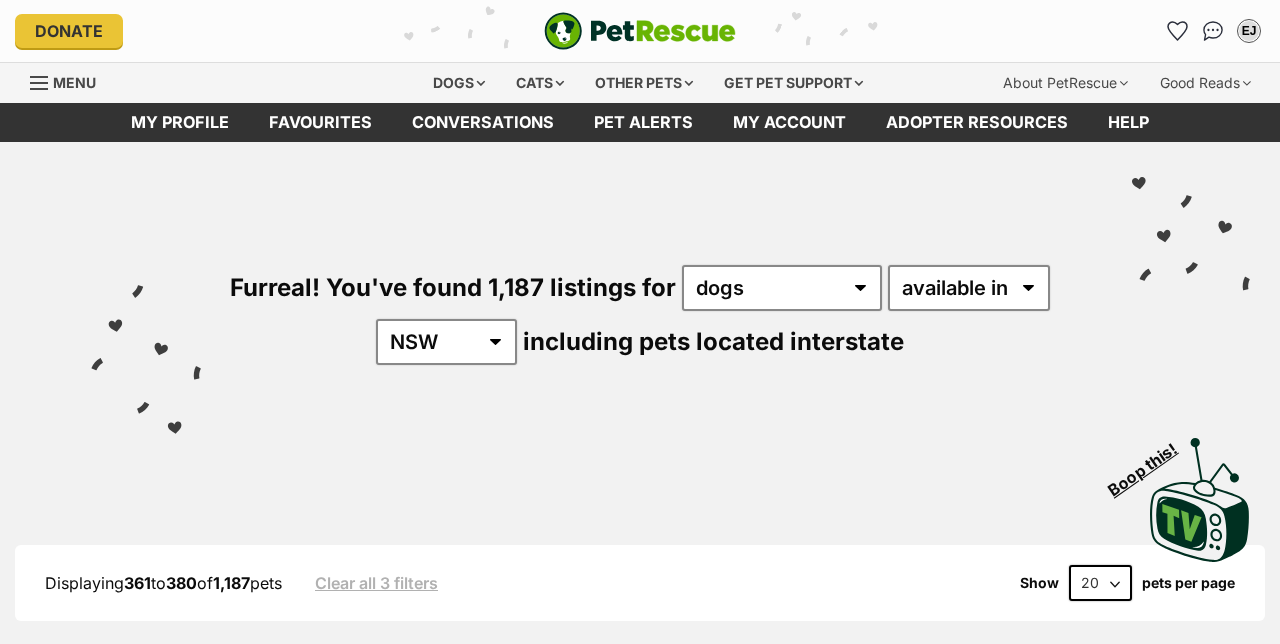 scroll, scrollTop: 0, scrollLeft: 0, axis: both 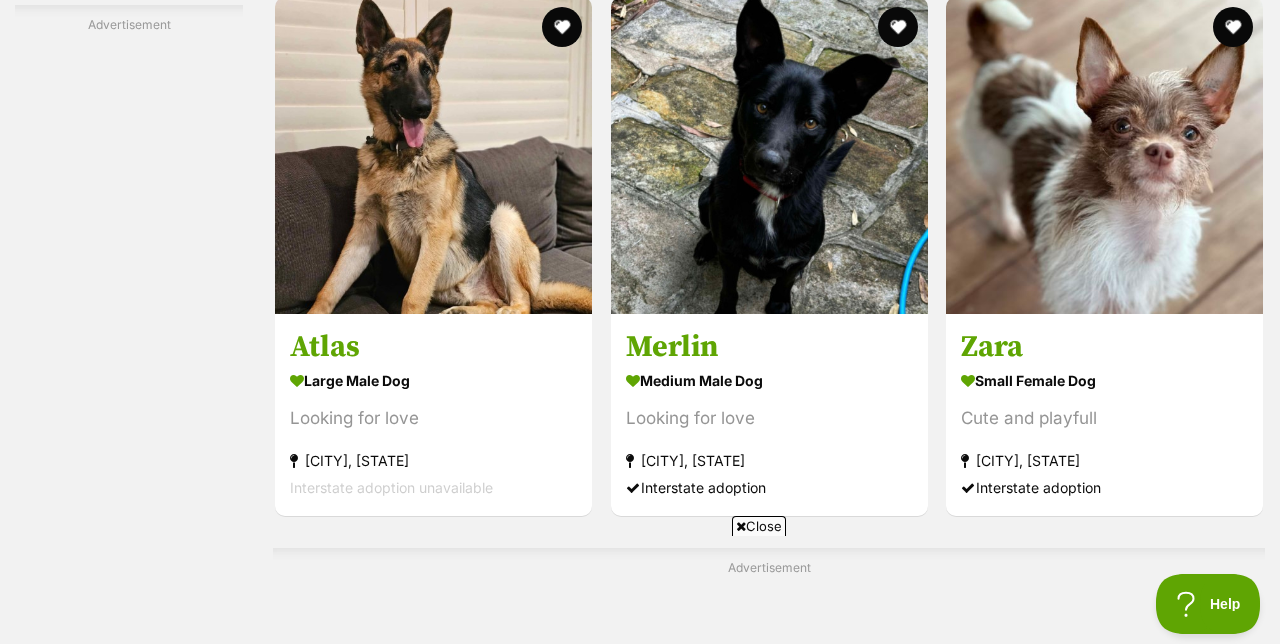 click at bounding box center (1104, 155) 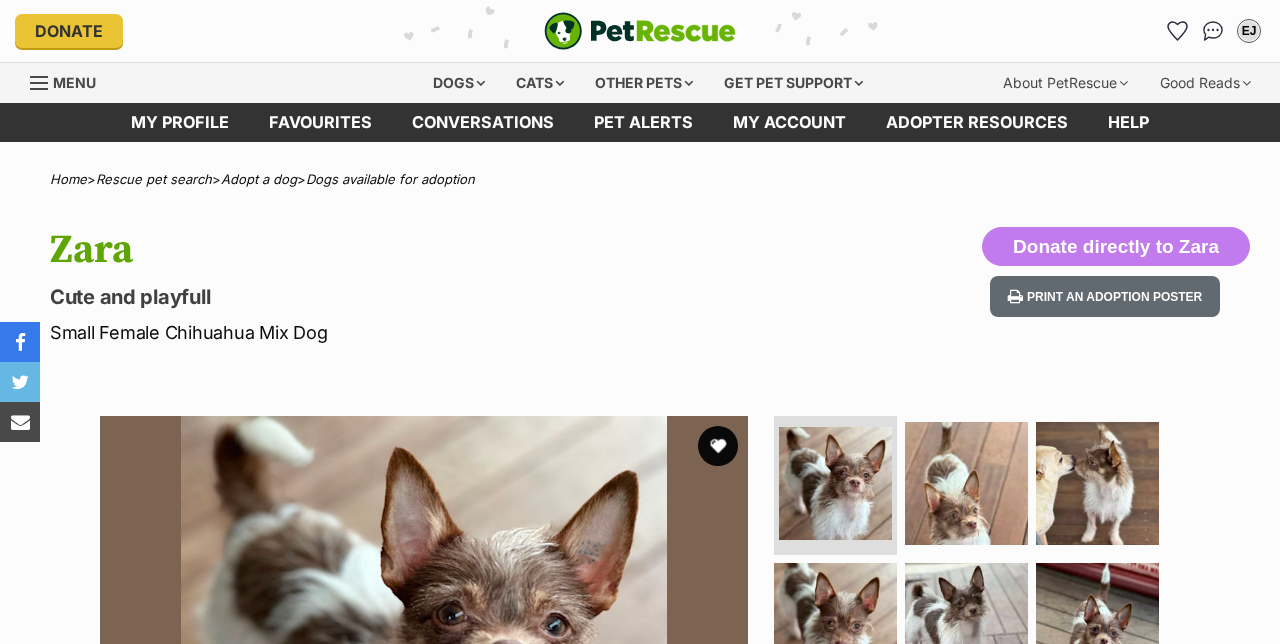 scroll, scrollTop: 0, scrollLeft: 0, axis: both 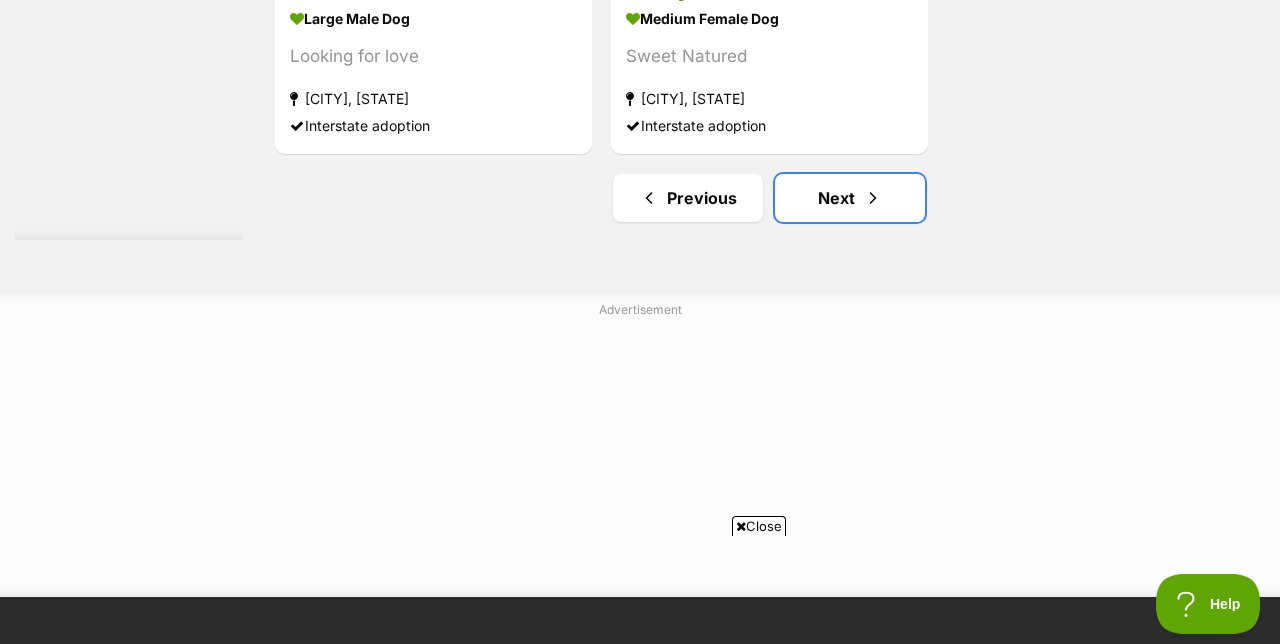 click on "Next" at bounding box center [850, 198] 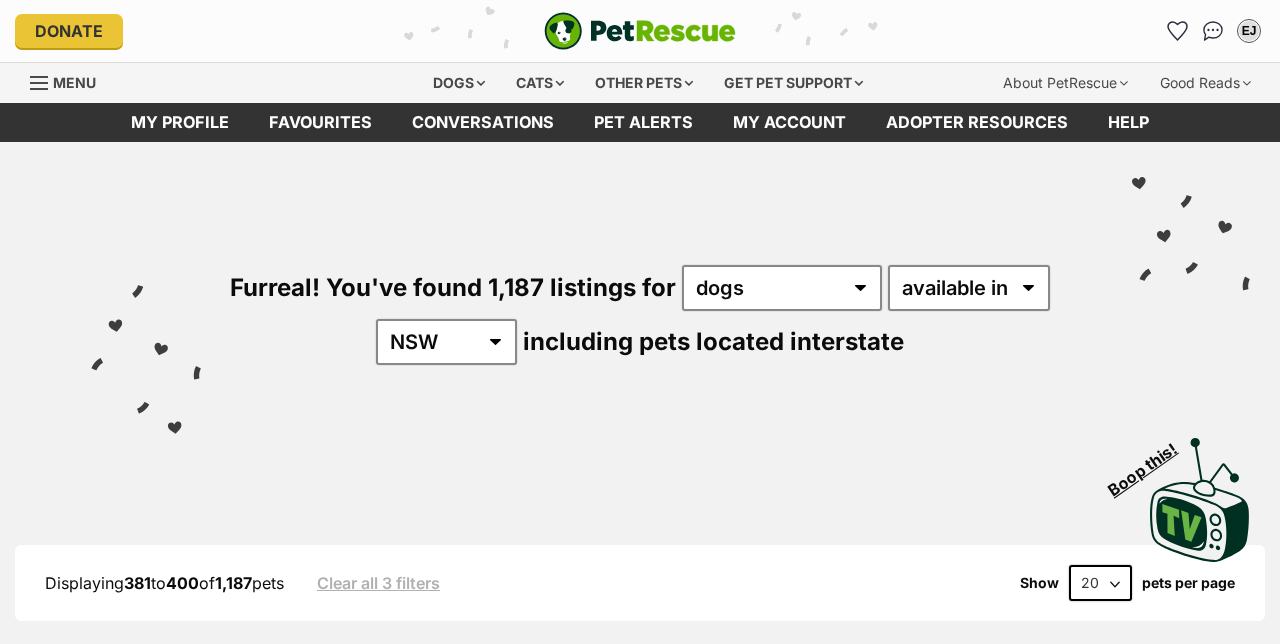 scroll, scrollTop: 0, scrollLeft: 0, axis: both 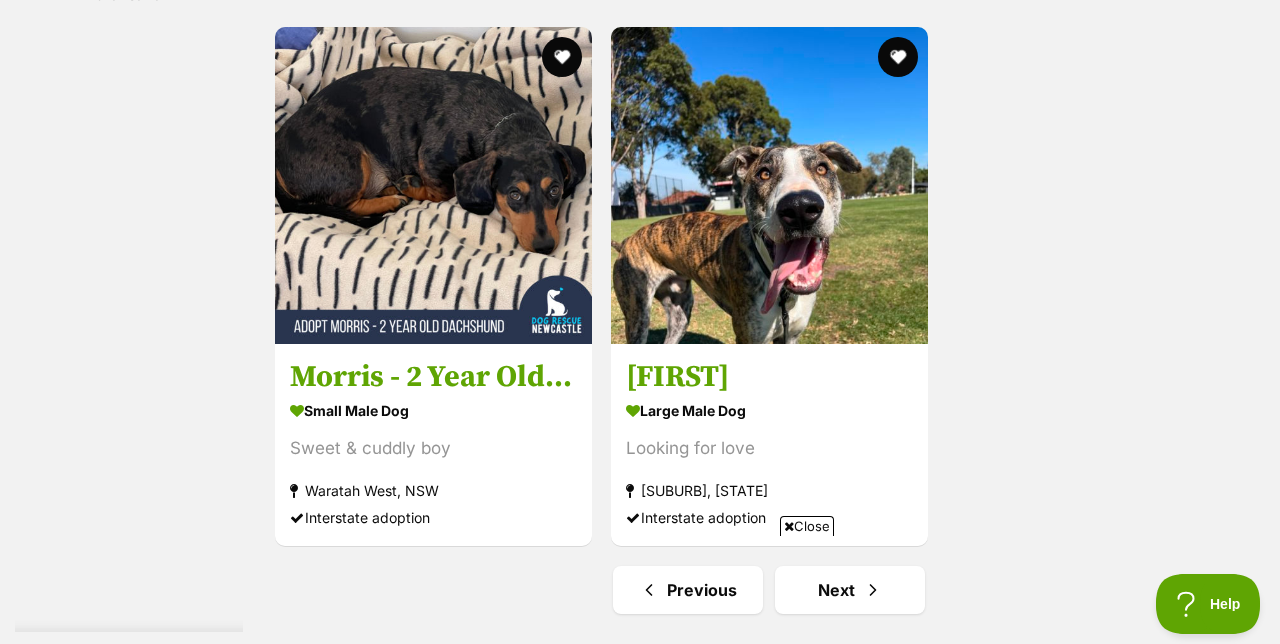 click at bounding box center [433, 185] 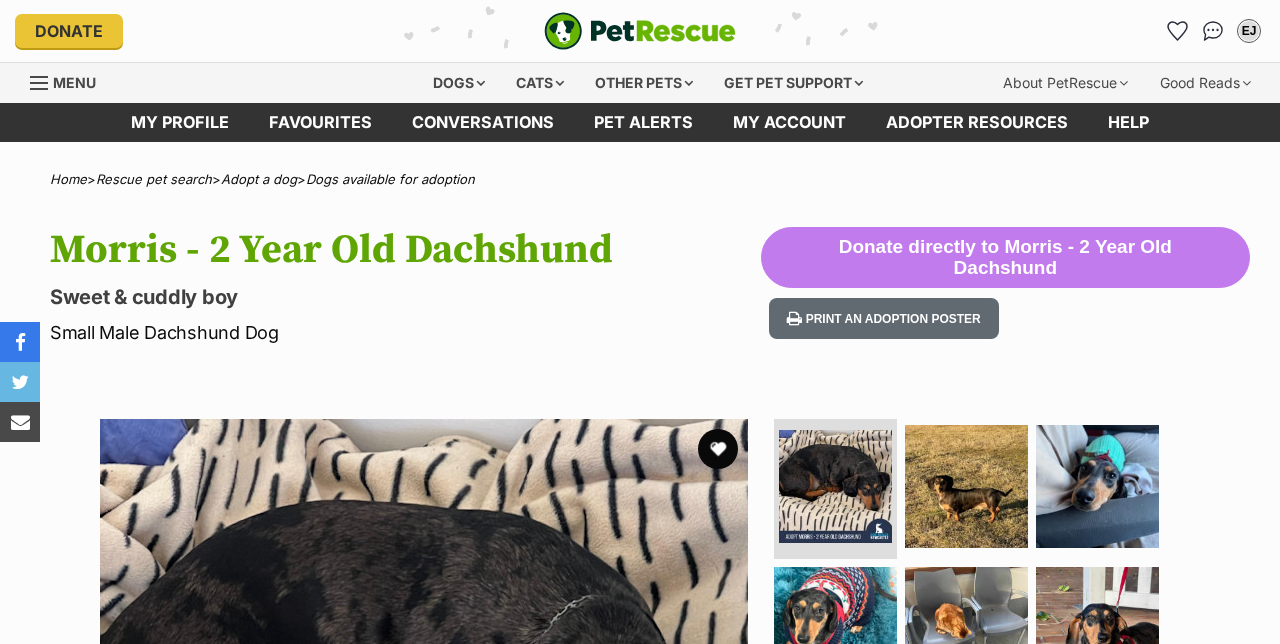 scroll, scrollTop: 0, scrollLeft: 0, axis: both 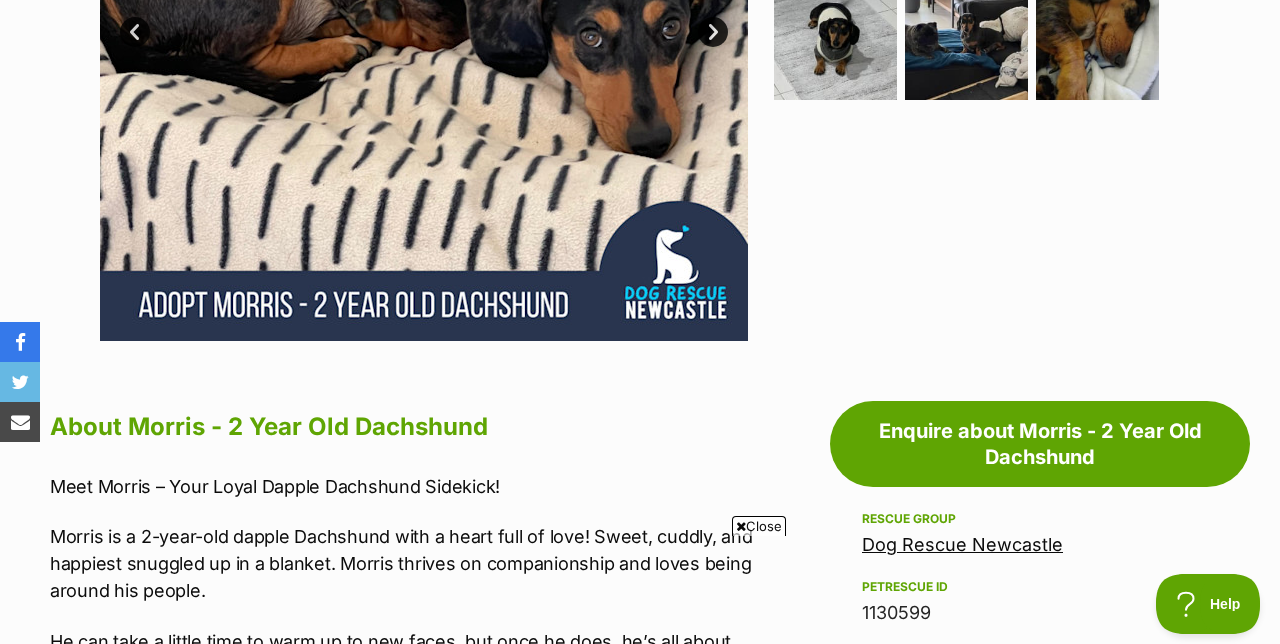 click on "Close" at bounding box center (759, 526) 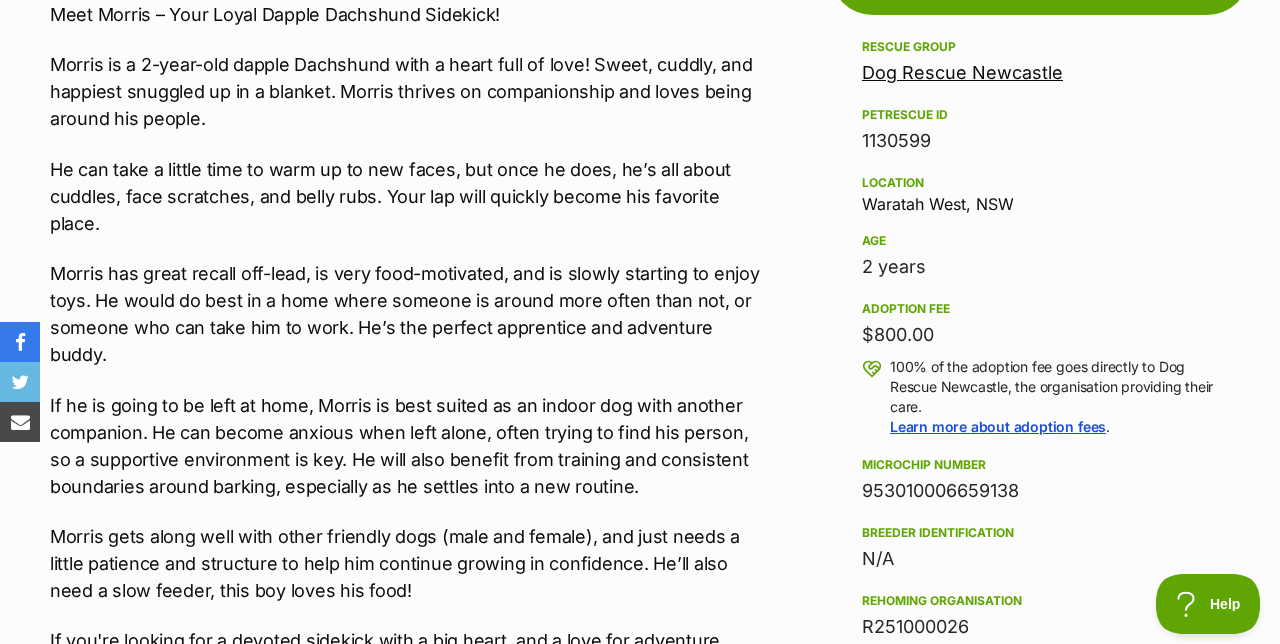 scroll, scrollTop: 1200, scrollLeft: 0, axis: vertical 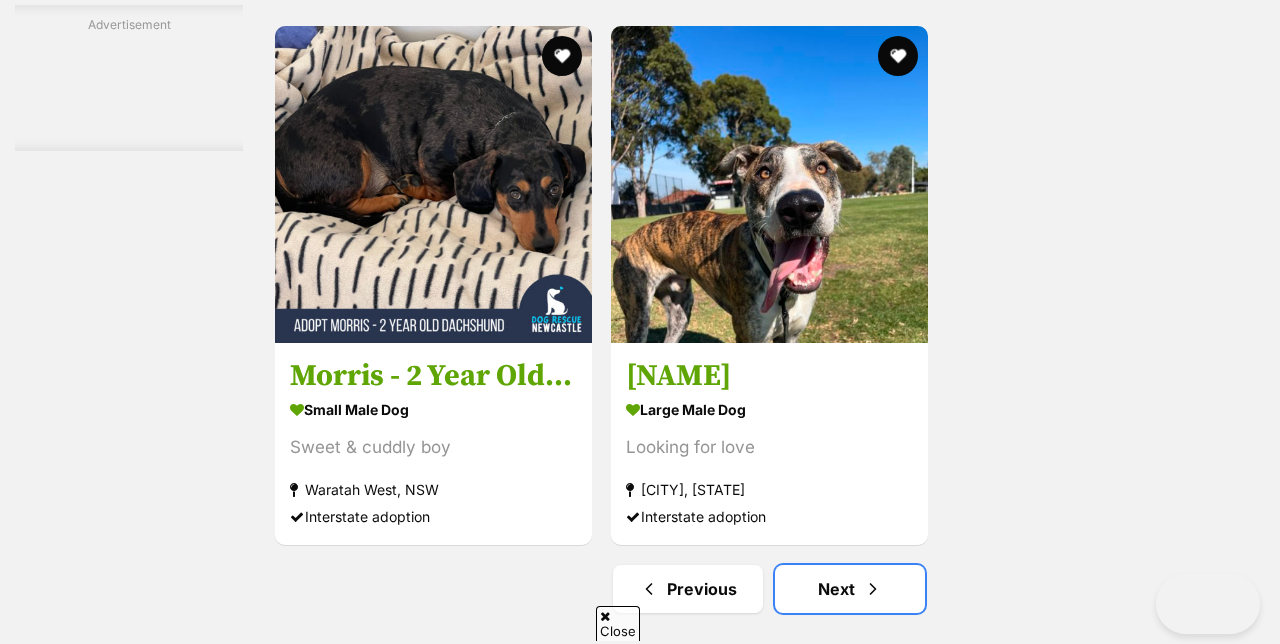 click on "Next" at bounding box center (850, 589) 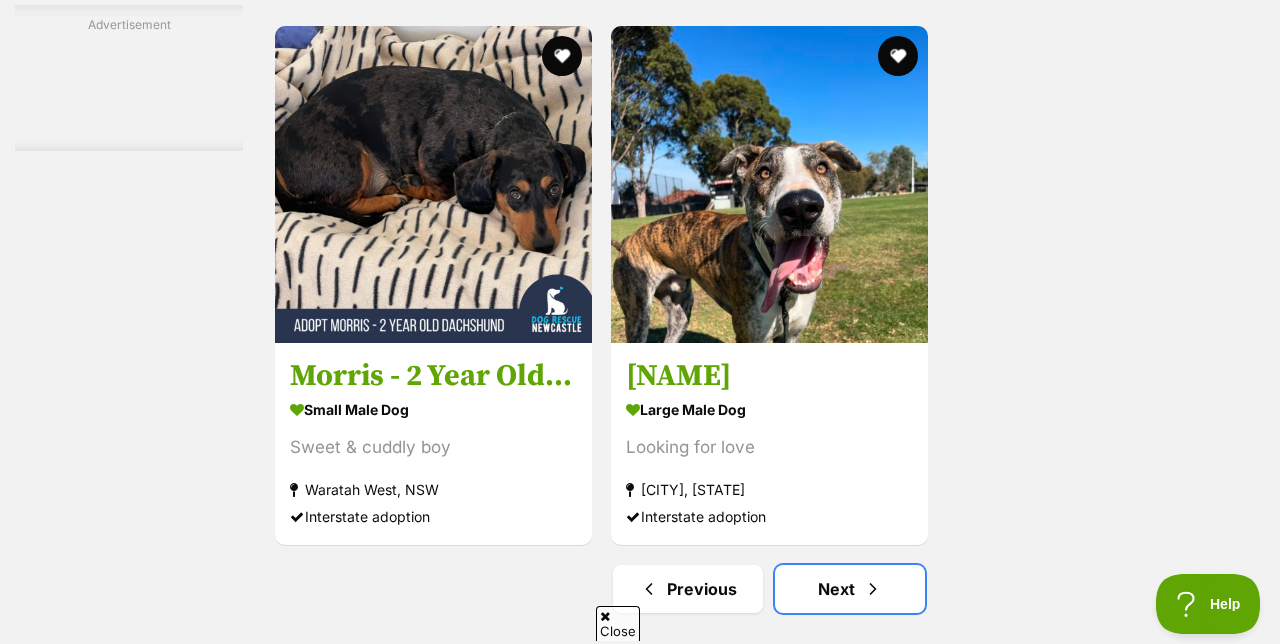 scroll, scrollTop: 0, scrollLeft: 0, axis: both 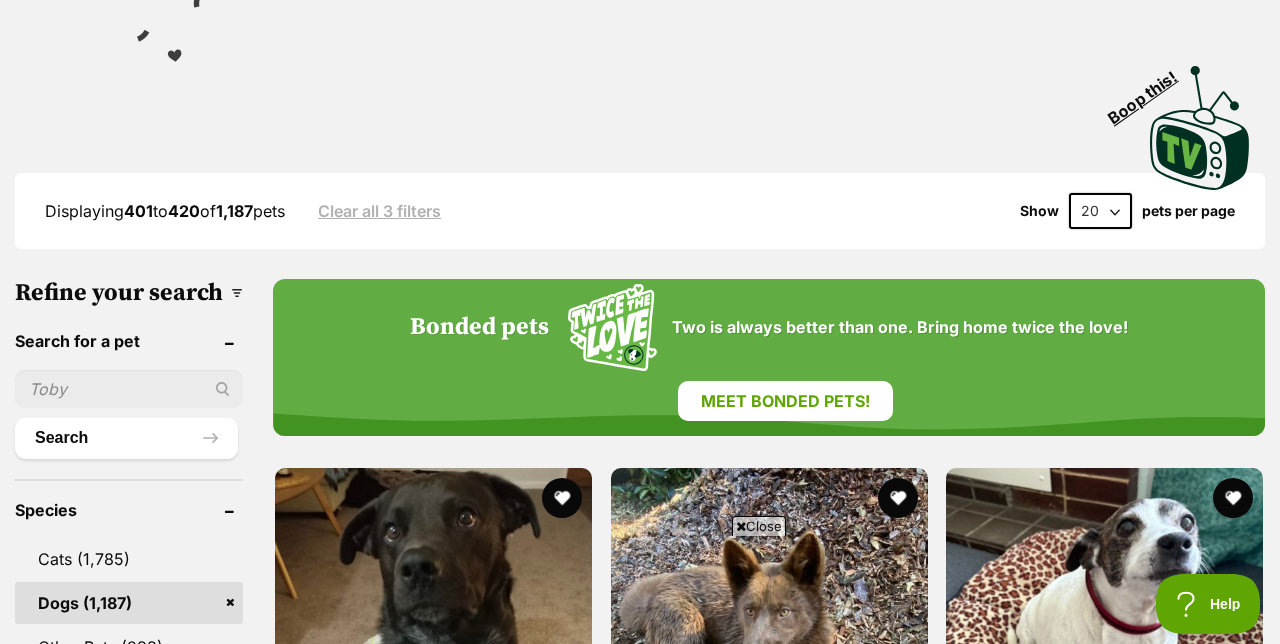 click at bounding box center [741, 526] 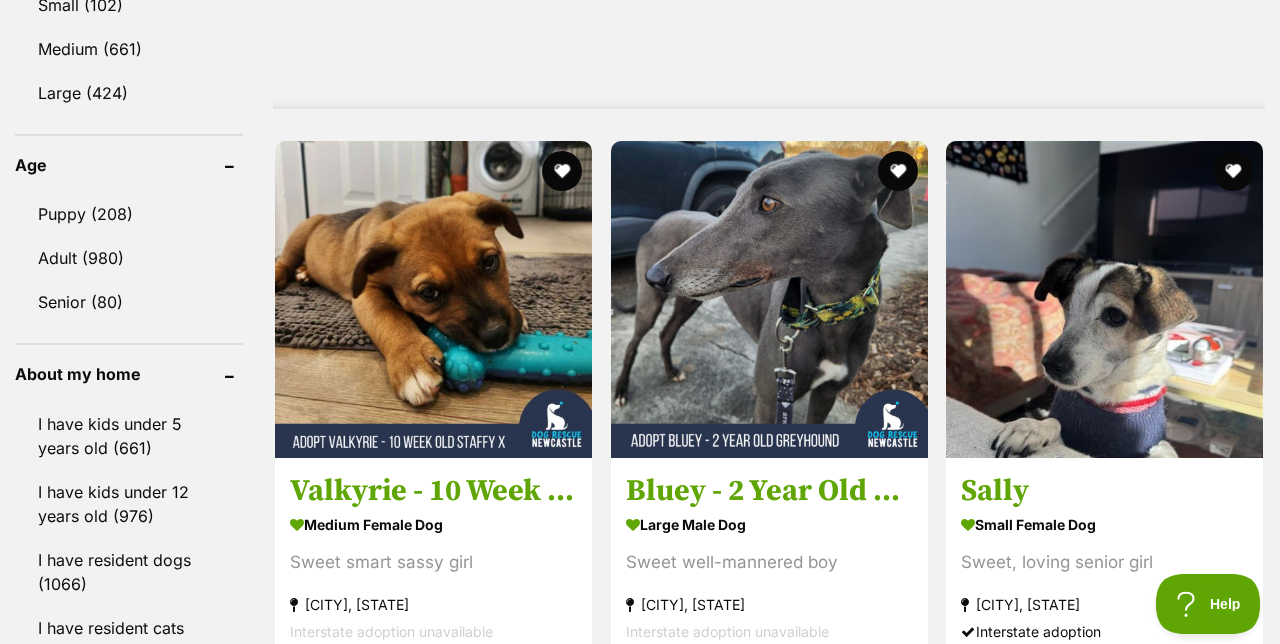 scroll, scrollTop: 1964, scrollLeft: 0, axis: vertical 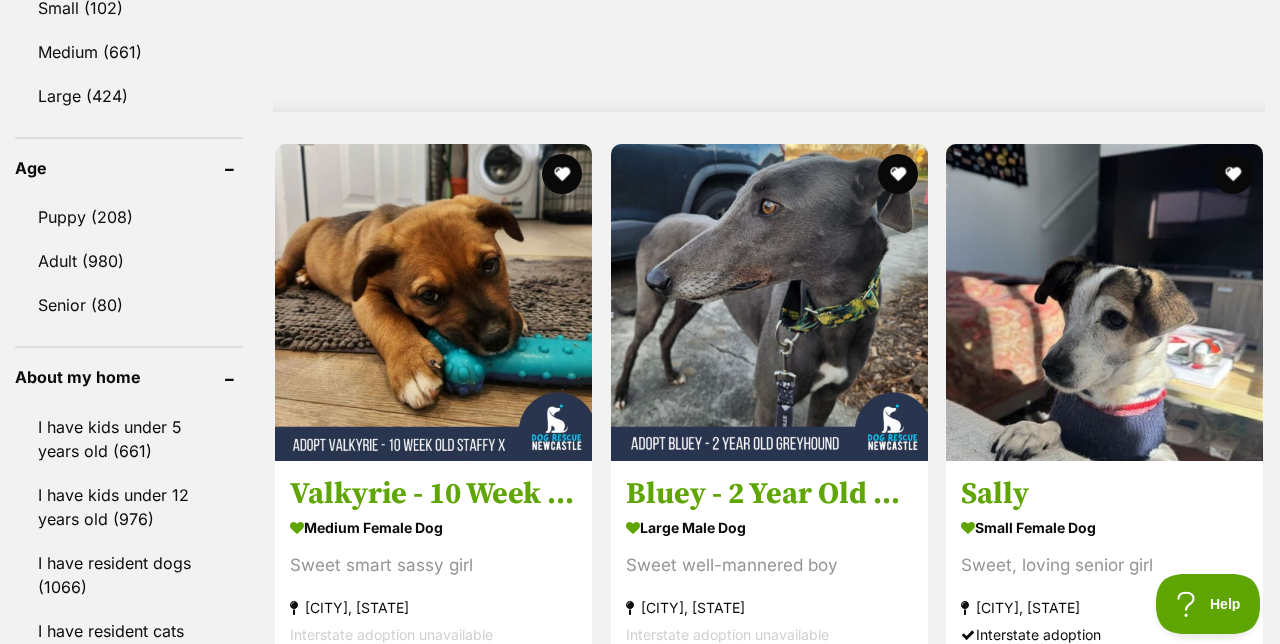 click at bounding box center [1104, 302] 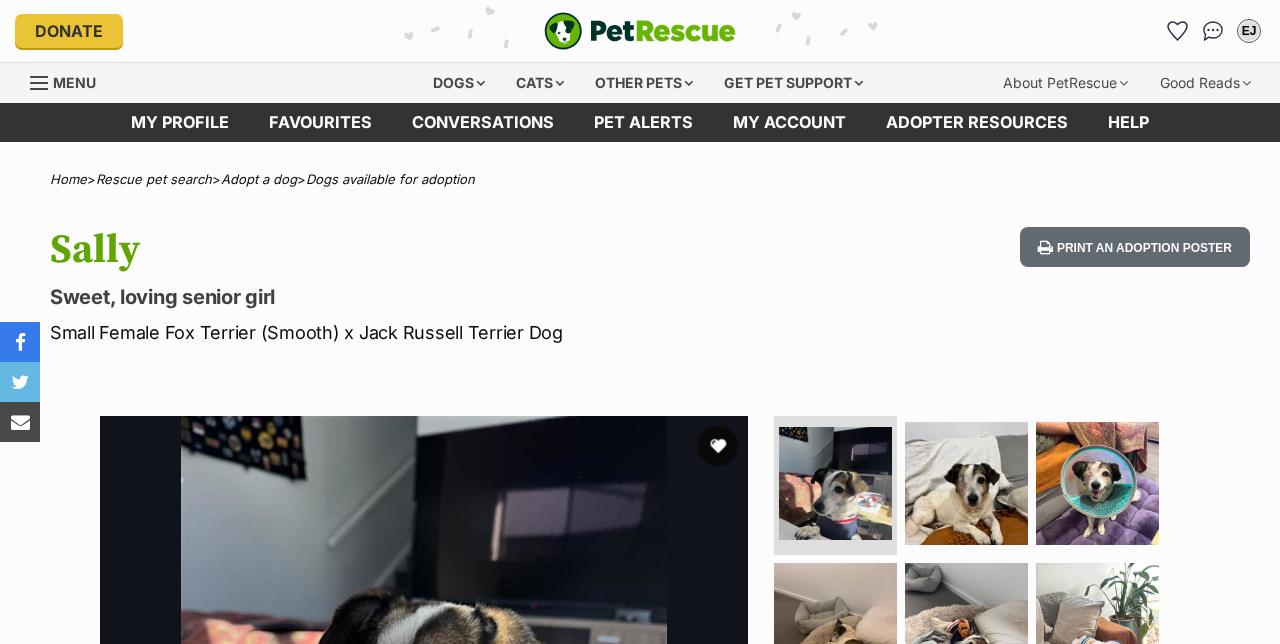 scroll, scrollTop: 0, scrollLeft: 0, axis: both 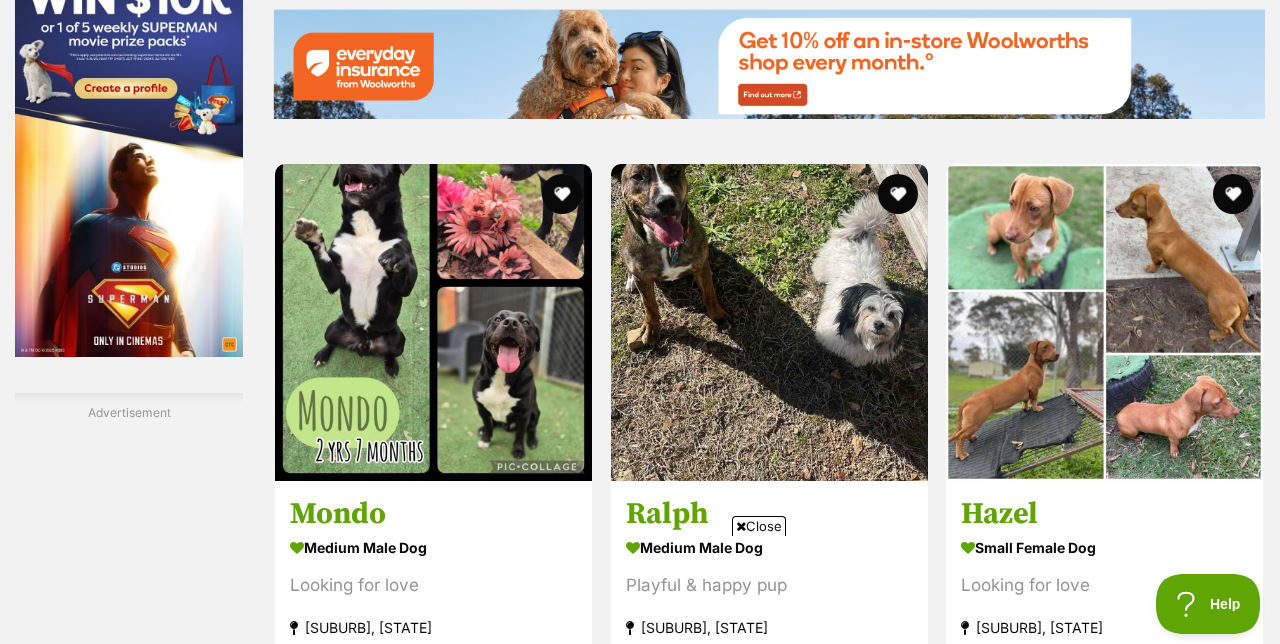 click at bounding box center [1104, 322] 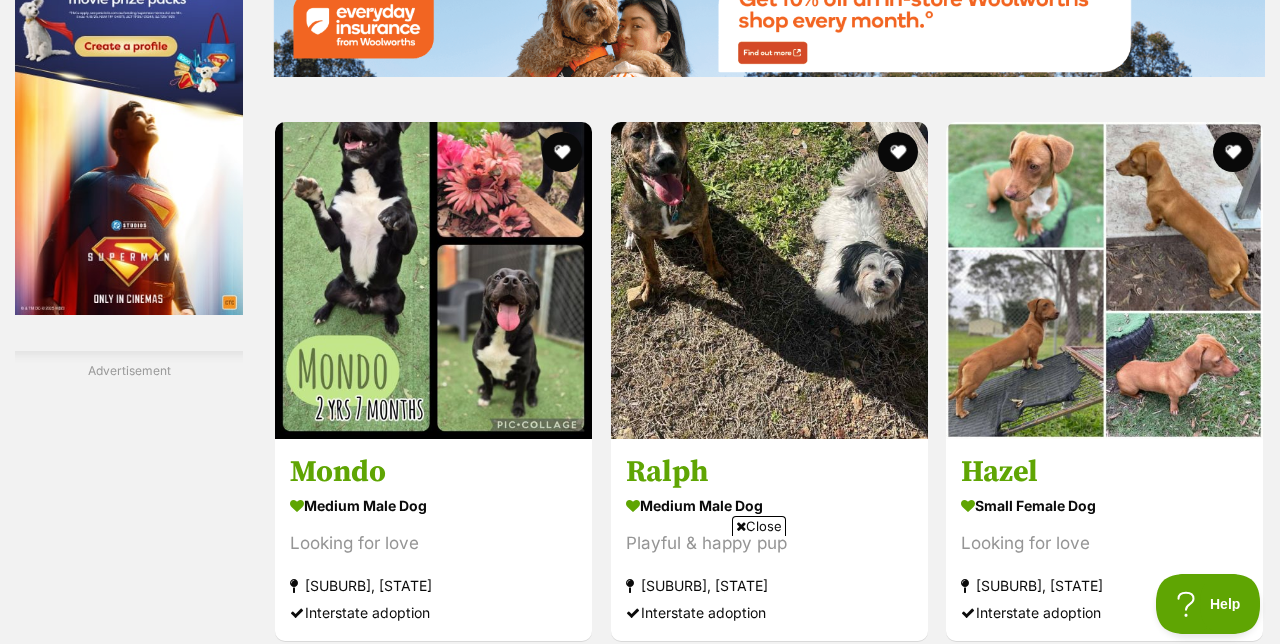 scroll, scrollTop: 3300, scrollLeft: 0, axis: vertical 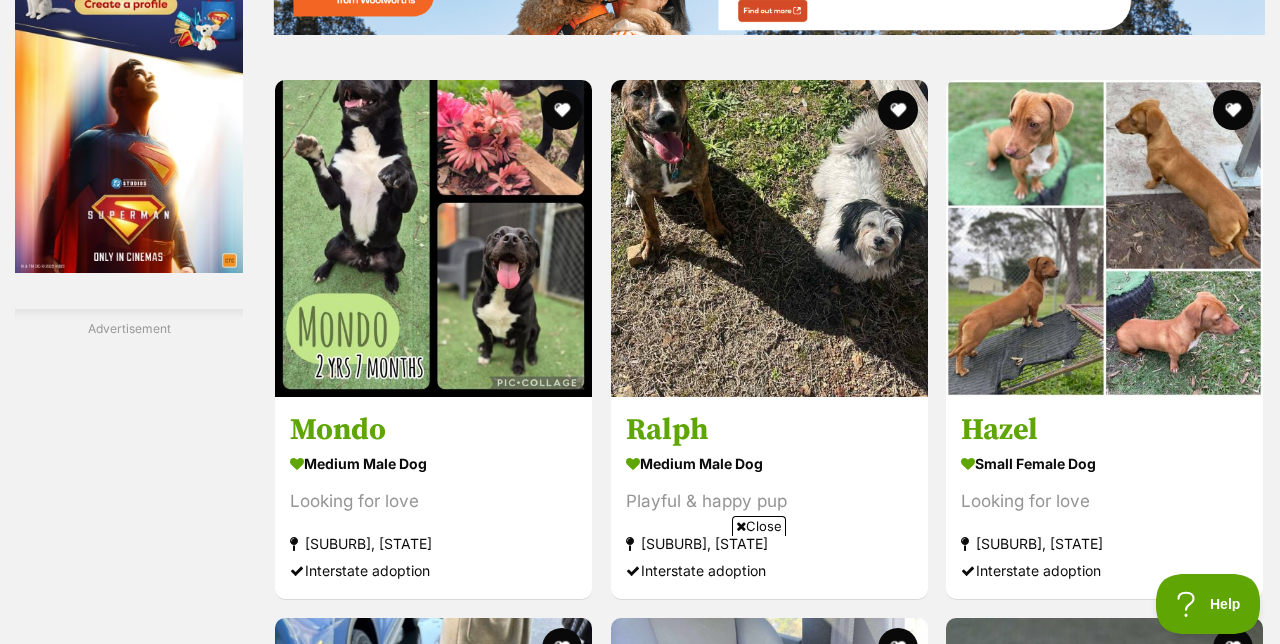 click at bounding box center [1104, 238] 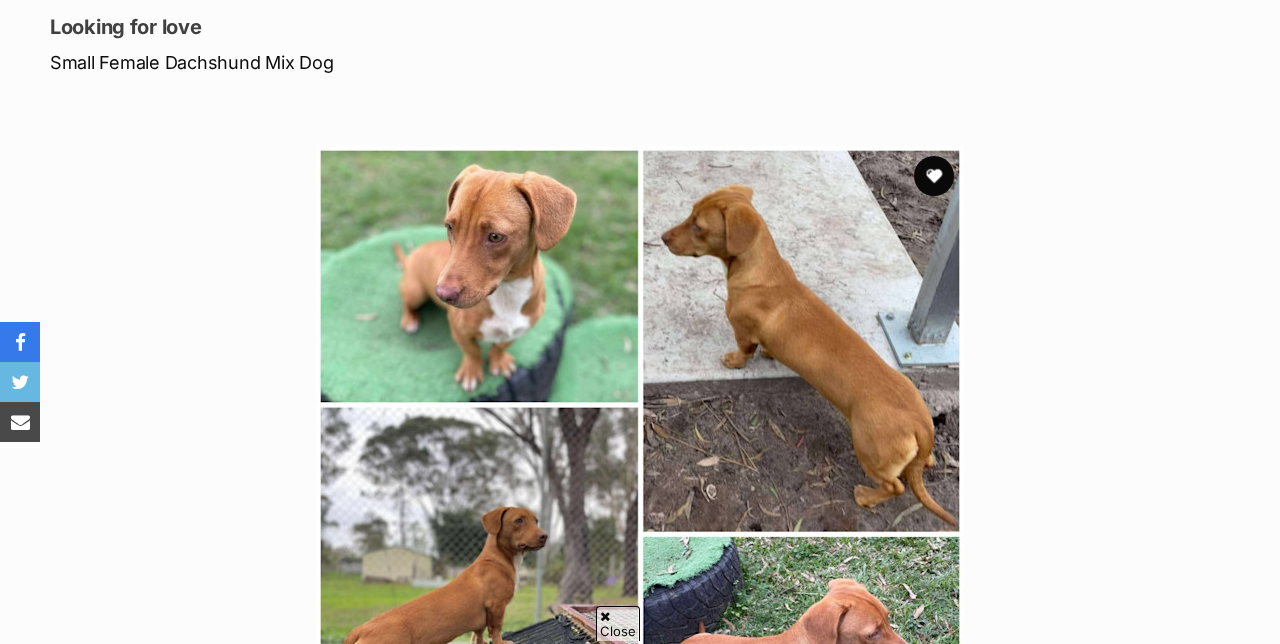 scroll, scrollTop: 336, scrollLeft: 0, axis: vertical 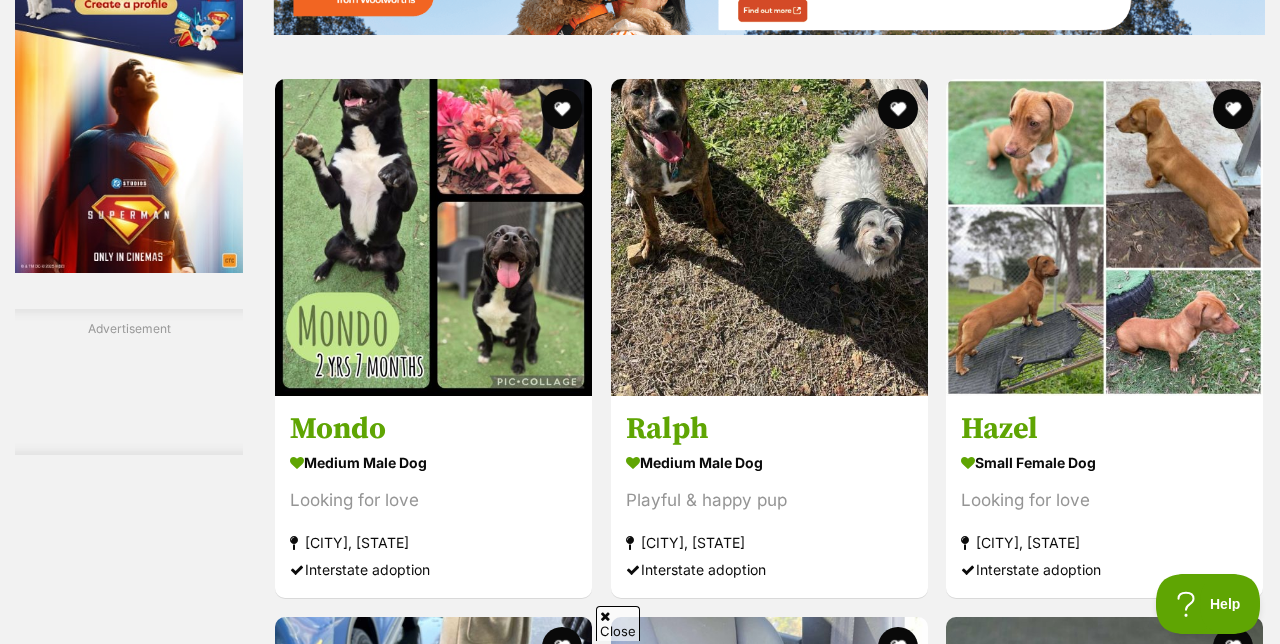 click at bounding box center (769, 237) 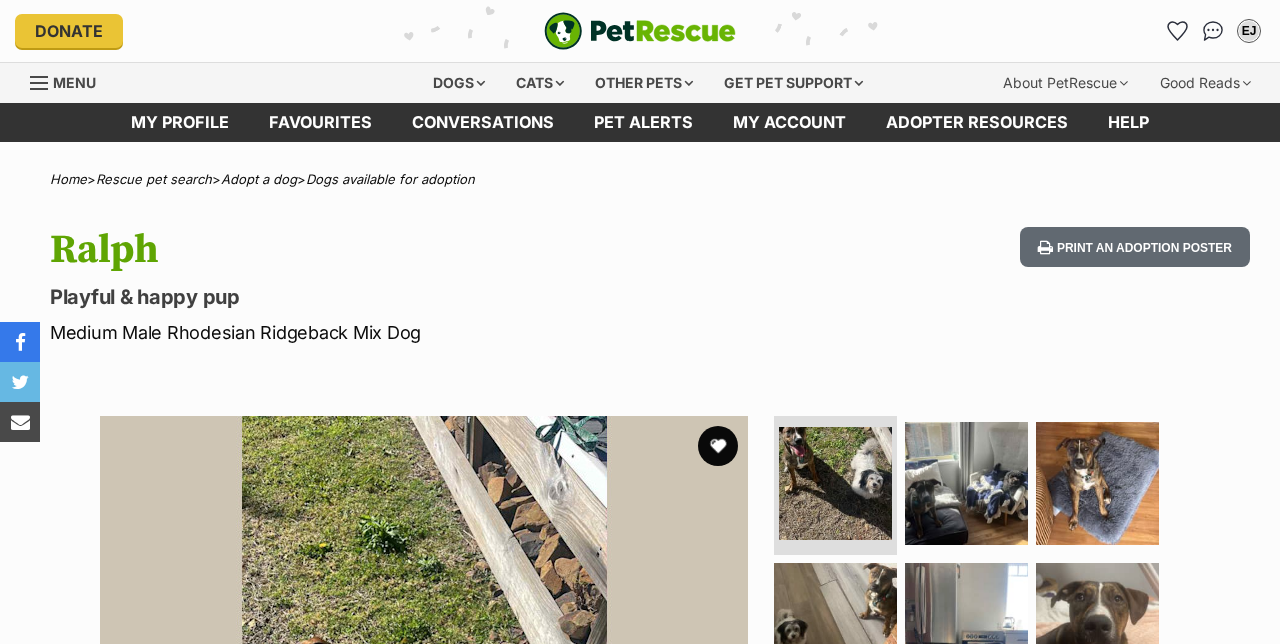scroll, scrollTop: 0, scrollLeft: 0, axis: both 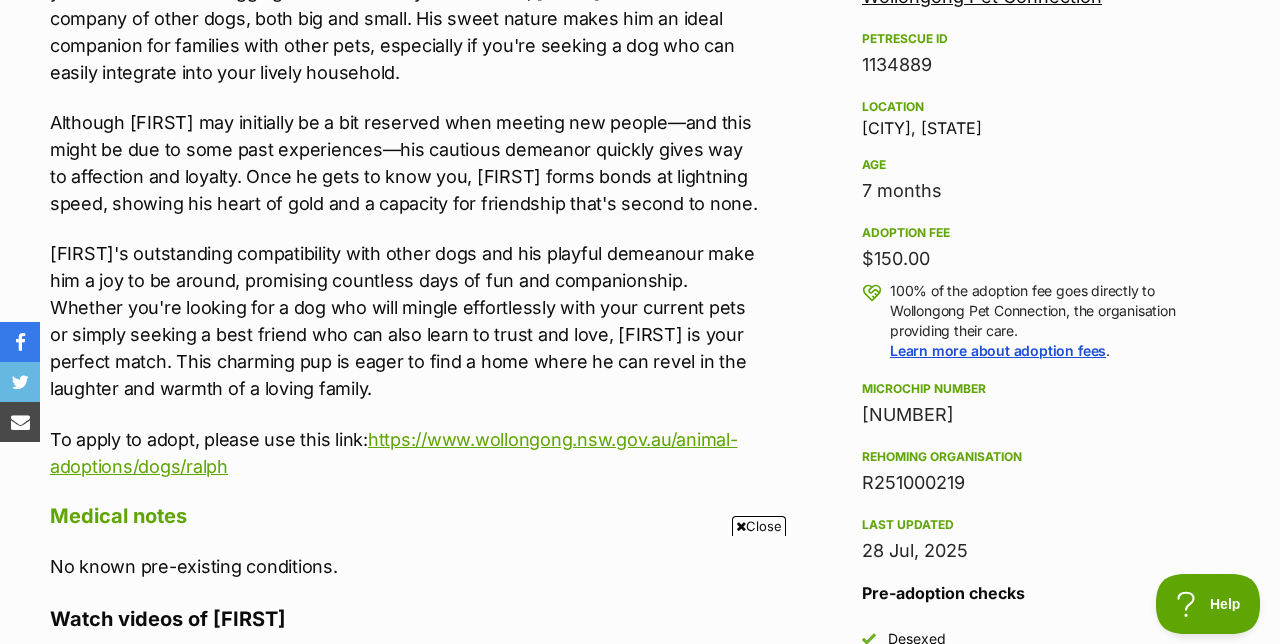 click on "Location" at bounding box center [1040, 107] 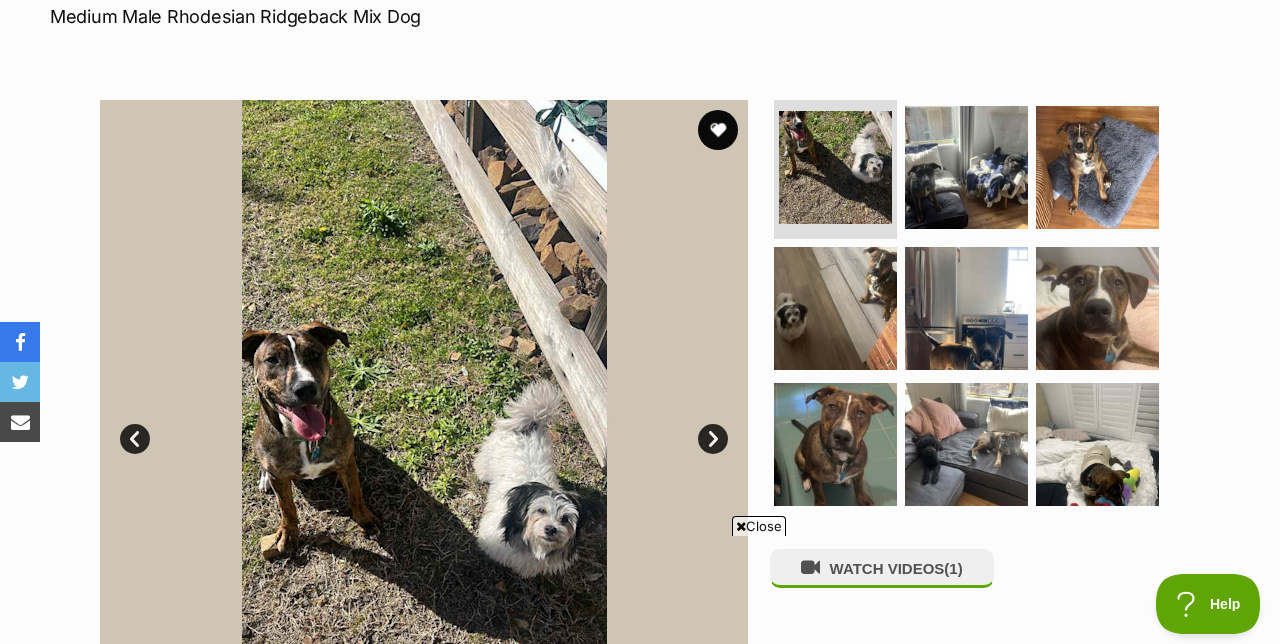 scroll, scrollTop: 306, scrollLeft: 0, axis: vertical 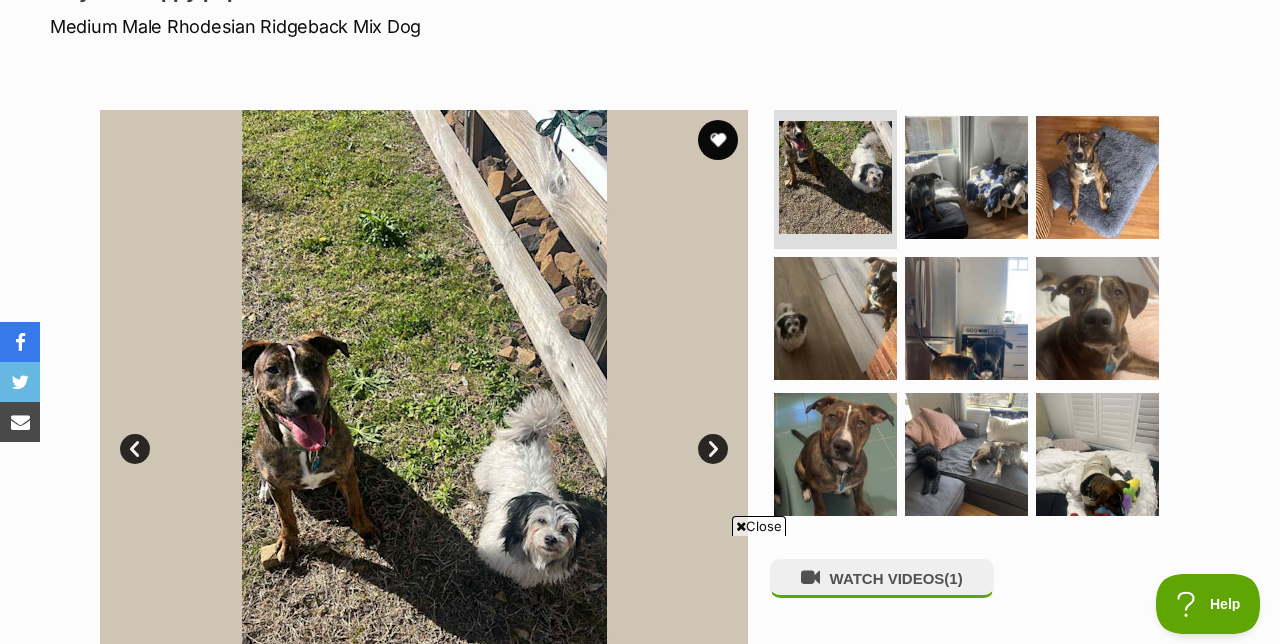 click at bounding box center (424, 434) 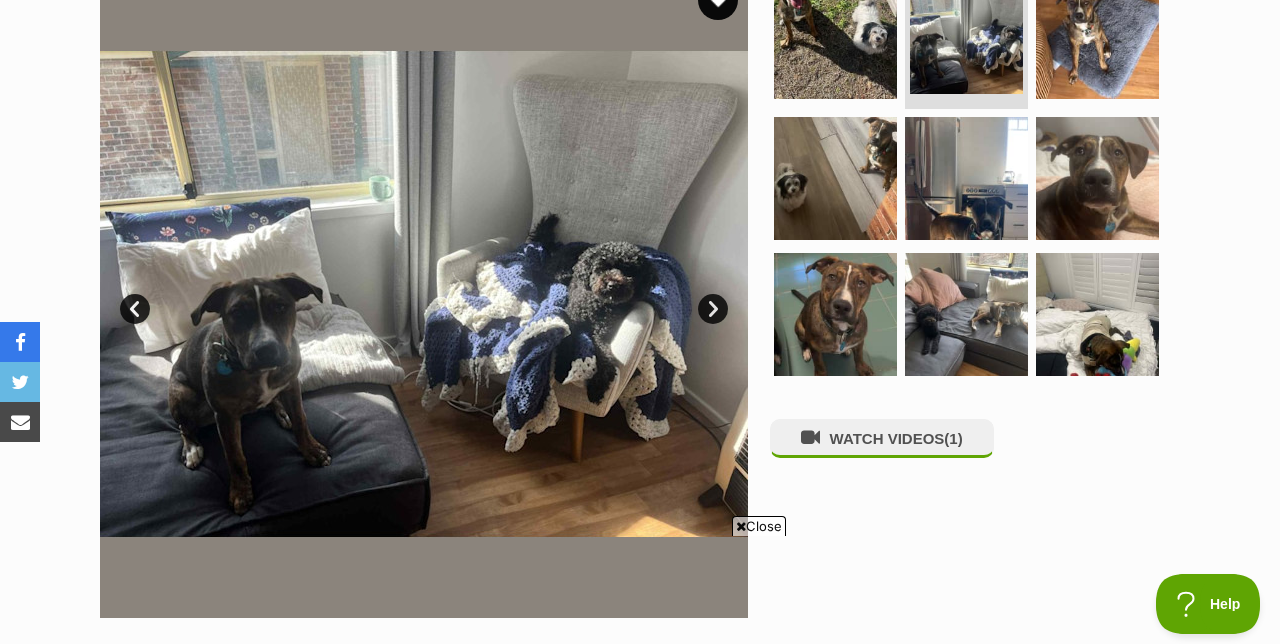 scroll, scrollTop: 442, scrollLeft: 0, axis: vertical 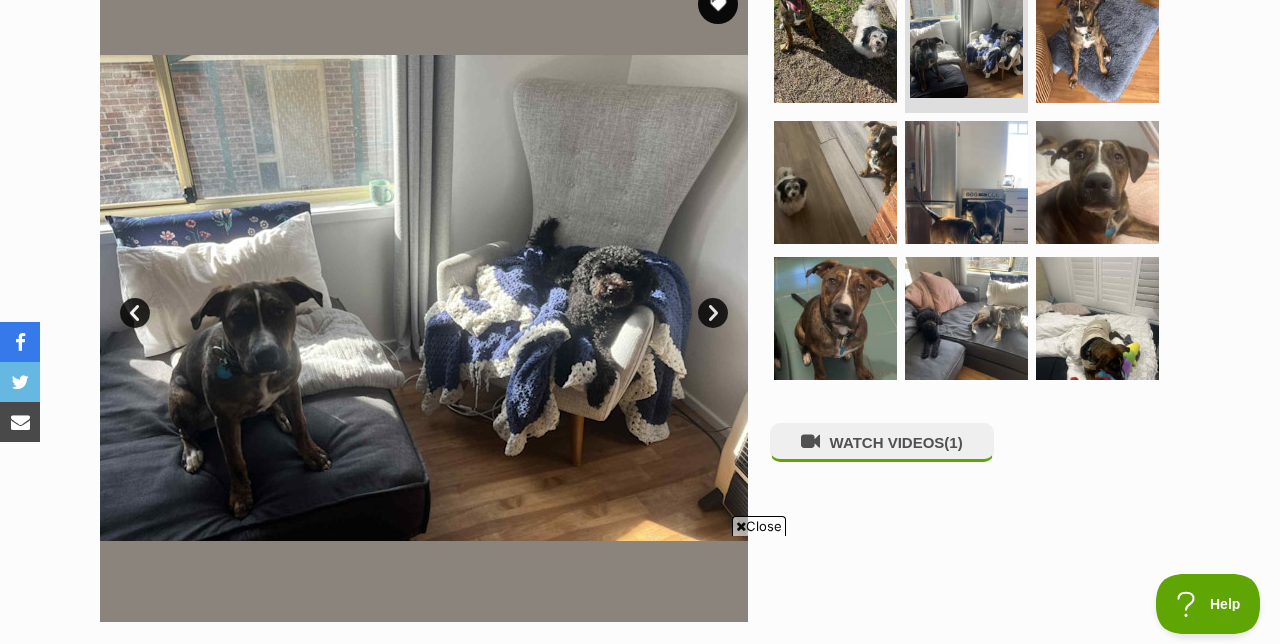 click on "Next" at bounding box center [713, 313] 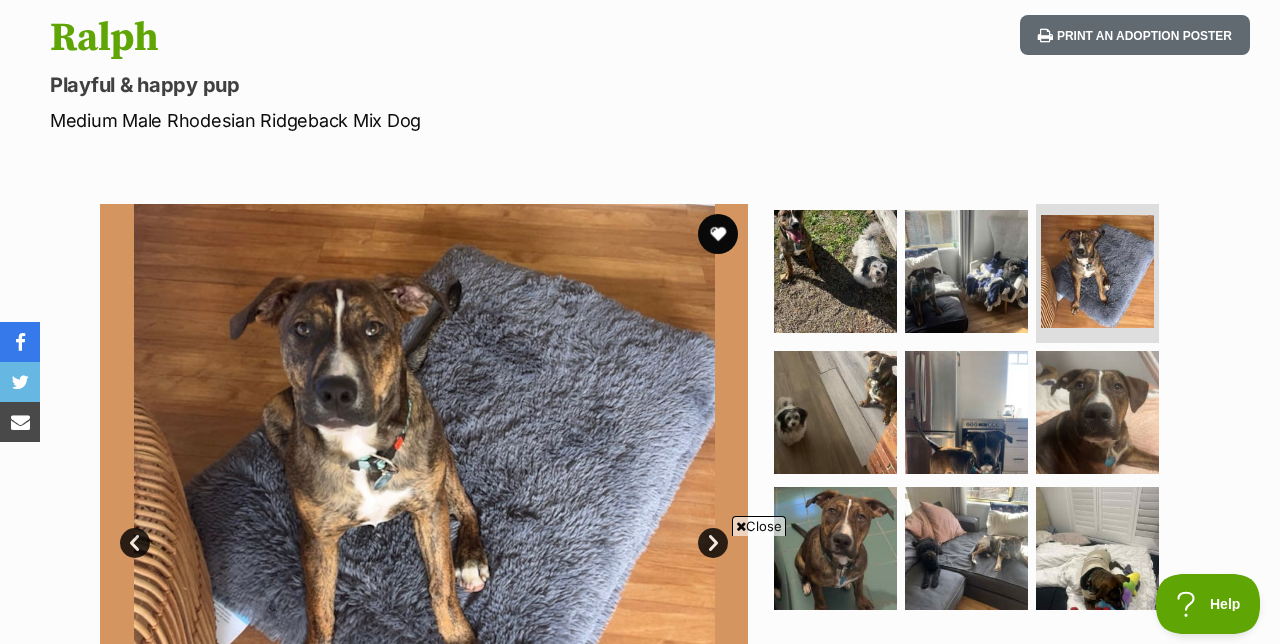 scroll, scrollTop: 211, scrollLeft: 0, axis: vertical 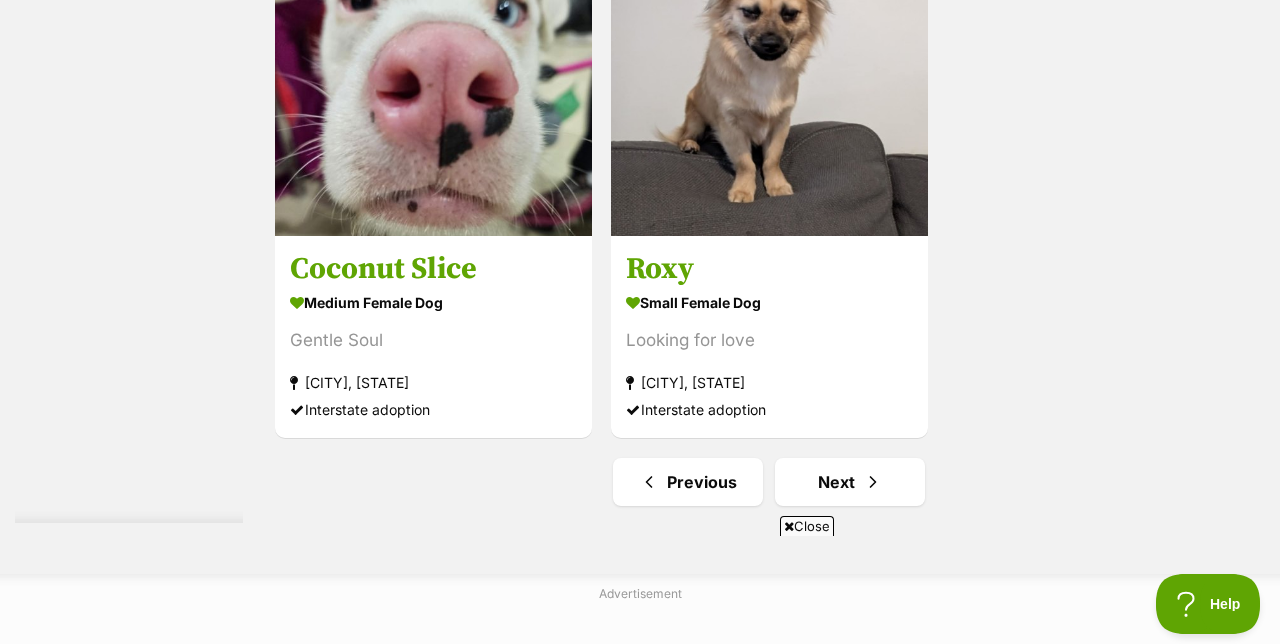 click at bounding box center [769, 77] 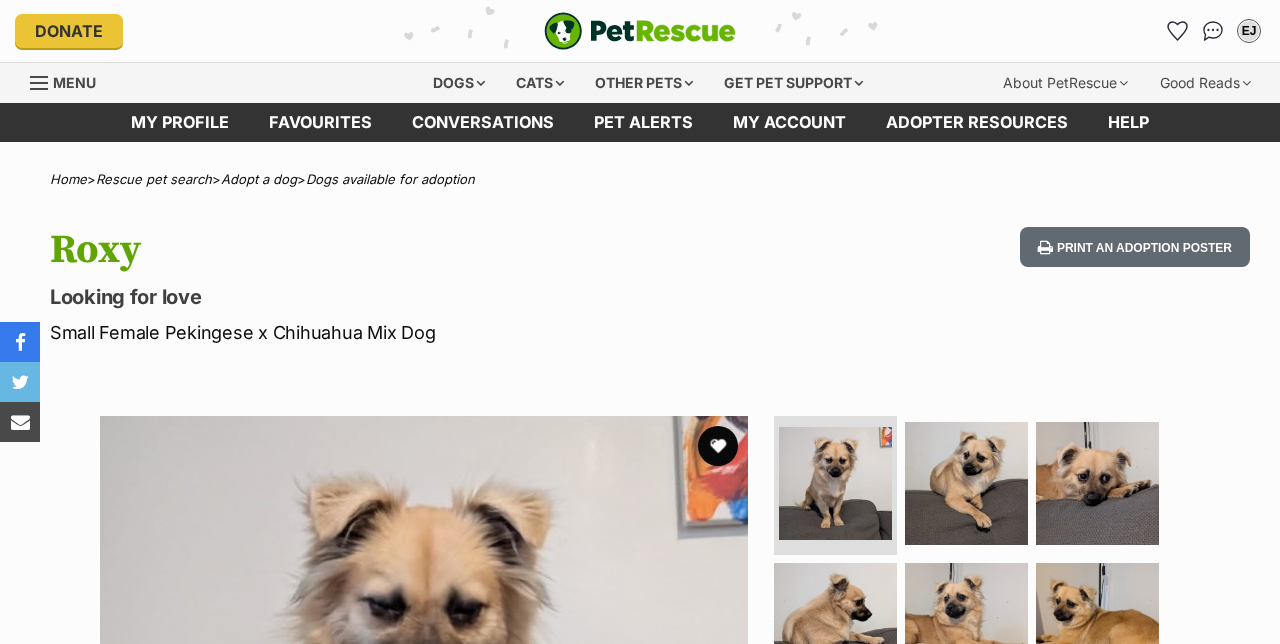 scroll, scrollTop: 0, scrollLeft: 0, axis: both 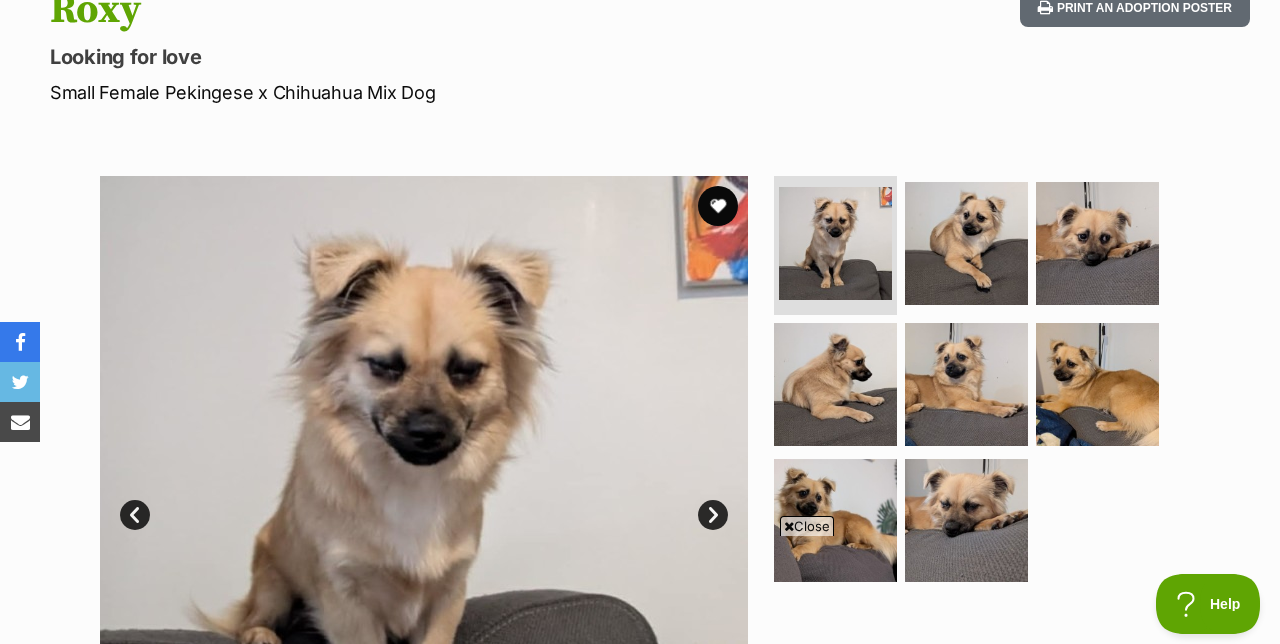 click at bounding box center (835, 243) 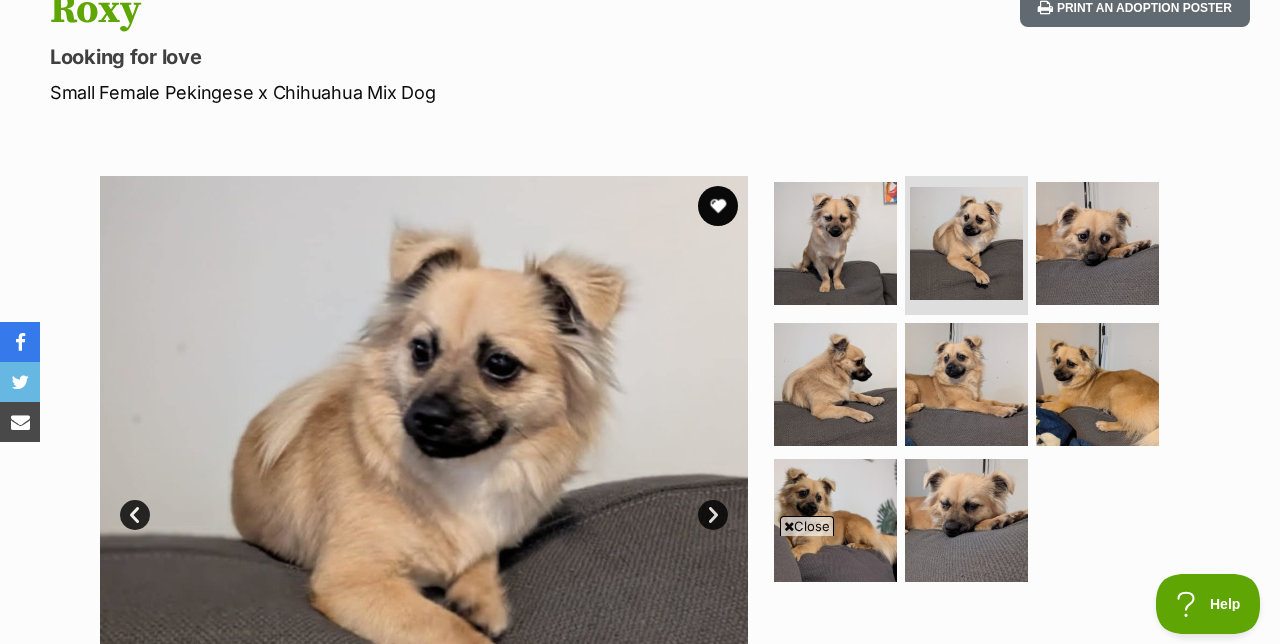 click at bounding box center (835, 520) 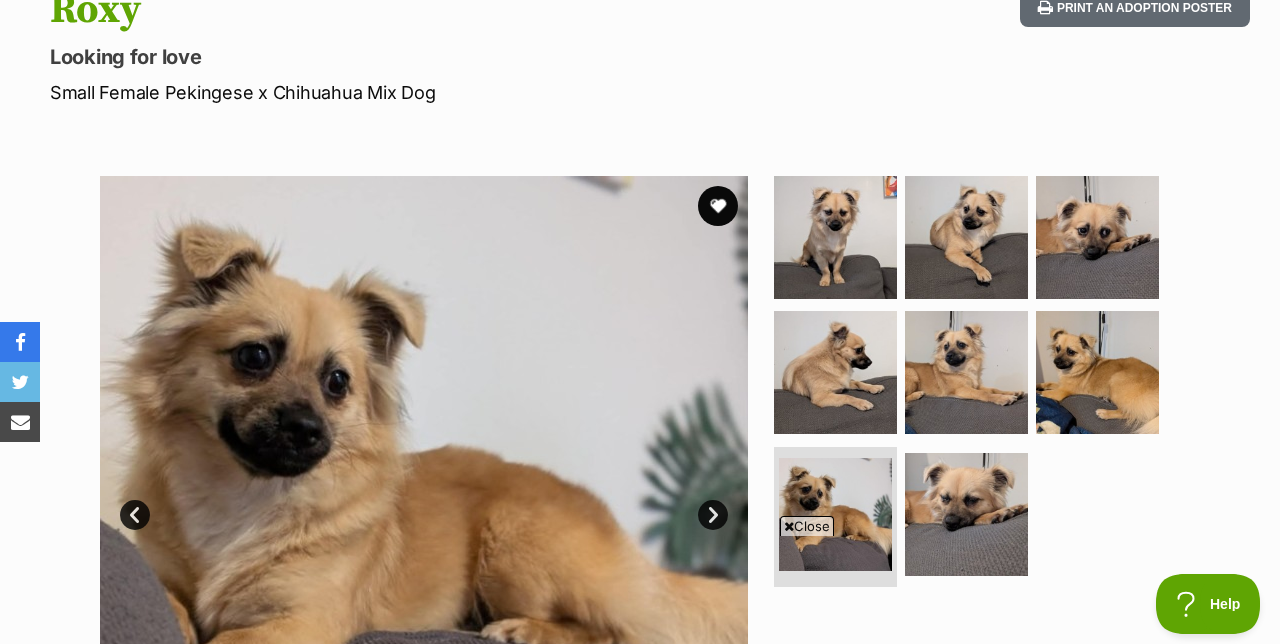 scroll, scrollTop: 0, scrollLeft: 0, axis: both 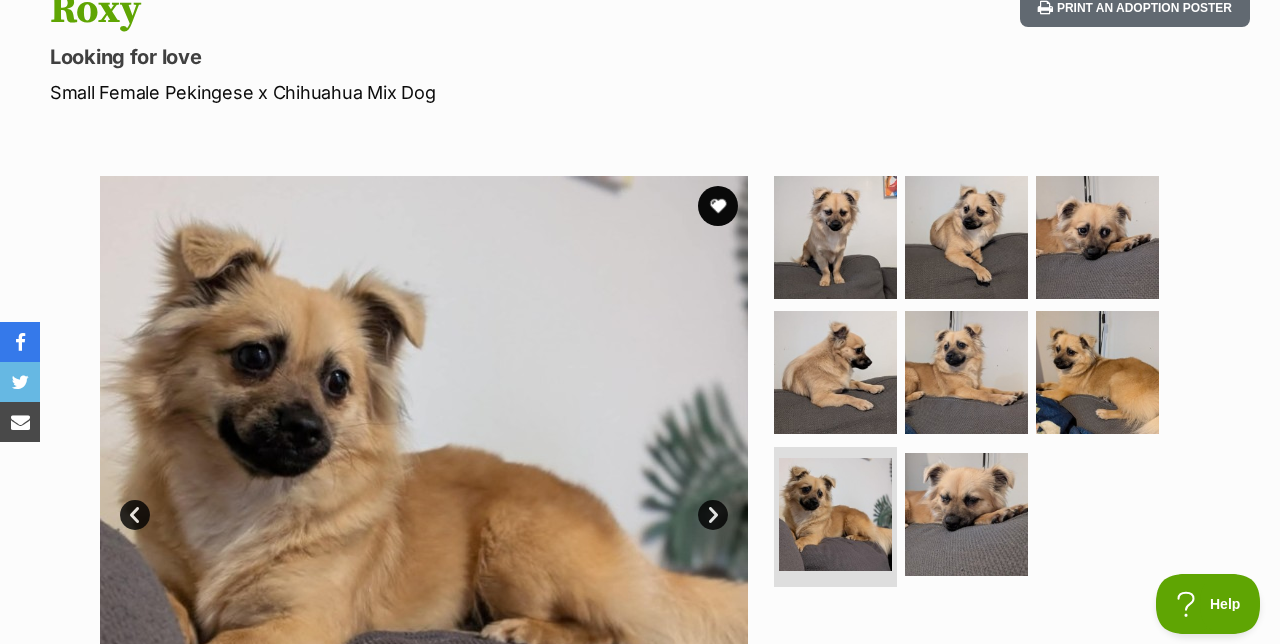 click on "Next" at bounding box center (713, 515) 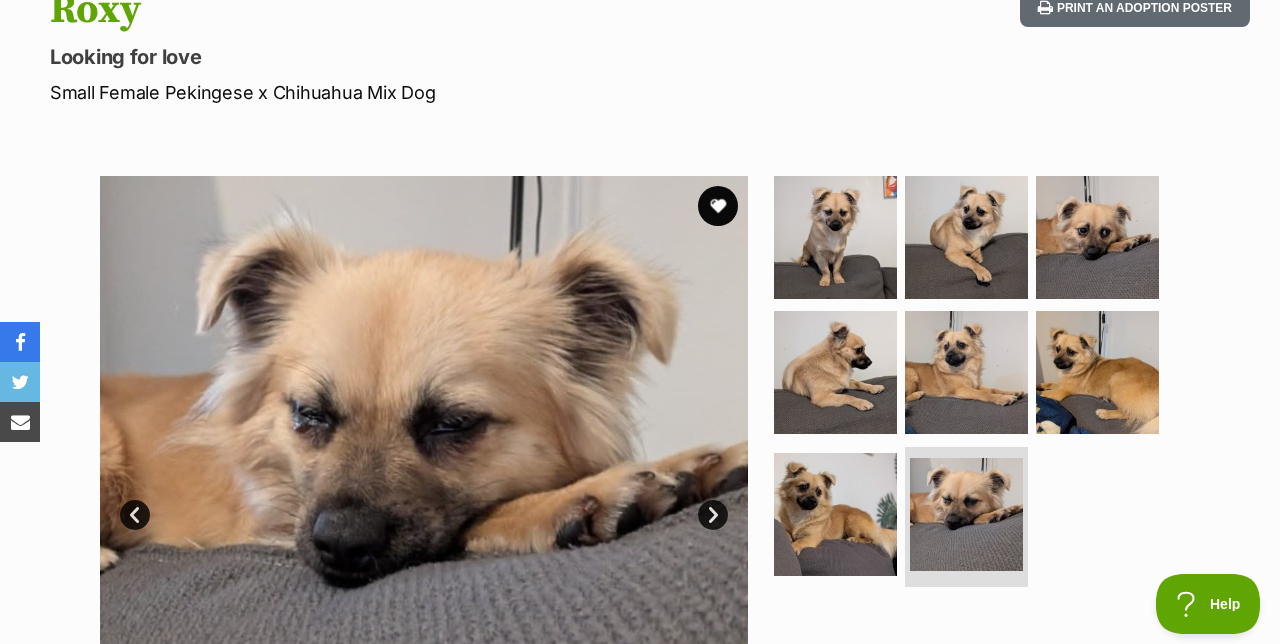 click on "Next" at bounding box center (713, 515) 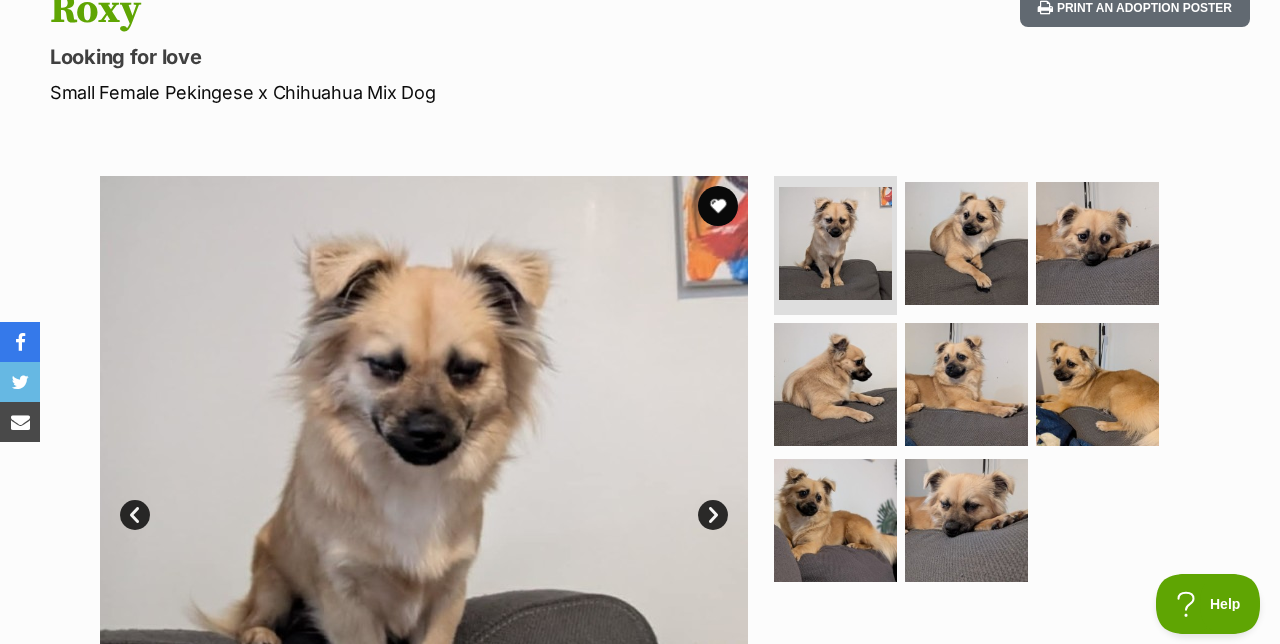 click on "Next" at bounding box center [713, 515] 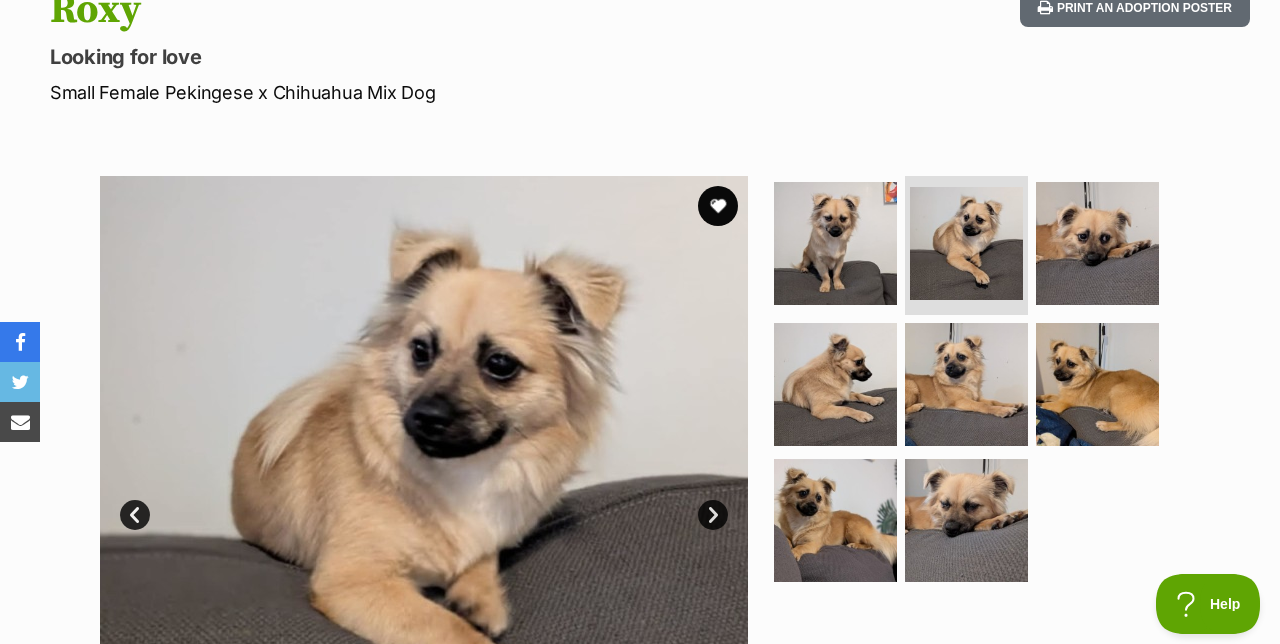 click on "Next" at bounding box center [713, 515] 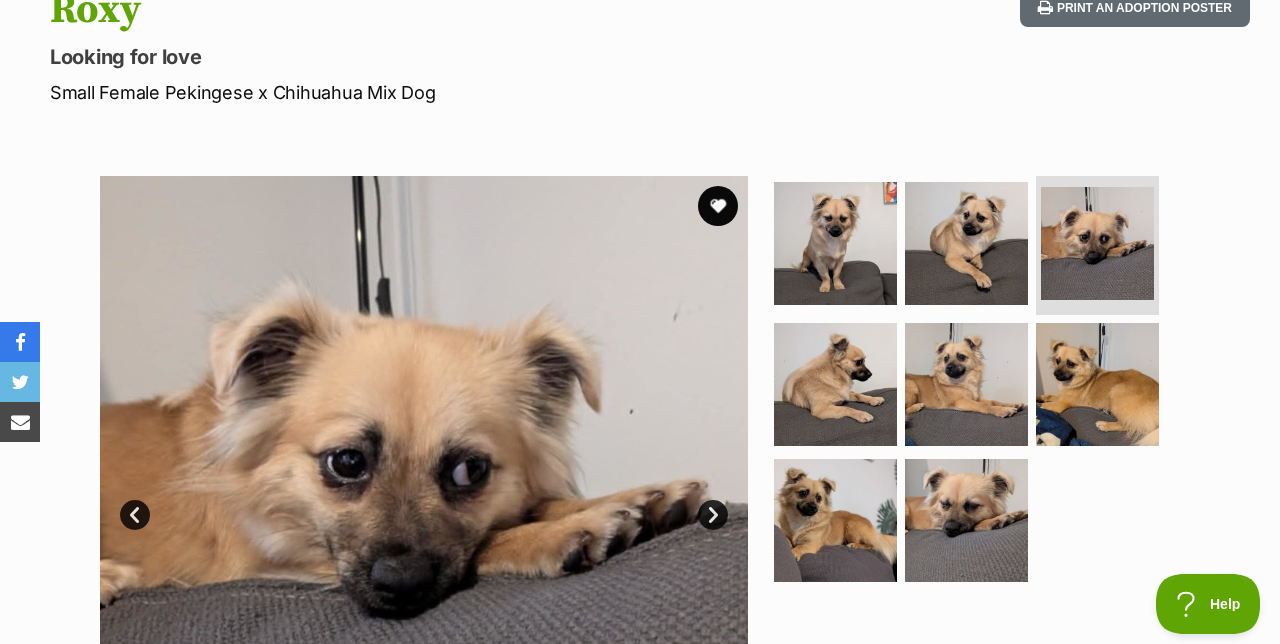 click on "Next" at bounding box center [713, 515] 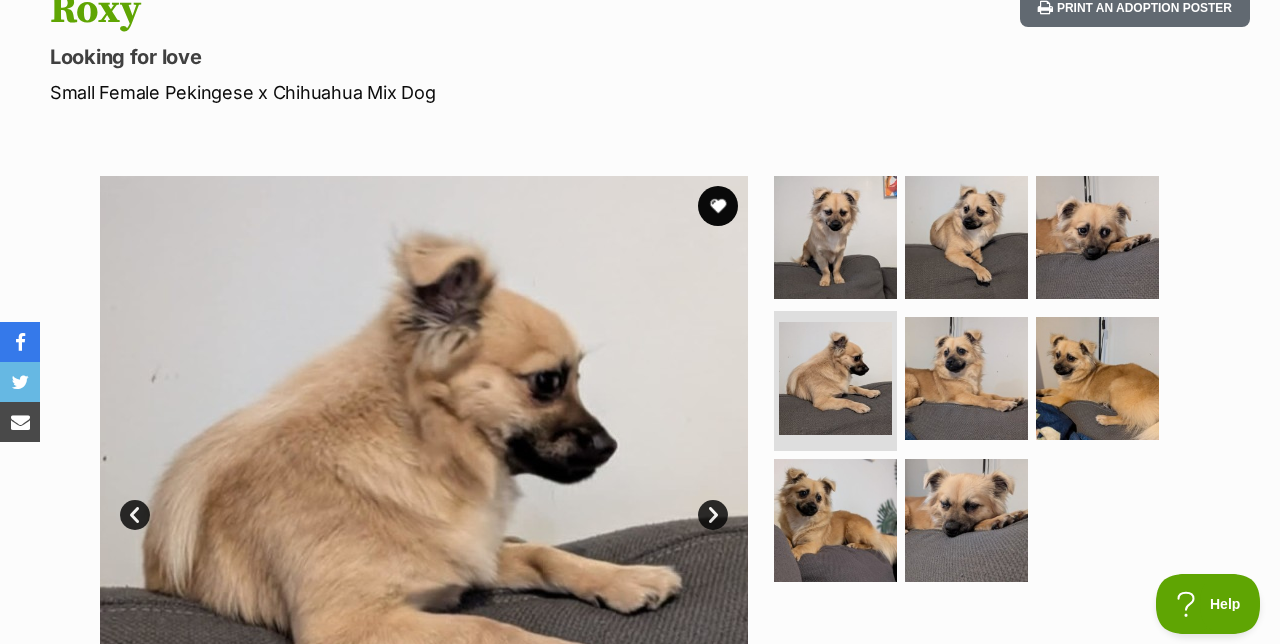click on "Next" at bounding box center (713, 515) 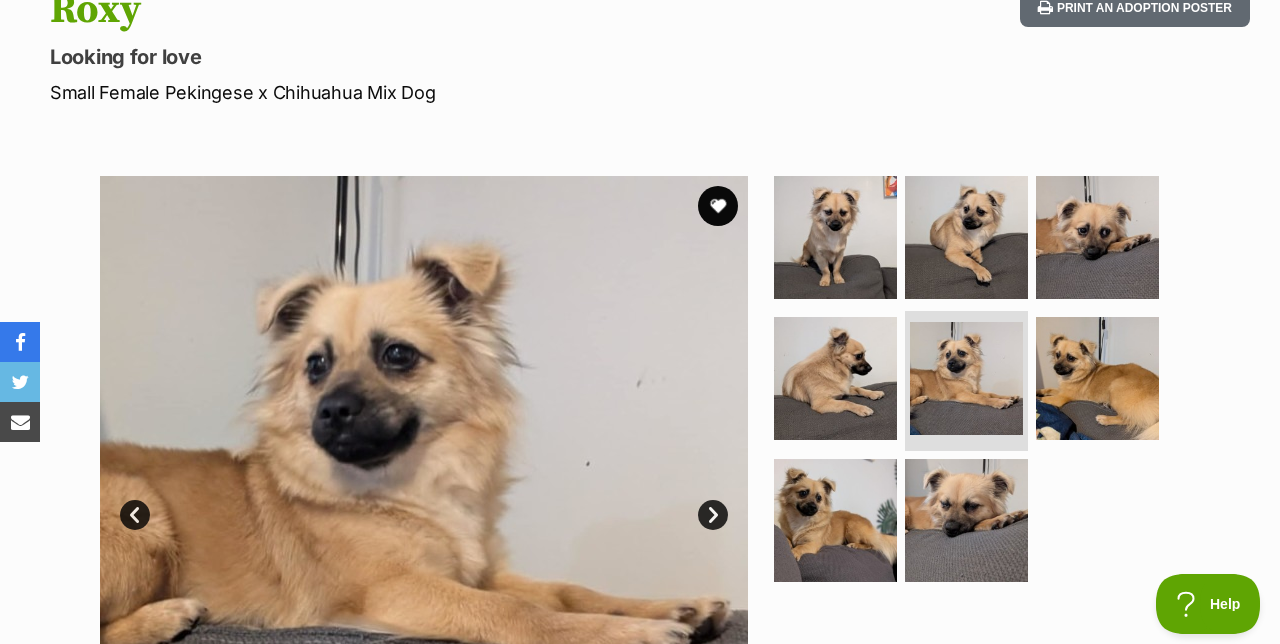 click on "Next" at bounding box center (713, 515) 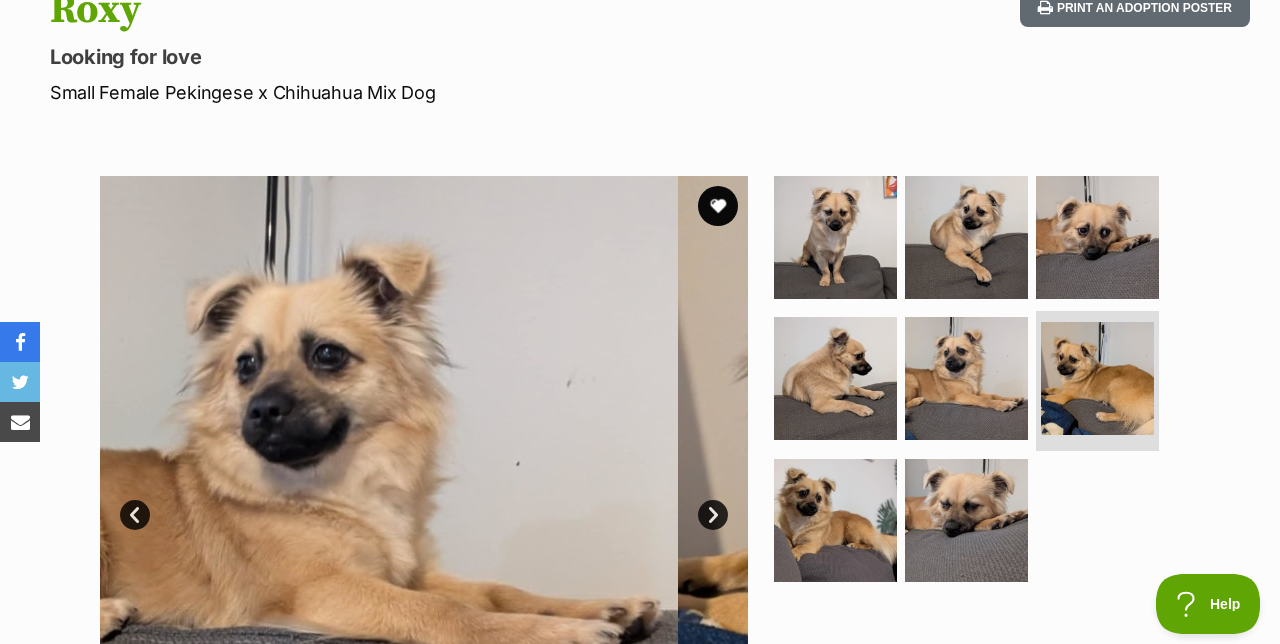 scroll, scrollTop: 0, scrollLeft: 0, axis: both 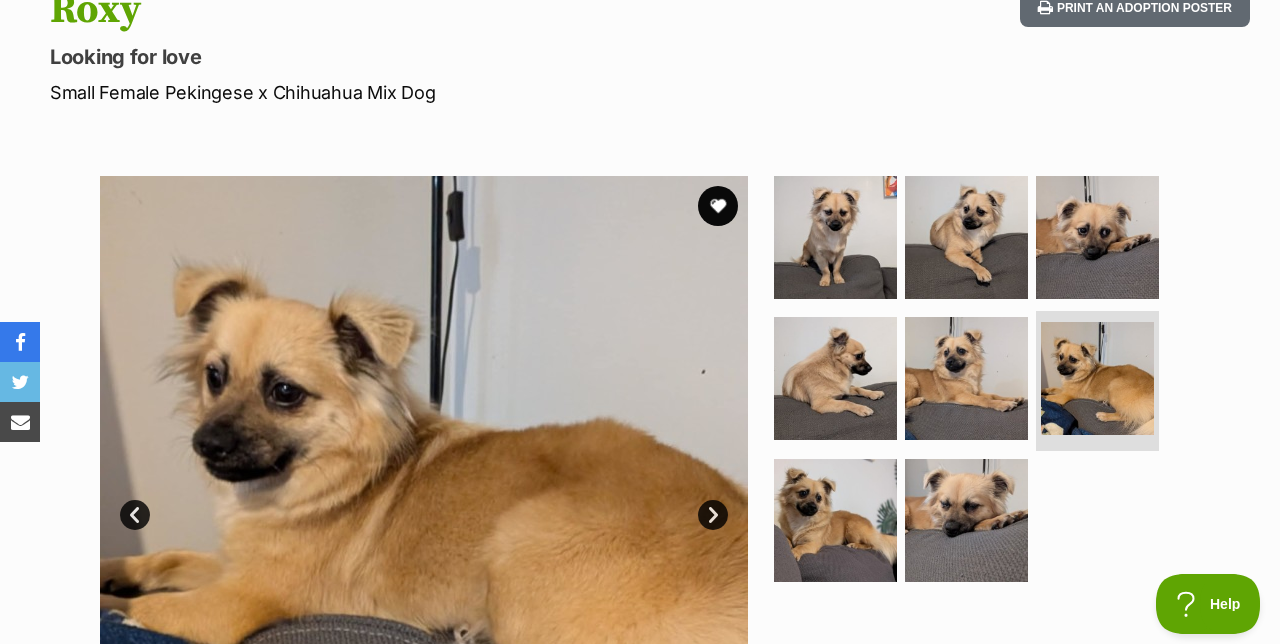 click on "Next" at bounding box center [713, 515] 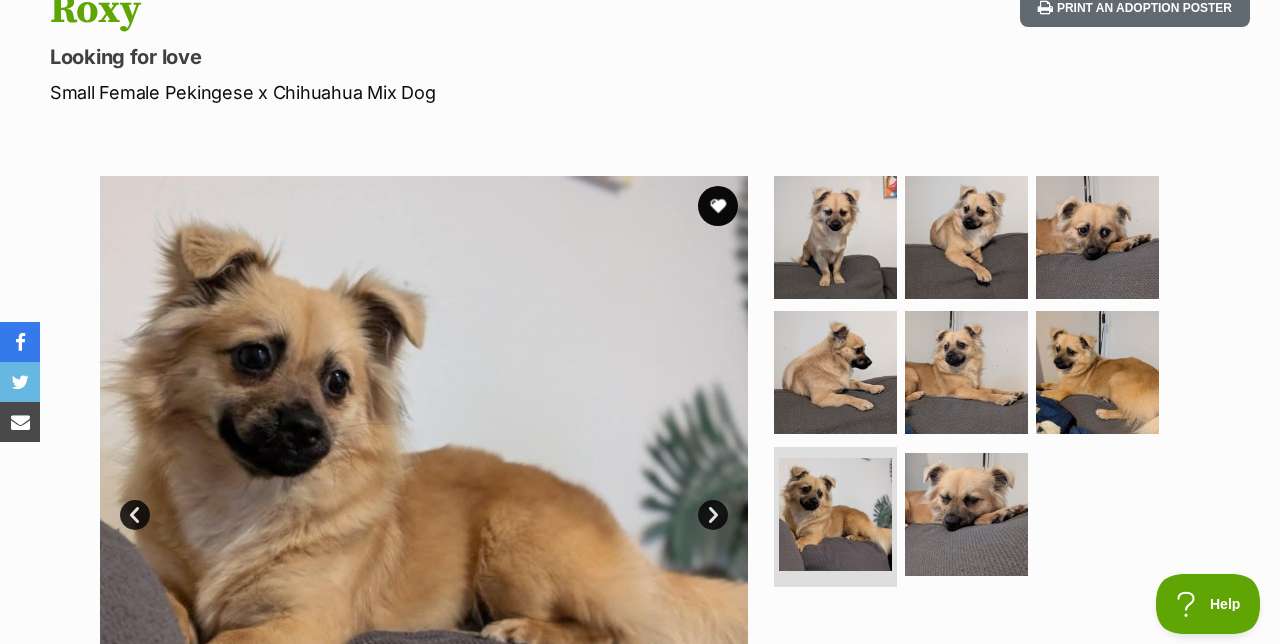 click on "Next" at bounding box center (713, 515) 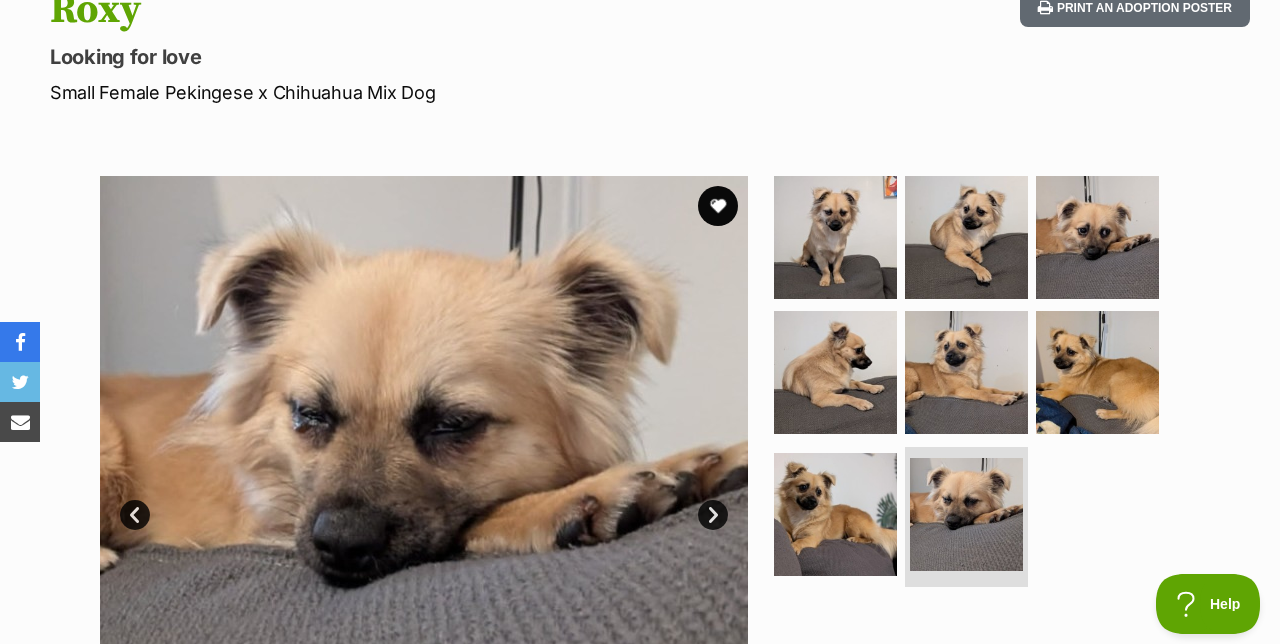 click on "Next" at bounding box center [713, 515] 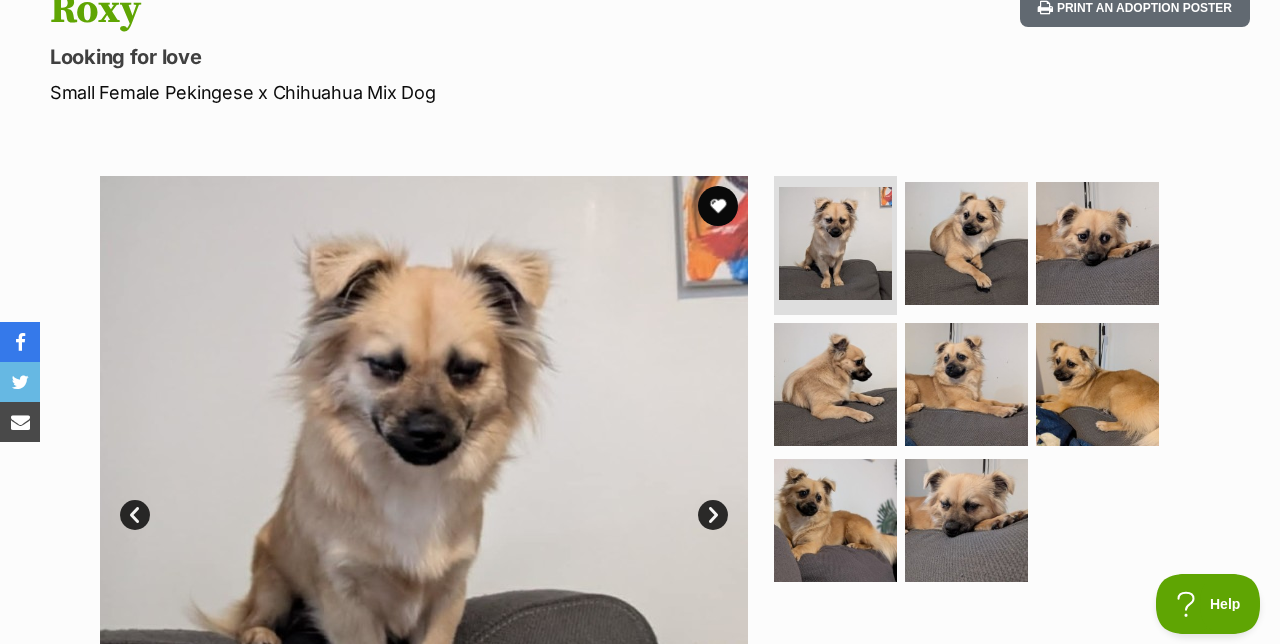 click at bounding box center [424, 500] 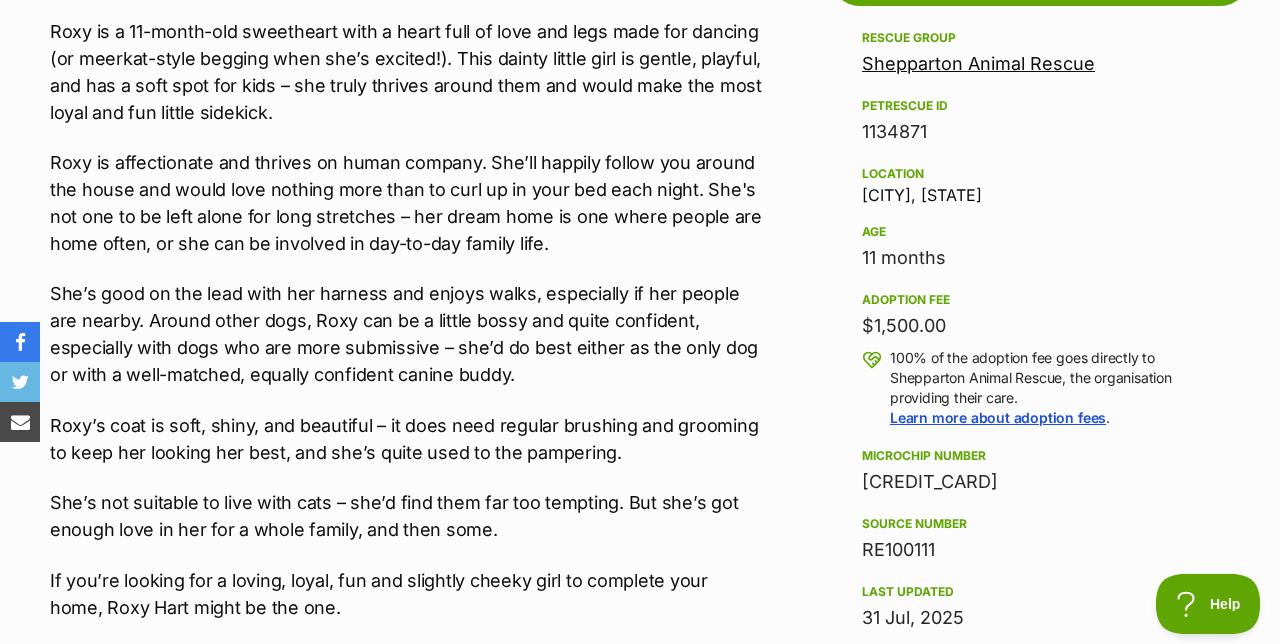 scroll, scrollTop: 1180, scrollLeft: 0, axis: vertical 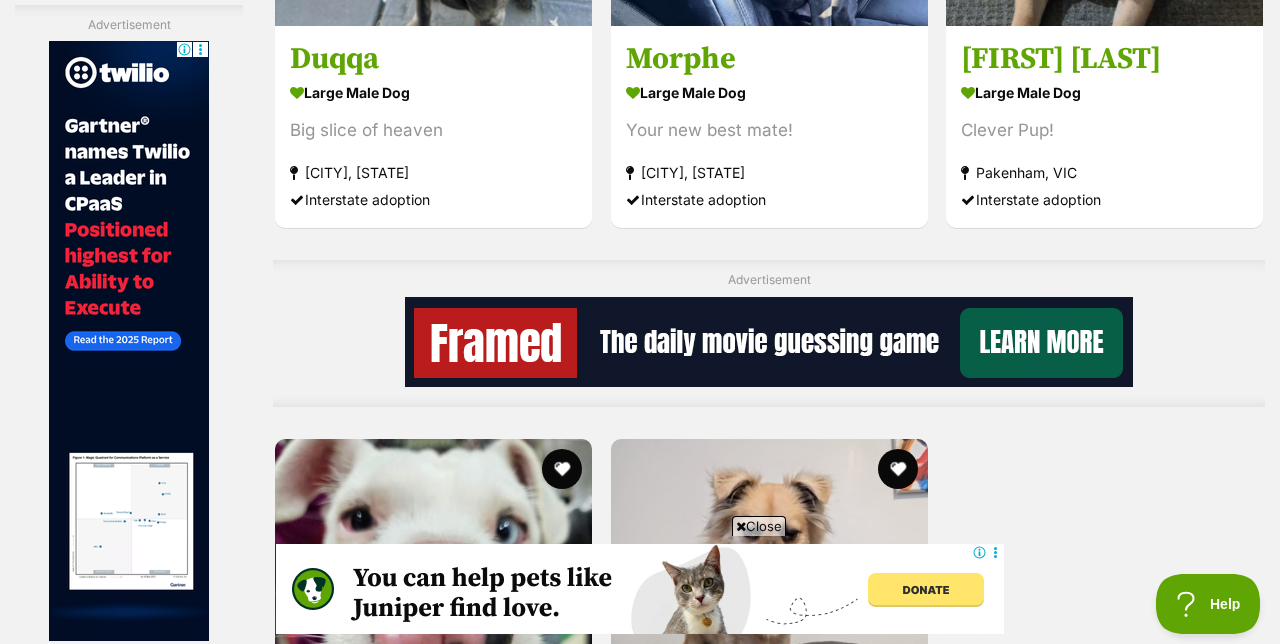 click at bounding box center (897, 469) 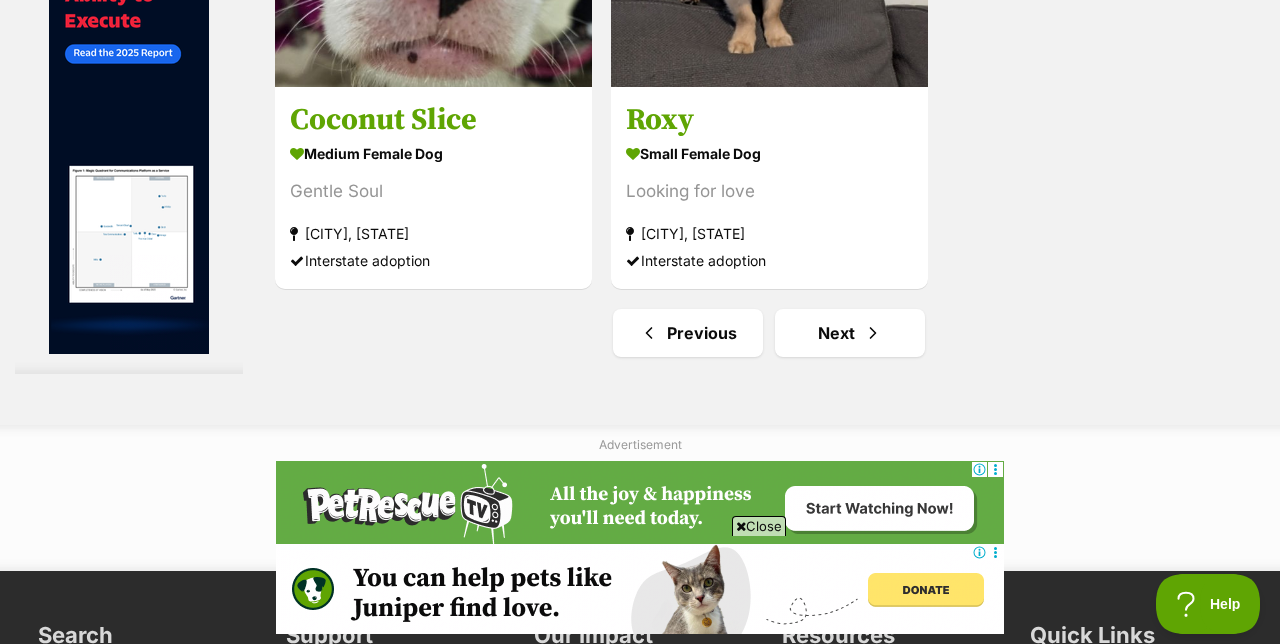 scroll, scrollTop: 4881, scrollLeft: 0, axis: vertical 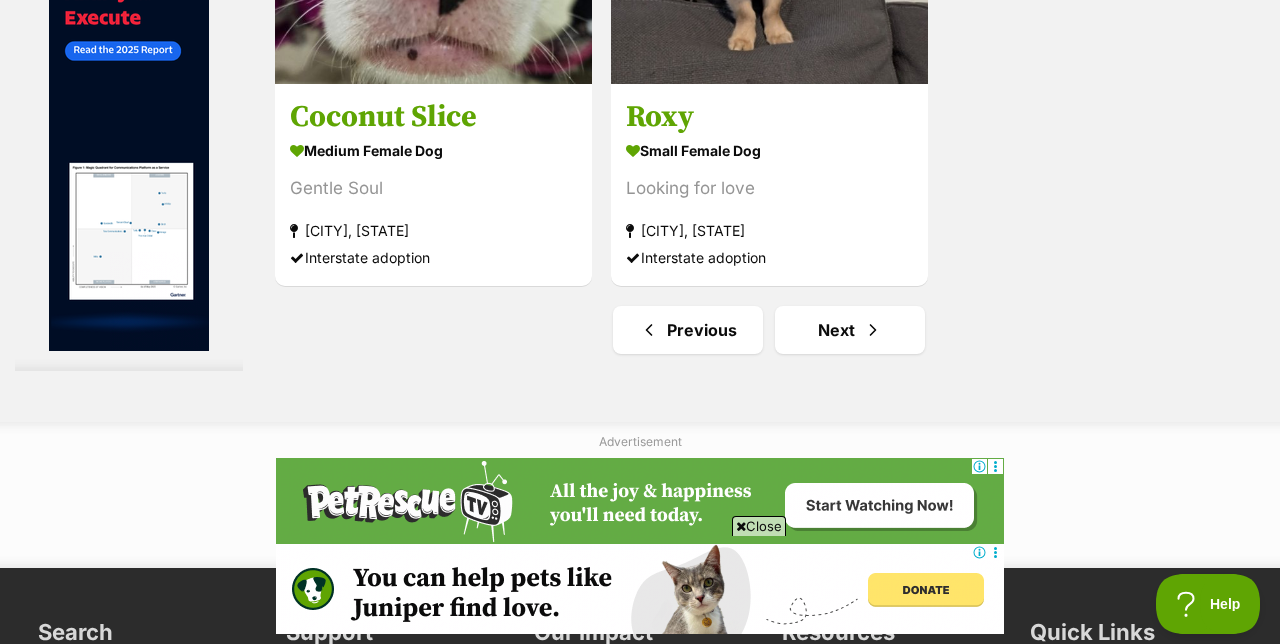click on "Close" at bounding box center (759, 526) 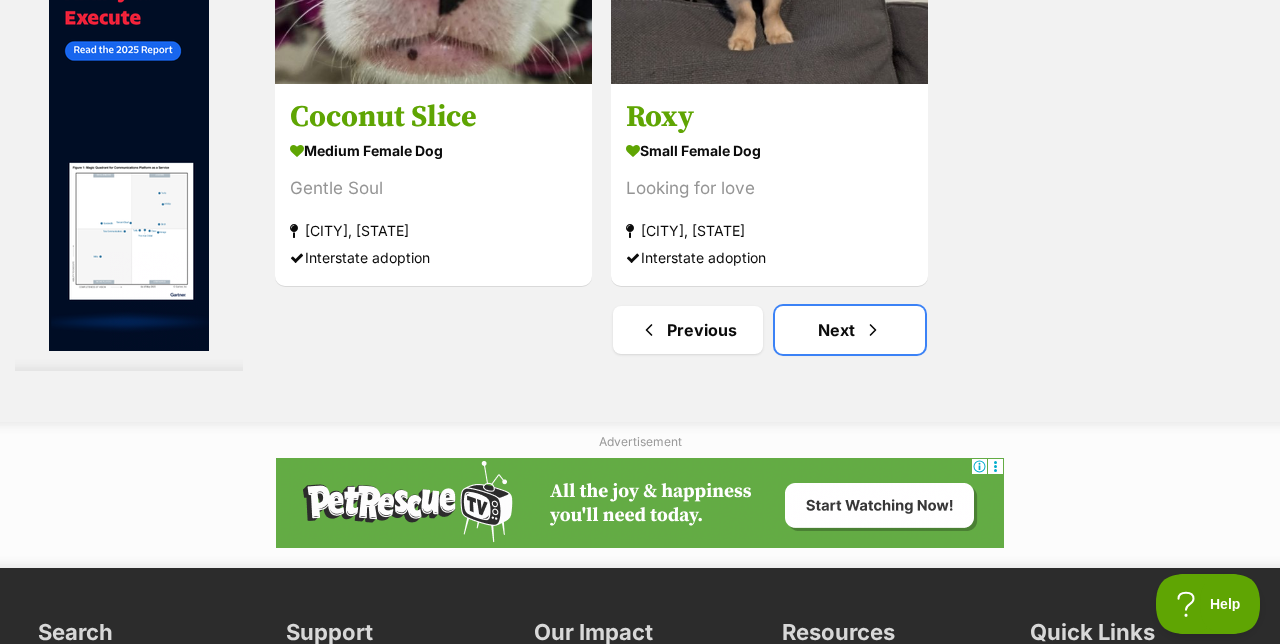 click on "Next" at bounding box center [850, 330] 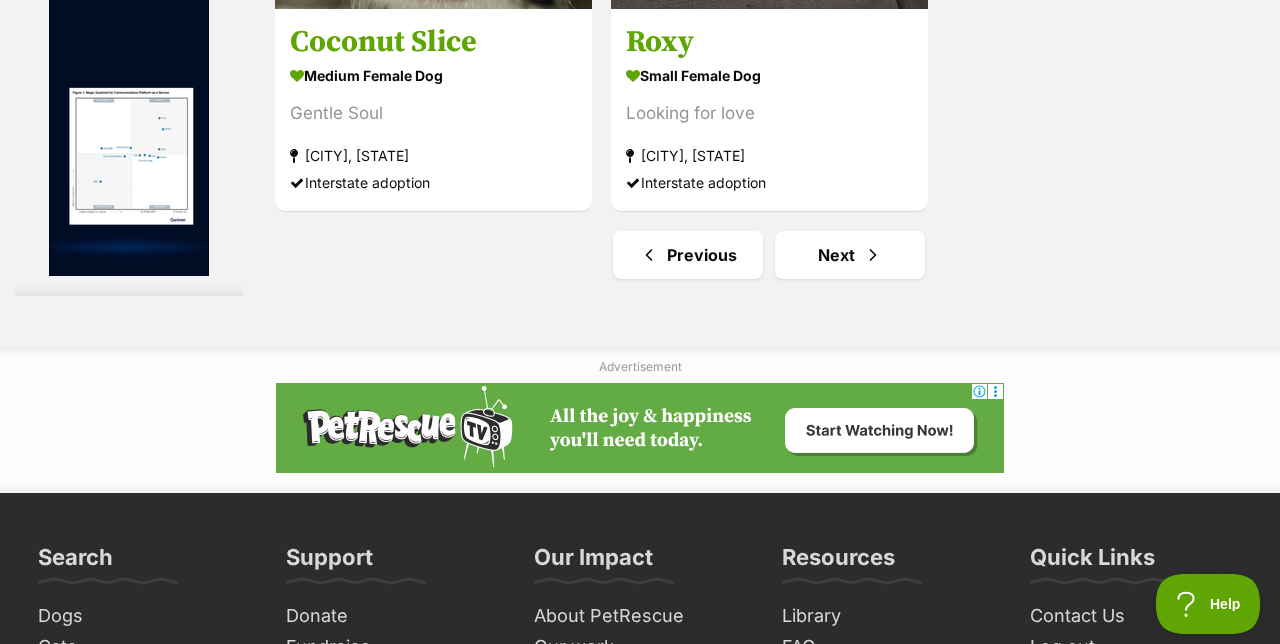 click on "Displaying  401  to  420  of  1,187  pets
Clear all 3 filters
Show 20 40 60 pets per page
Visit PetRescue TV (external site)
Boop this!
Refine your search
Search for a pet
Search
Species
Cats (1,785)
Dogs (1,187)
Other Pets (233)
State
ACT (597)
NSW (1,187)
NT (216)
QLD (808)
SA (263)
TAS (201)
VIC (885)
WA (346)
Include pets available for interstate adoption
Pets near me within
10km
25km
50km
100km
250km
50km
of
Update
Gender
Male (699)
Female (488)
Size
Small (102)
Medium (661)
Large (424)
Age
Puppy (208)
Adult (980)
Senior (80)
About my home" at bounding box center (640, -2058) 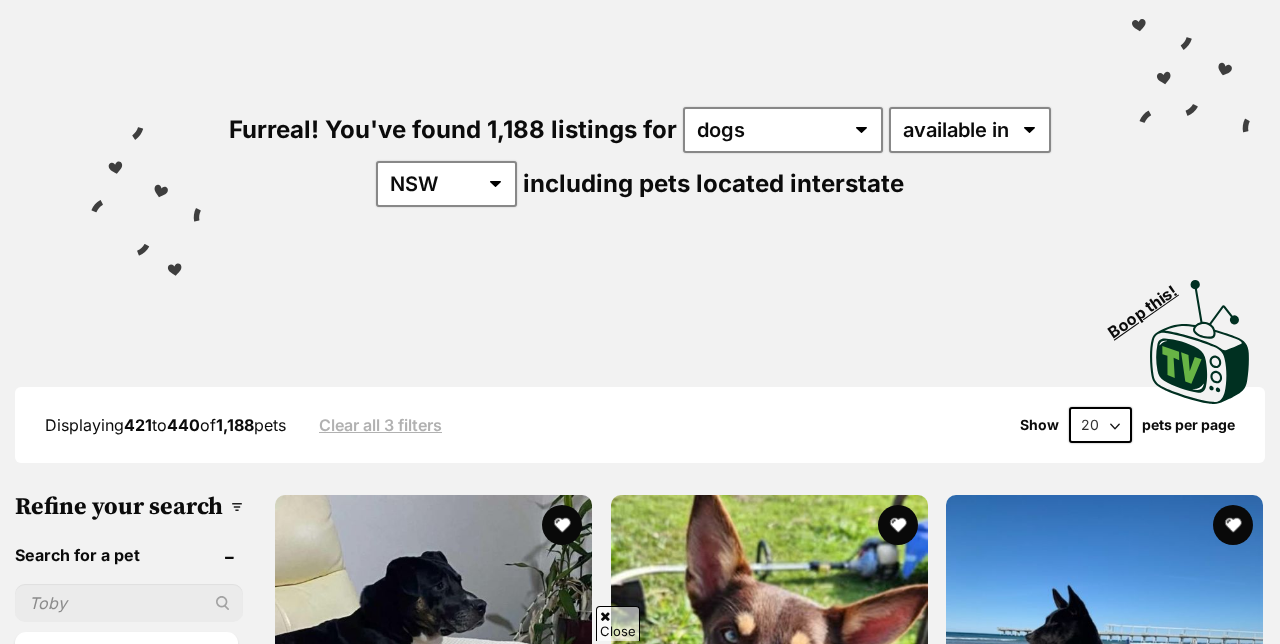 scroll, scrollTop: 0, scrollLeft: 0, axis: both 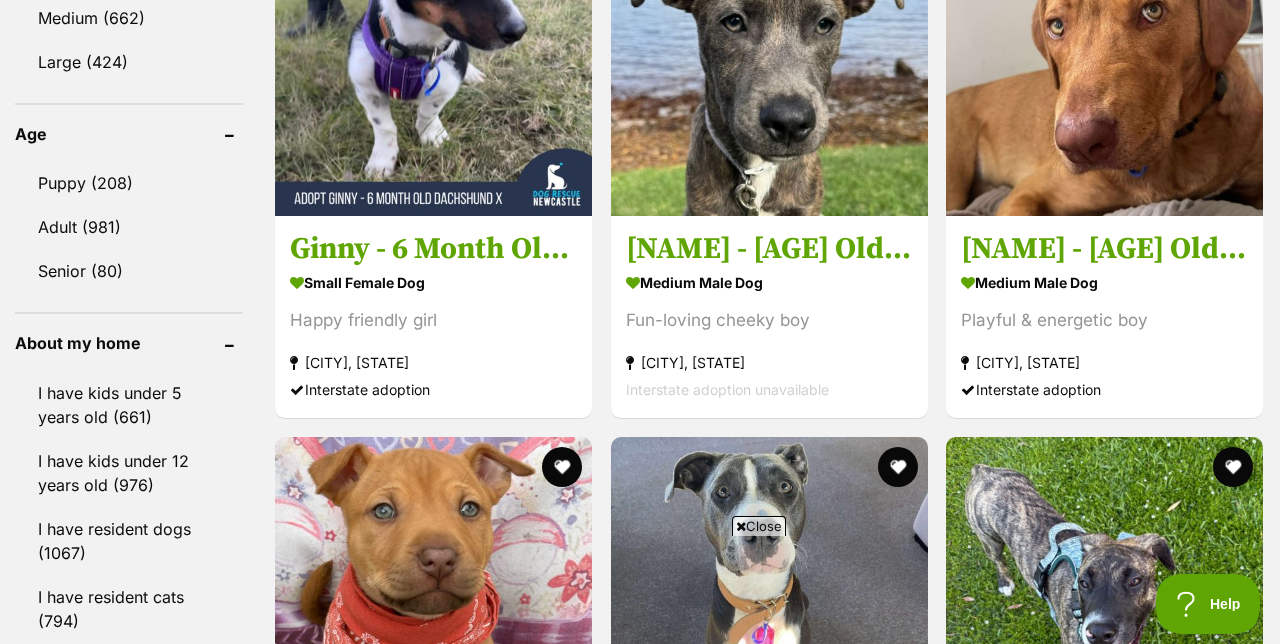click on "Close" at bounding box center (759, 526) 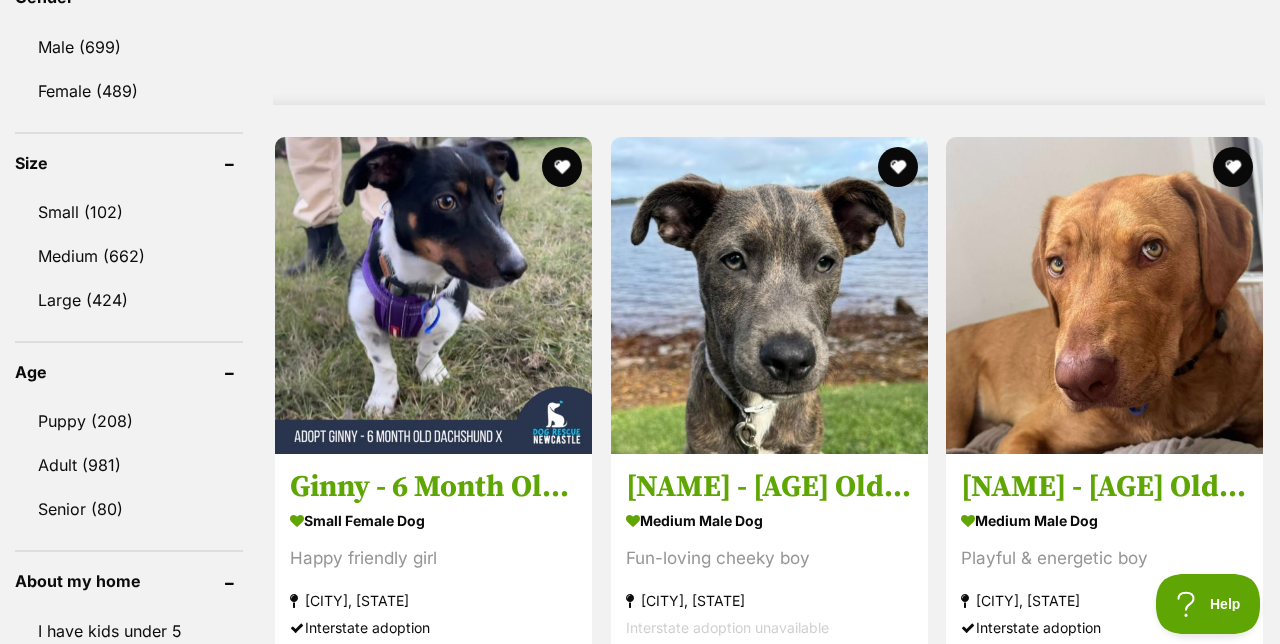 click at bounding box center (433, 295) 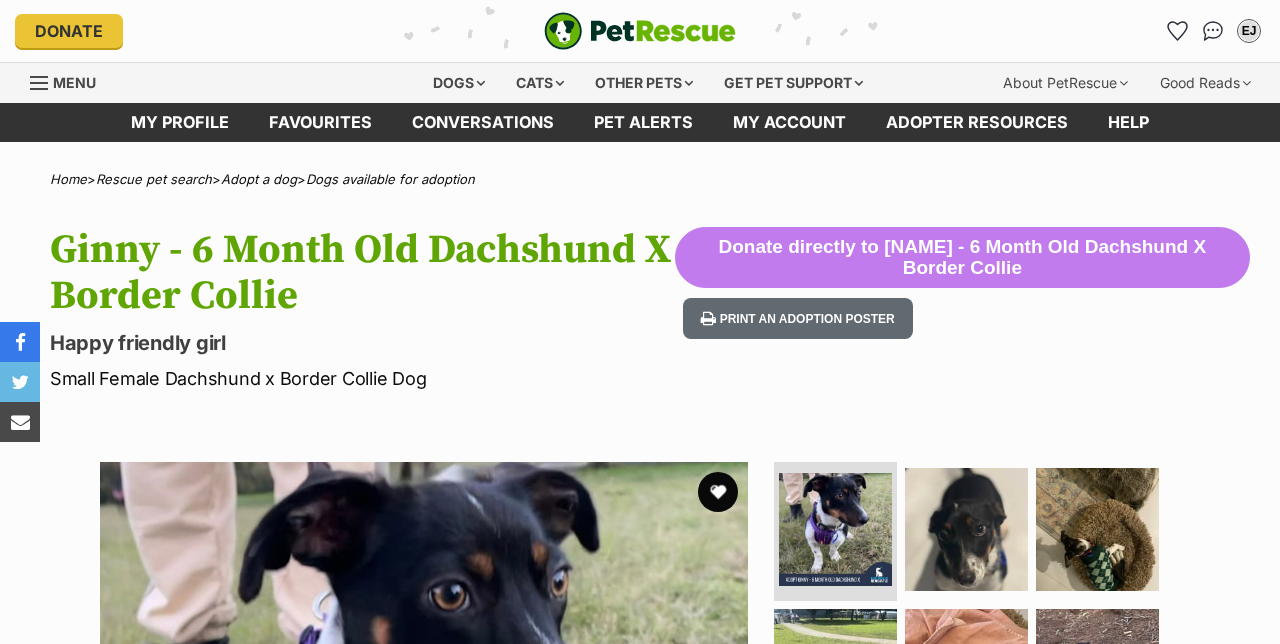 scroll, scrollTop: 0, scrollLeft: 0, axis: both 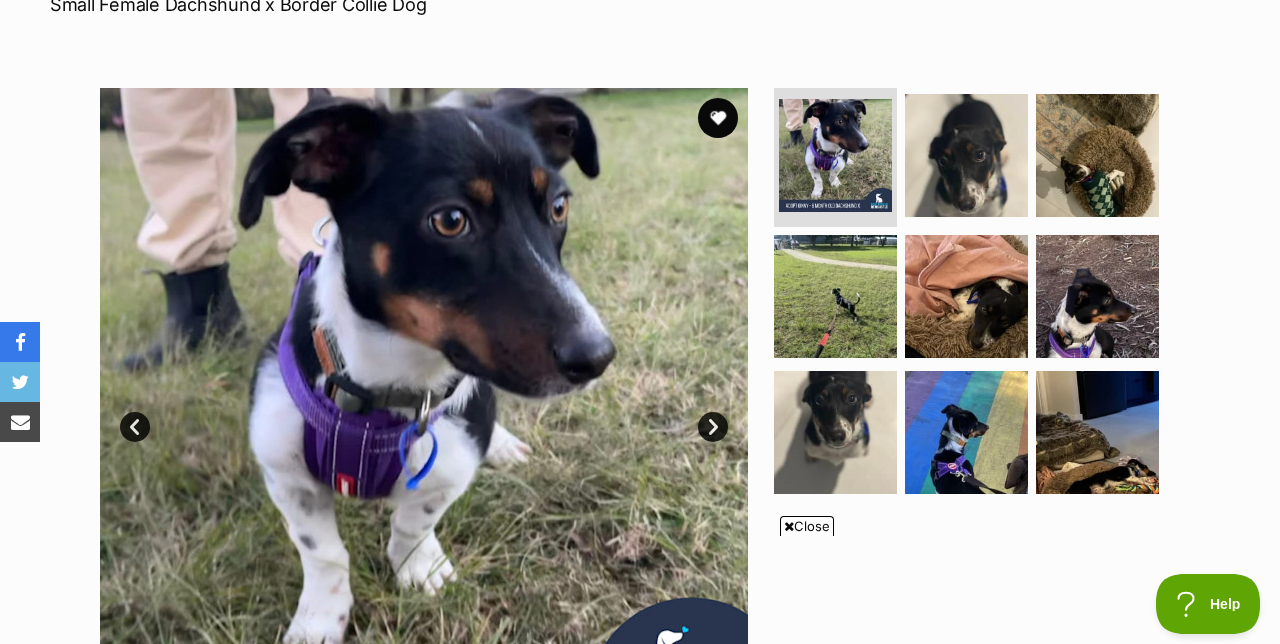 click on "Close" at bounding box center (807, 526) 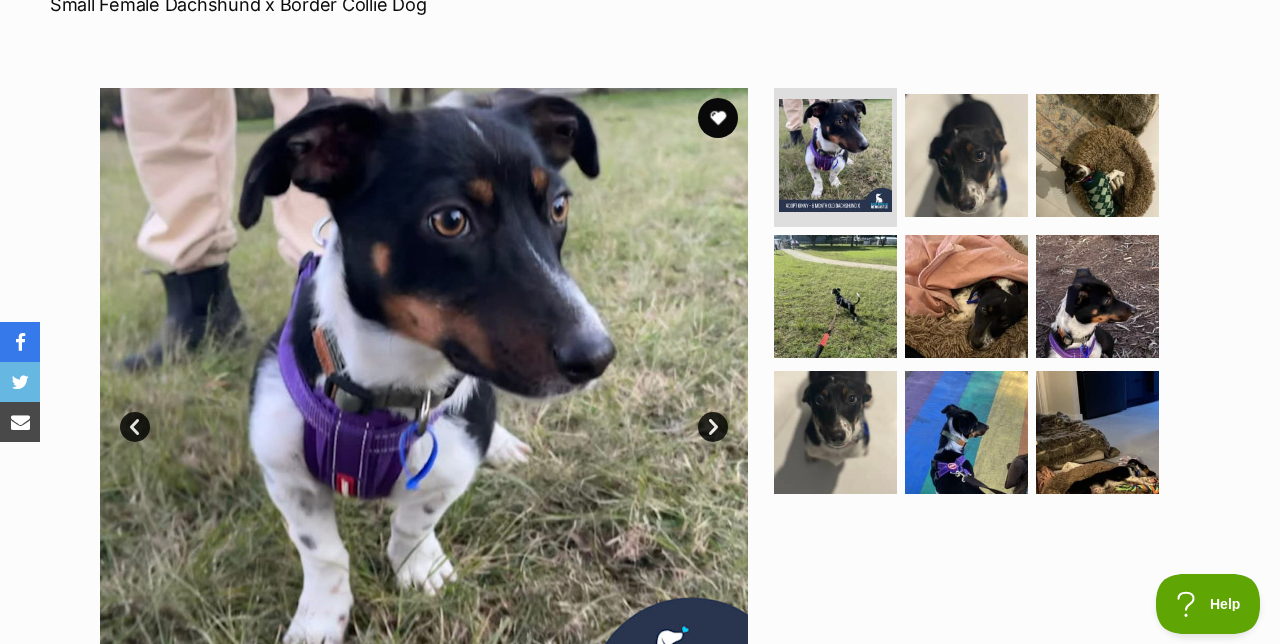 click on "Next" at bounding box center (713, 427) 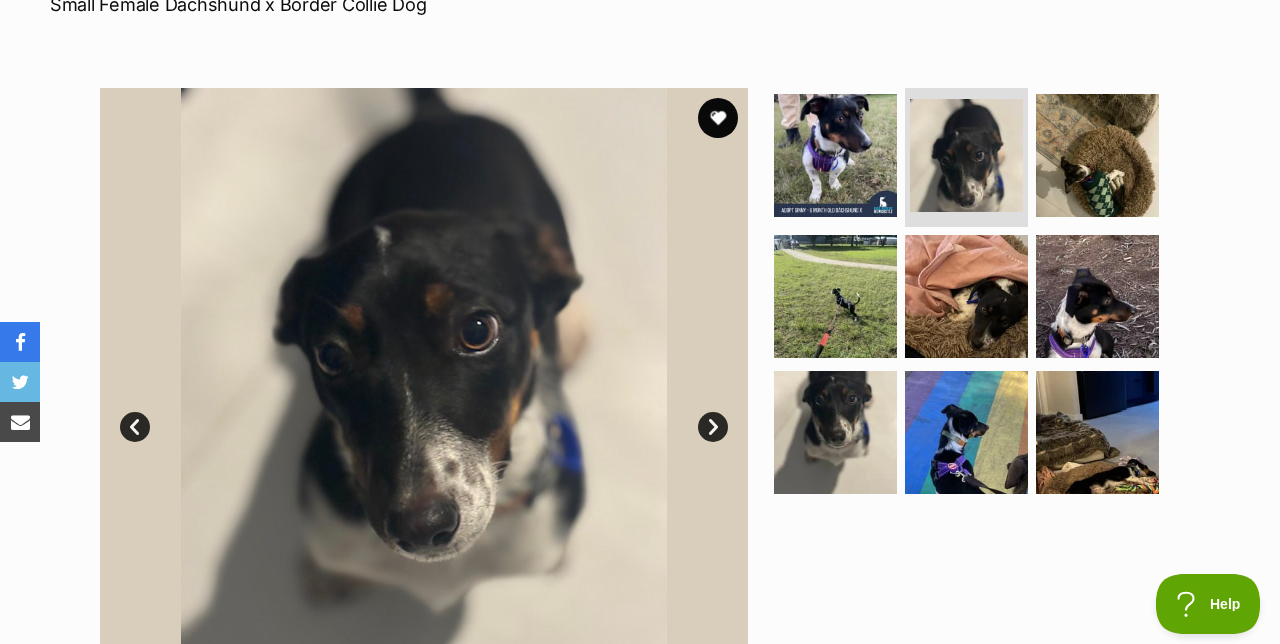 click on "Next" at bounding box center (713, 427) 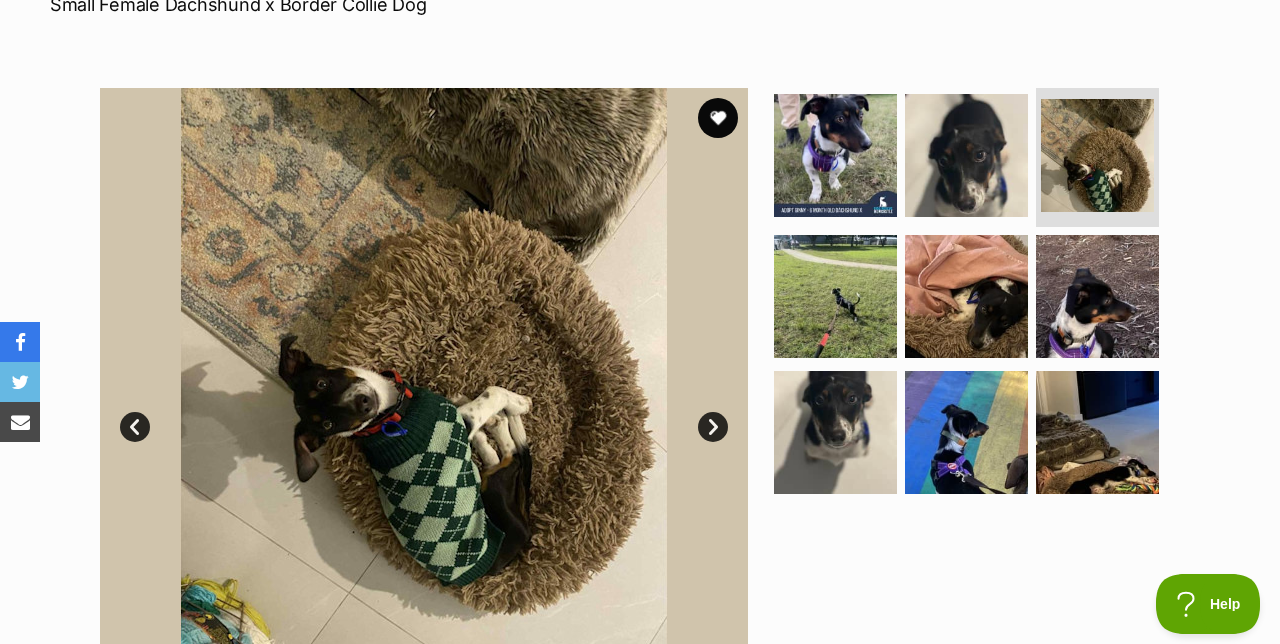 click on "Next" at bounding box center [713, 427] 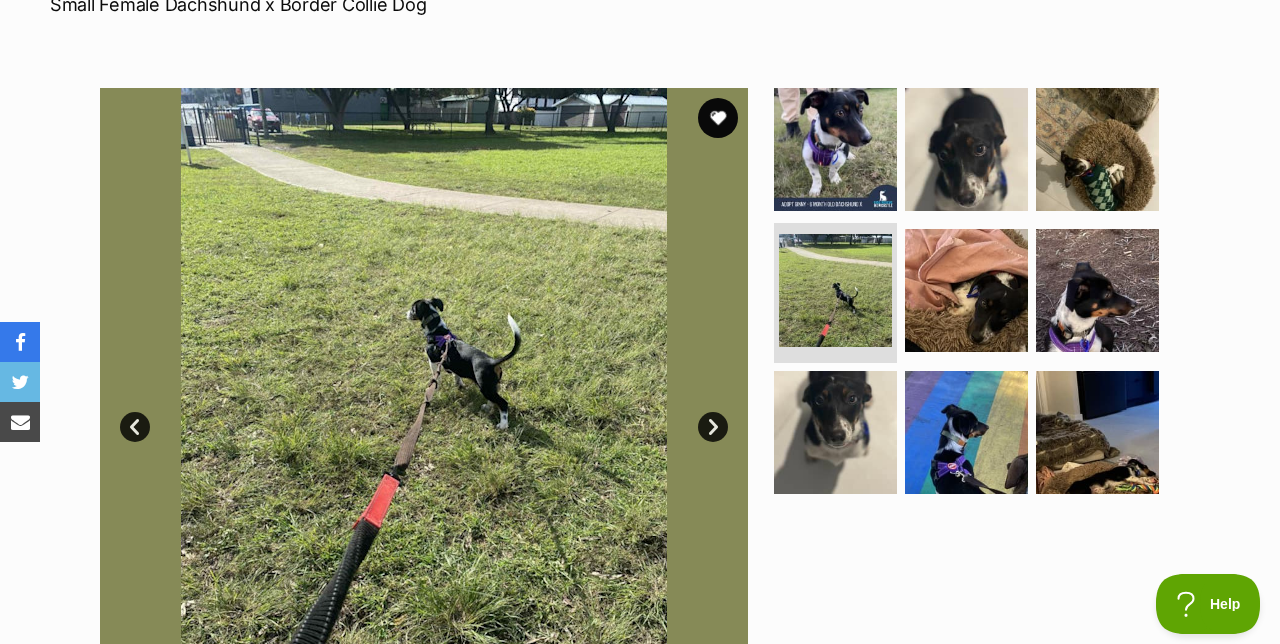 click on "Next" at bounding box center (713, 427) 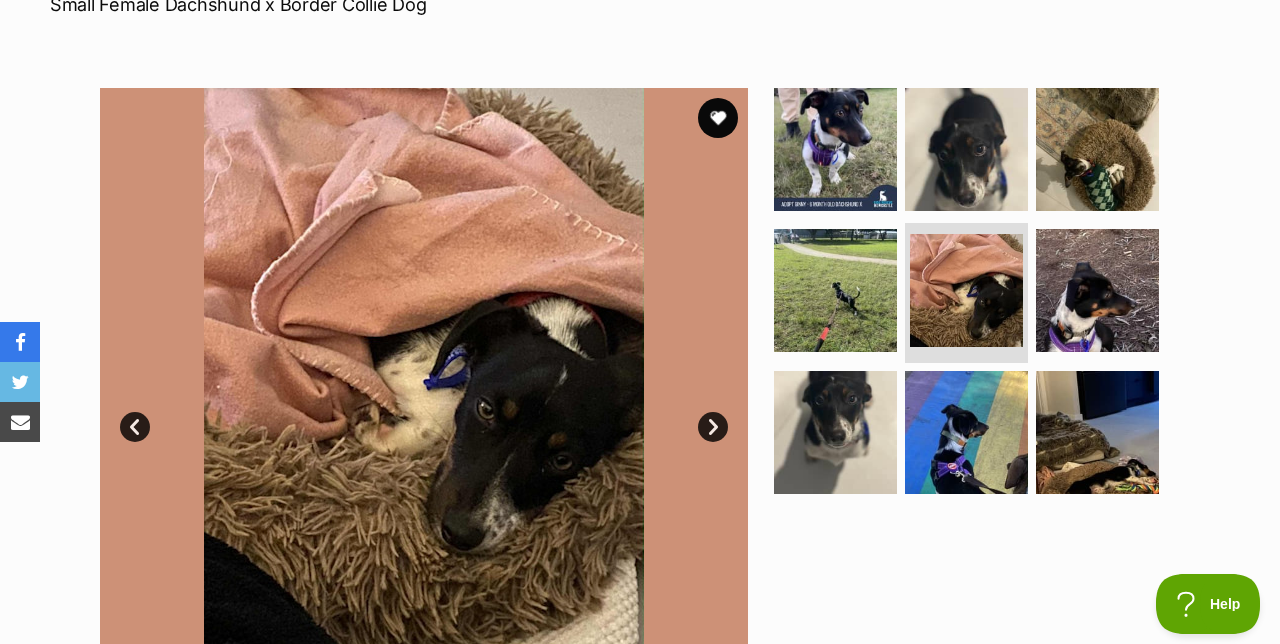 click on "Next" at bounding box center [713, 427] 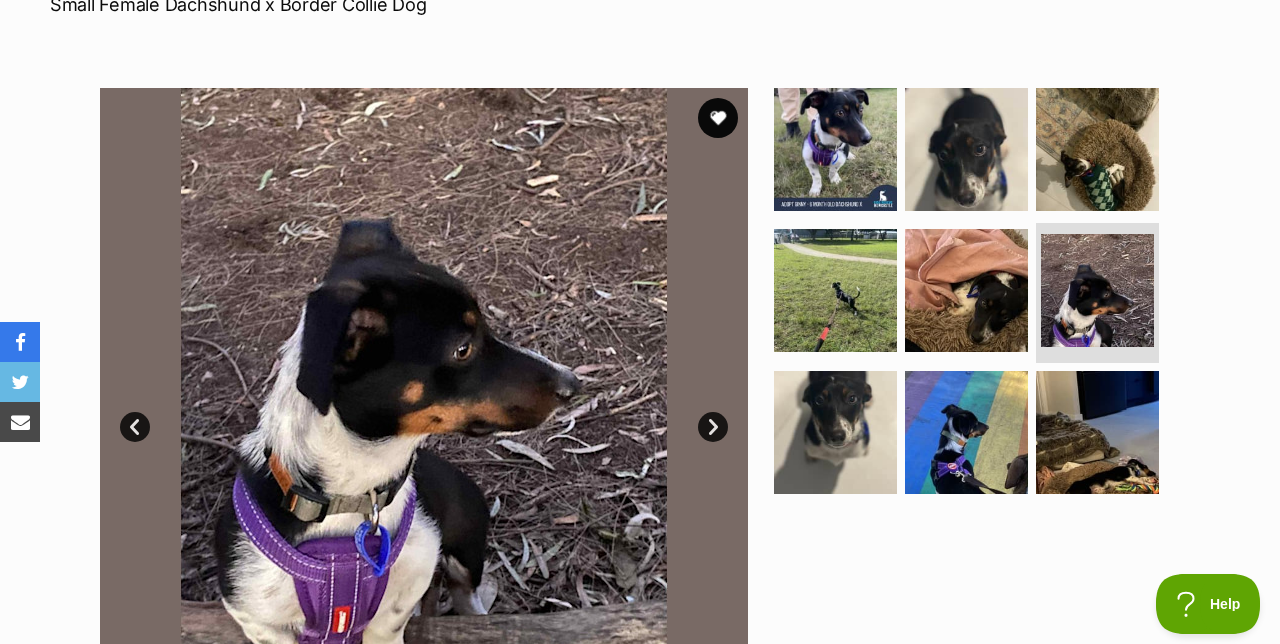 scroll, scrollTop: 0, scrollLeft: 0, axis: both 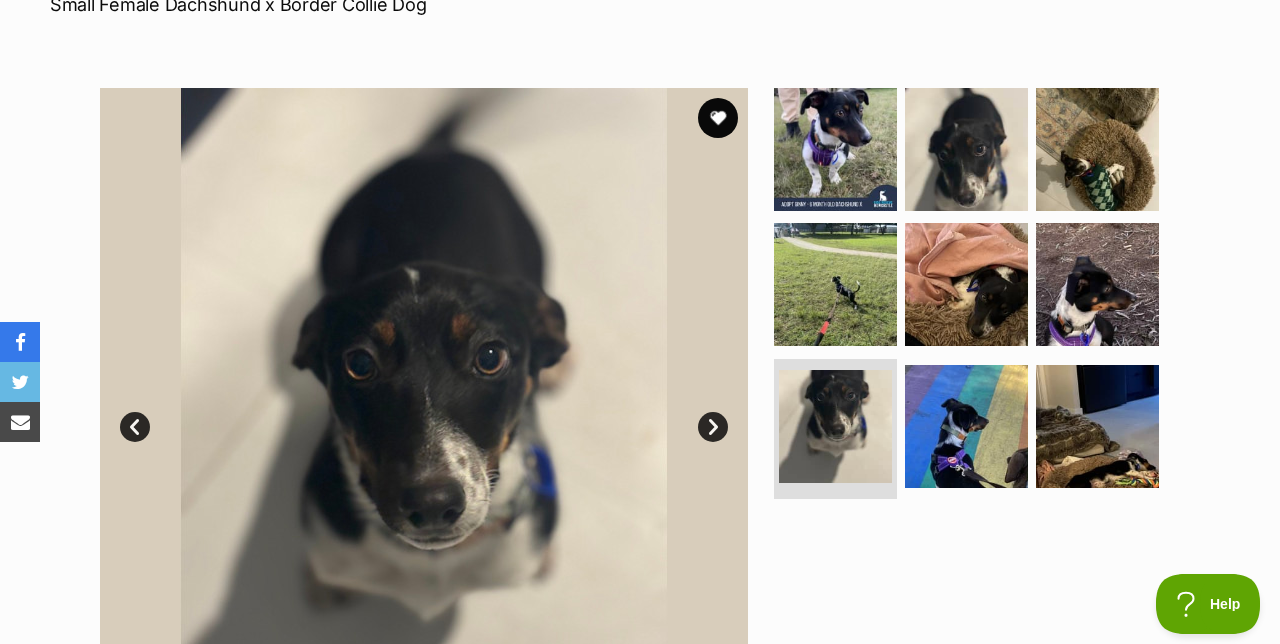 click on "Next" at bounding box center [713, 427] 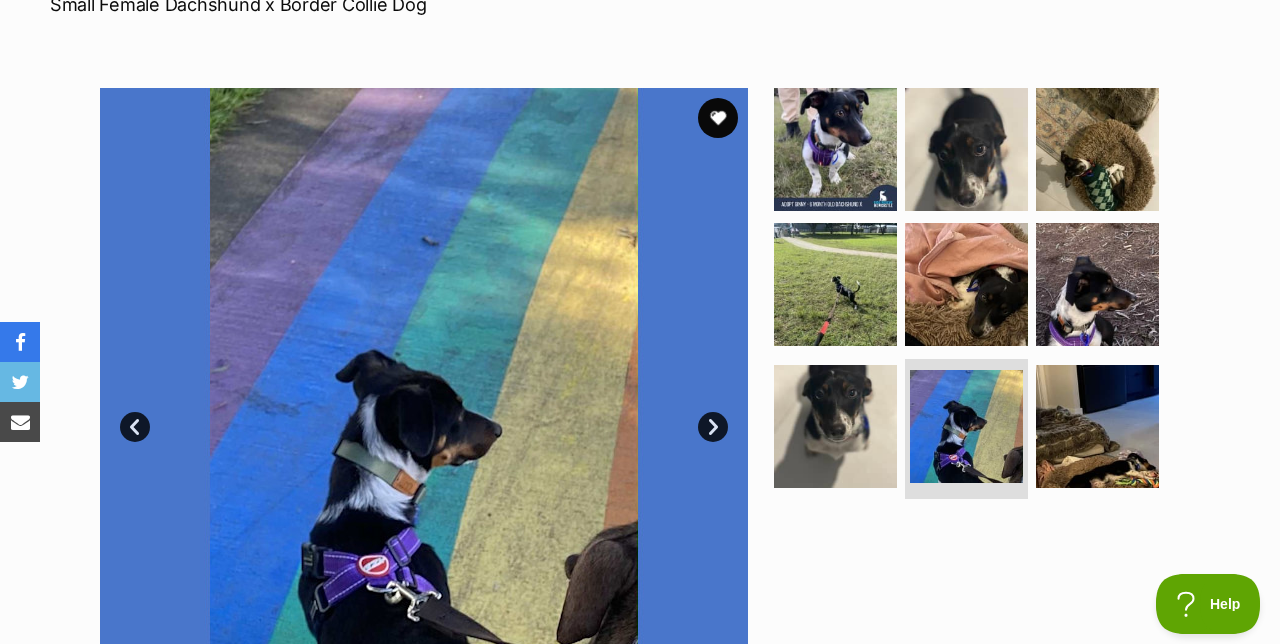 click on "Next" at bounding box center [713, 427] 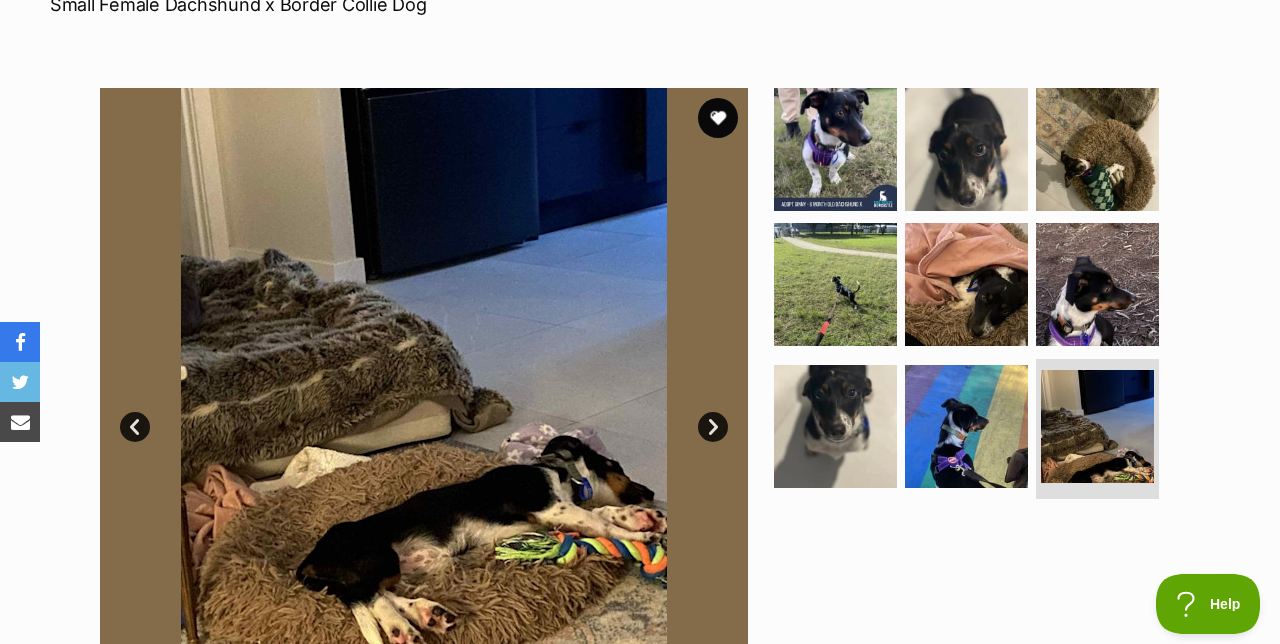 click at bounding box center (718, 118) 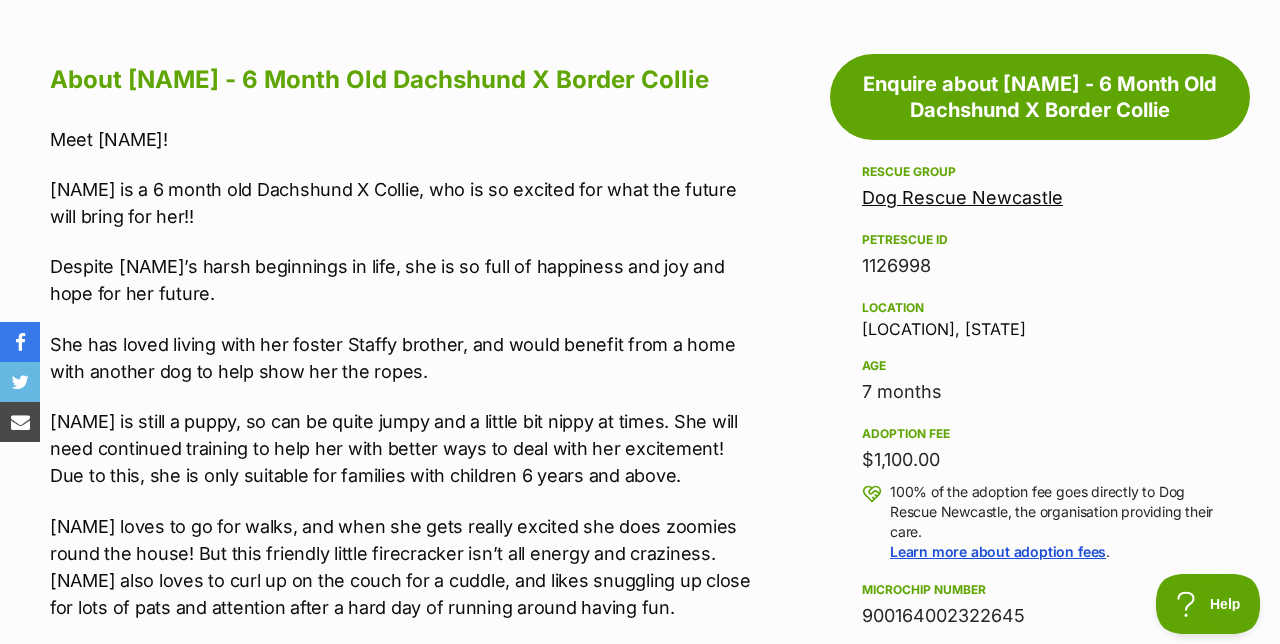 scroll, scrollTop: 1116, scrollLeft: 0, axis: vertical 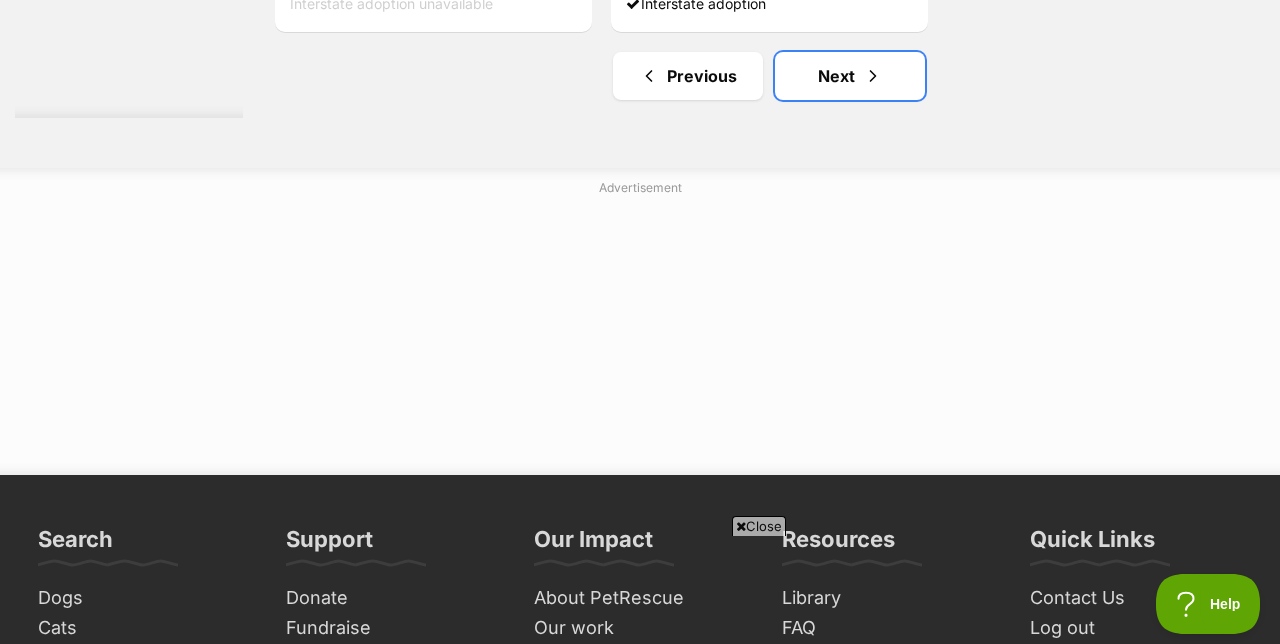 click on "Next" at bounding box center [850, 76] 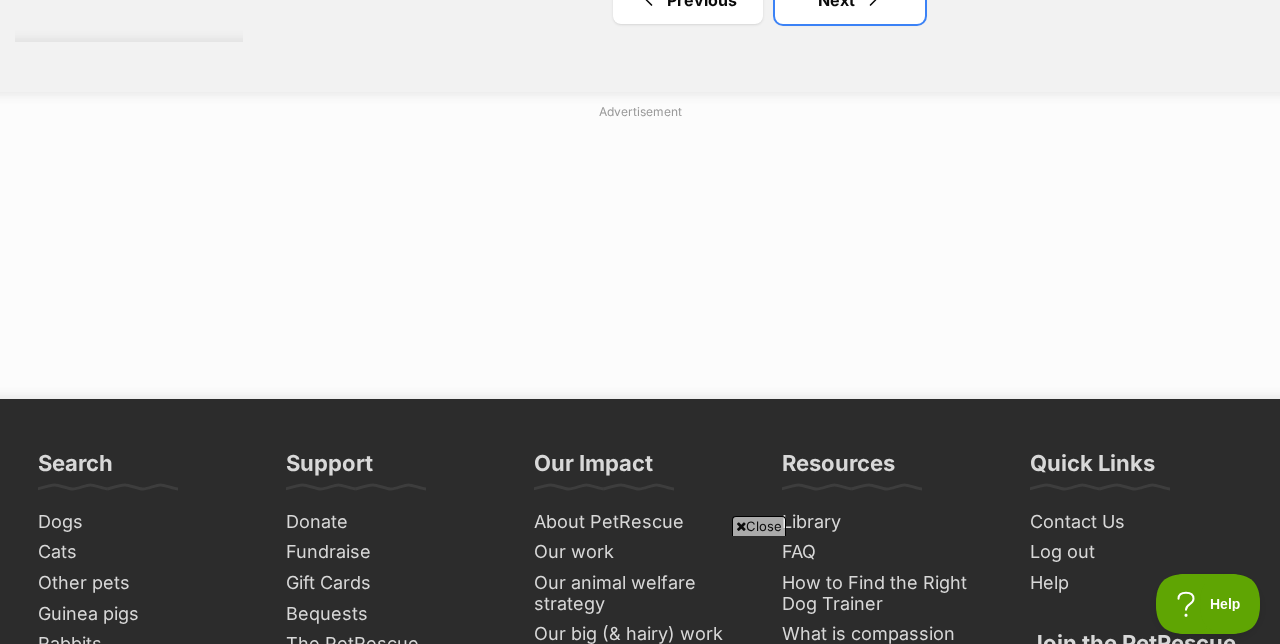 scroll, scrollTop: 5032, scrollLeft: 0, axis: vertical 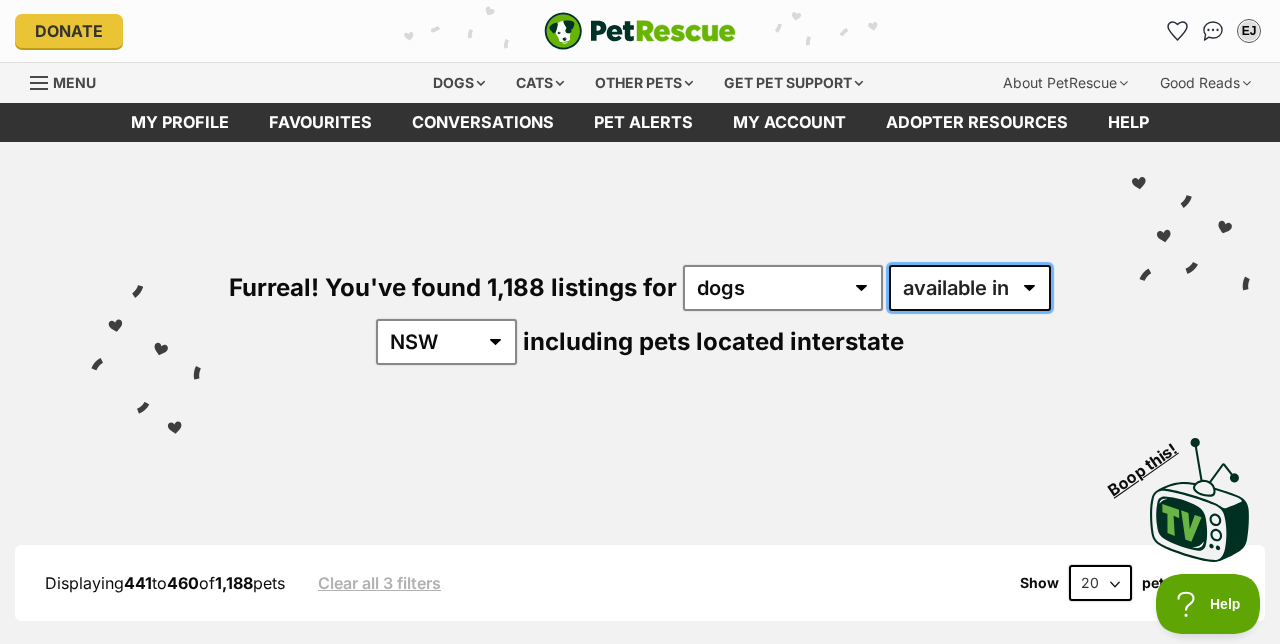 click on "available in
located in" at bounding box center (970, 288) 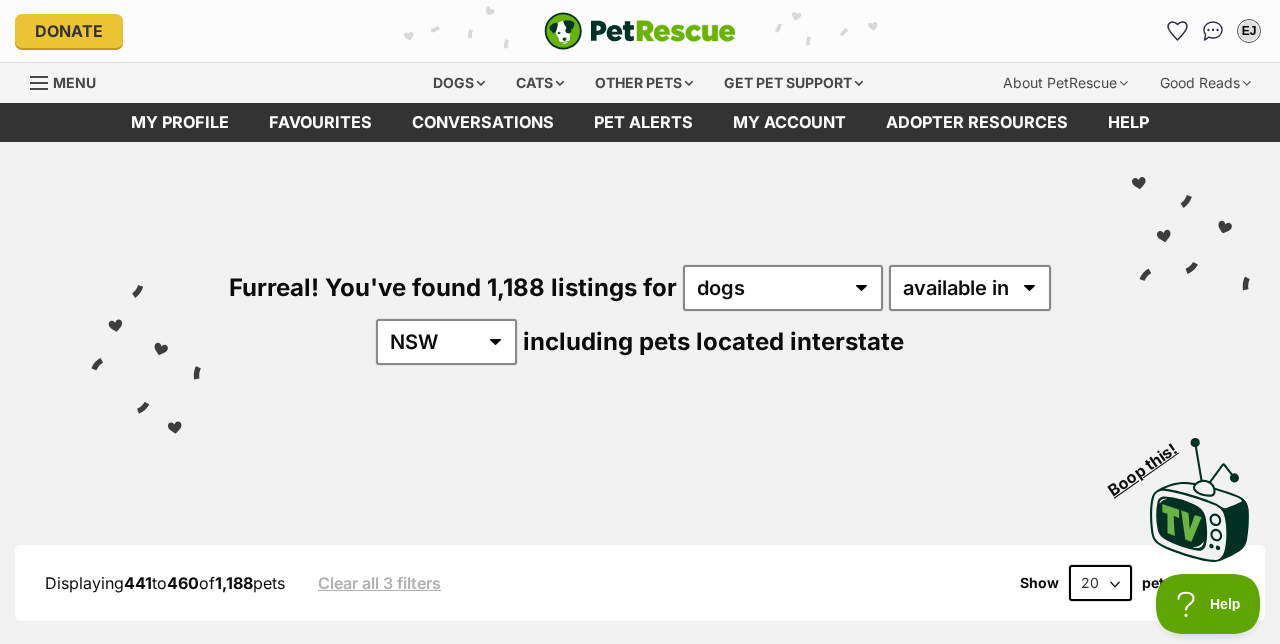 click on "Furreal! You've found 1,188 listings for
any type of pet
cats
dogs
other pets
available in
located in
[COUNTRY]
[STATE]
[STATE]
[STATE]
[STATE]
[STATE]
[STATE]
[STATE]
[STATE]
including pets located interstate" at bounding box center (640, 281) 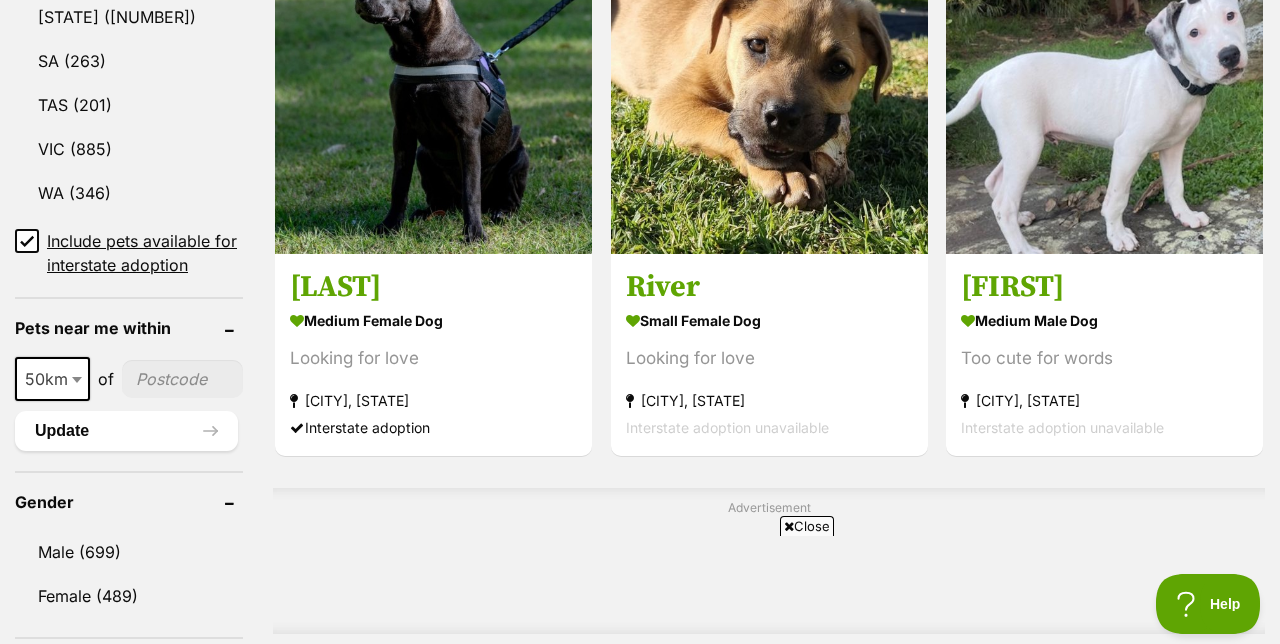 scroll, scrollTop: 1256, scrollLeft: 0, axis: vertical 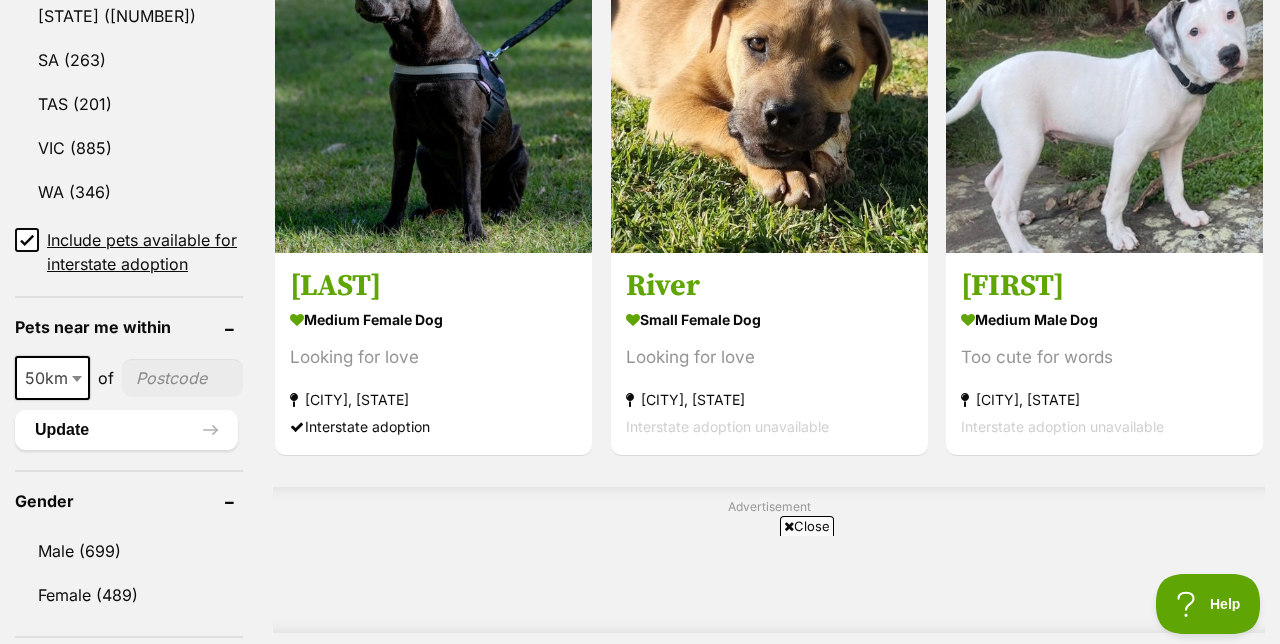 click at bounding box center (769, 94) 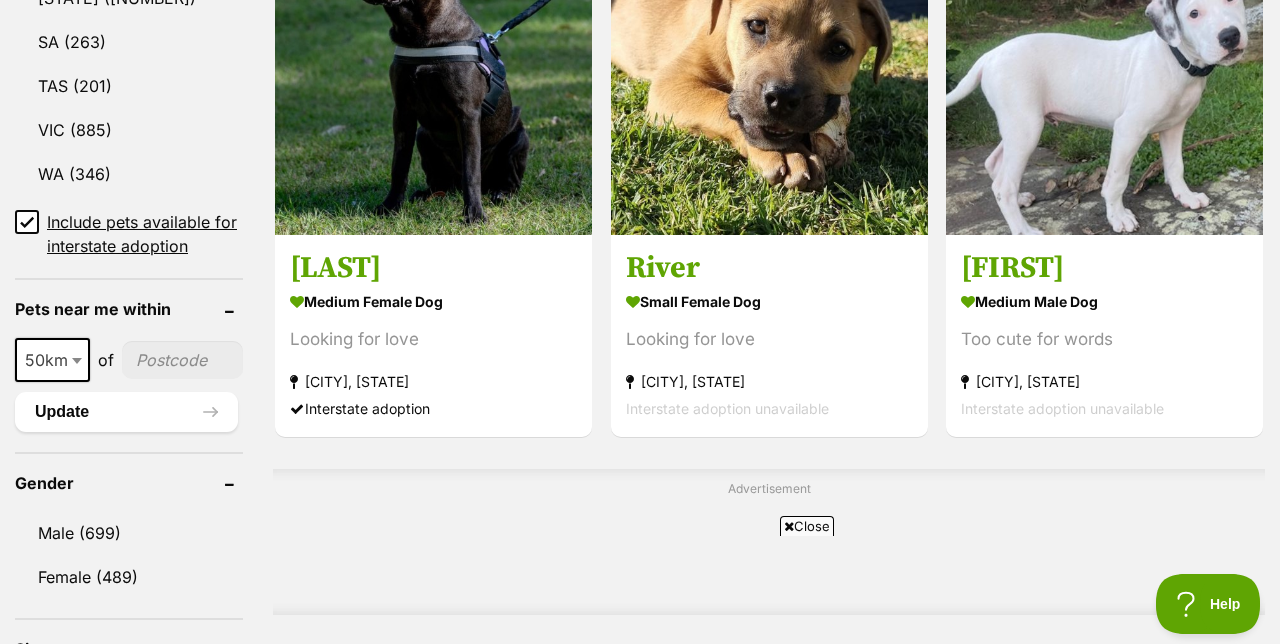 scroll, scrollTop: 1340, scrollLeft: 0, axis: vertical 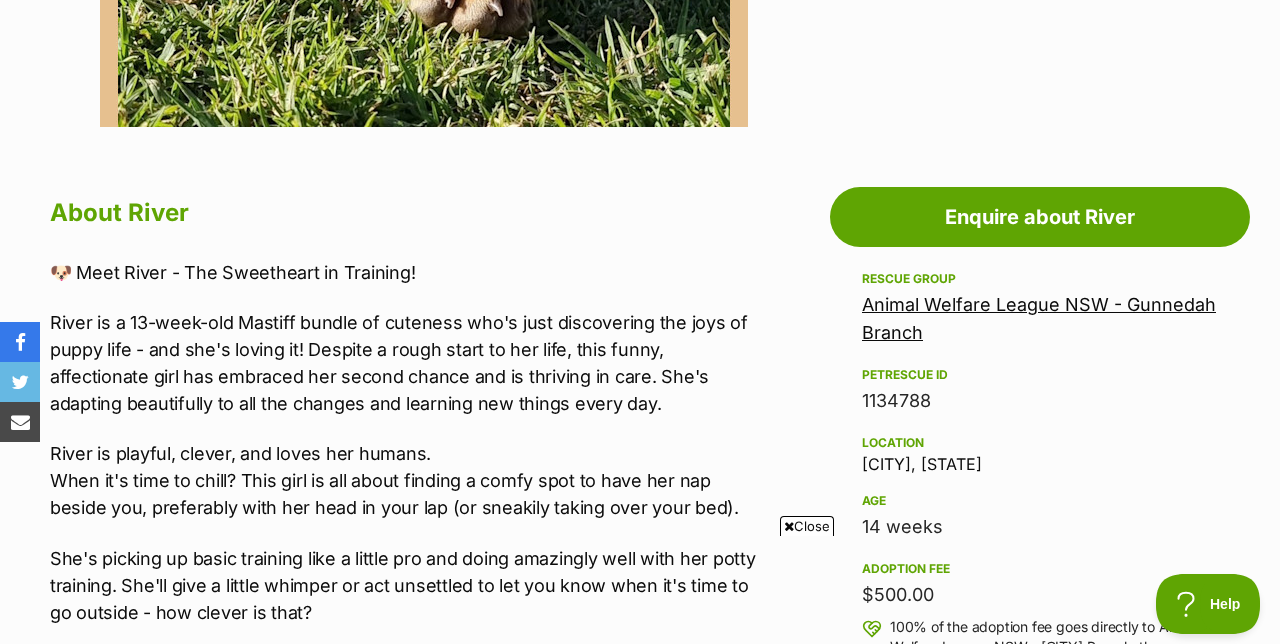 click on "Close" at bounding box center (807, 526) 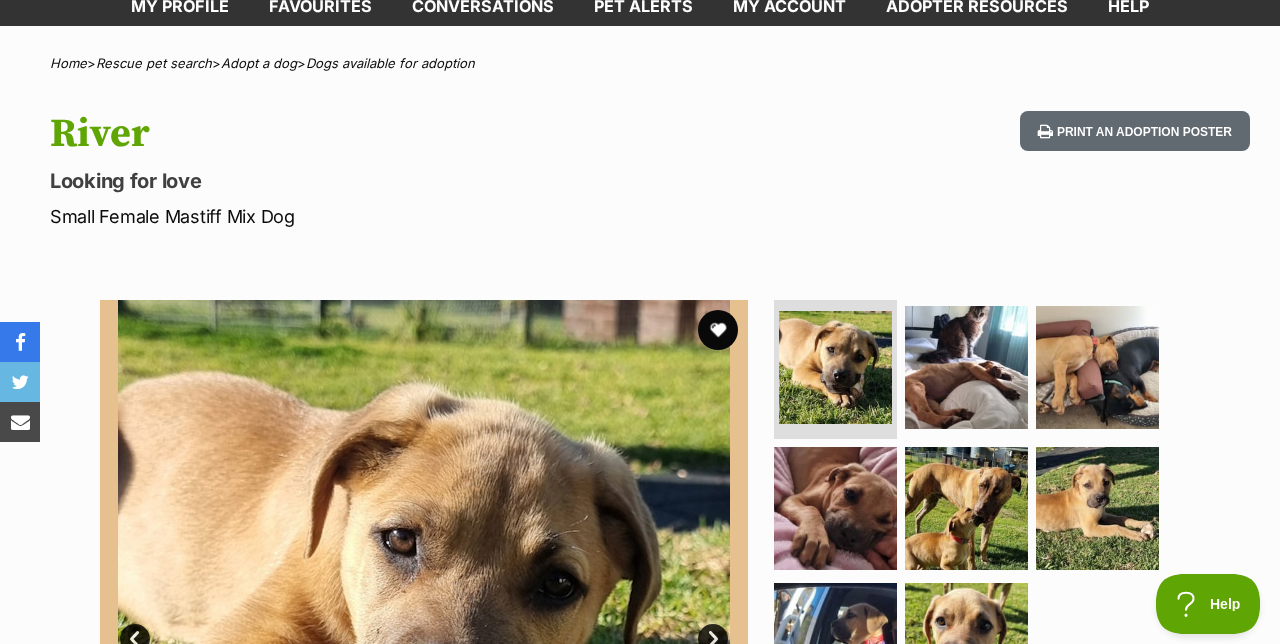 scroll, scrollTop: 0, scrollLeft: 0, axis: both 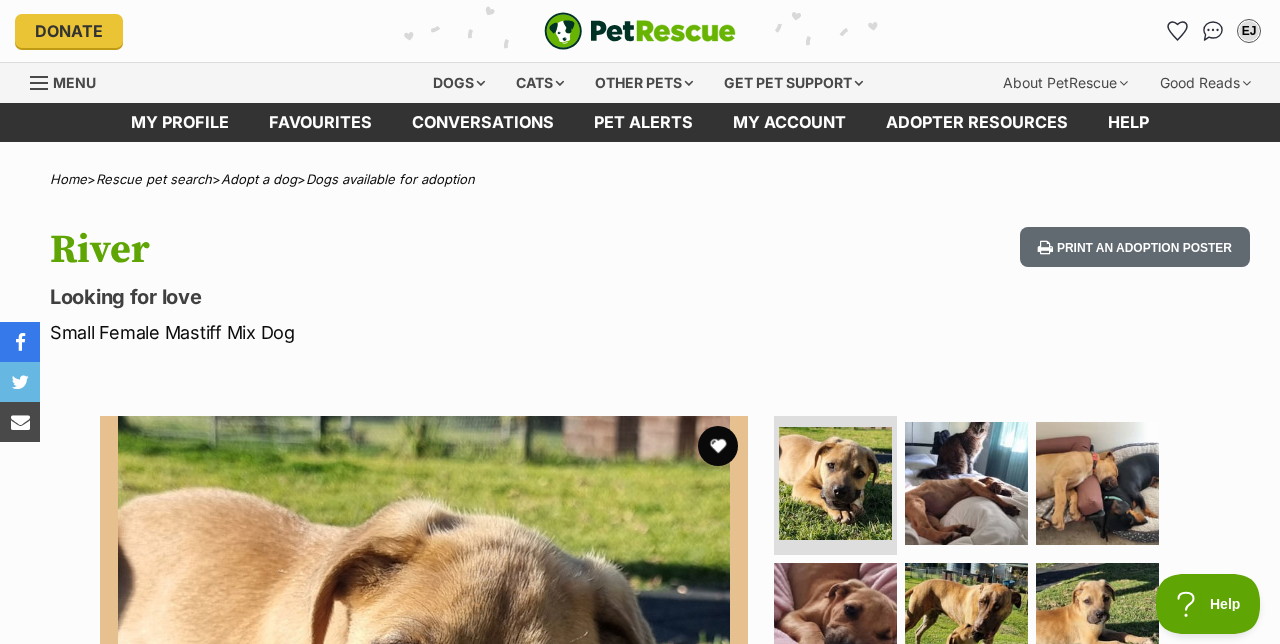 click at bounding box center (718, 446) 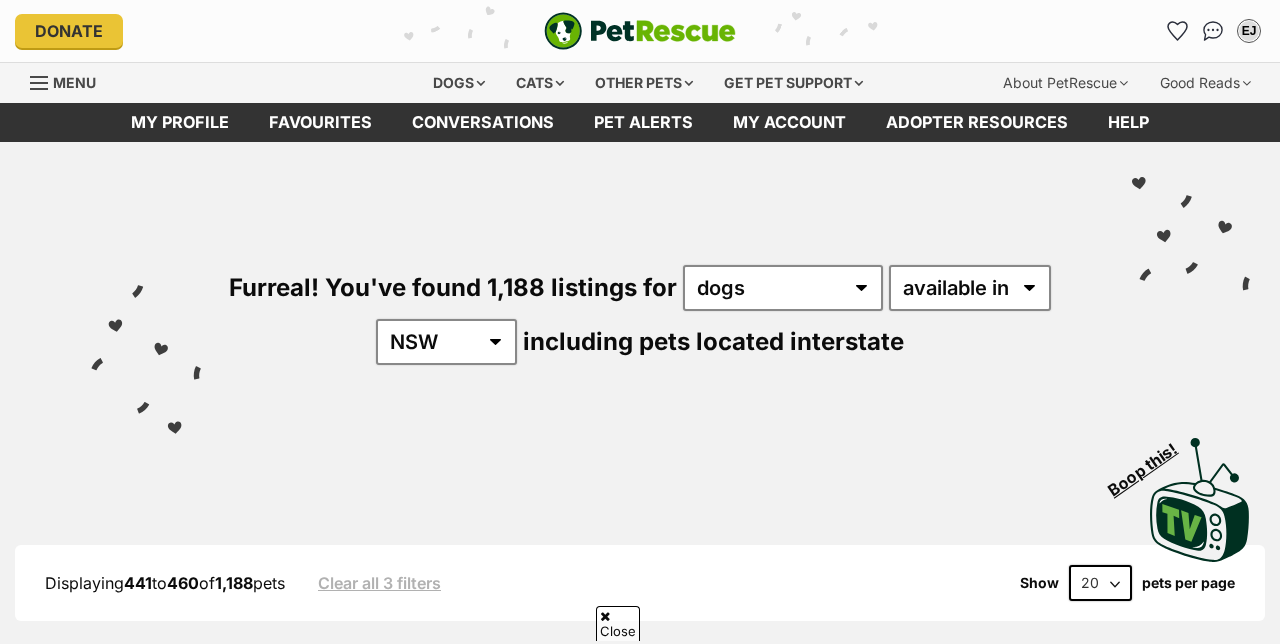 scroll, scrollTop: 1328, scrollLeft: 0, axis: vertical 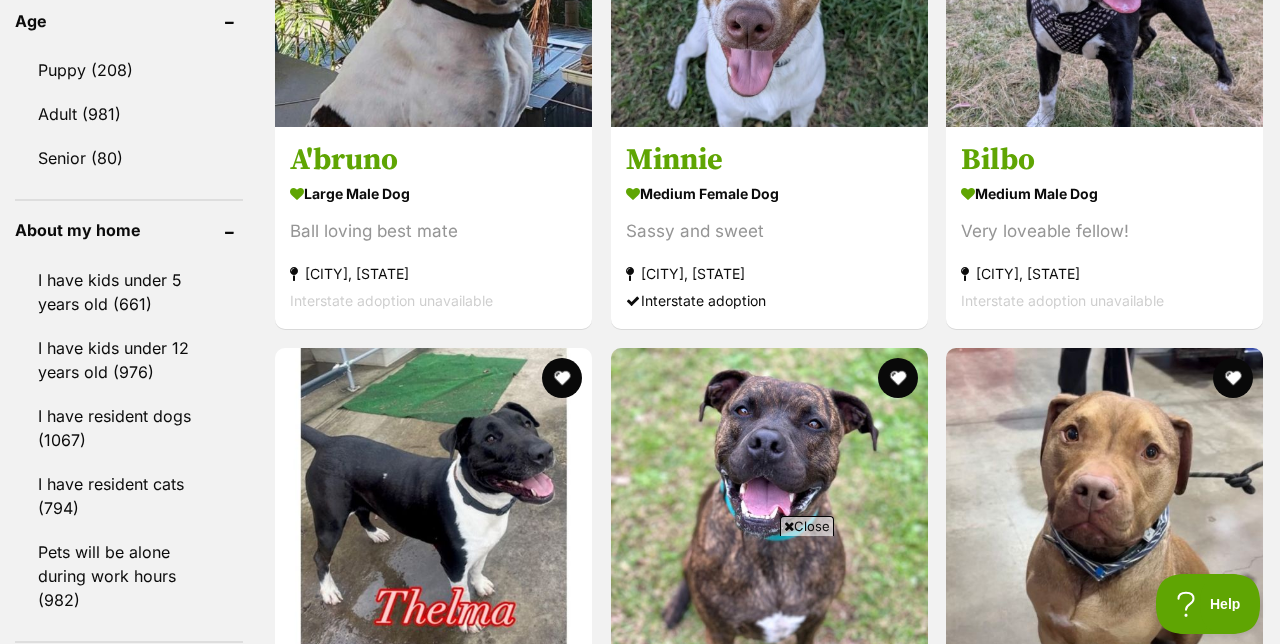 click on "Close" at bounding box center (807, 526) 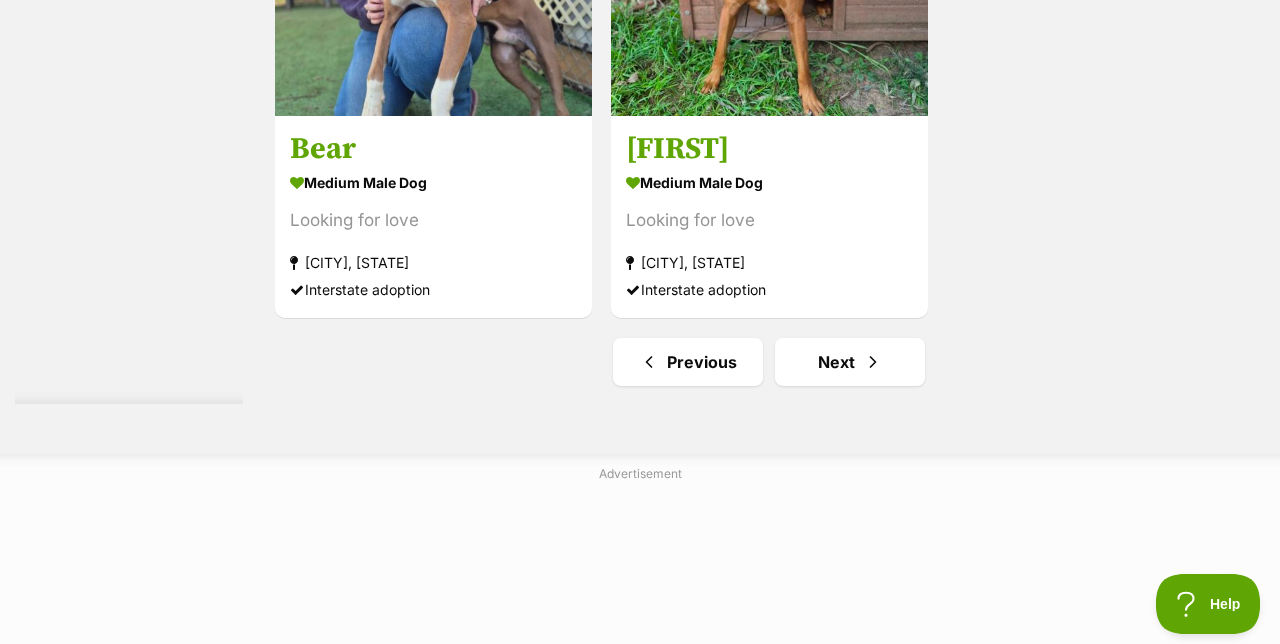 scroll, scrollTop: 4666, scrollLeft: 0, axis: vertical 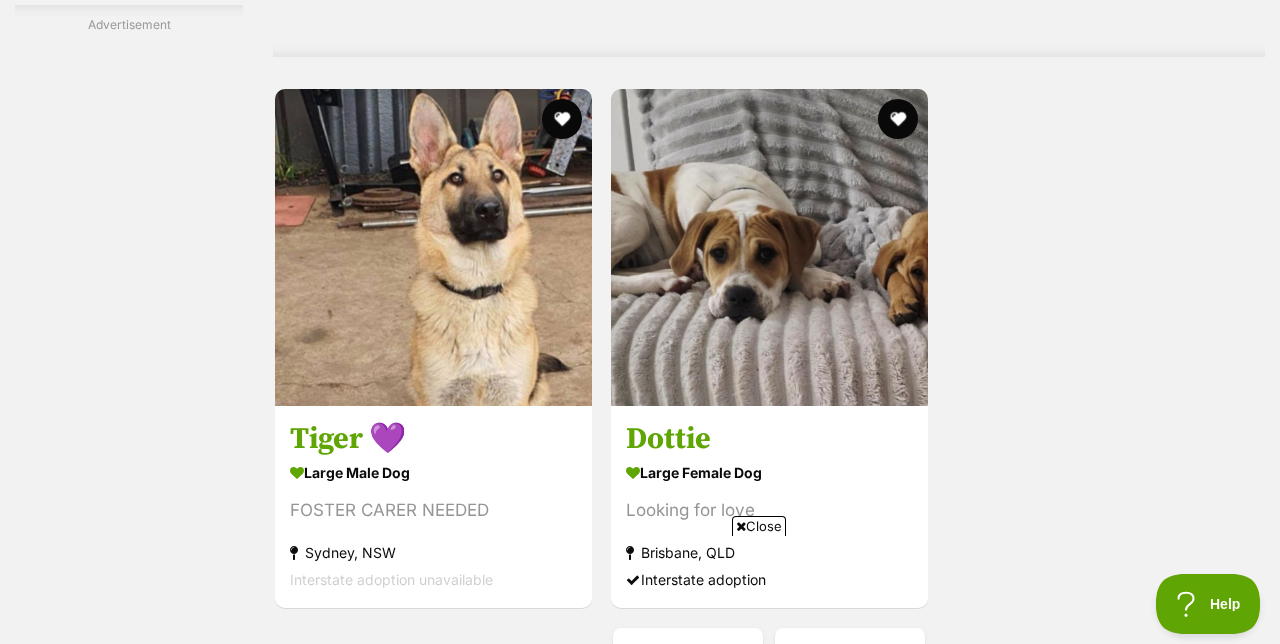 click on "Close" at bounding box center (759, 526) 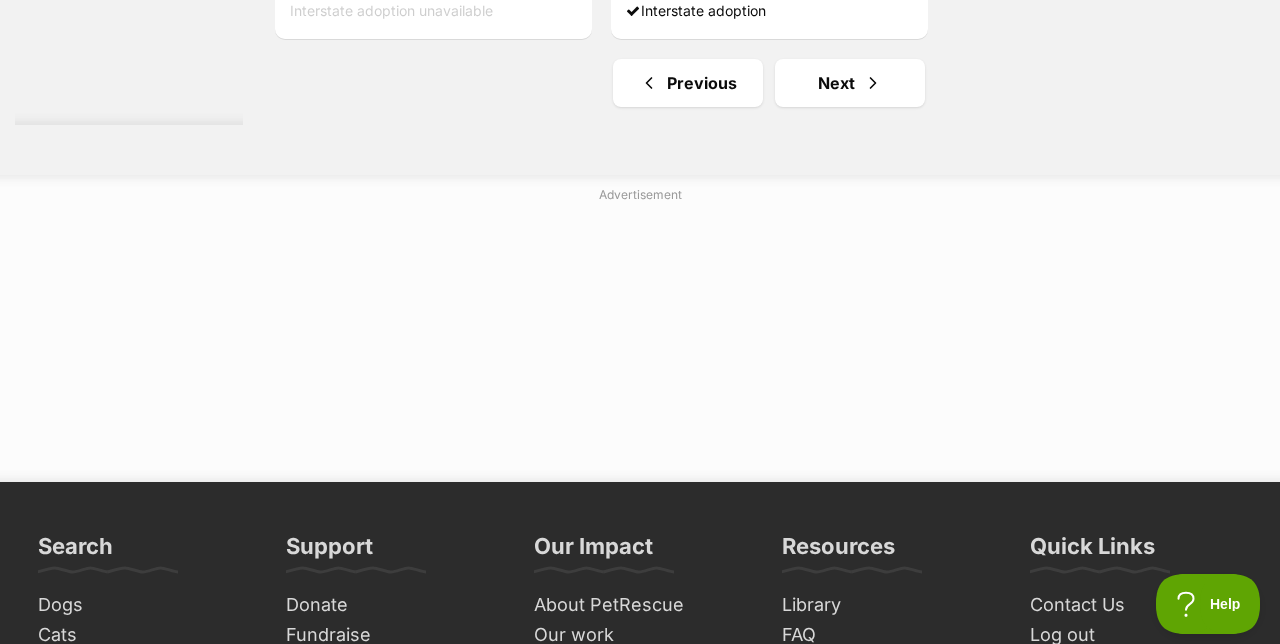 scroll, scrollTop: 4948, scrollLeft: 0, axis: vertical 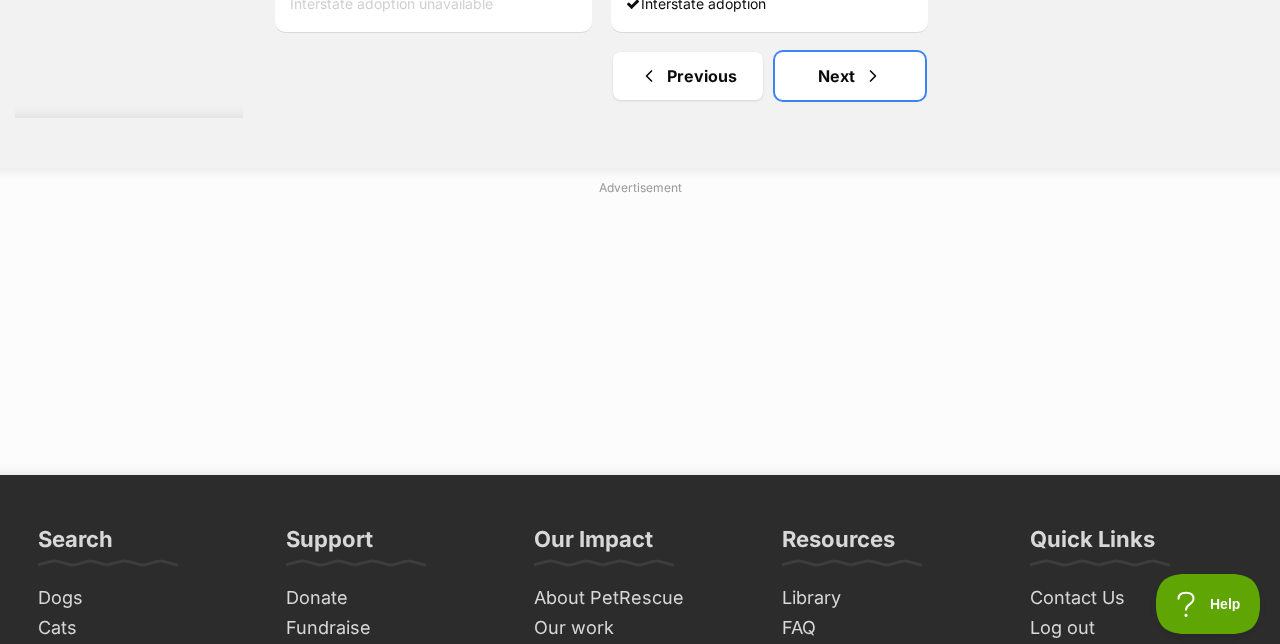 click on "Next" at bounding box center (850, 76) 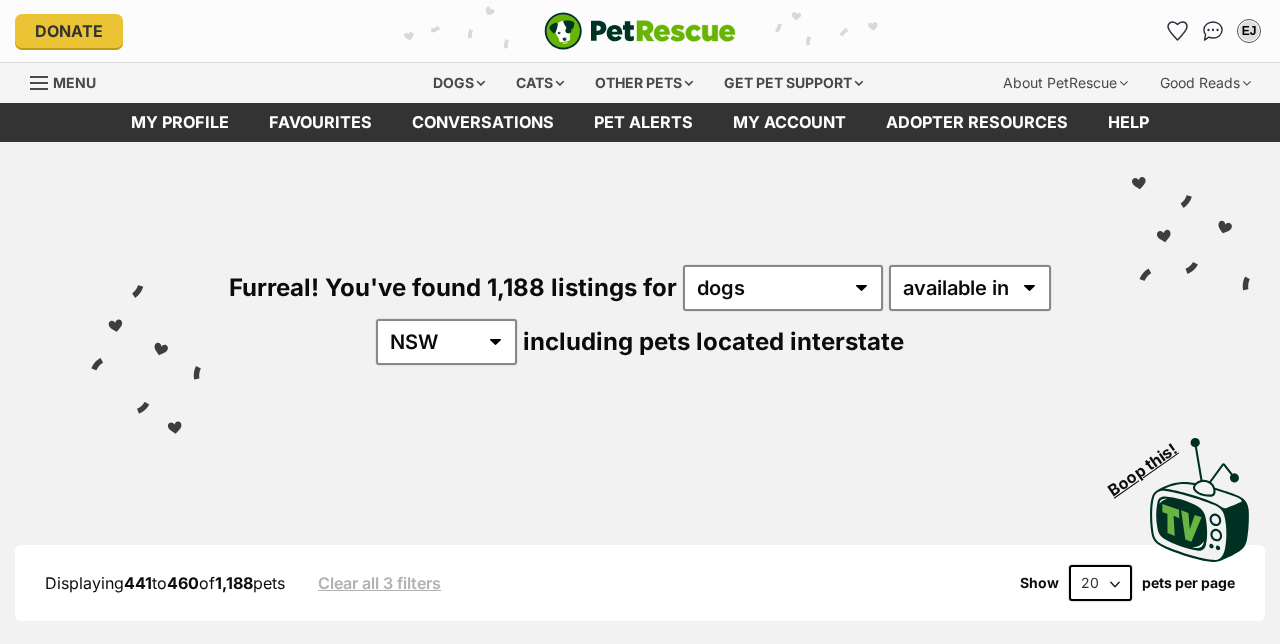 scroll, scrollTop: 0, scrollLeft: 0, axis: both 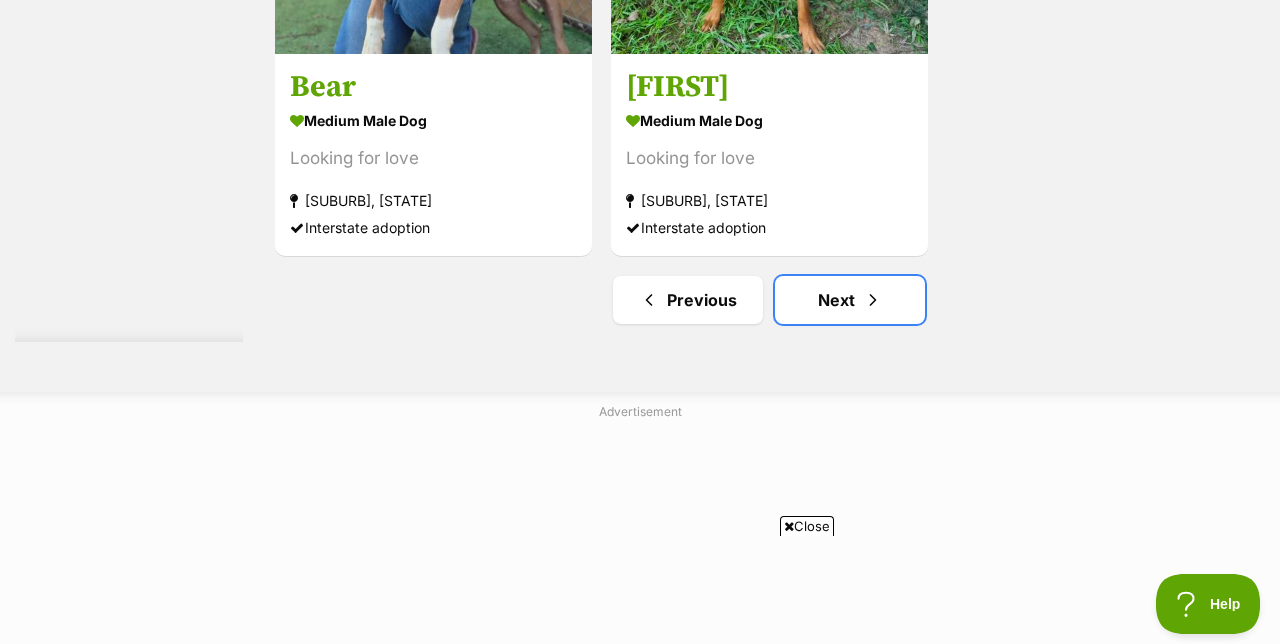 click on "Next" at bounding box center [850, 300] 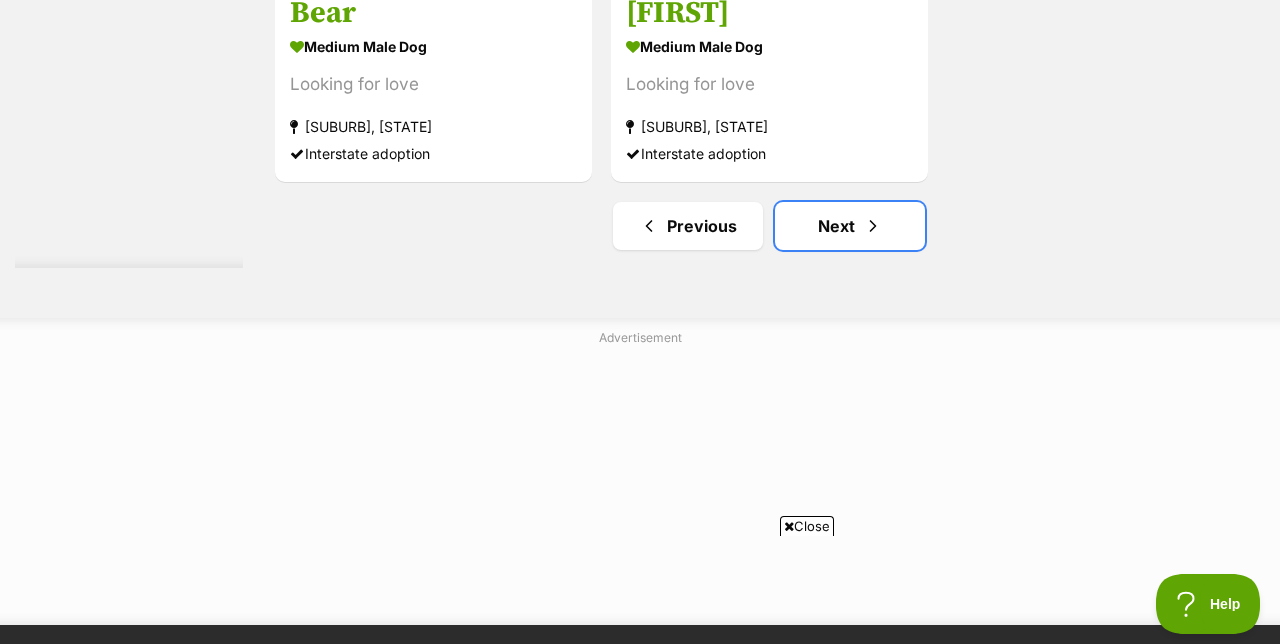 scroll, scrollTop: 4808, scrollLeft: 0, axis: vertical 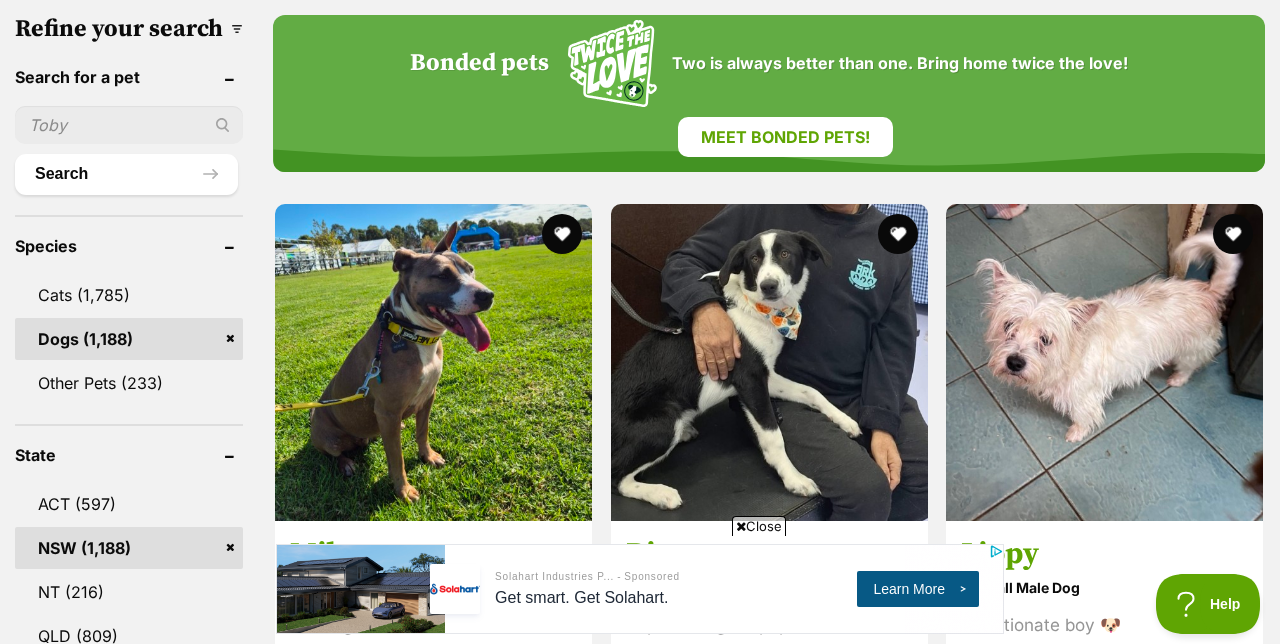 click at bounding box center (1104, 362) 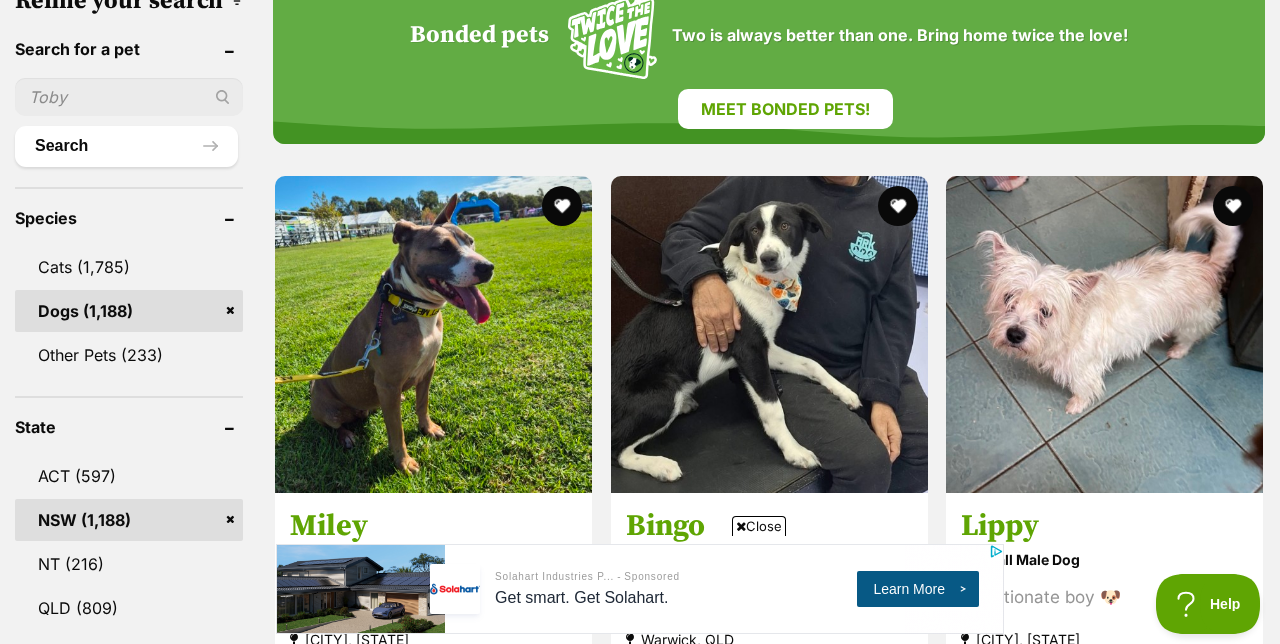 scroll, scrollTop: 720, scrollLeft: 0, axis: vertical 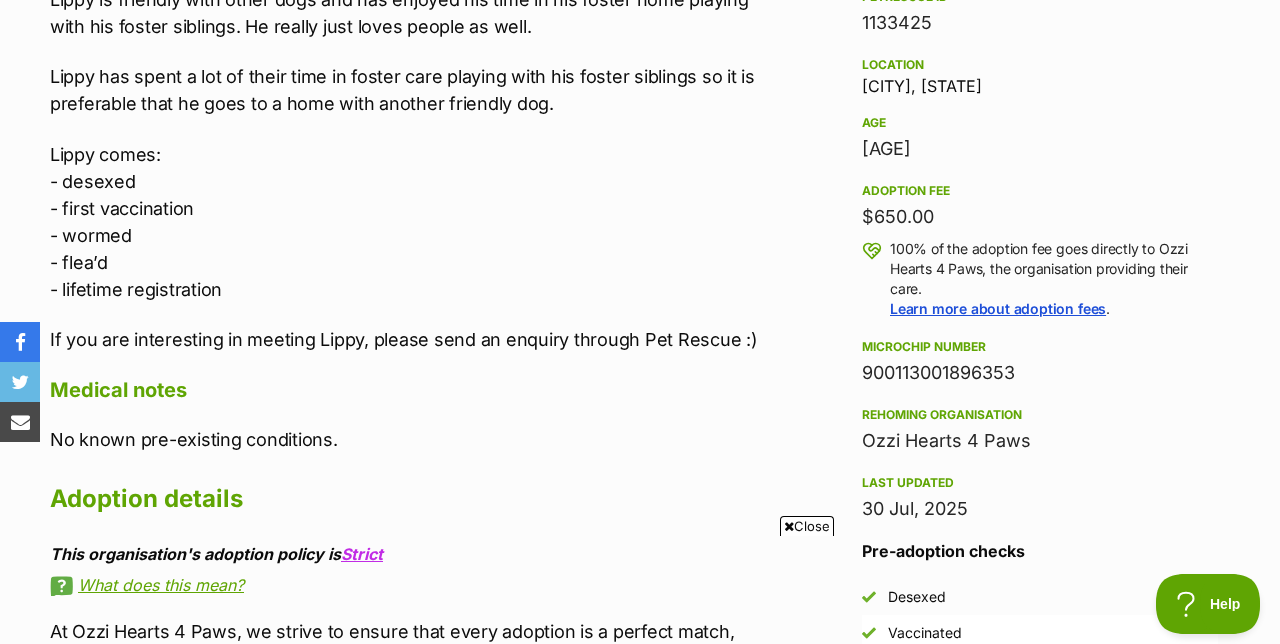 click on "Rescue group
Ozzi Hearts 4 Paws
PetRescue ID
1133425
Location
[CITY], [STATE]
Age
[AGE]
Adoption fee
$650.00
100% of the adoption fee goes directly to Ozzi Hearts 4 Paws, the organisation providing their care.
Learn more about adoption fees .
Microchip number
[NUMBER]
Rehoming organisation
Ozzi Hearts 4 Paws
Last updated
30 Jul, 2025" at bounding box center [1040, 220] 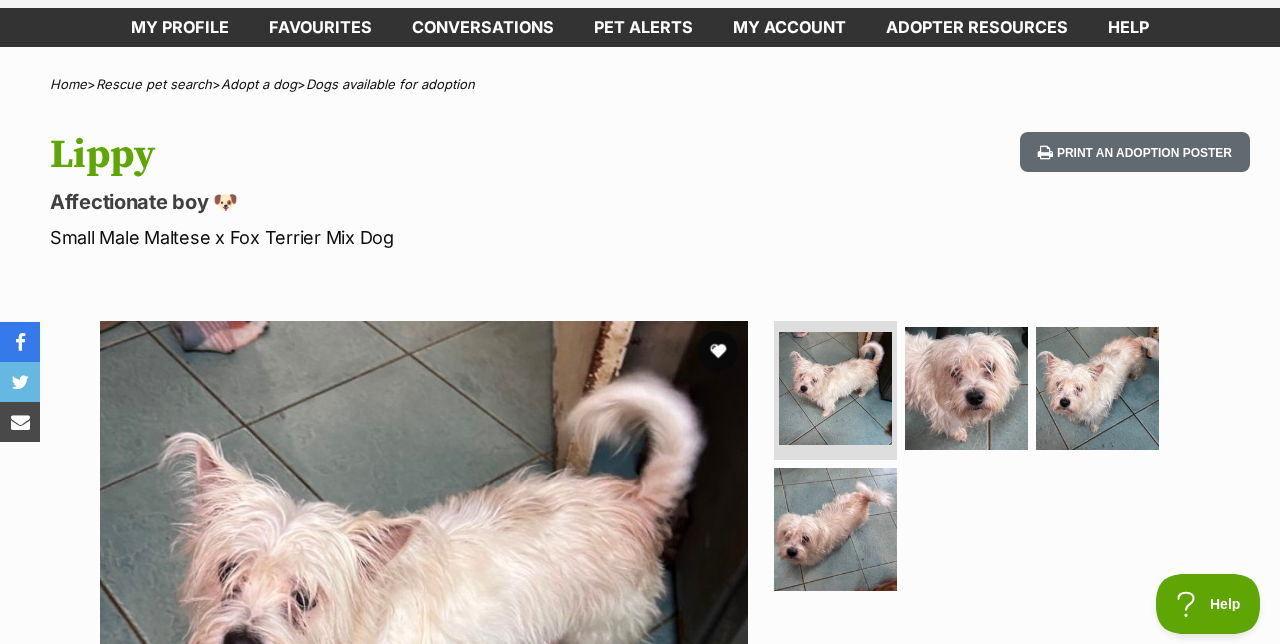 scroll, scrollTop: 89, scrollLeft: 0, axis: vertical 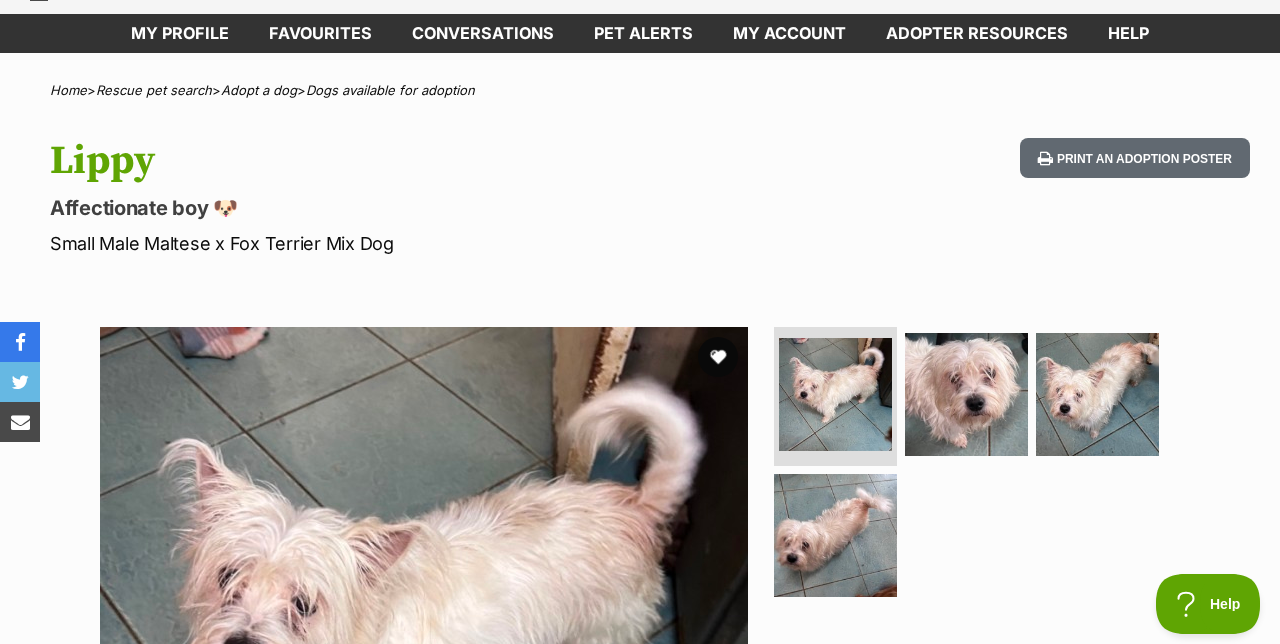 click at bounding box center (718, 357) 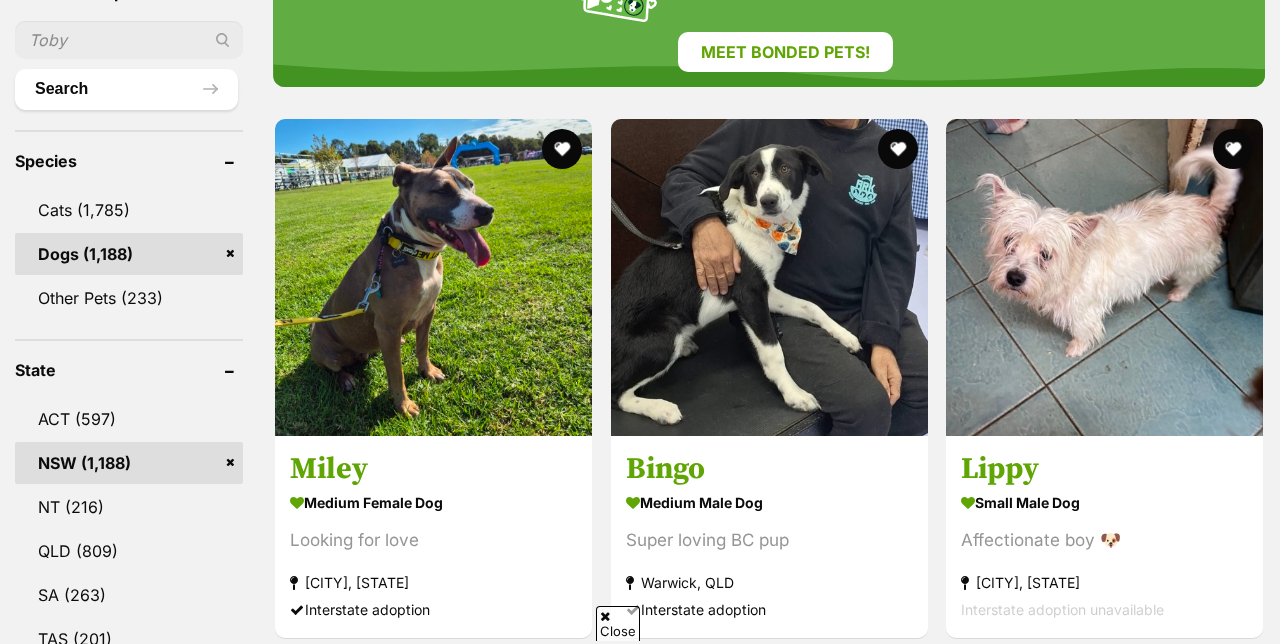 scroll, scrollTop: 721, scrollLeft: 0, axis: vertical 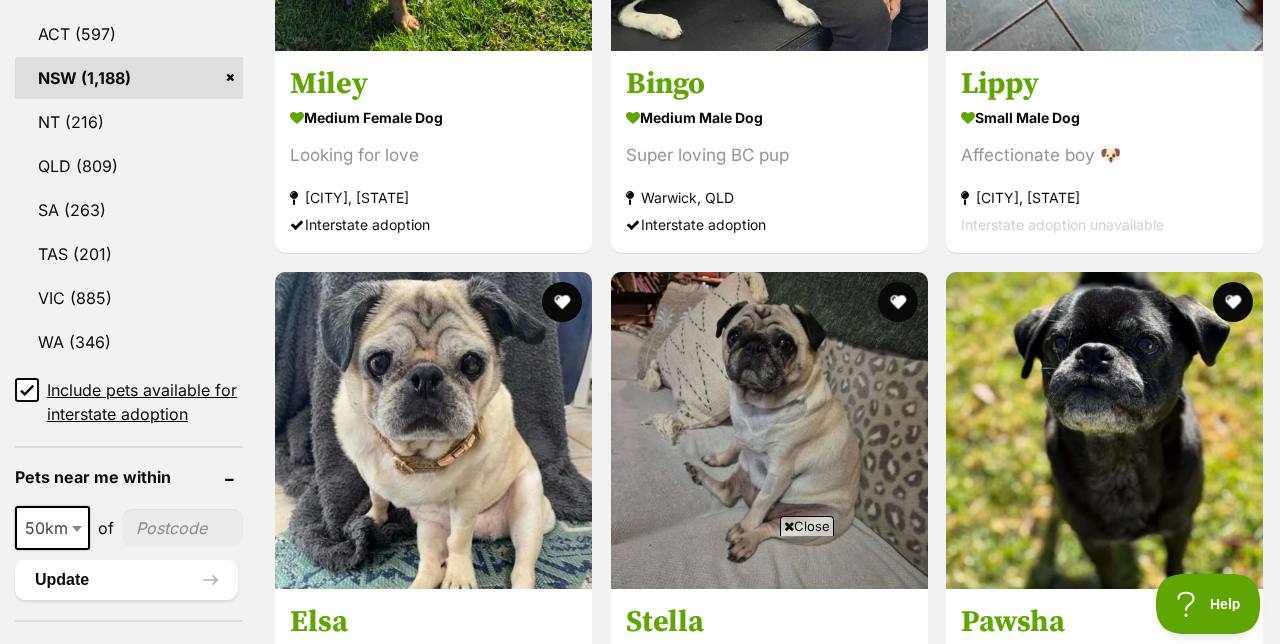 click on "Close" at bounding box center [807, 526] 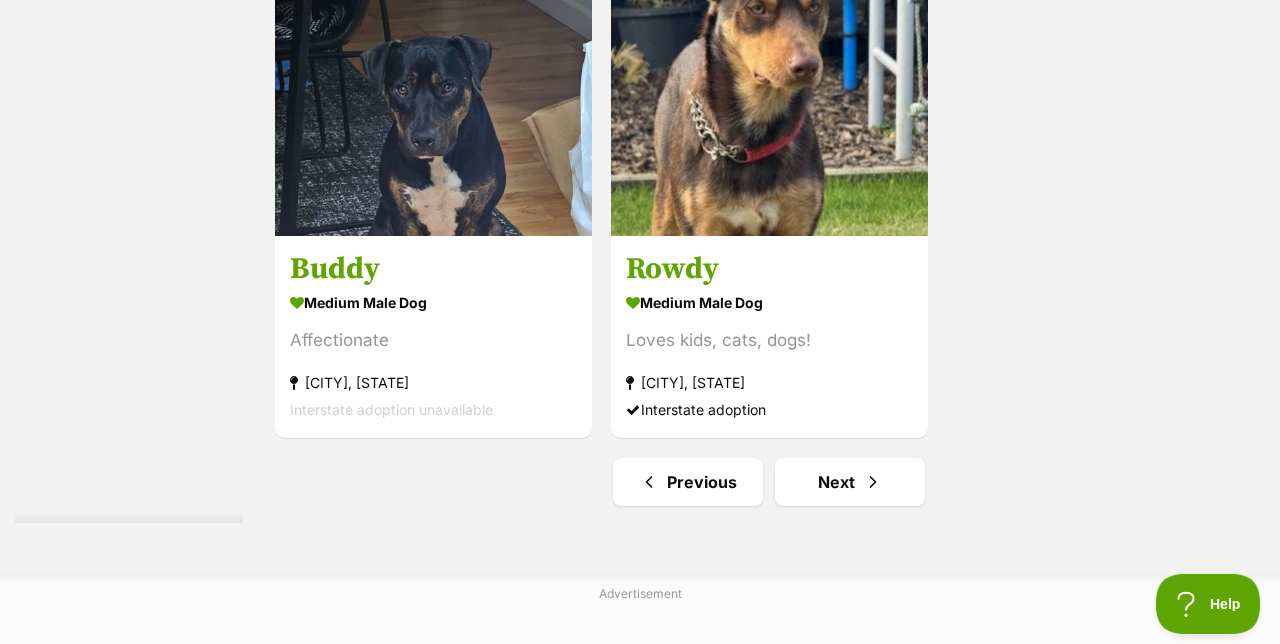 scroll, scrollTop: 4726, scrollLeft: 0, axis: vertical 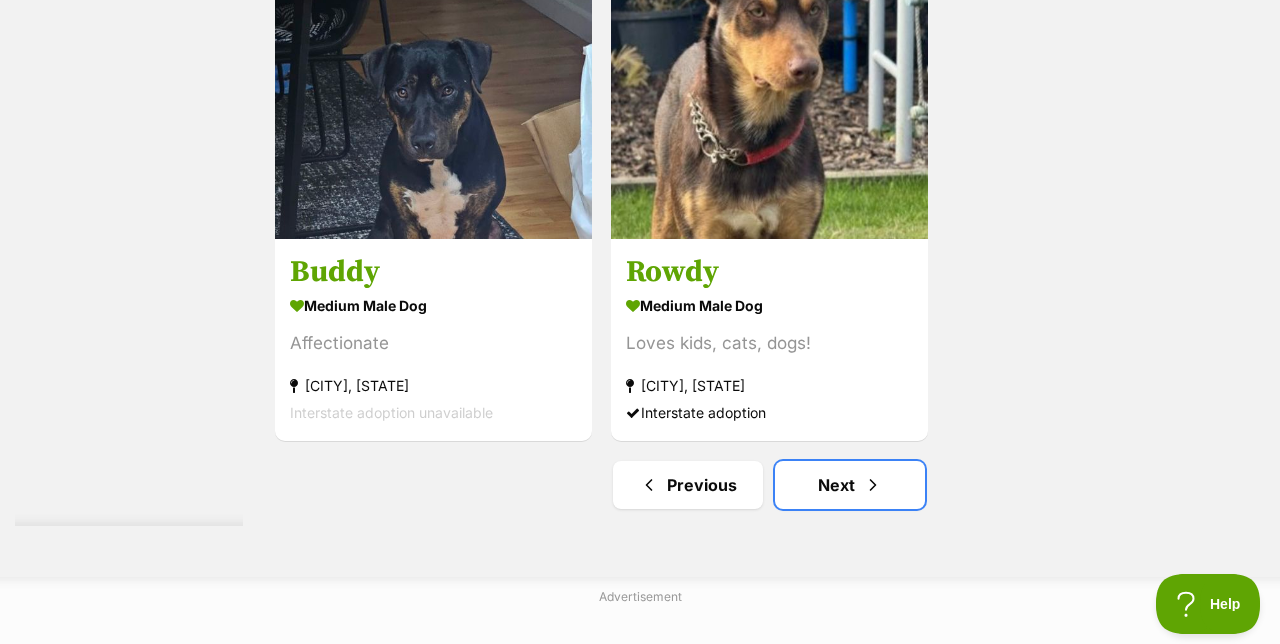 click on "Next" at bounding box center [850, 485] 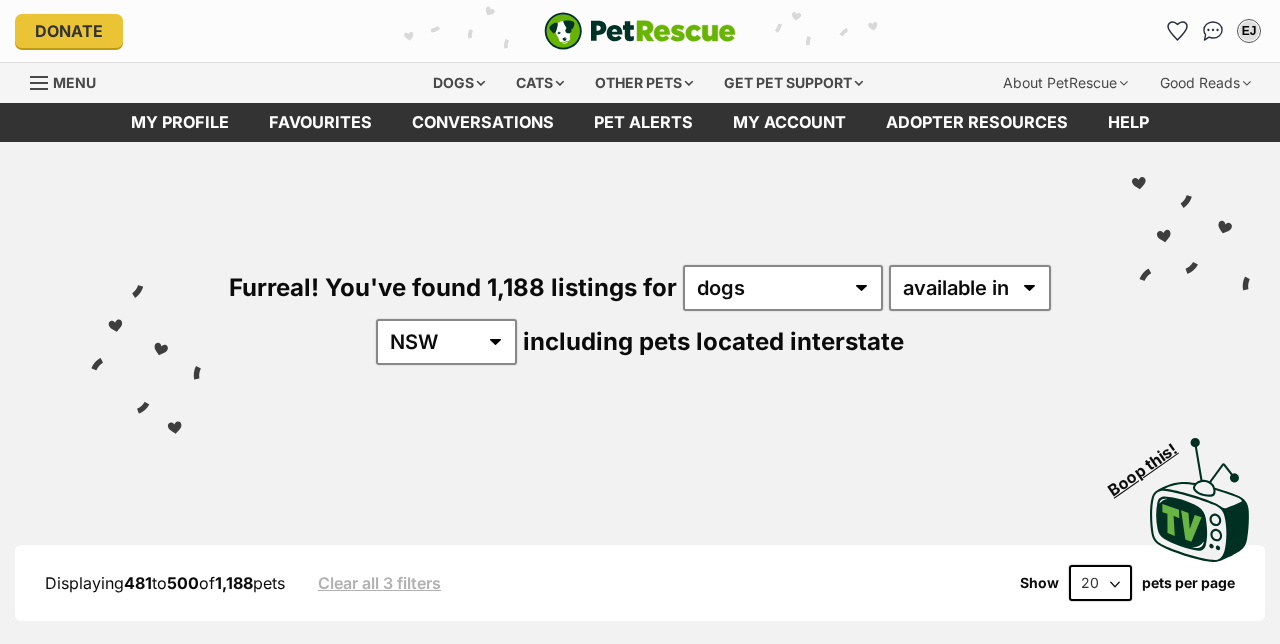 scroll, scrollTop: 0, scrollLeft: 0, axis: both 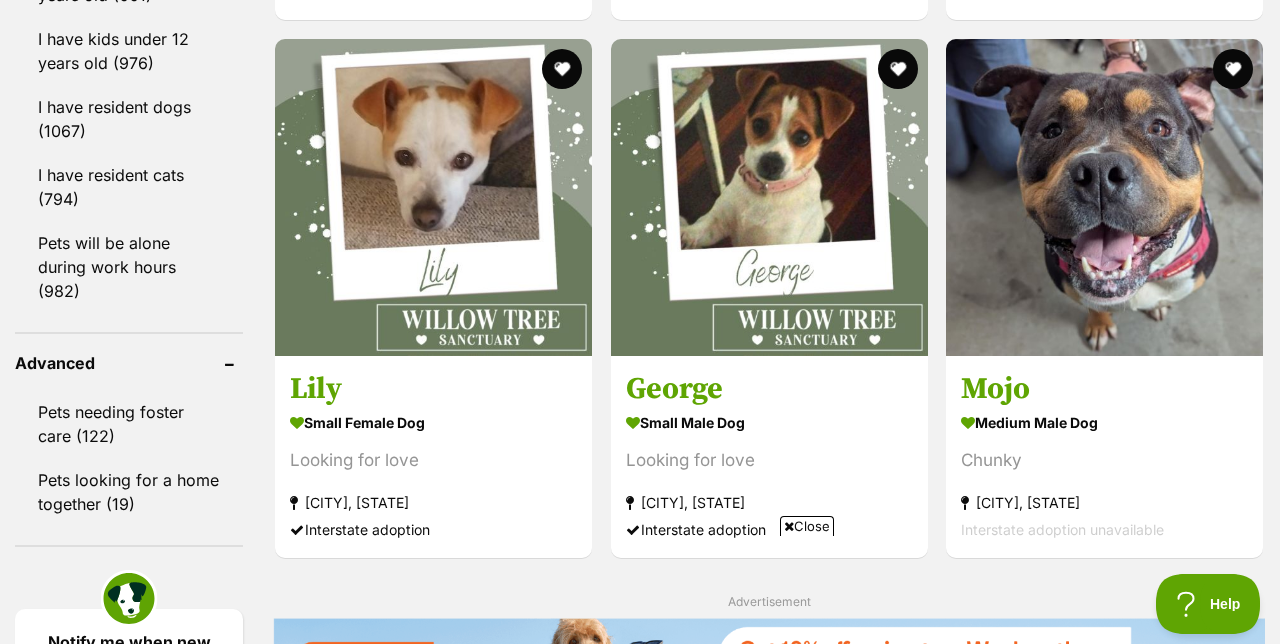 click at bounding box center [769, 197] 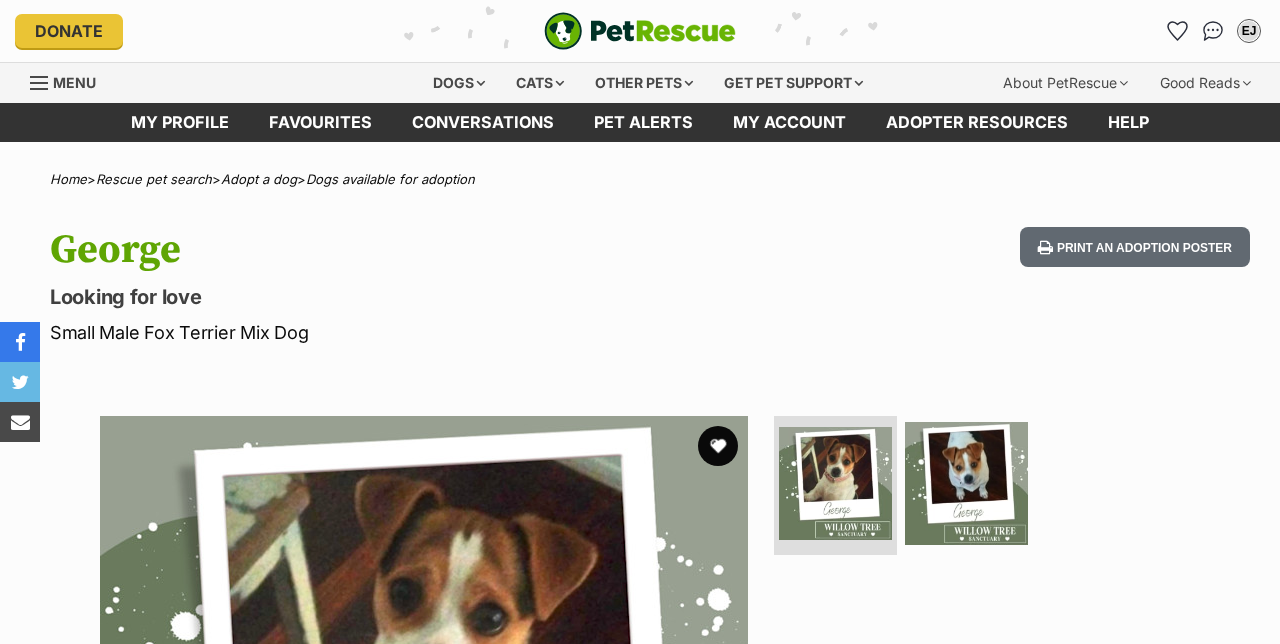 scroll, scrollTop: 0, scrollLeft: 0, axis: both 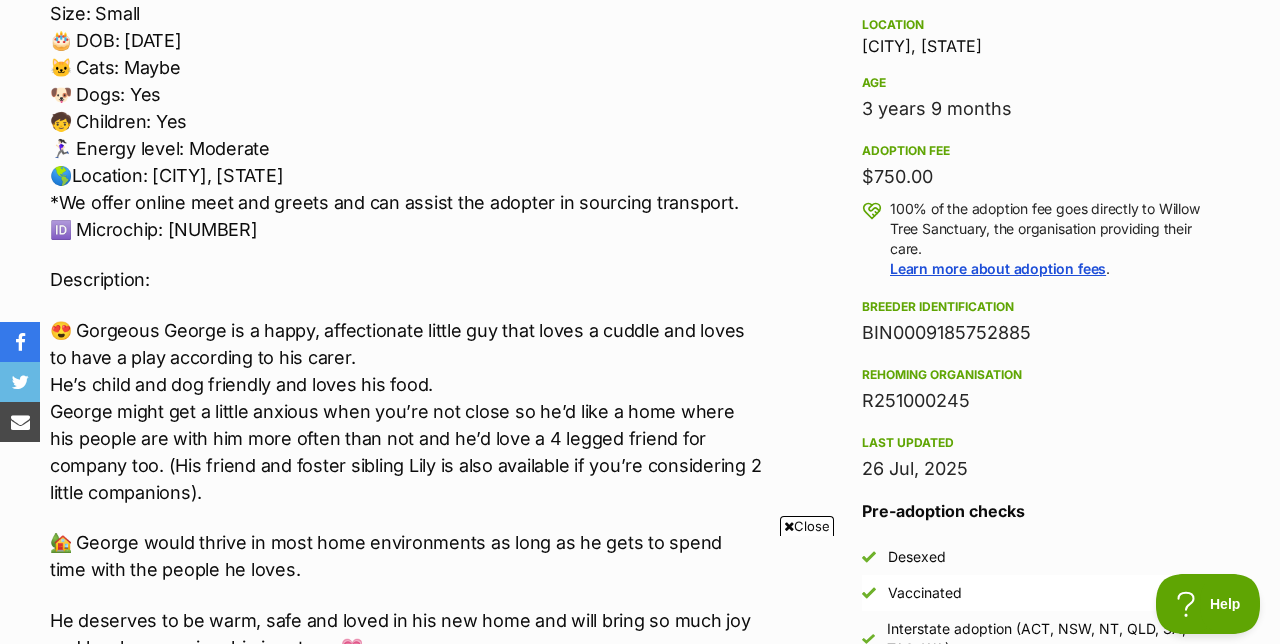 click on "Close" at bounding box center [807, 526] 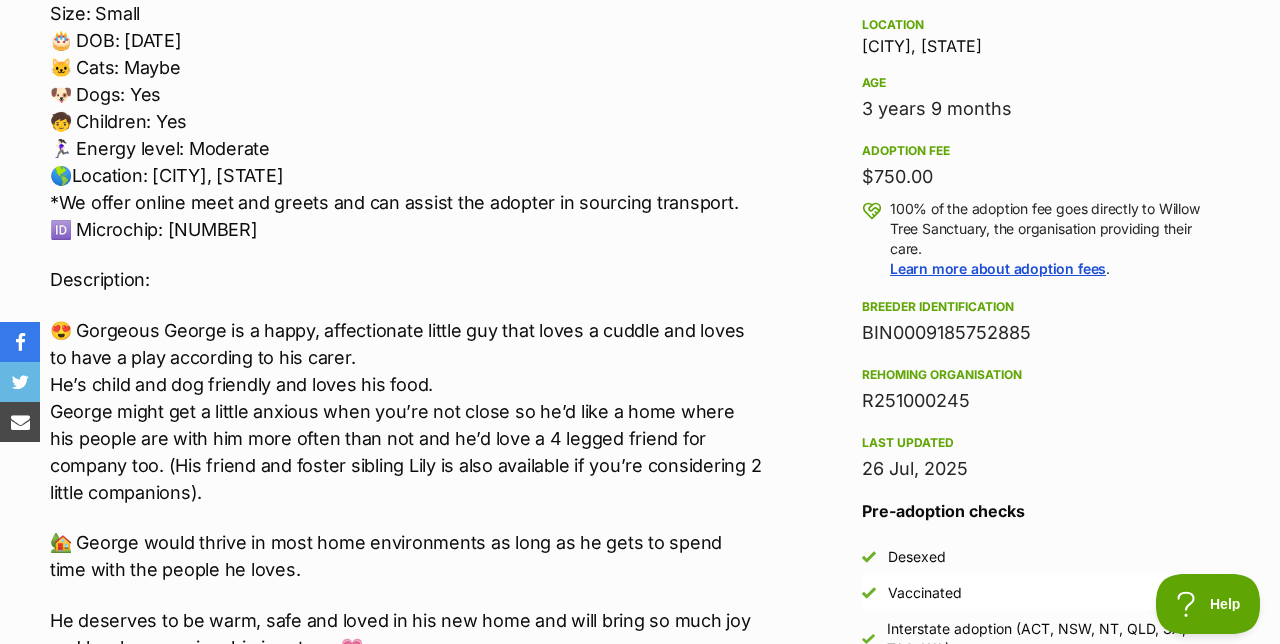 click on "Adoption information
I've been adopted!
This pet is no longer available
On Hold
Enquire about George
Find available pets like this!
Rescue group
Willow Tree Sanctuary
PetRescue ID
1134689
Location
Beresfield, NSW
Age
3 years 9 months
Adoption fee
$750.00
100% of the adoption fee goes directly to Willow Tree Sanctuary, the organisation providing their care.
Learn more about adoption fees .
Breeder identification
BIN0009185752885
Rehoming organisation
R251000245
Last updated
26 Jul, 2025
Pre-adoption checks
Desexed
Vaccinated
Interstate adoption (ACT, NSW, NT, QLD, SA, TAS, WA)
Wormed
Has received heartworm preventative
Enquire about George
Find available pets like this!
Share George's profile!
You can help George be seen by sharing their profile" at bounding box center (1035, 834) 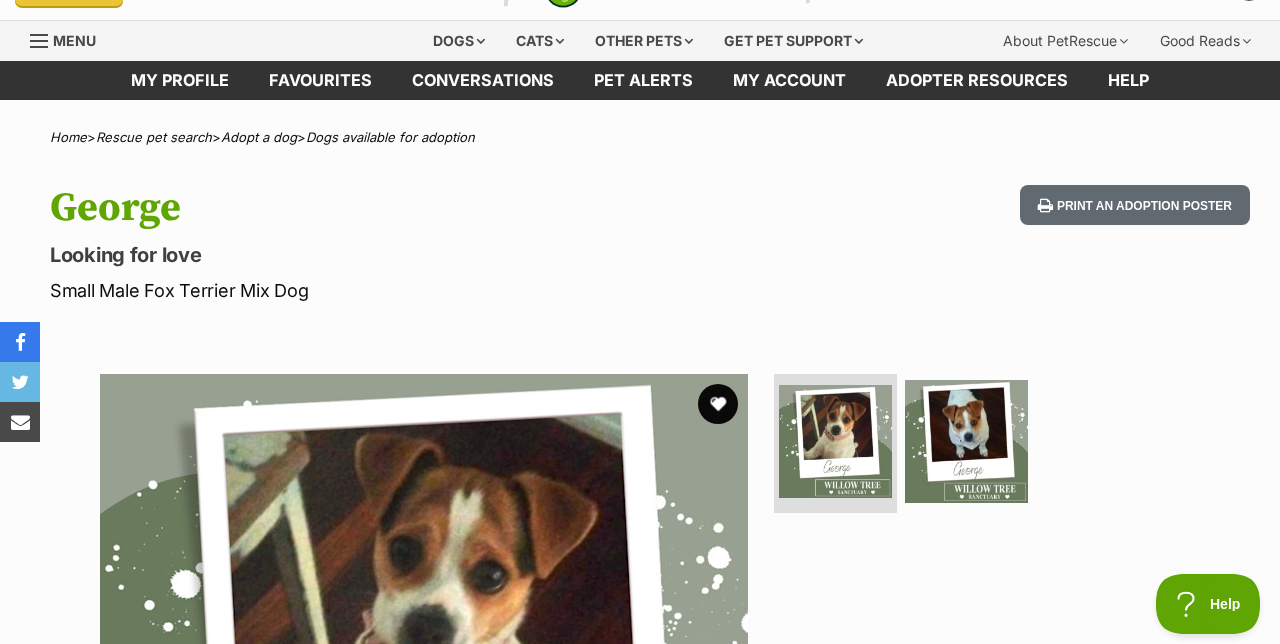 scroll, scrollTop: 0, scrollLeft: 0, axis: both 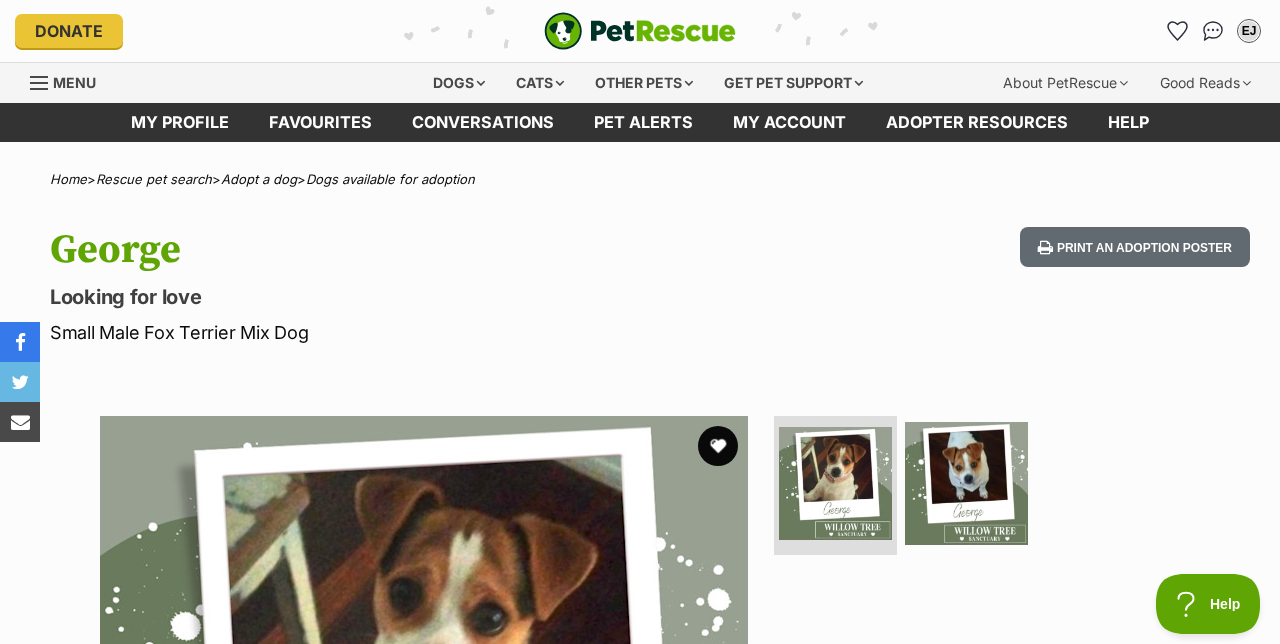 click at bounding box center [718, 446] 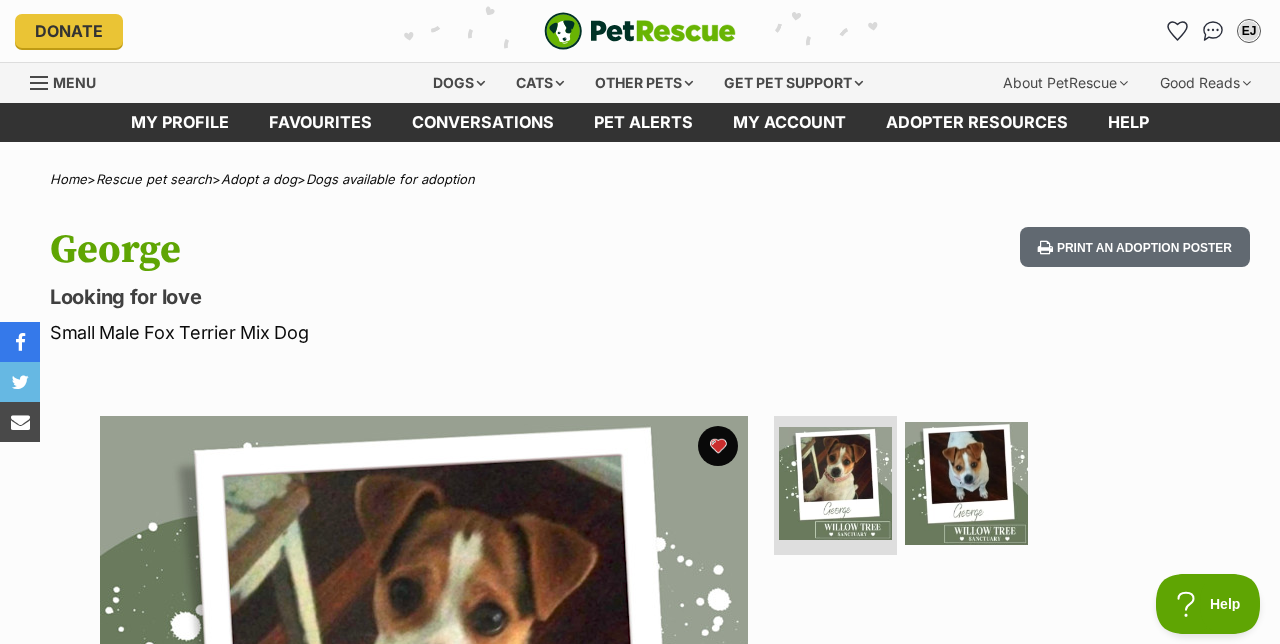 click at bounding box center (966, 483) 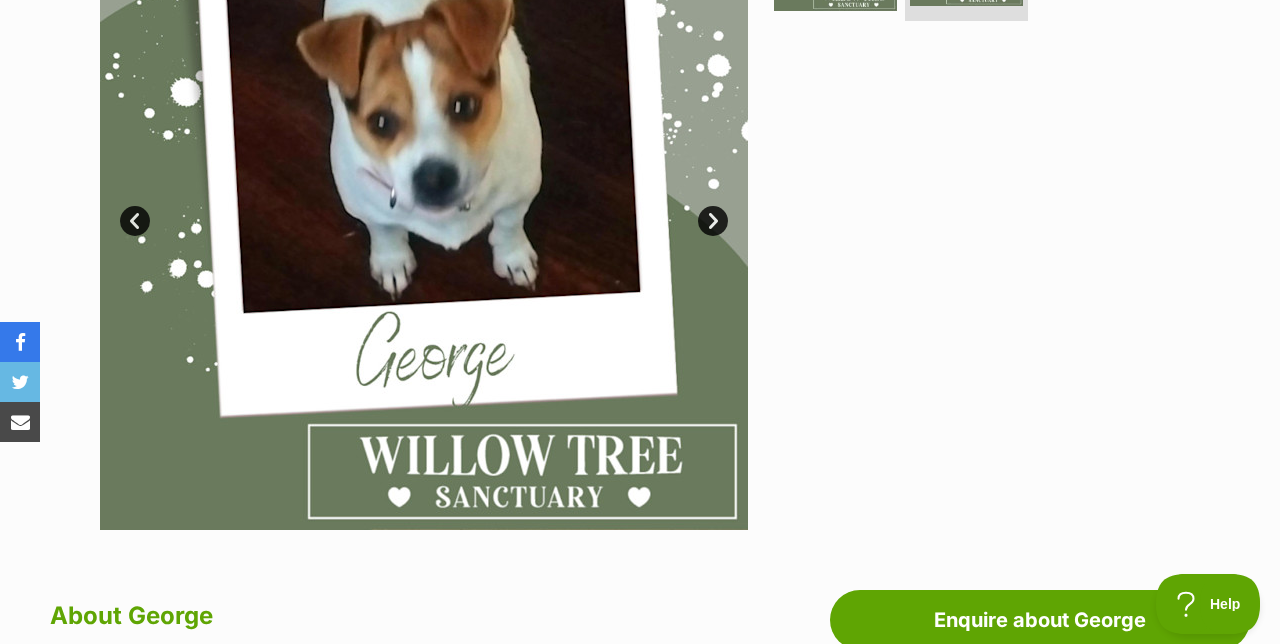 scroll, scrollTop: 537, scrollLeft: 0, axis: vertical 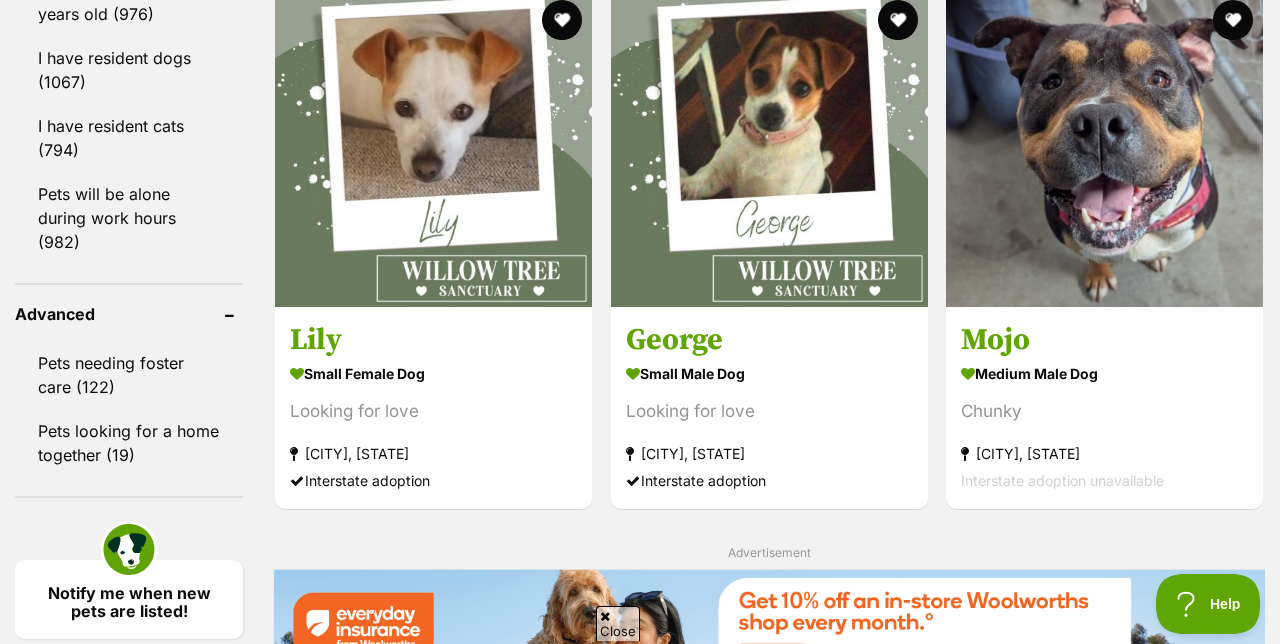 click at bounding box center (433, 148) 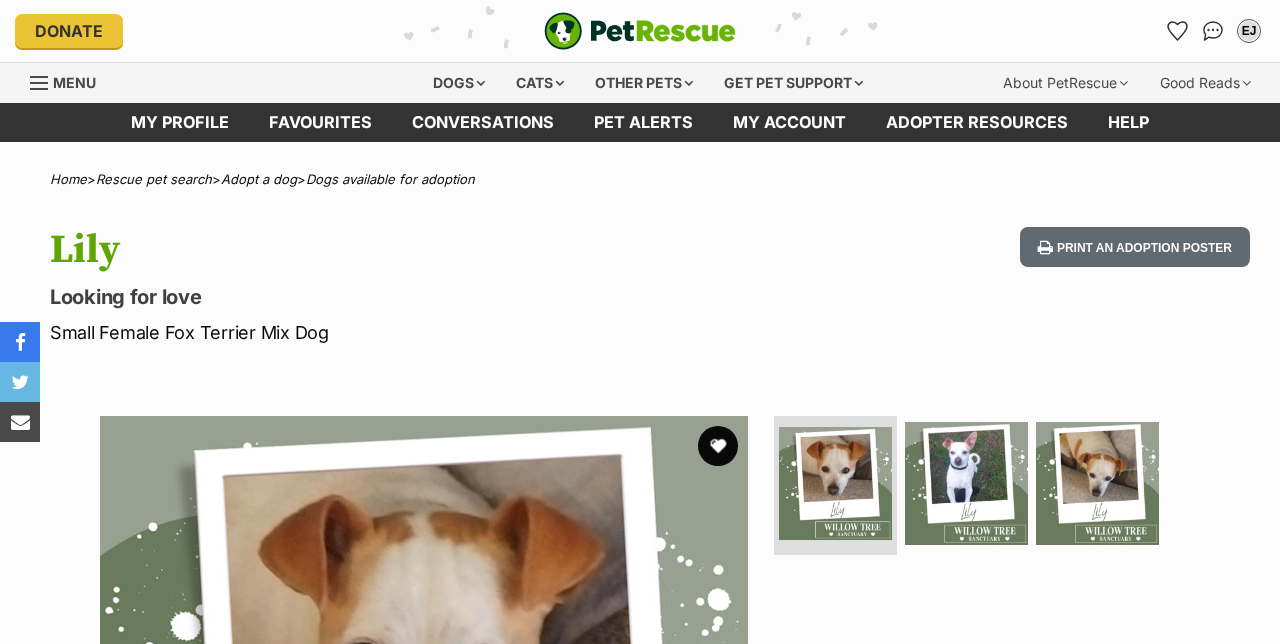 scroll, scrollTop: 0, scrollLeft: 0, axis: both 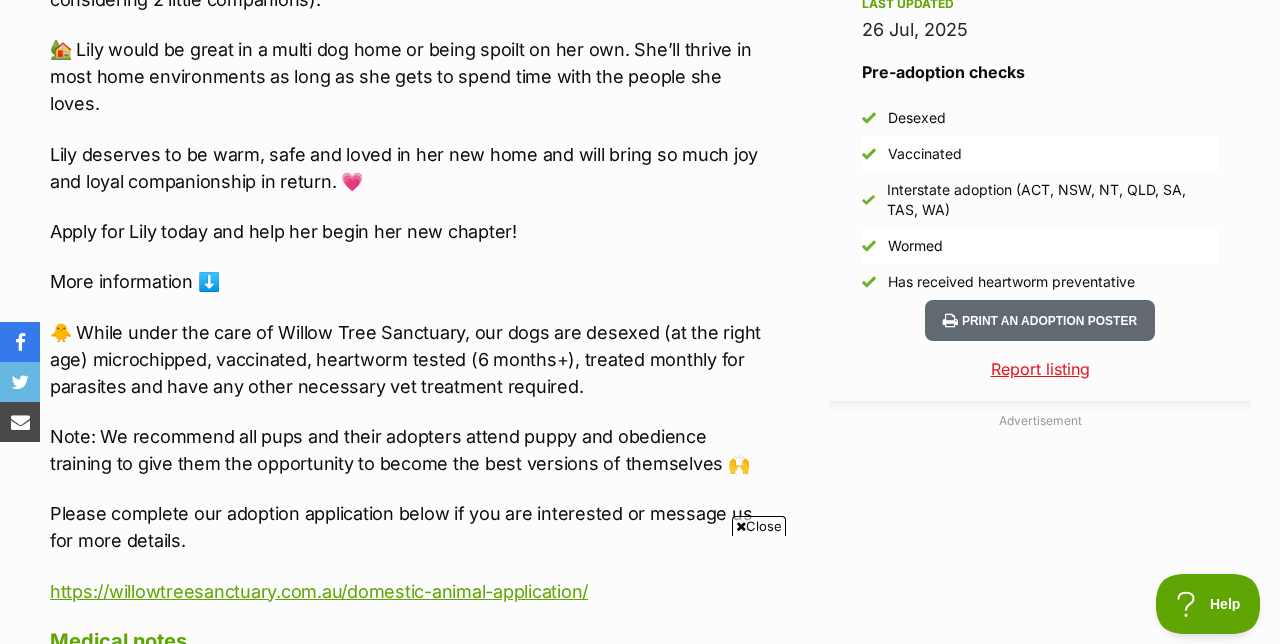 click on "Close" at bounding box center [759, 526] 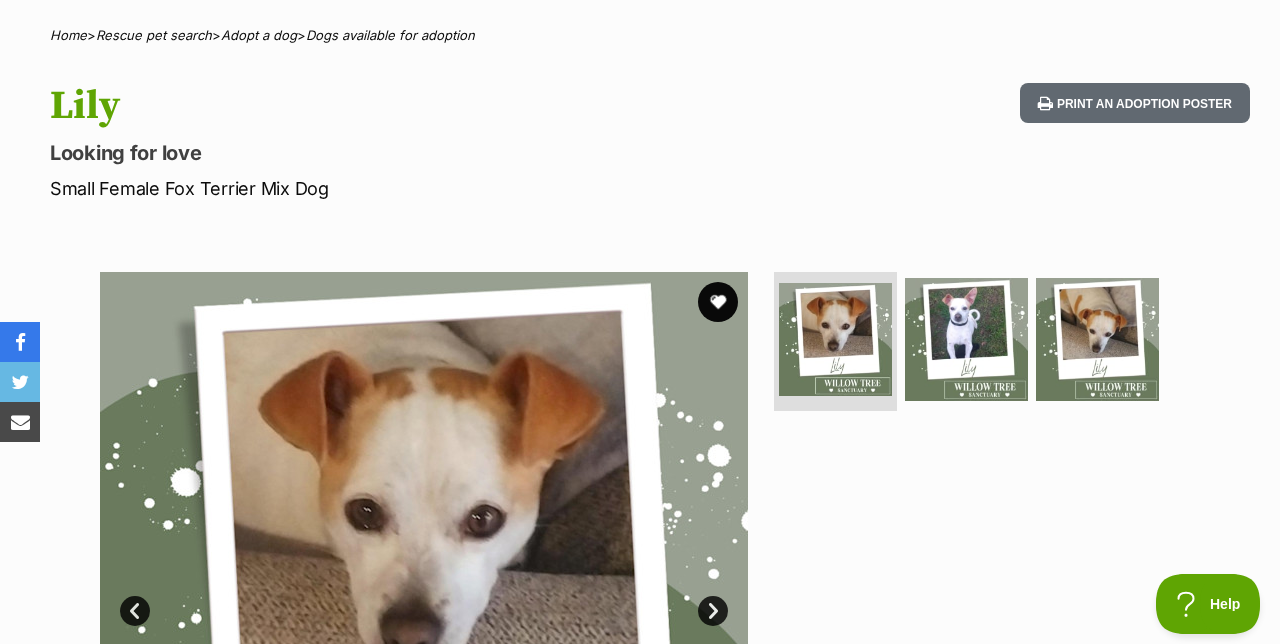 scroll, scrollTop: 142, scrollLeft: 0, axis: vertical 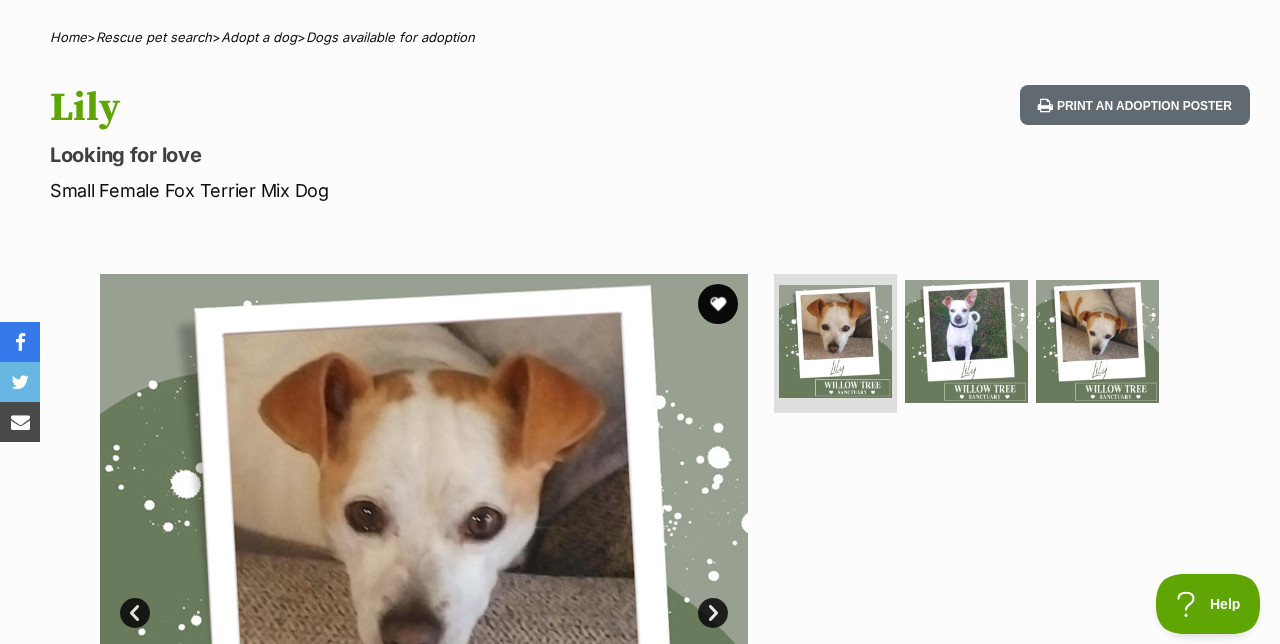 click at bounding box center (718, 304) 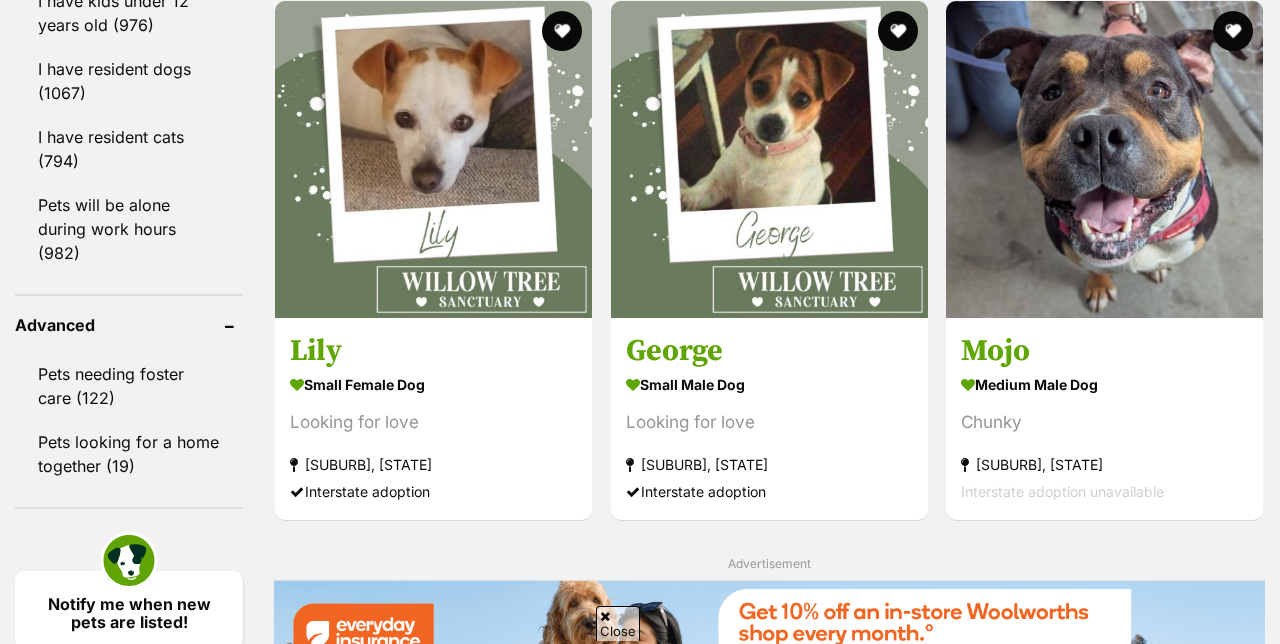 scroll, scrollTop: 0, scrollLeft: 0, axis: both 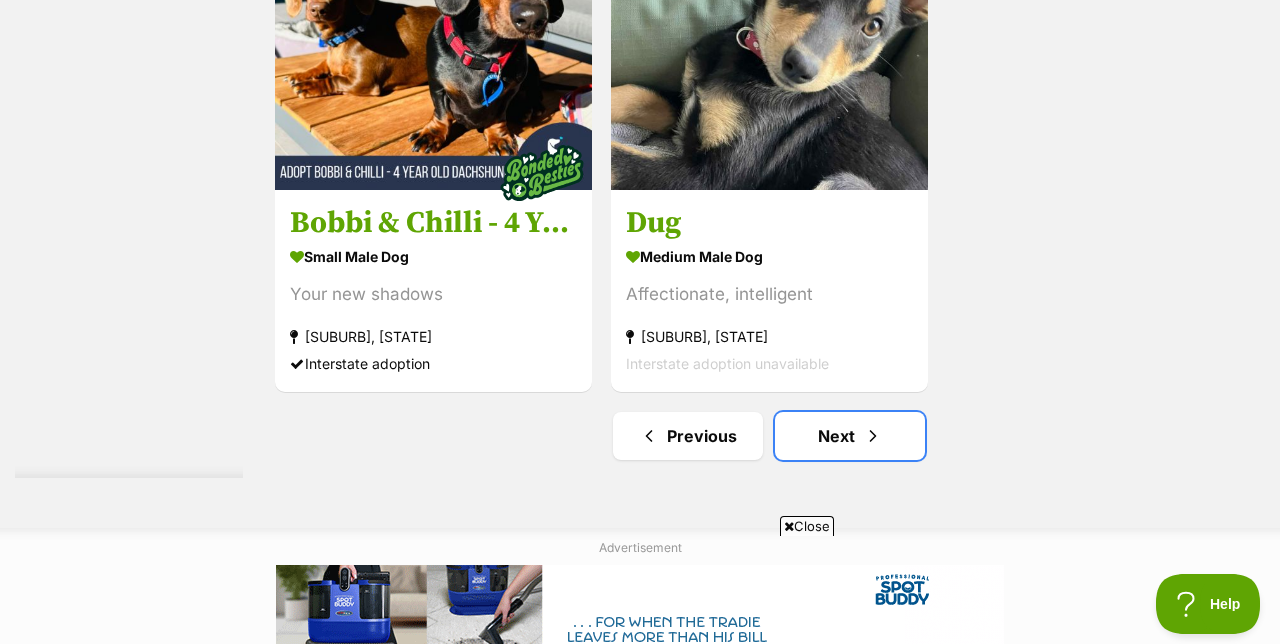 click on "Next" at bounding box center (850, 436) 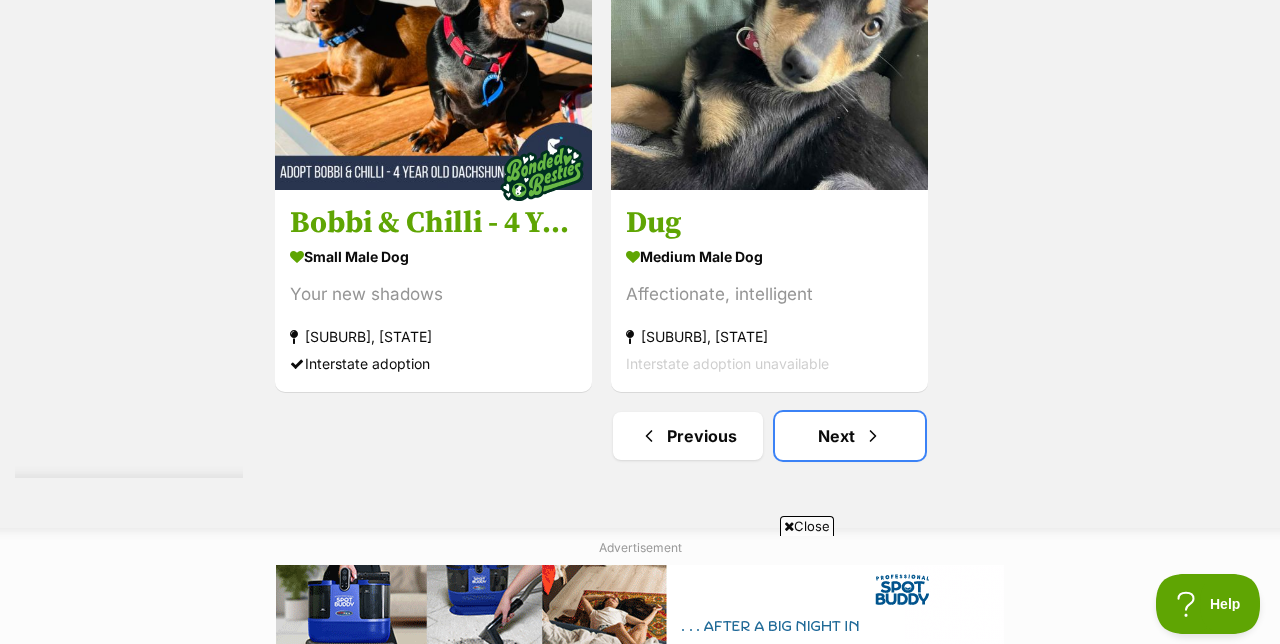 scroll, scrollTop: 4672, scrollLeft: 0, axis: vertical 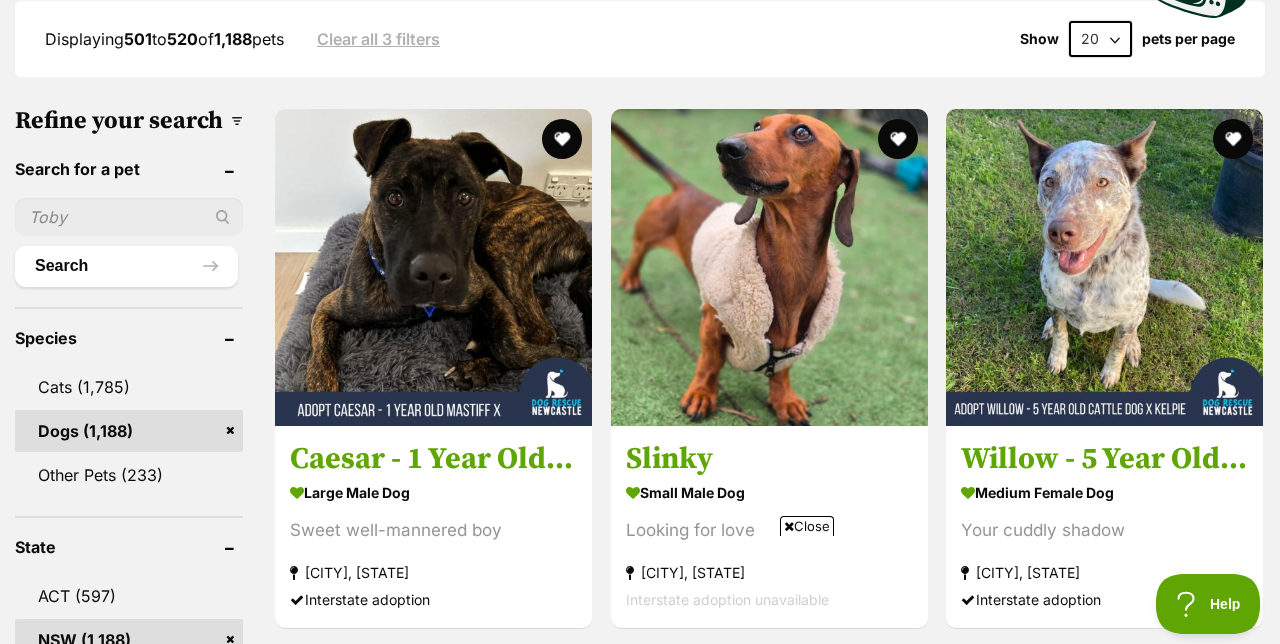 click at bounding box center (769, 267) 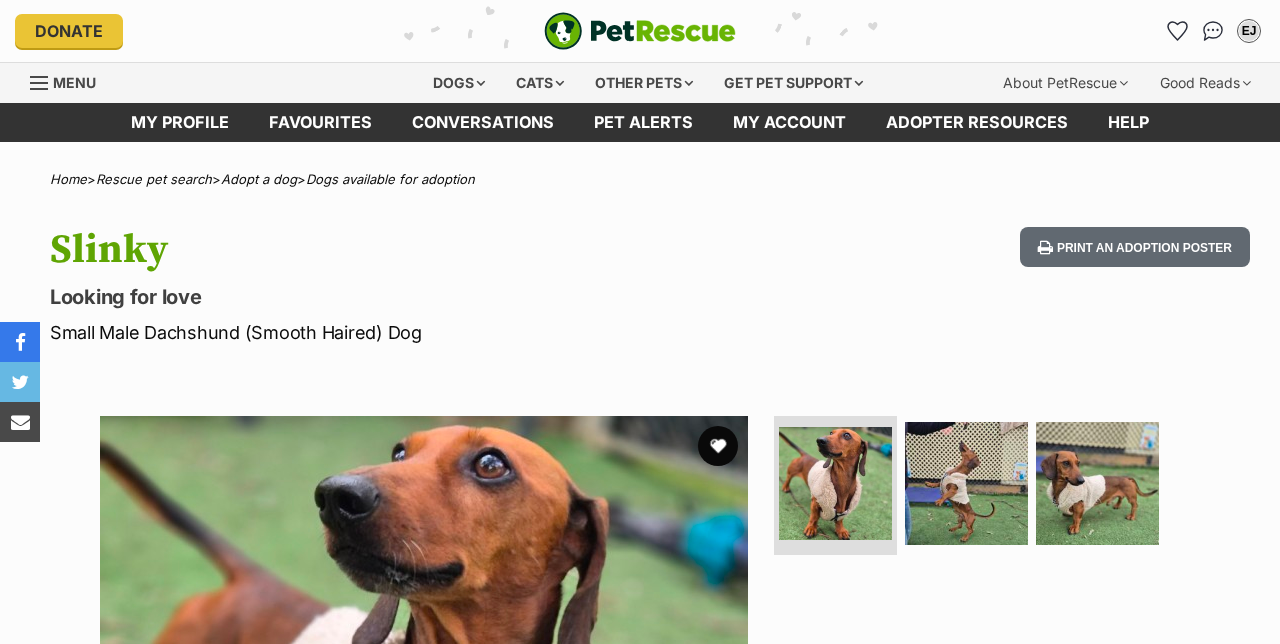 scroll, scrollTop: 0, scrollLeft: 0, axis: both 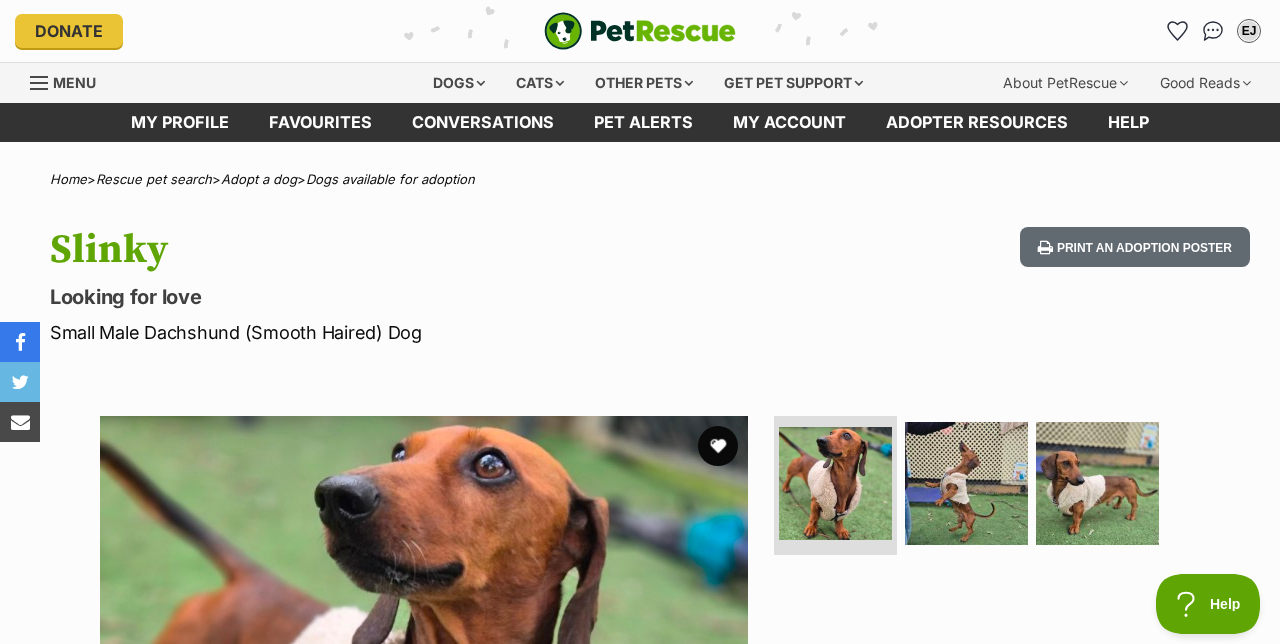 click on "Available
1
of 3 images
1
of 3 images
1
of 3 images
Next Prev 1 2 3" at bounding box center (640, 725) 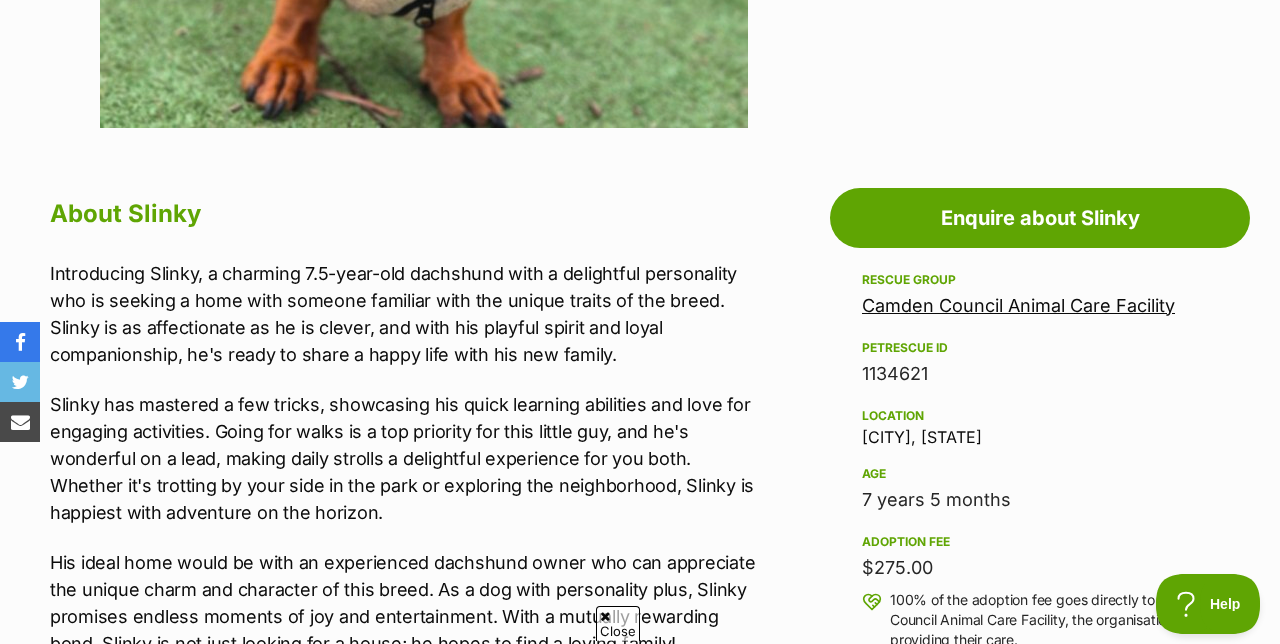 scroll, scrollTop: 0, scrollLeft: 0, axis: both 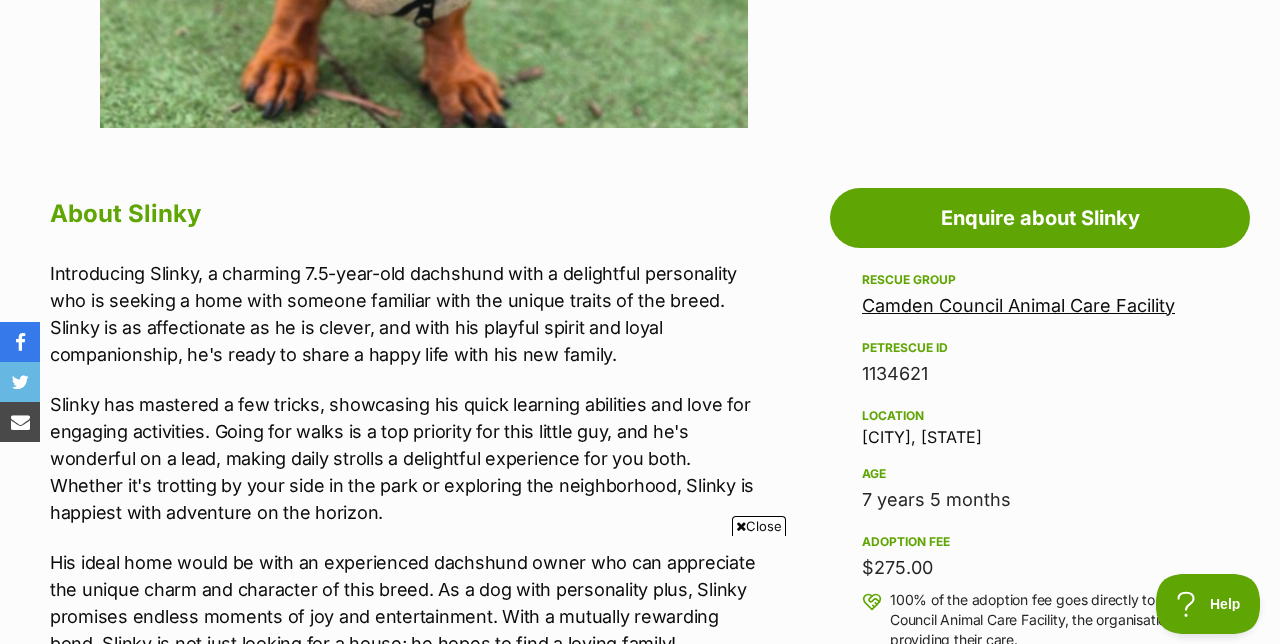 click on "Close" at bounding box center (759, 526) 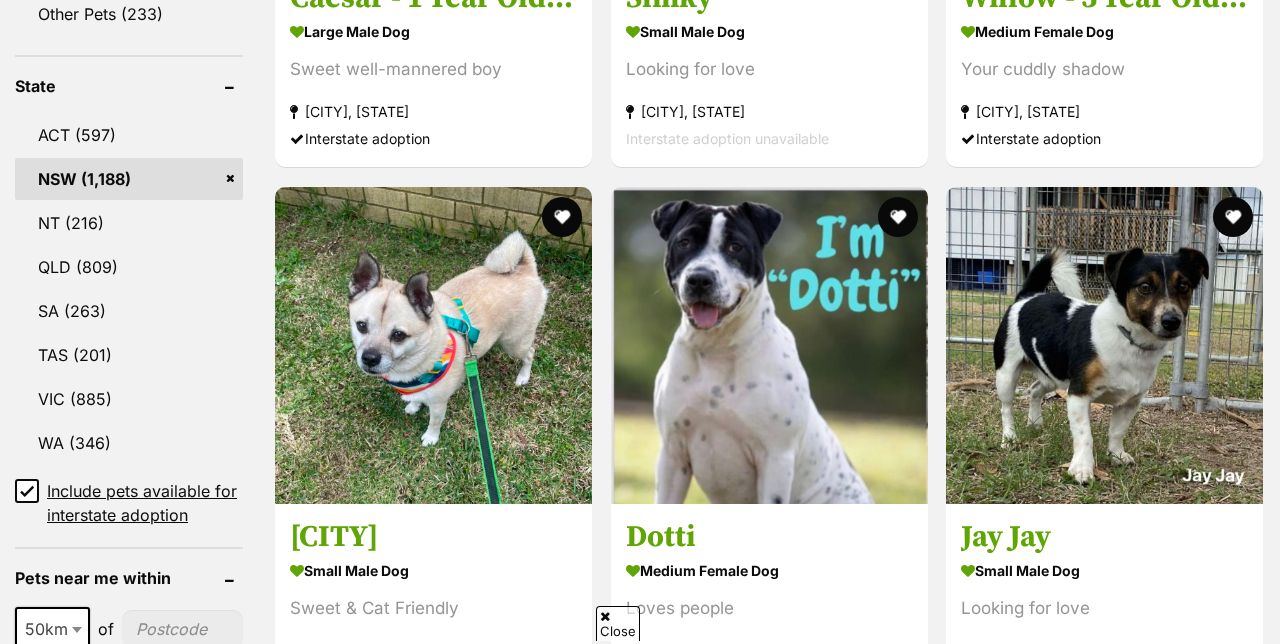 scroll, scrollTop: 0, scrollLeft: 0, axis: both 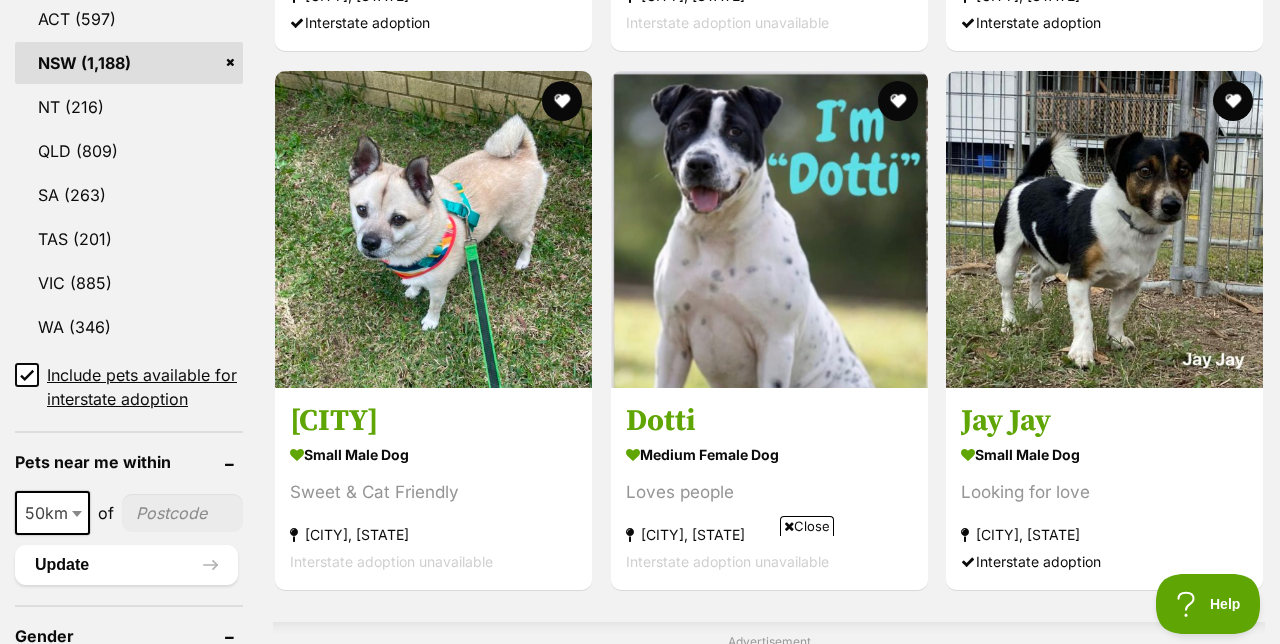 click at bounding box center [1104, 229] 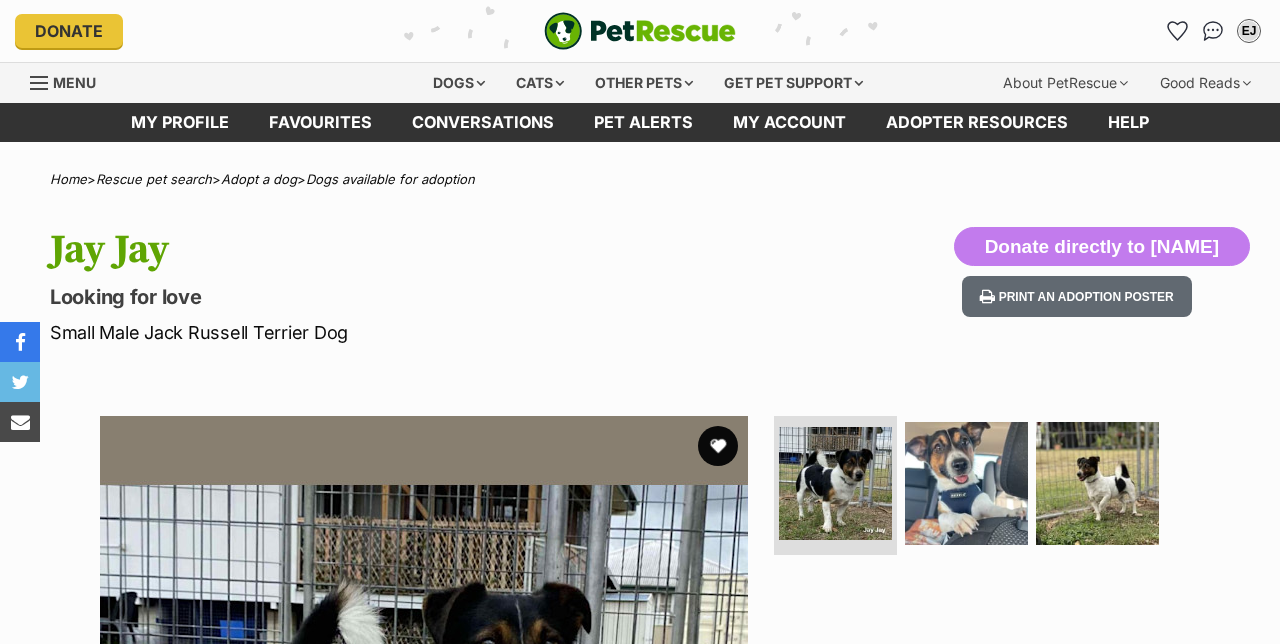 scroll, scrollTop: 0, scrollLeft: 0, axis: both 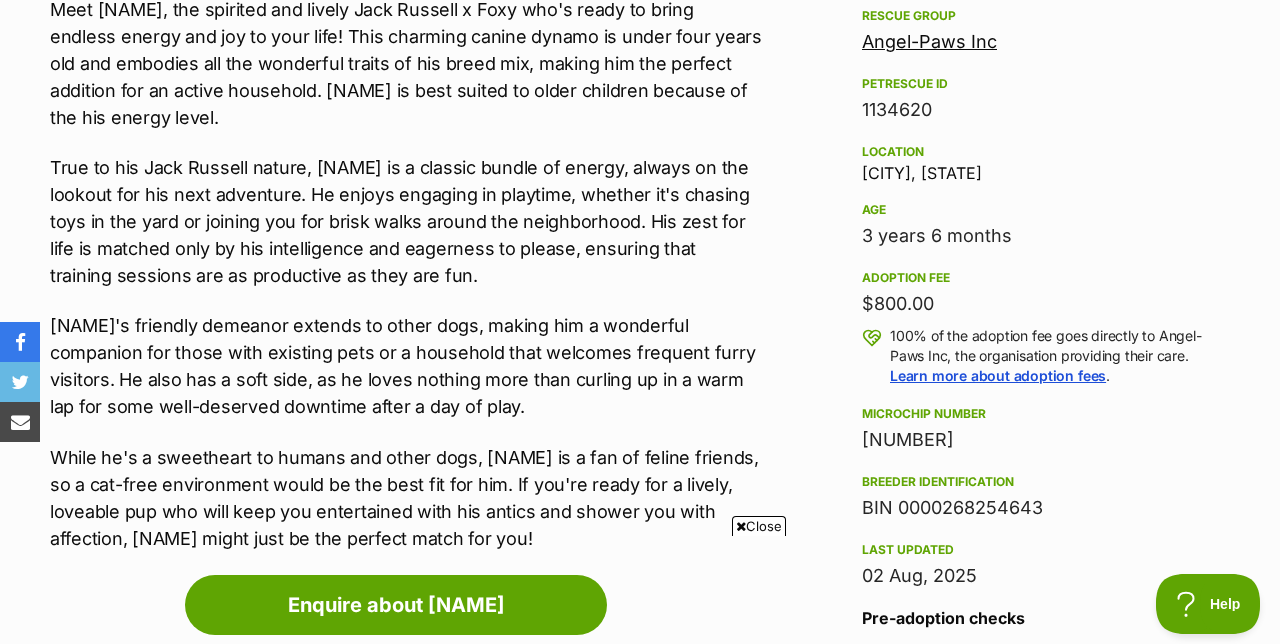click on "Close" at bounding box center (759, 526) 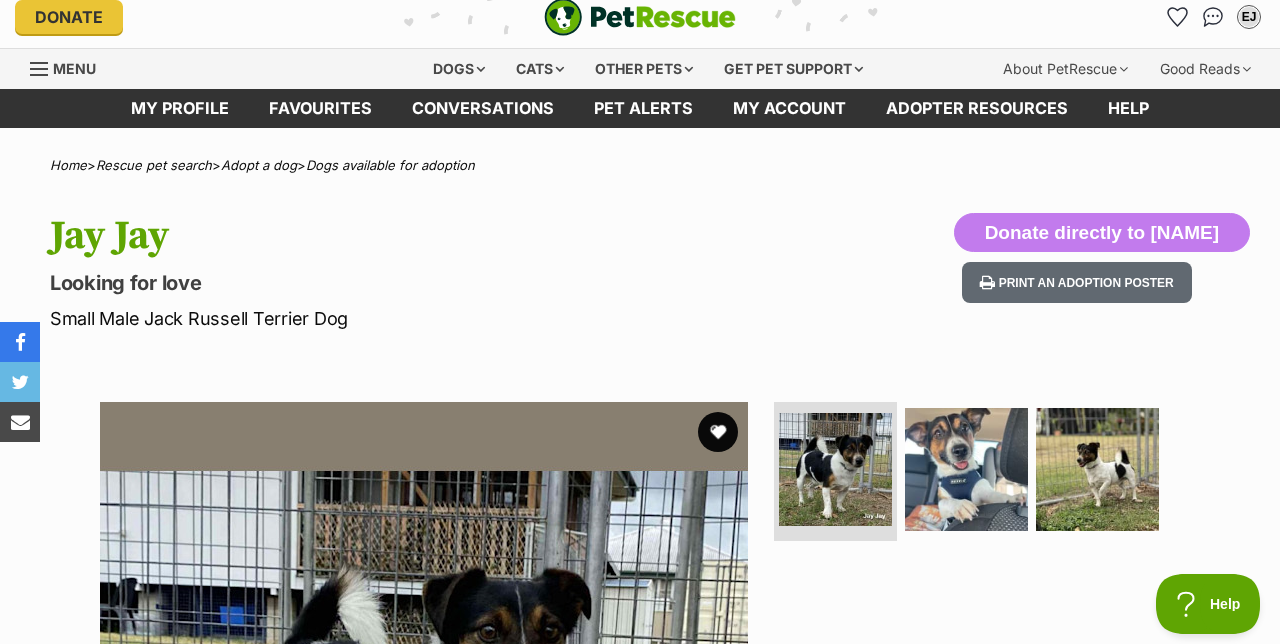 scroll, scrollTop: 0, scrollLeft: 0, axis: both 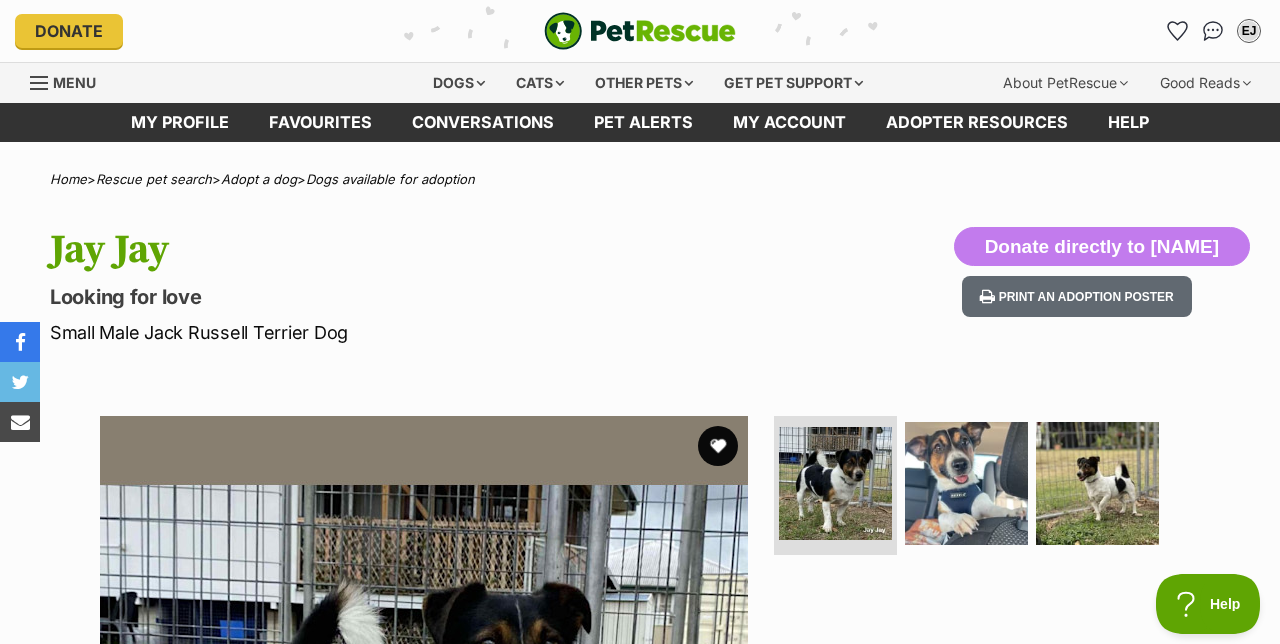 click at bounding box center (718, 446) 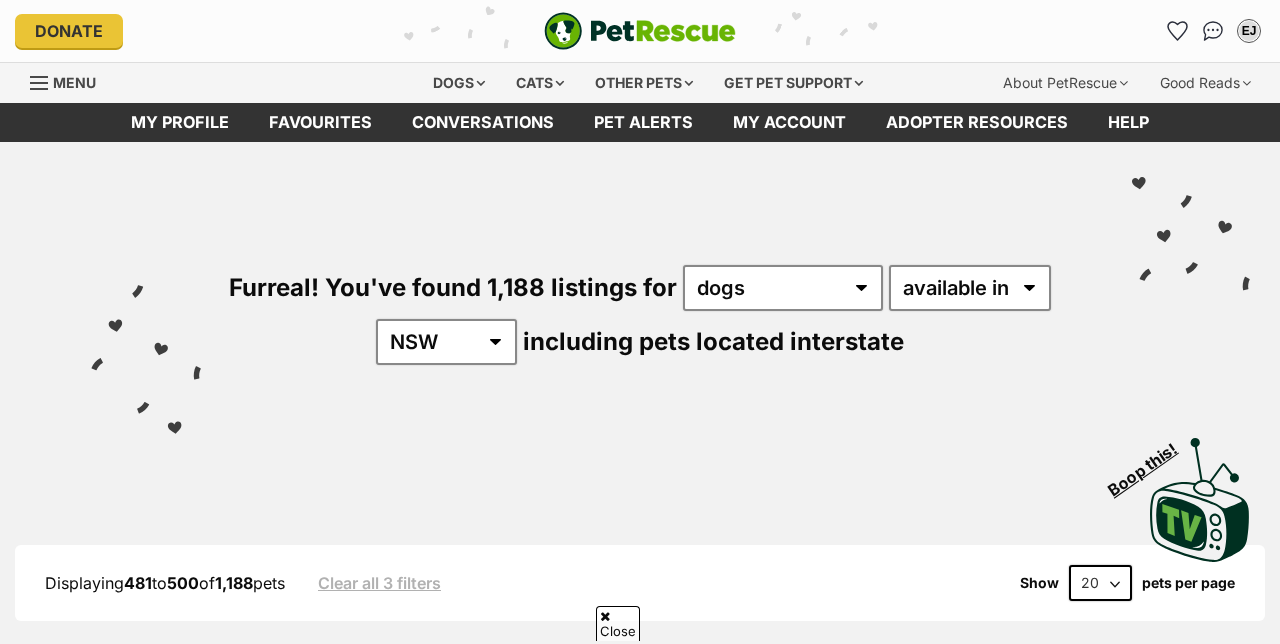 click on "Next" at bounding box center [850, 5022] 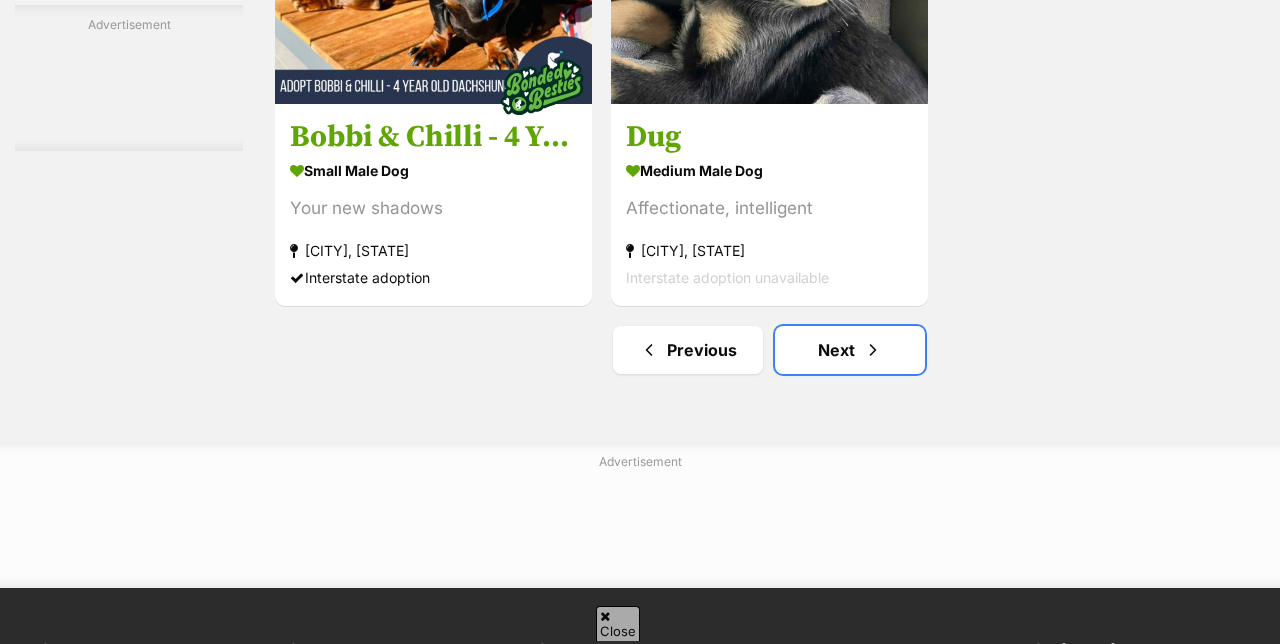 scroll, scrollTop: 0, scrollLeft: 0, axis: both 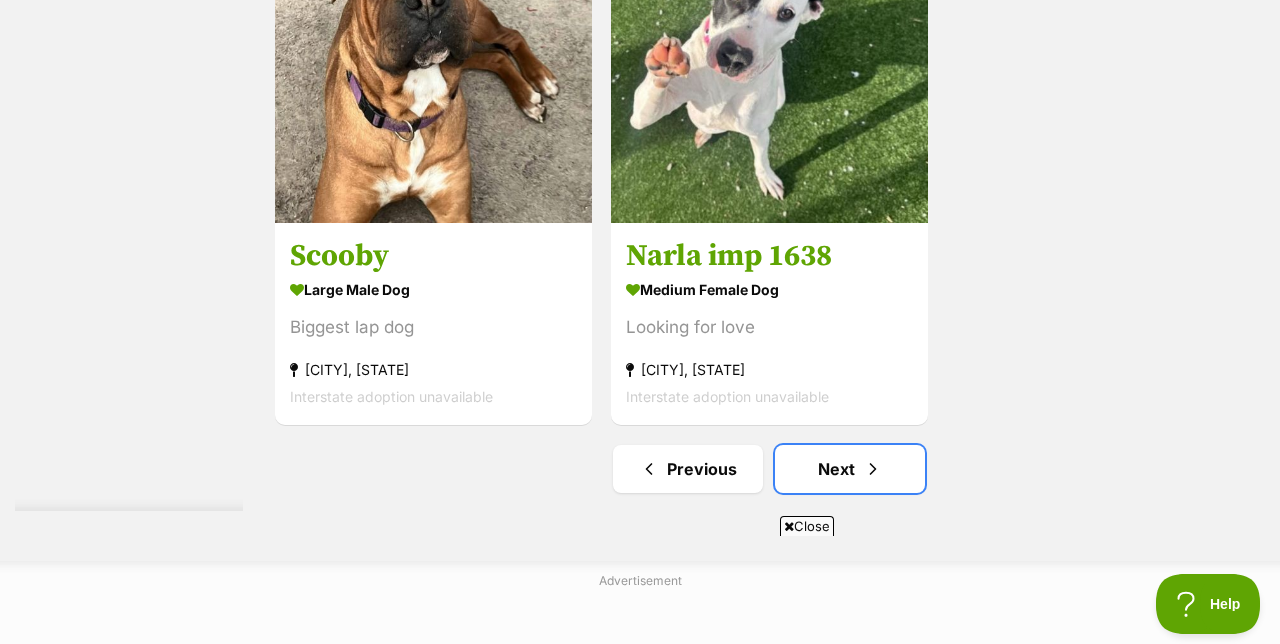 click on "Next" at bounding box center [850, 469] 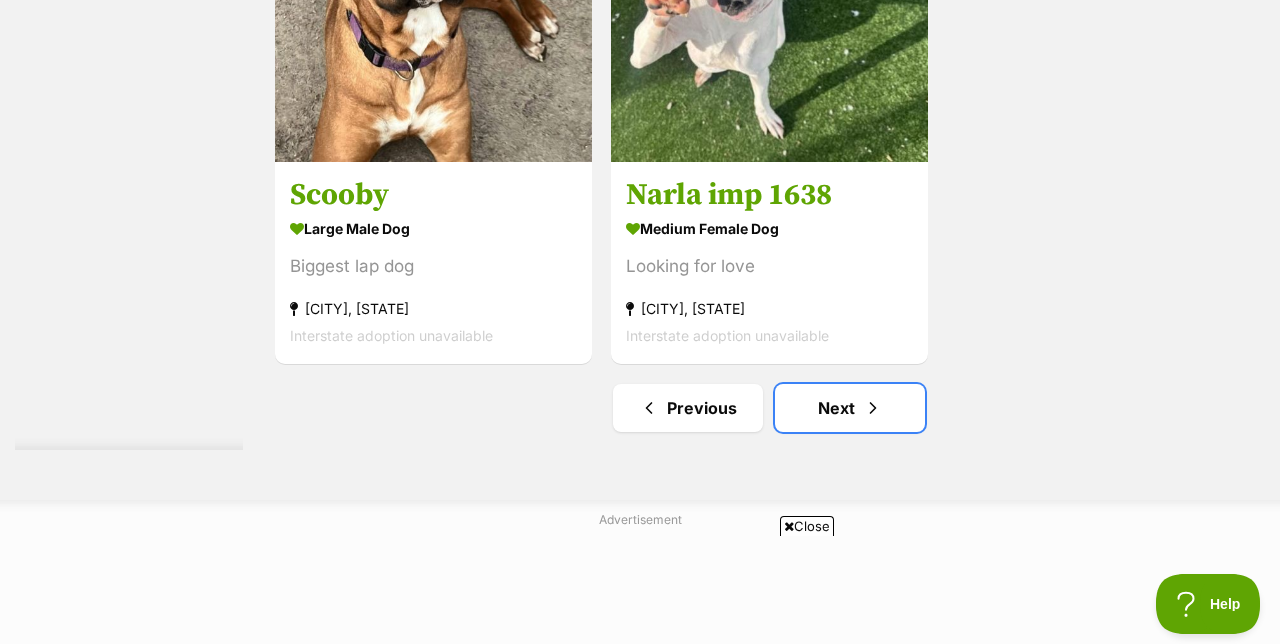 scroll, scrollTop: 4639, scrollLeft: 0, axis: vertical 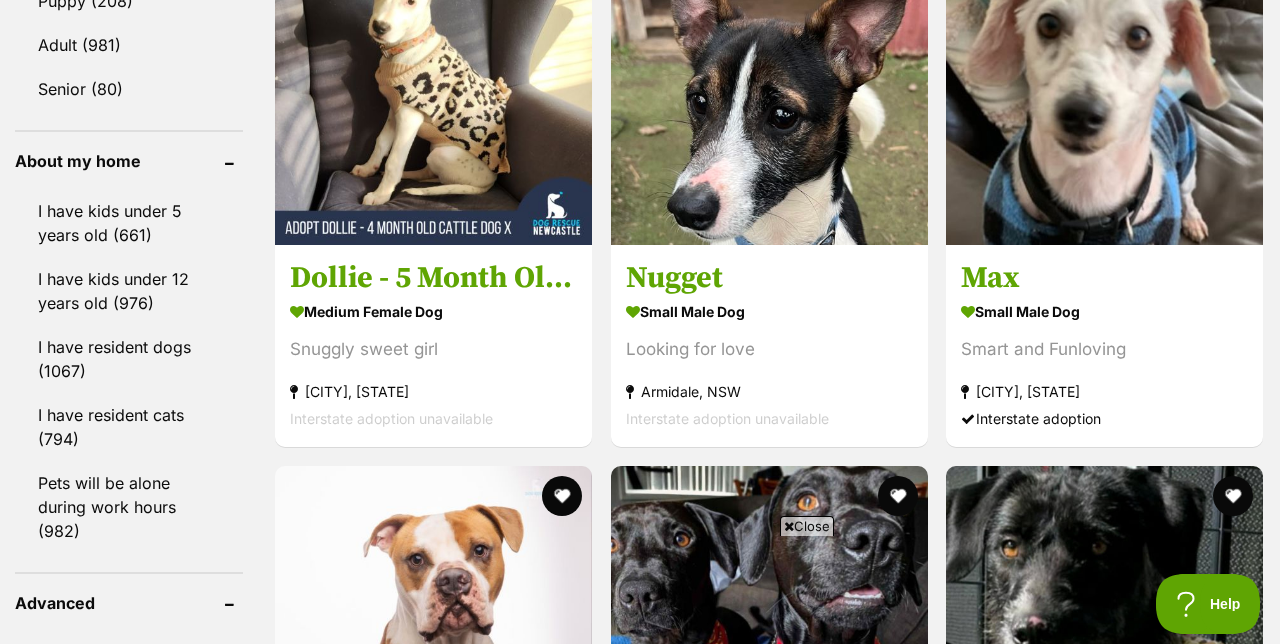 click at bounding box center [1104, 86] 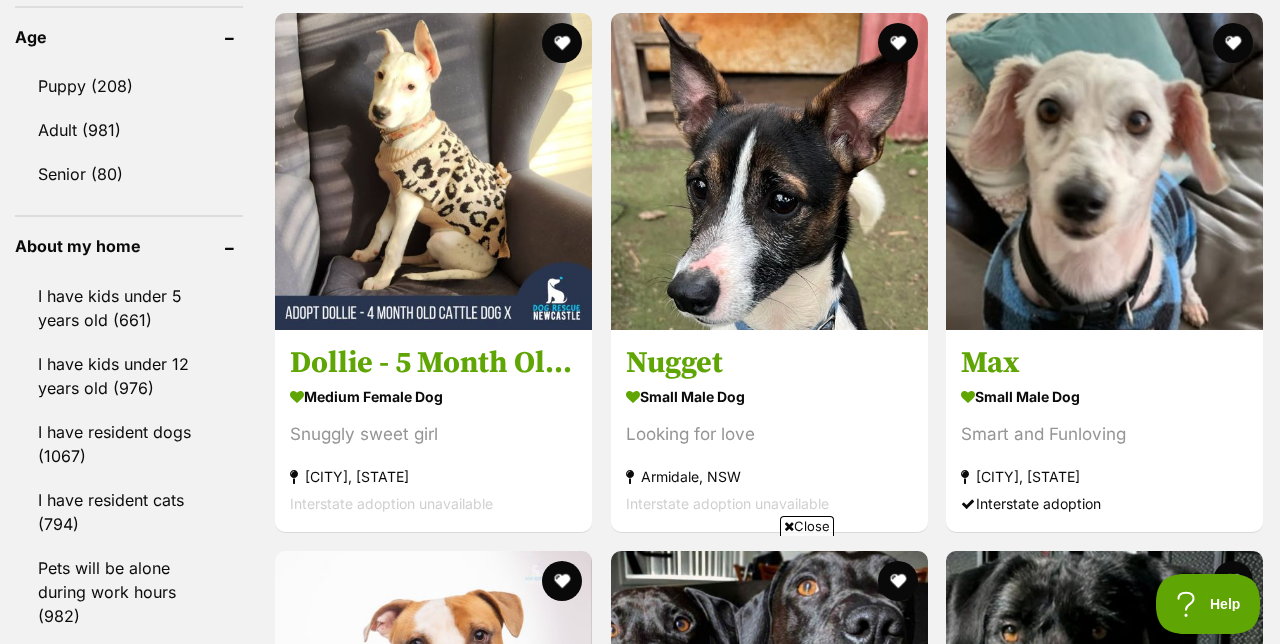 scroll, scrollTop: 2078, scrollLeft: 0, axis: vertical 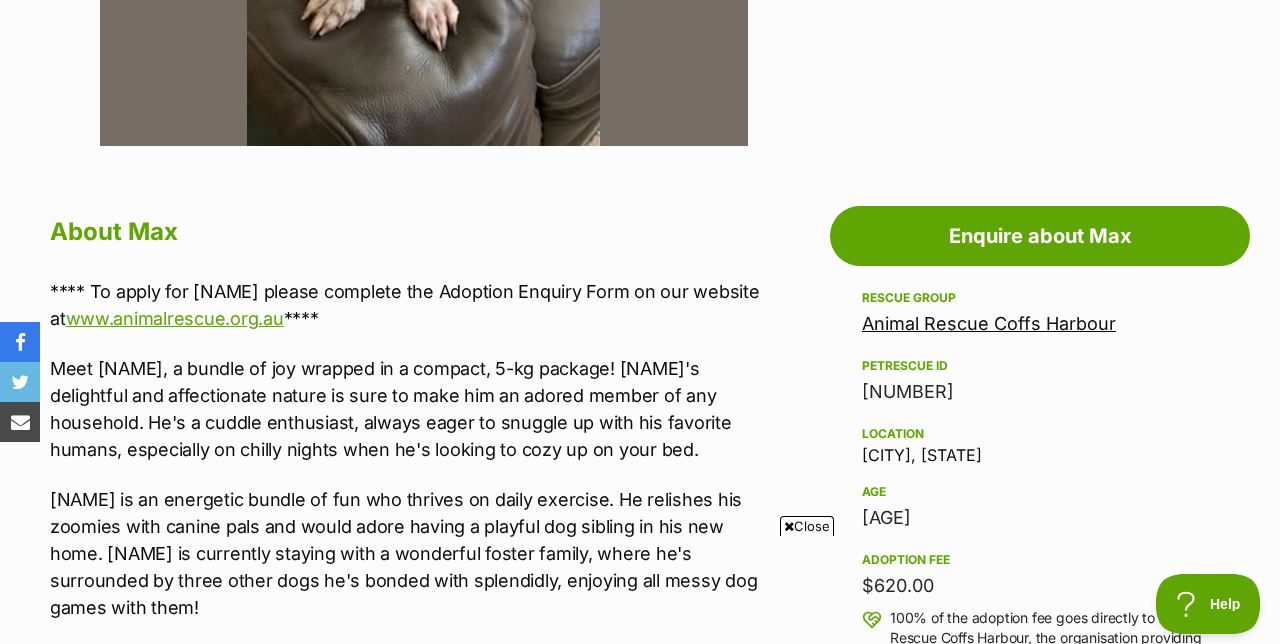 click on "Close" at bounding box center (807, 526) 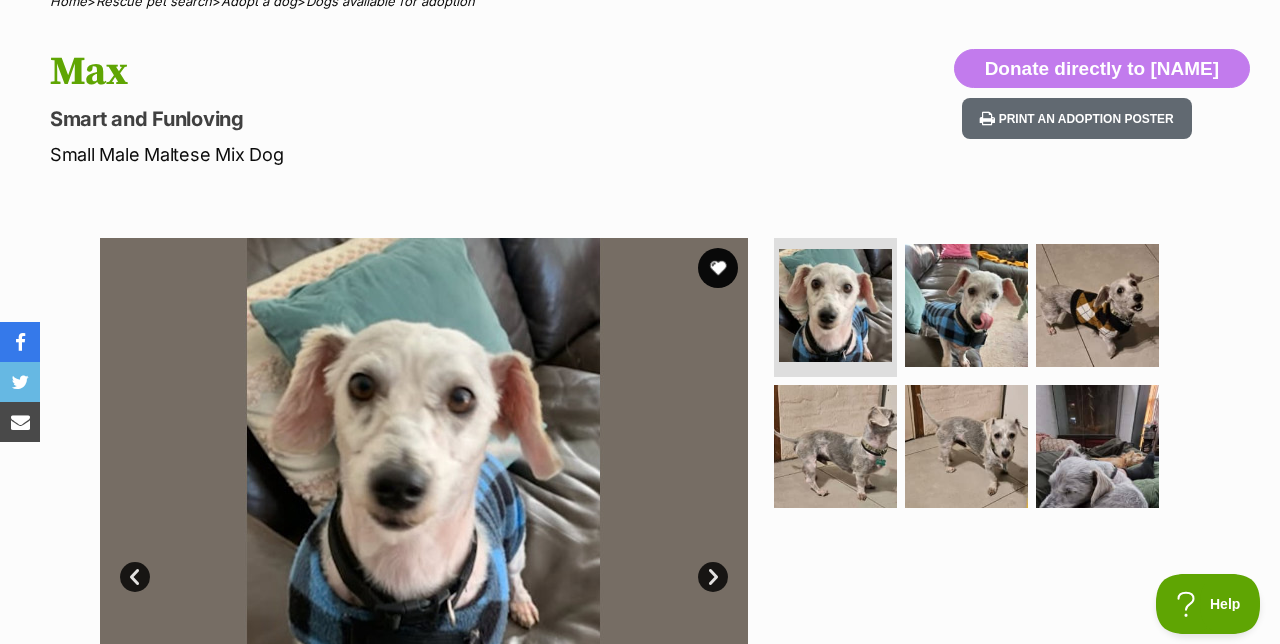 scroll, scrollTop: 0, scrollLeft: 0, axis: both 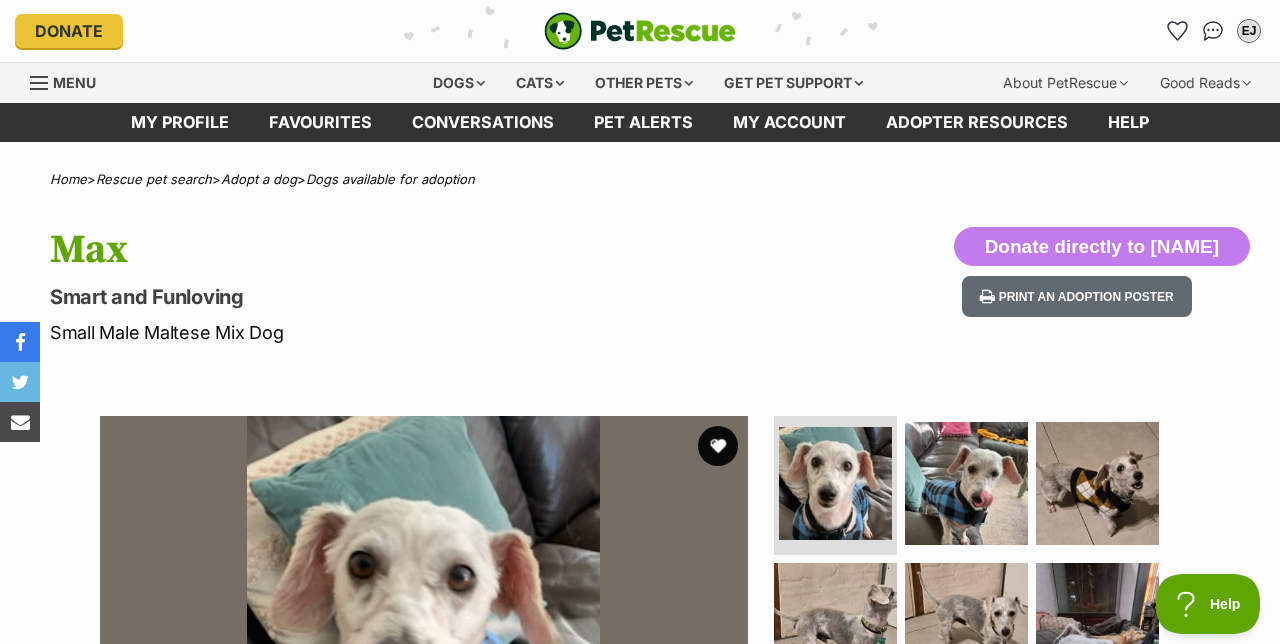 click at bounding box center (718, 446) 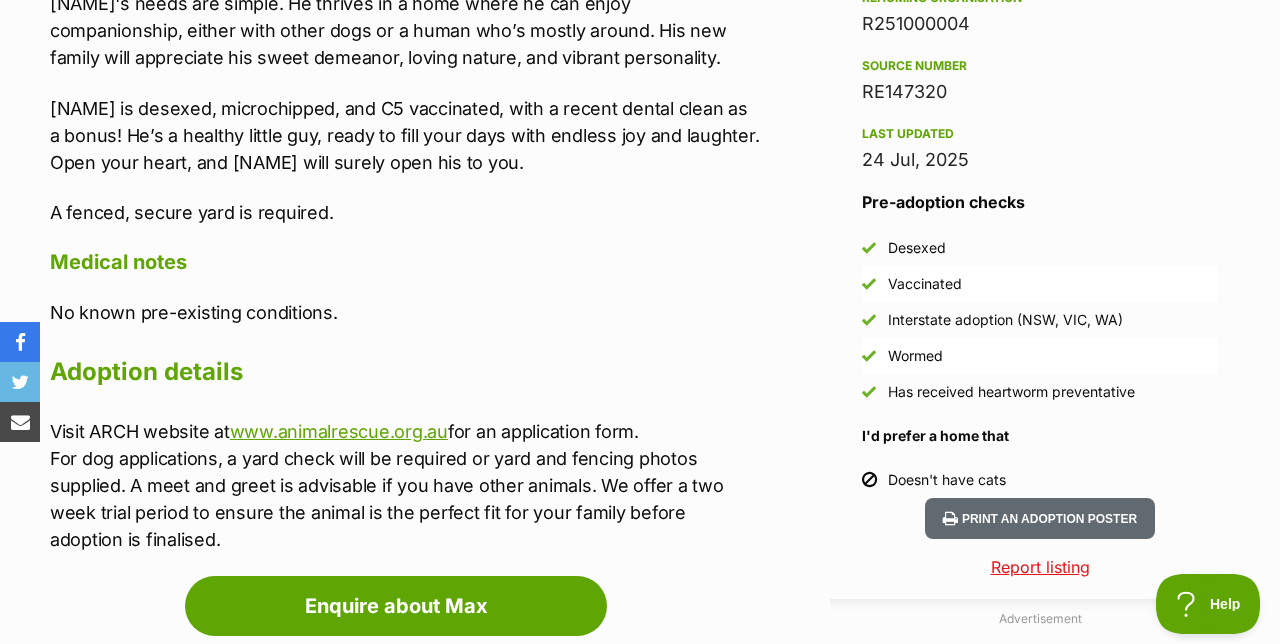 scroll, scrollTop: 1707, scrollLeft: 0, axis: vertical 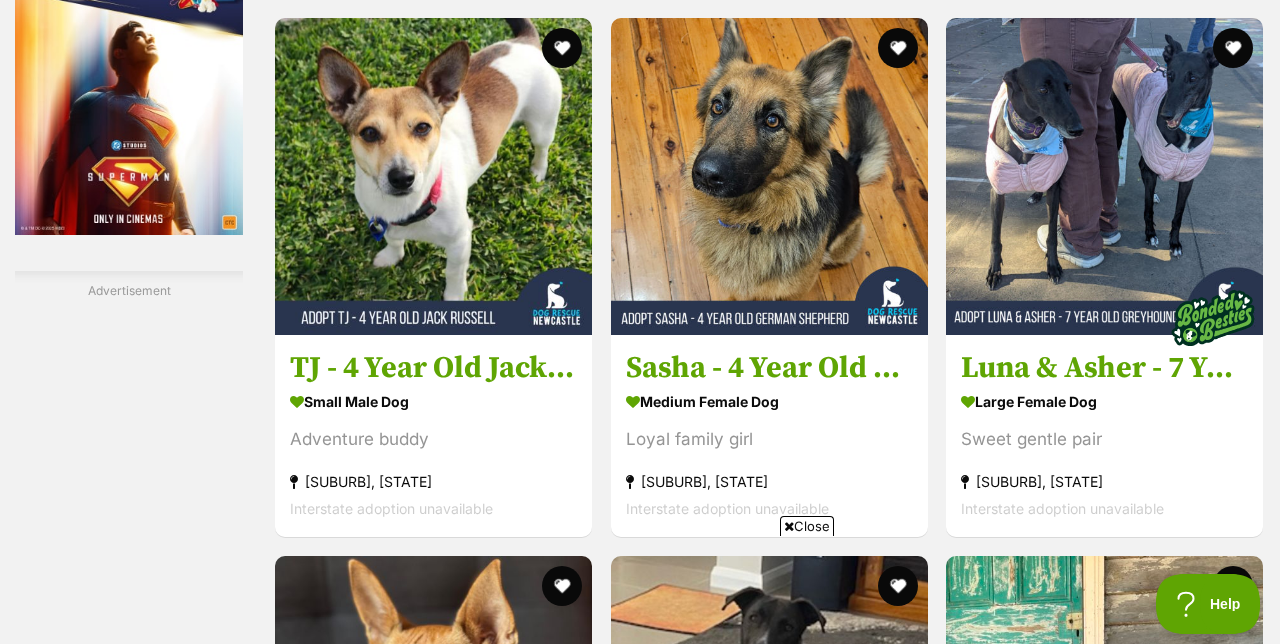 click on "Close" at bounding box center (807, 526) 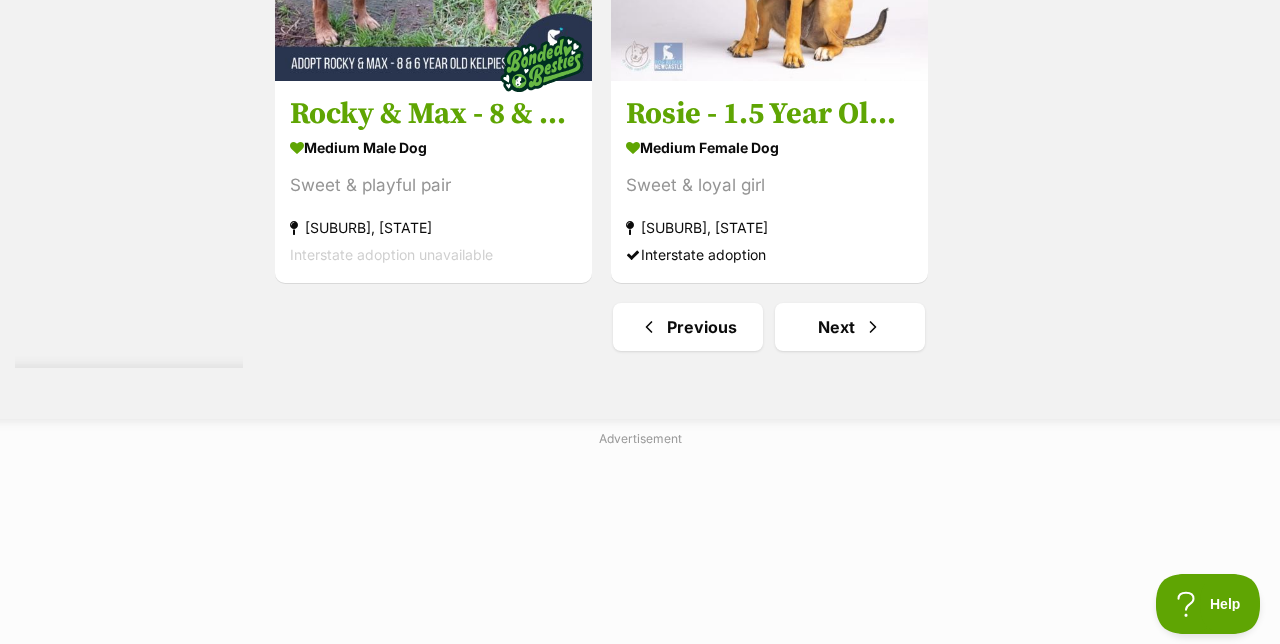 scroll, scrollTop: 4886, scrollLeft: 0, axis: vertical 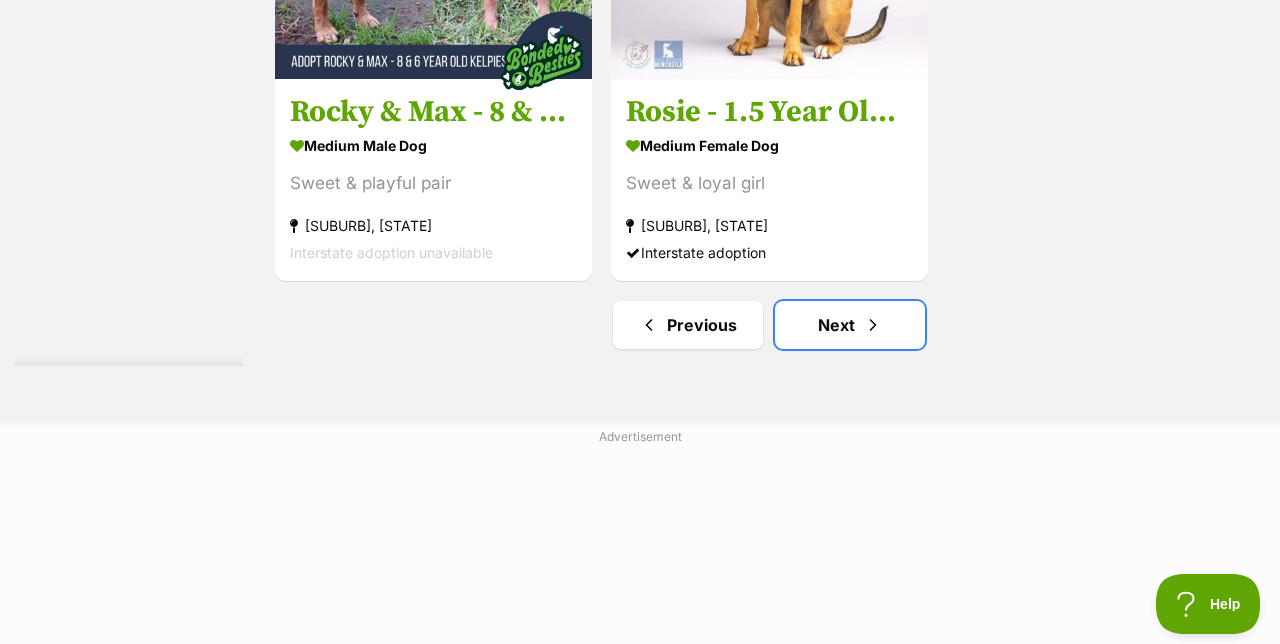 click on "Next" at bounding box center (850, 325) 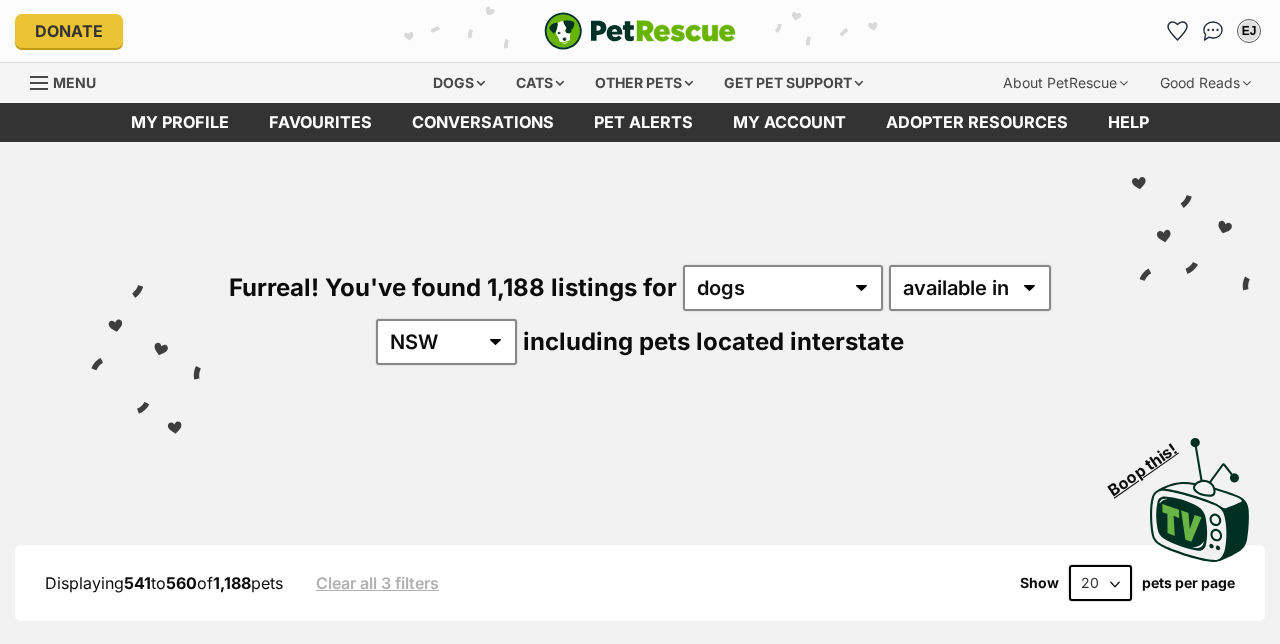 scroll, scrollTop: 664, scrollLeft: 0, axis: vertical 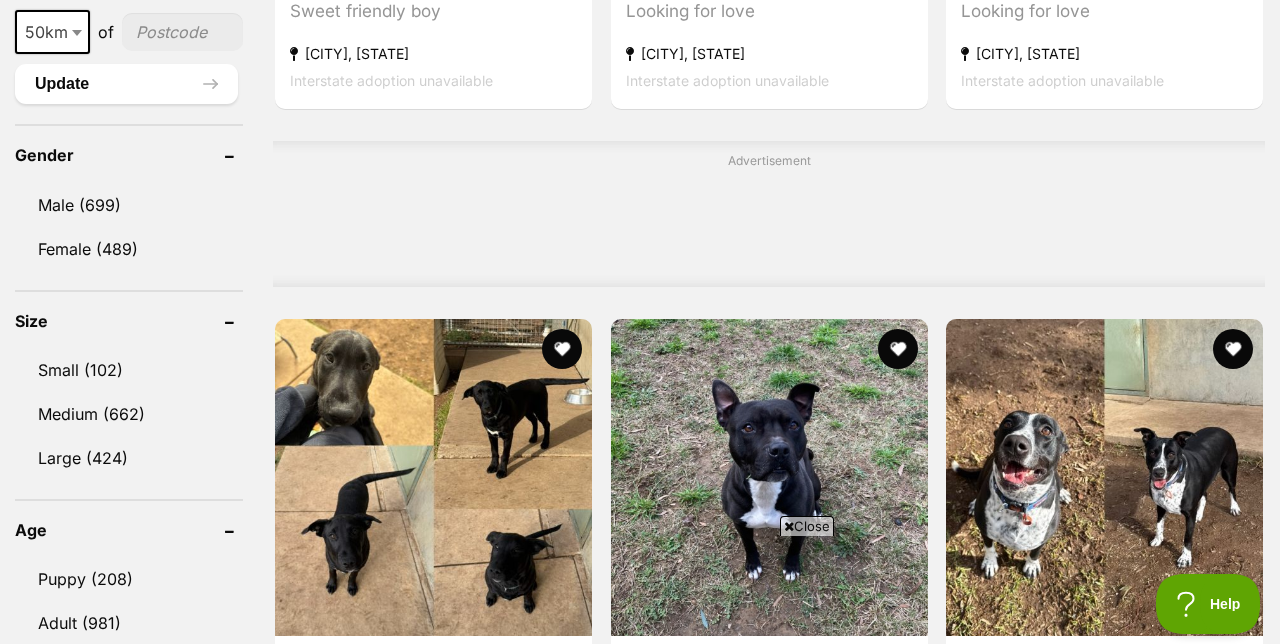click at bounding box center [769, 477] 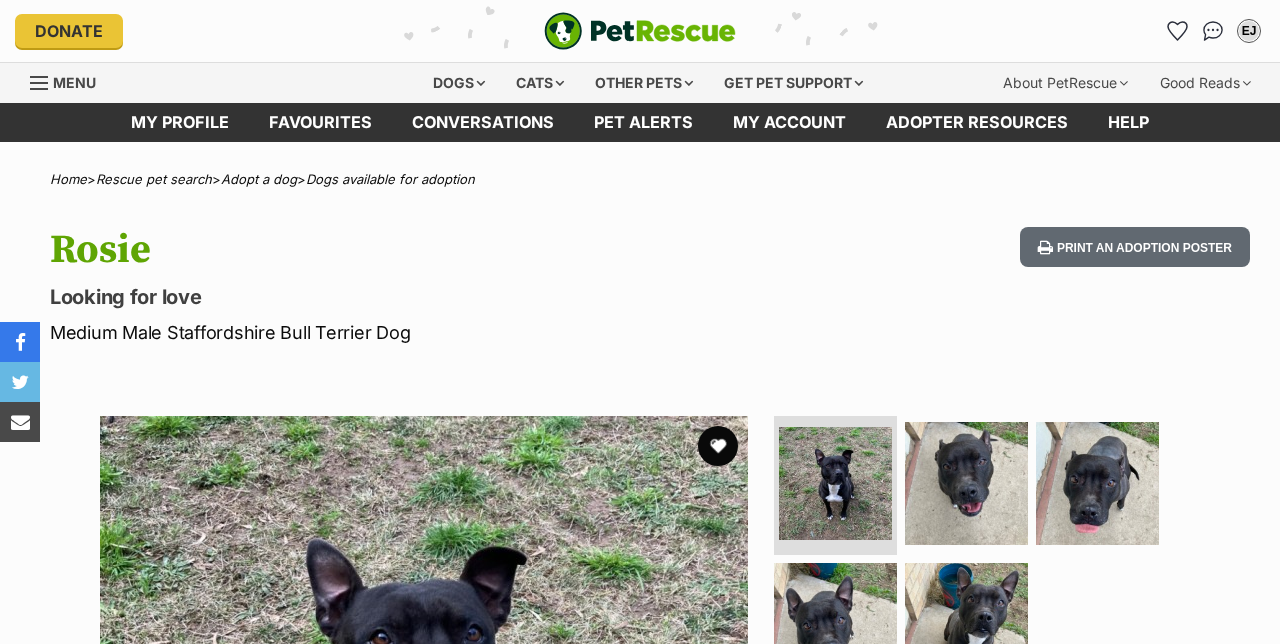 scroll, scrollTop: 0, scrollLeft: 0, axis: both 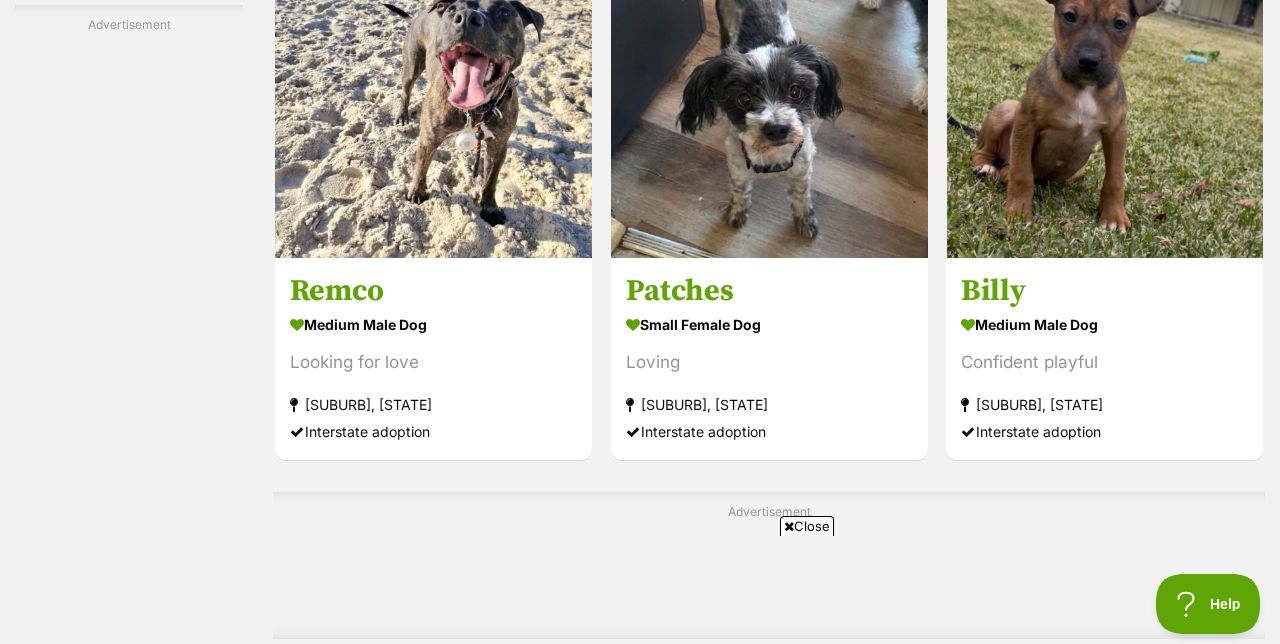 click at bounding box center [769, 99] 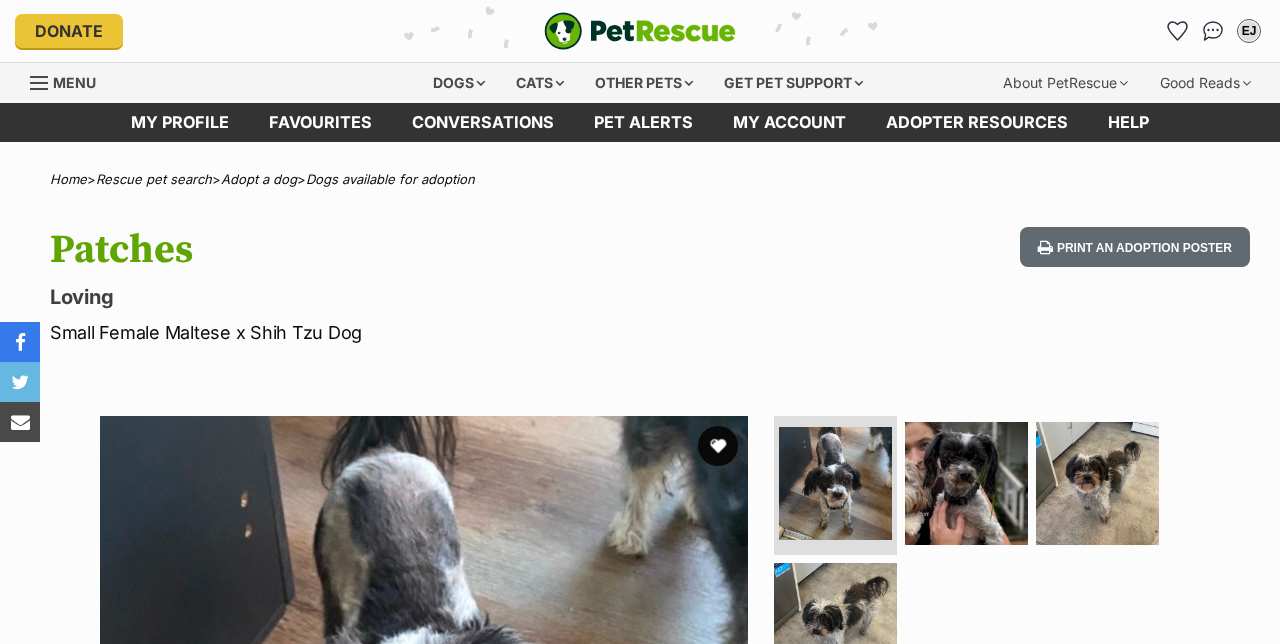 scroll, scrollTop: 0, scrollLeft: 0, axis: both 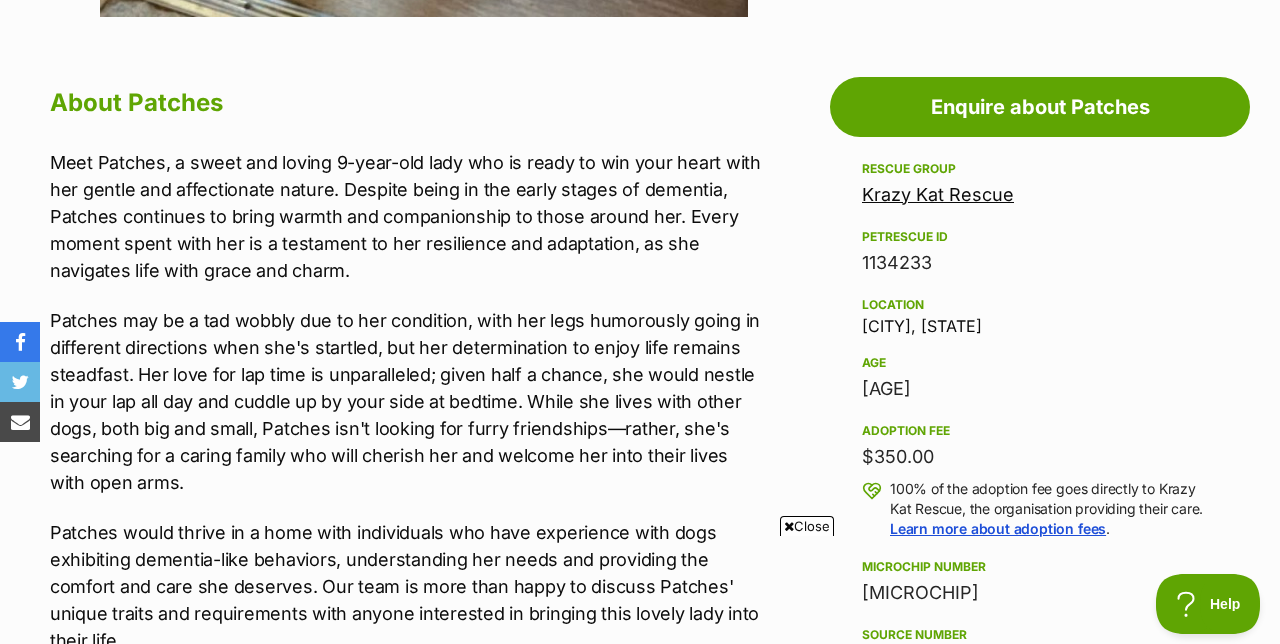 click on "Adoption information
I've been adopted!
This pet is no longer available
On Hold
Enquire about Patches
Find available pets like this!
Rescue group
Krazy Kat Rescue
PetRescue ID
1134233
Location
Ashmont, NSW
Age
9 years
Adoption fee
$350.00
100% of the adoption fee goes directly to Krazy Kat Rescue, the organisation providing their care.
Learn more about adoption fees .
Microchip number
941000072763843
Source number
Re115756
Last updated
24 Jul, 2025
Pre-adoption checks
Desexed
Vaccinated
Interstate adoption (ACT, NSW, VIC)
Wormed
I'd prefer a home that
Doesn't have kids under 5
Doesn't have kids from 6 to 12
Enquire about Patches
Find available pets like this!
Share Patches's profile!" at bounding box center (1035, 982) 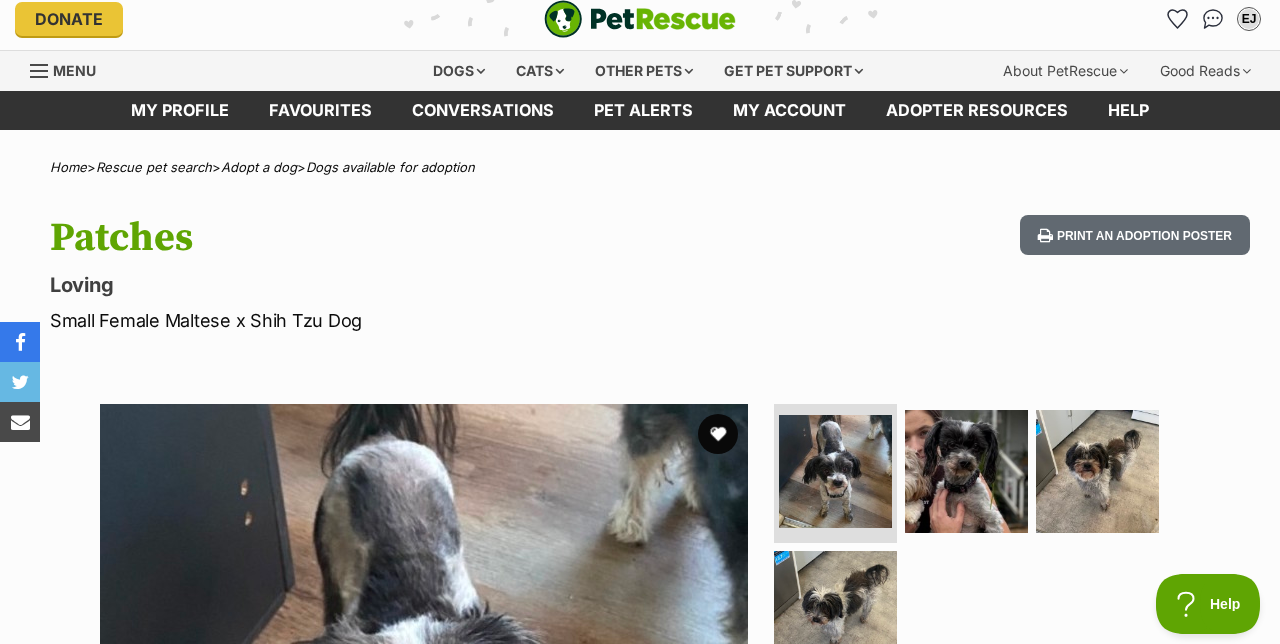 scroll, scrollTop: 0, scrollLeft: 0, axis: both 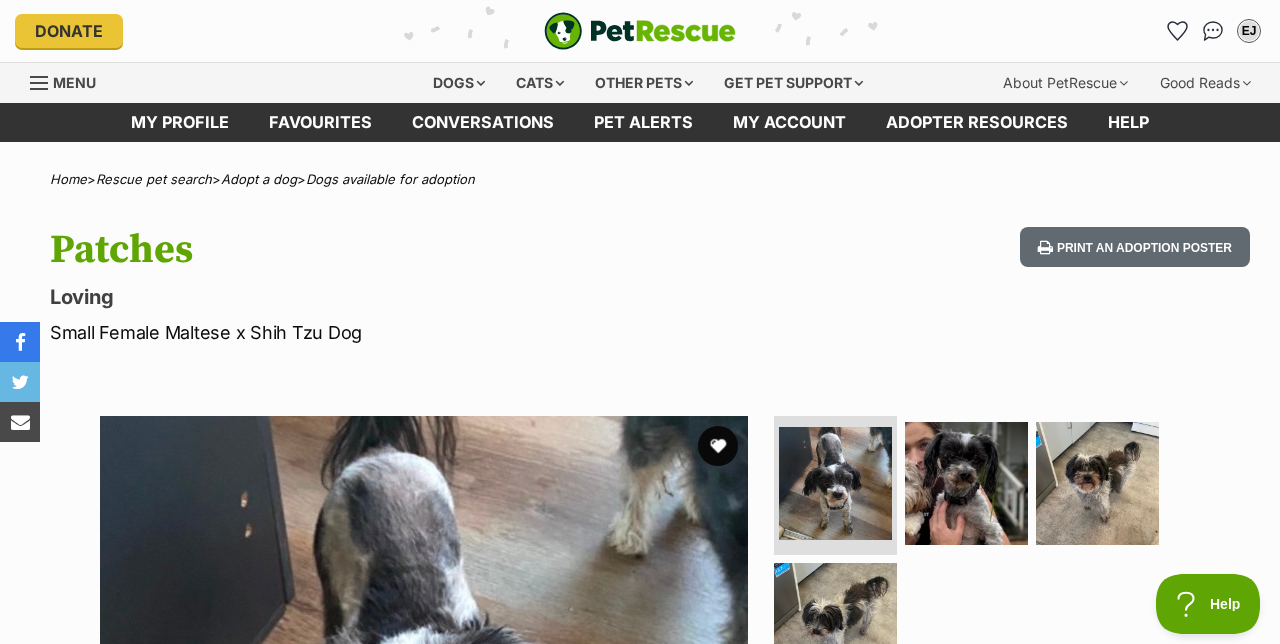 click at bounding box center [718, 446] 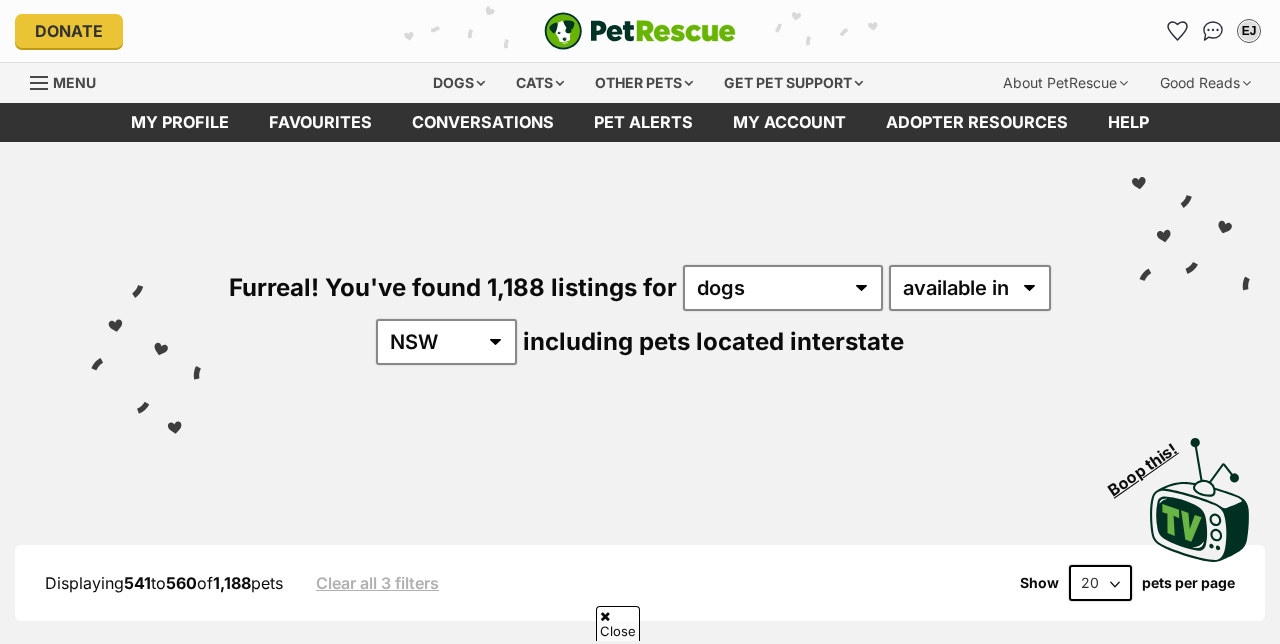 scroll, scrollTop: 3789, scrollLeft: 0, axis: vertical 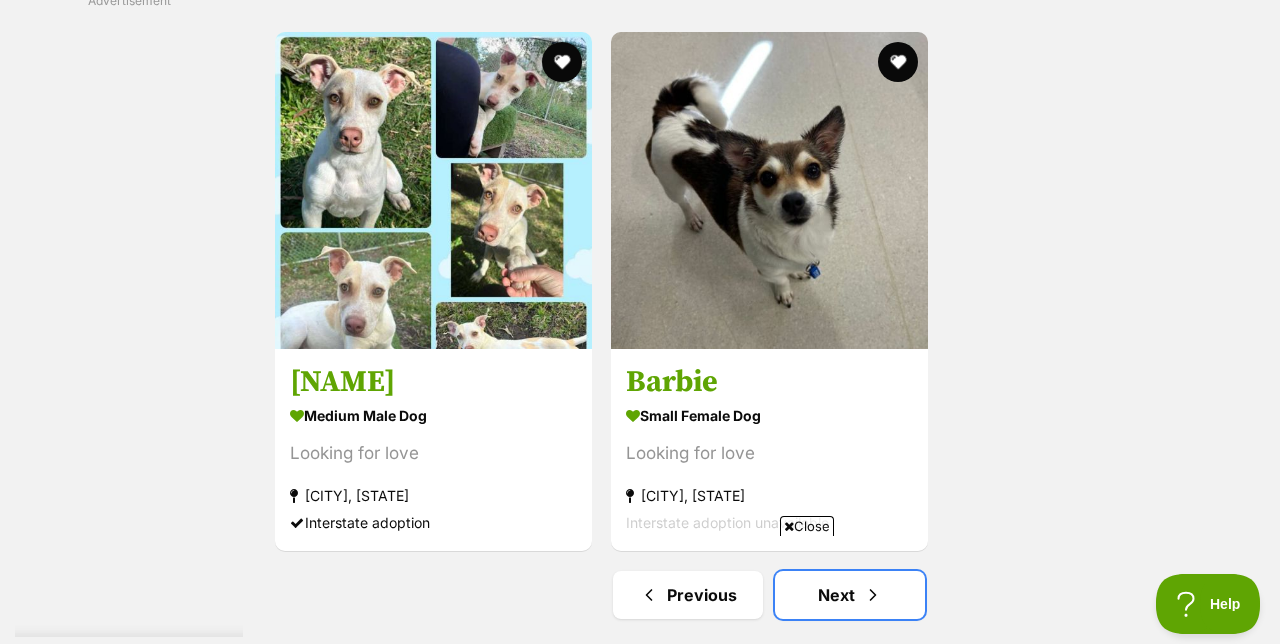 click on "Next" at bounding box center (850, 595) 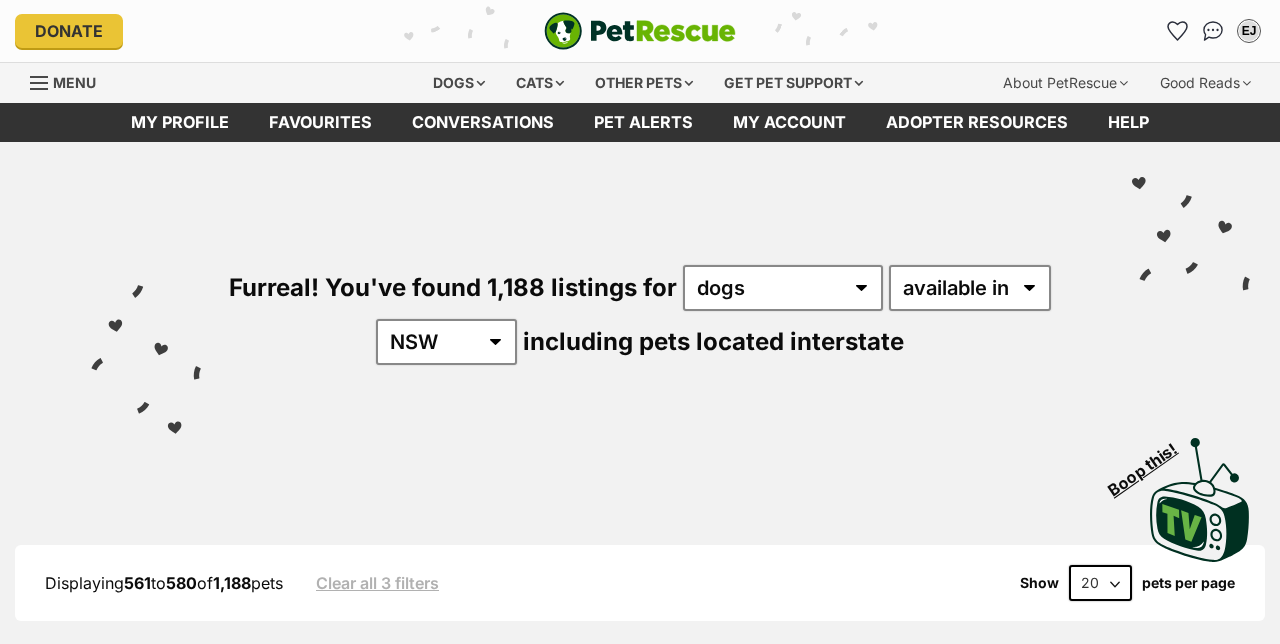 scroll, scrollTop: 0, scrollLeft: 0, axis: both 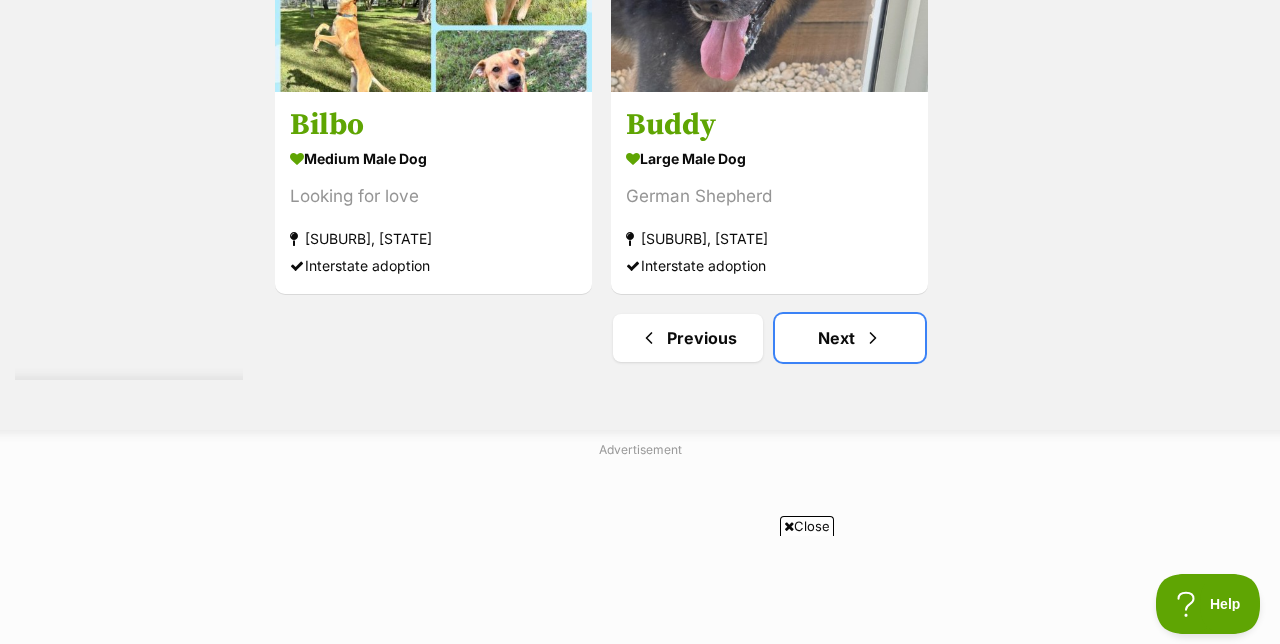 click on "Next" at bounding box center [850, 338] 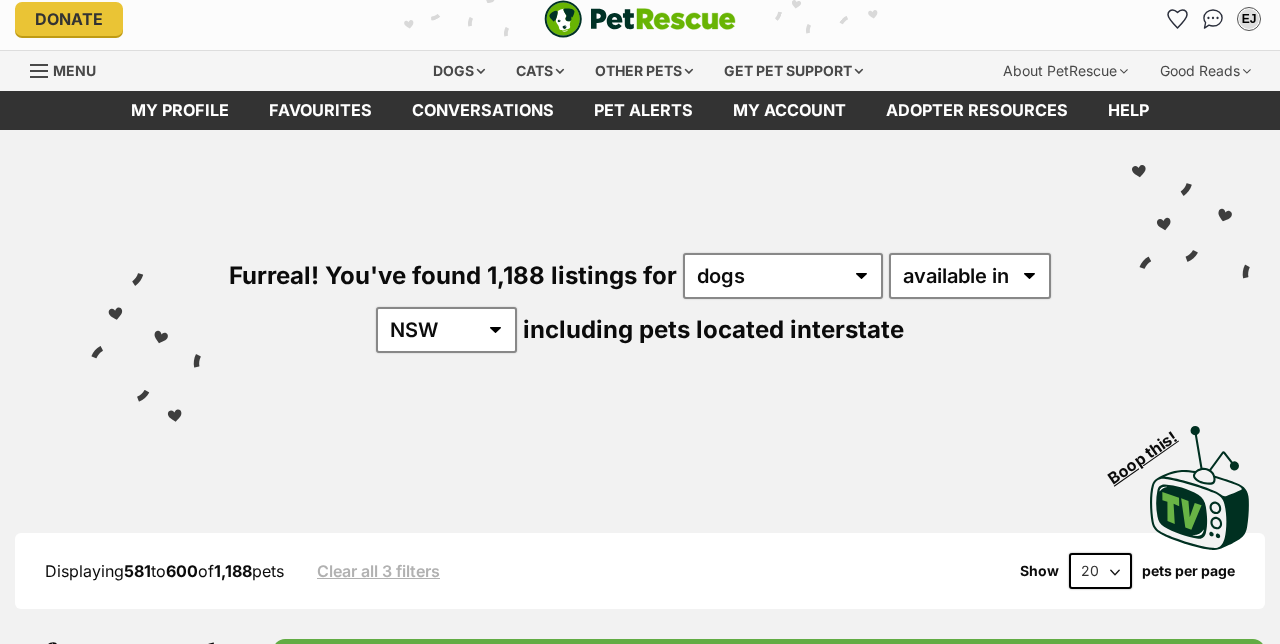 scroll, scrollTop: 0, scrollLeft: 0, axis: both 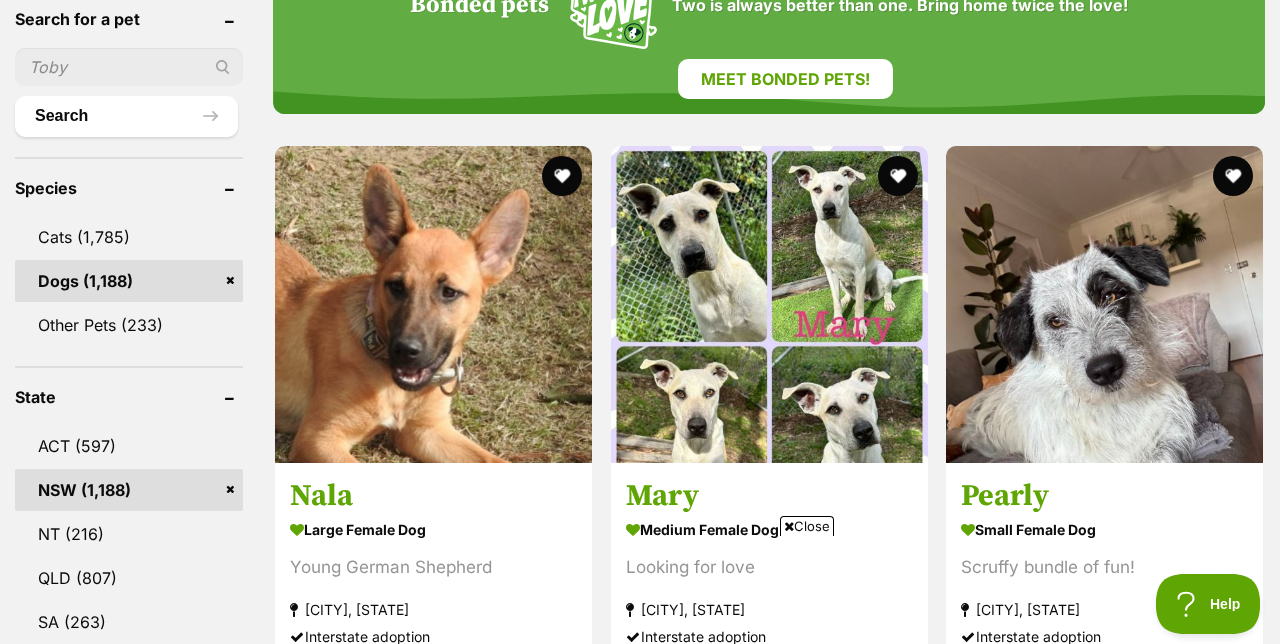 click at bounding box center [1104, 304] 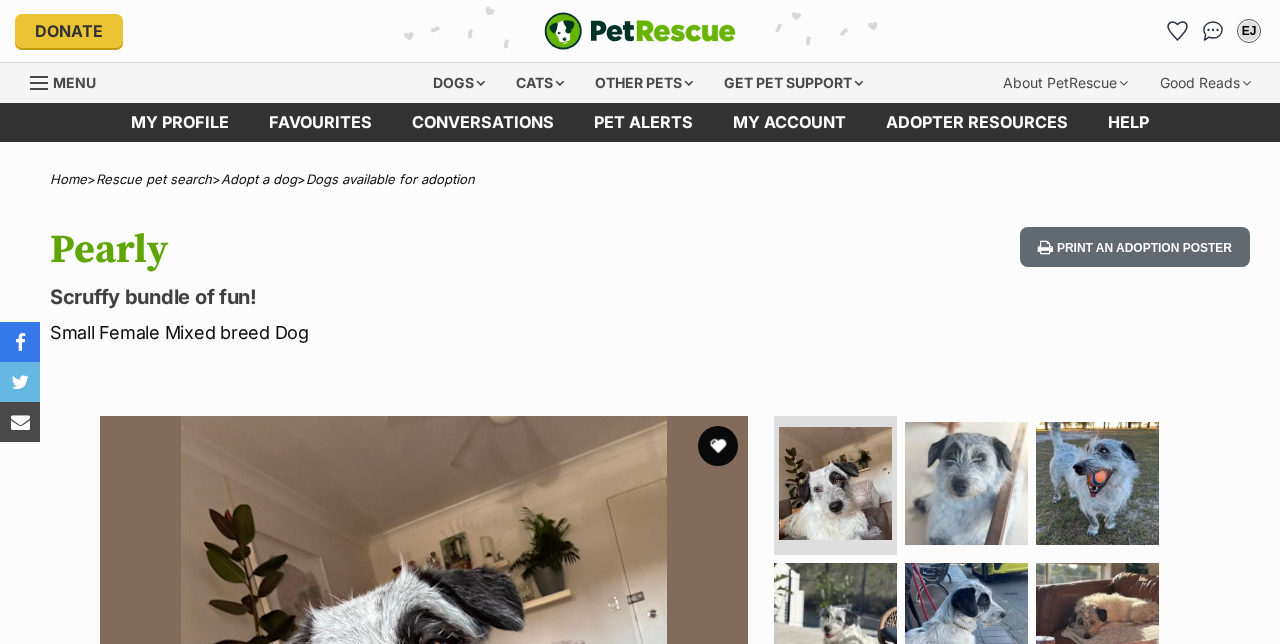 scroll, scrollTop: 0, scrollLeft: 0, axis: both 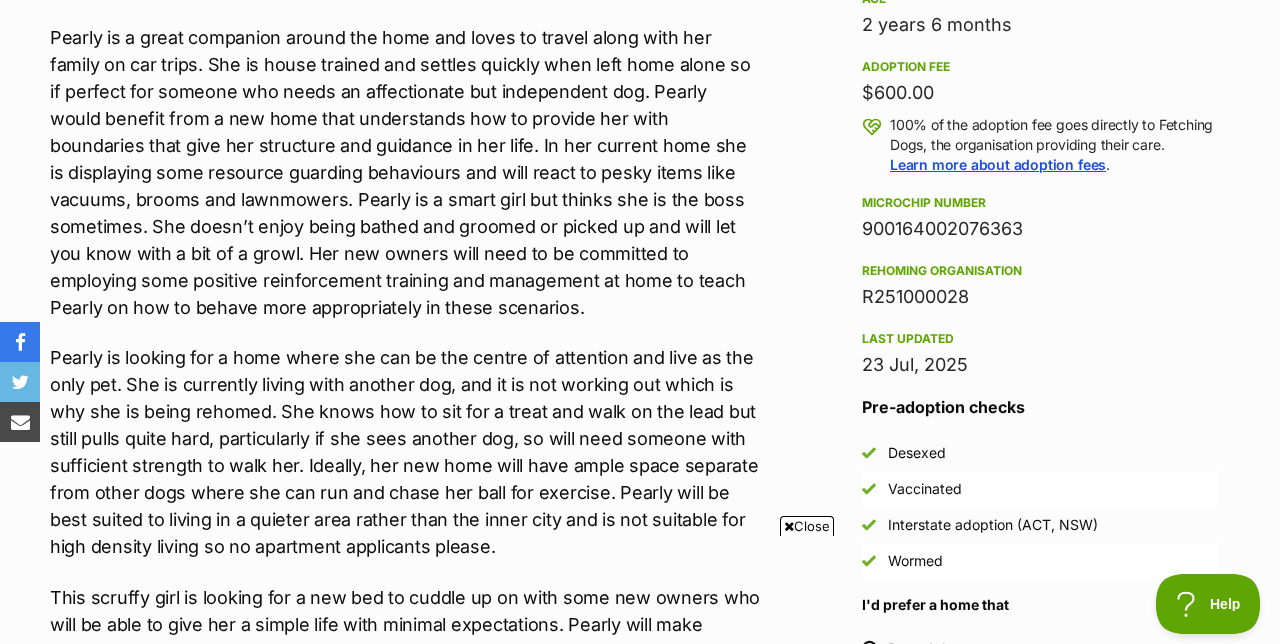 click on "Close" at bounding box center [807, 526] 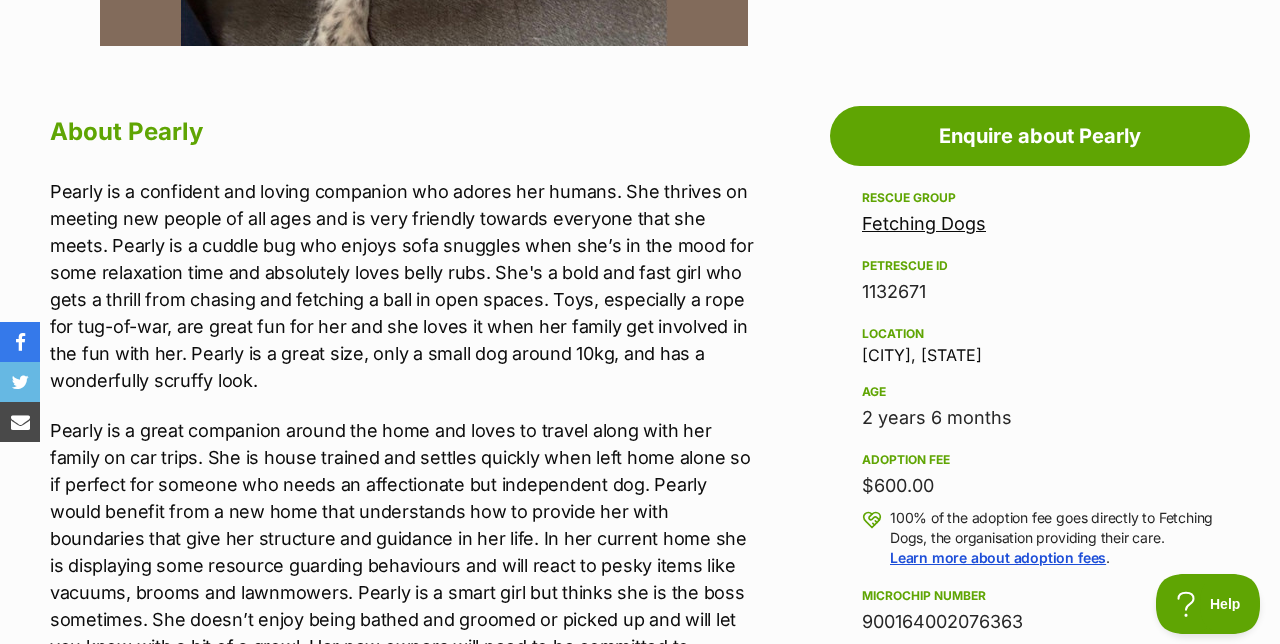 scroll, scrollTop: 1018, scrollLeft: 0, axis: vertical 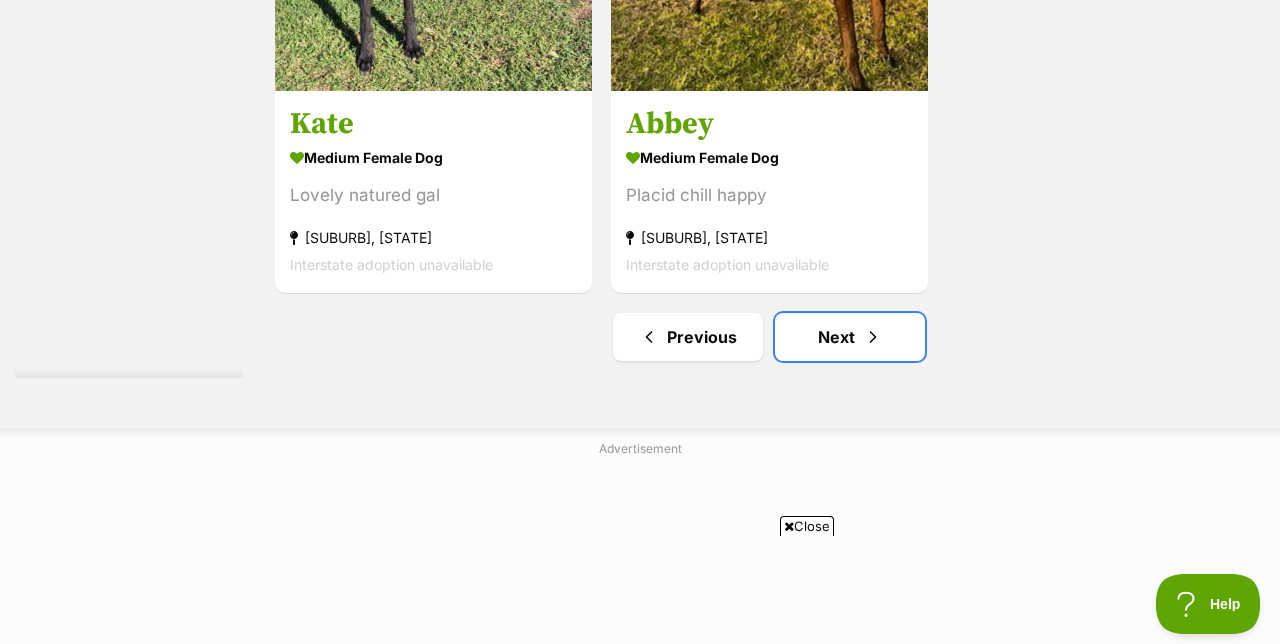 click at bounding box center (873, 337) 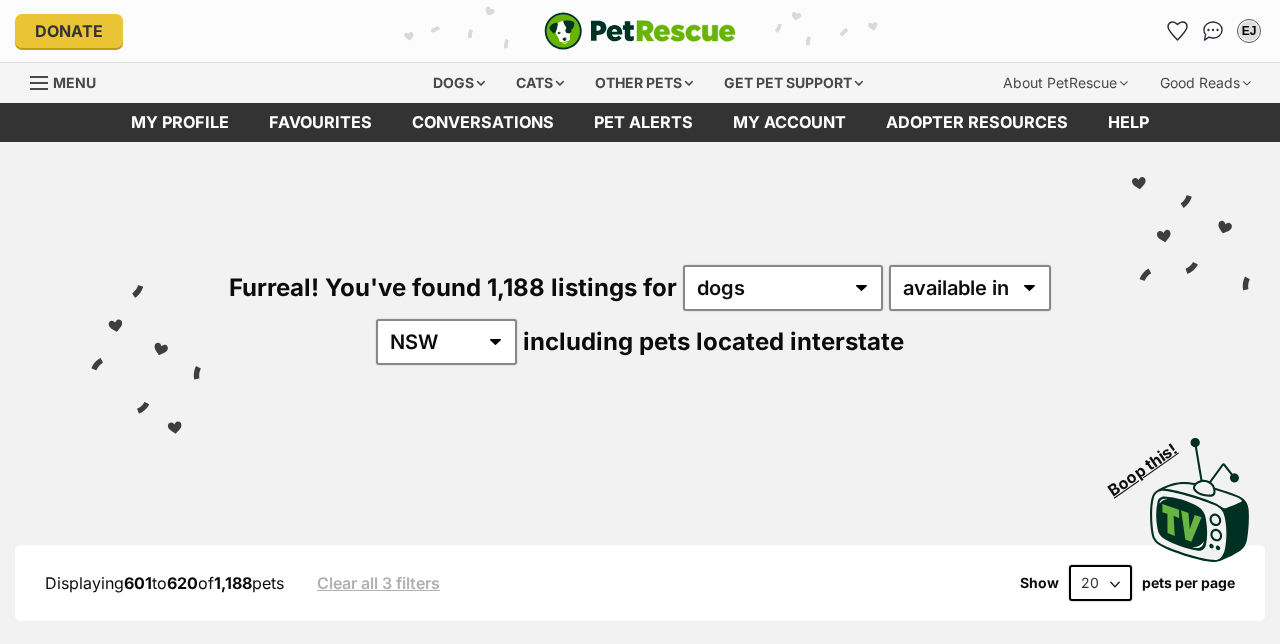 scroll, scrollTop: 0, scrollLeft: 0, axis: both 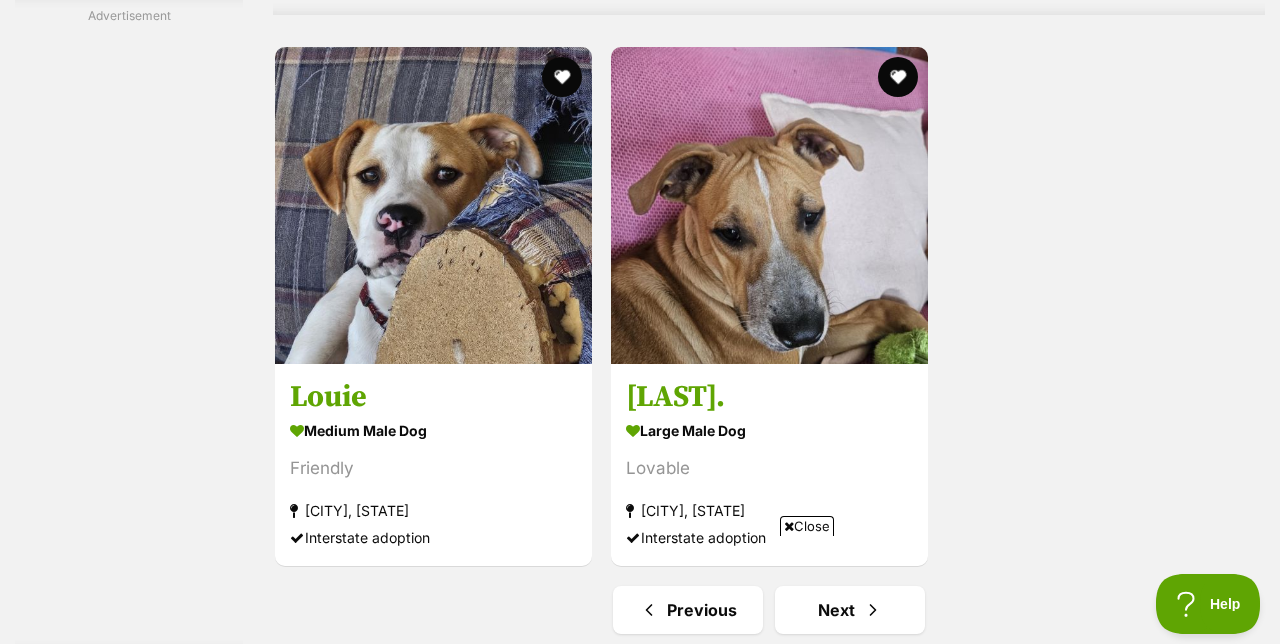click on "Joey
medium male Dog
Chill happy placid
Londonderry, NSW
Interstate adoption unavailable
Jack
medium male Dog
Calm and chill
Wyong, NSW
Interstate adoption unavailable
Peggy
medium female Dog
Chill gal
Budgewoi, NSW
Interstate adoption unavailable
Boru
medium male Dog
Loves people
Windsor, NSW
Interstate adoption unavailable
Irena
medium female Dog
Happy go lucky gal.
Morisset, NSW
Interstate adoption
Olly
medium male Dog
Calm and chill
Morisset, NSW
Interstate adoption
Advertisement
Harry
medium male Dog
Gentle and Chill
Morisset, NSW
Interstate adoption
Rocket" at bounding box center (769, -1598) 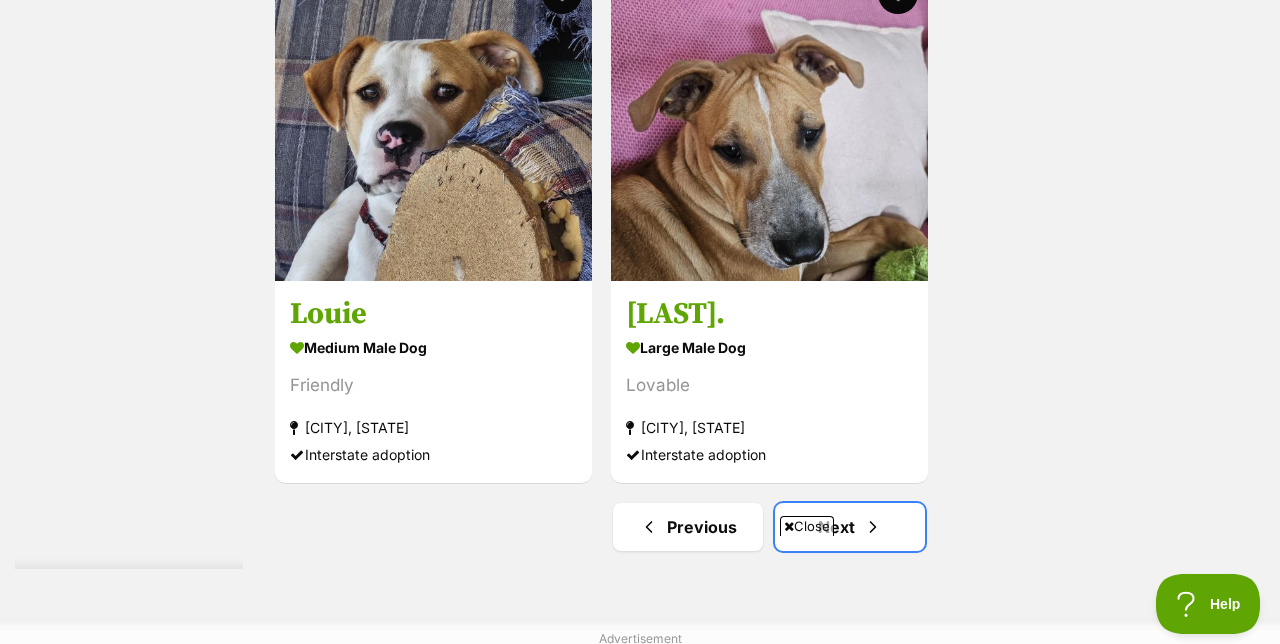 click at bounding box center (873, 527) 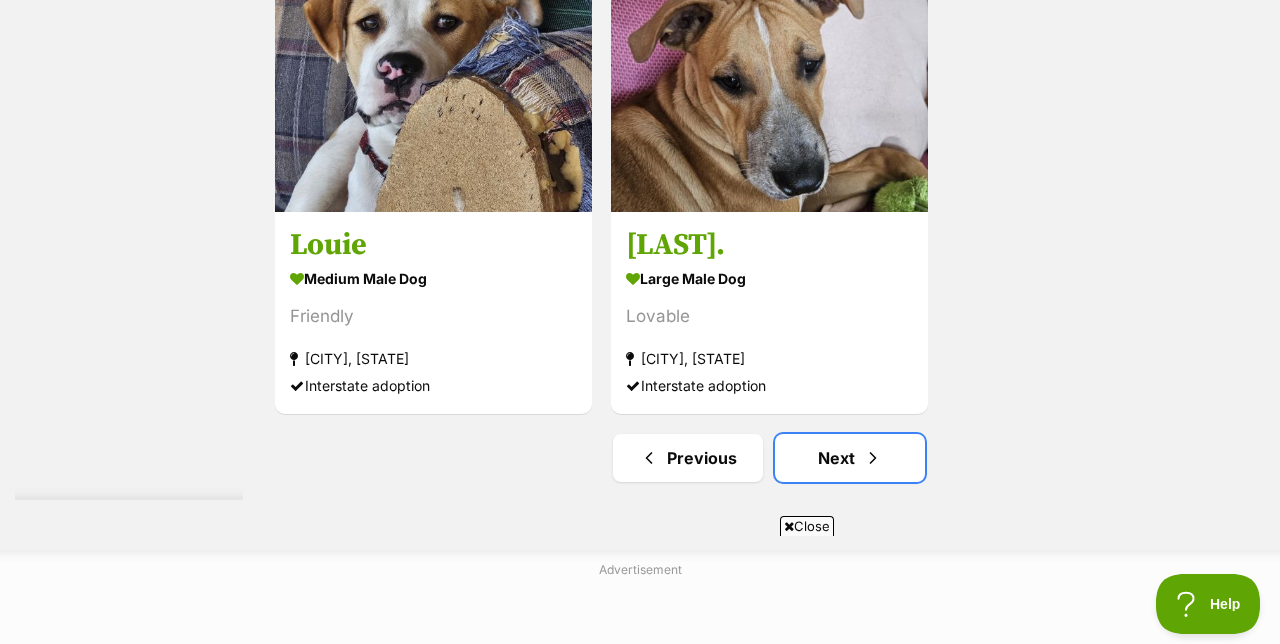 scroll, scrollTop: 4581, scrollLeft: 0, axis: vertical 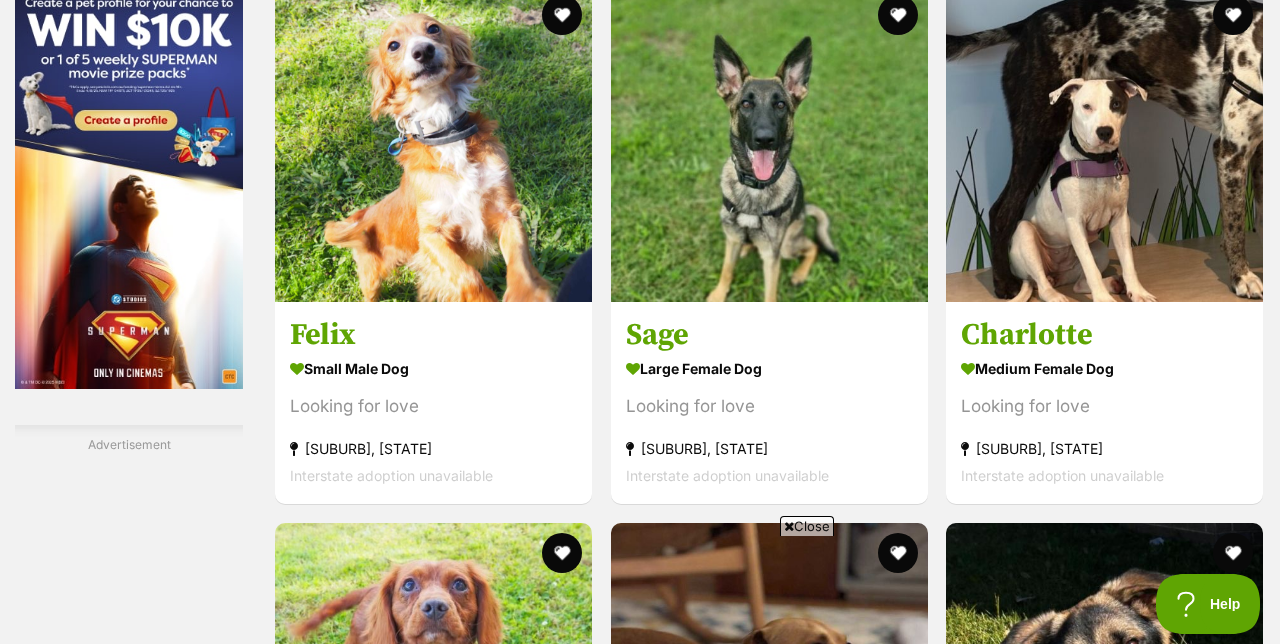 click at bounding box center (433, 143) 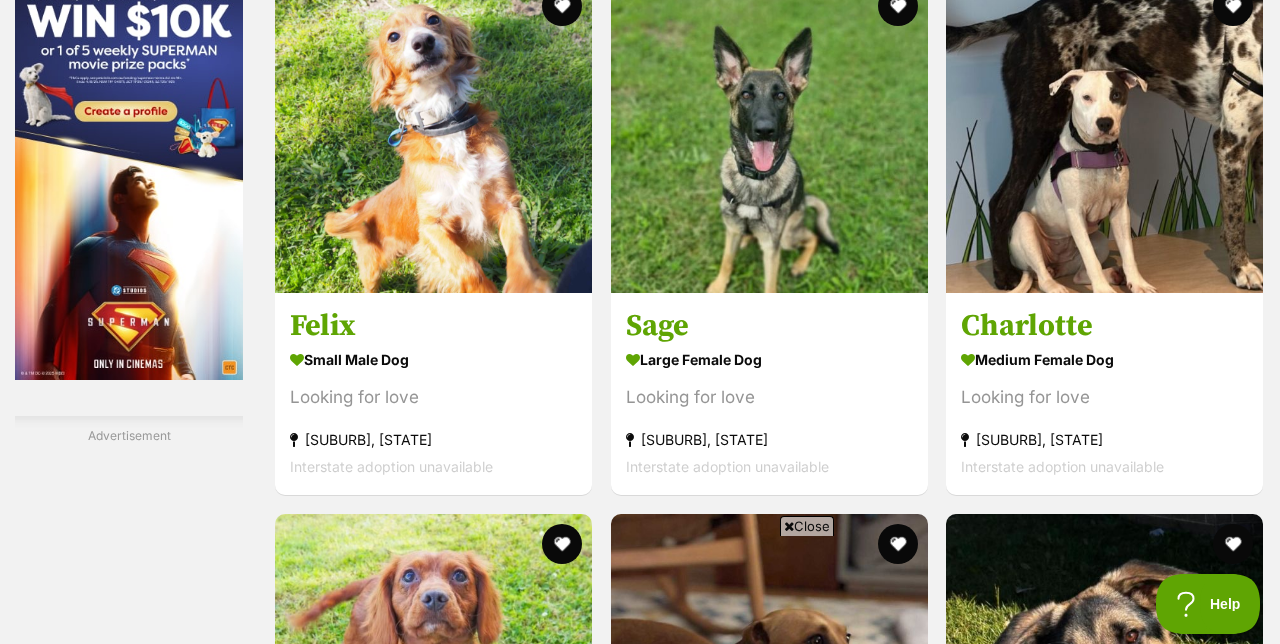 scroll, scrollTop: 3292, scrollLeft: 0, axis: vertical 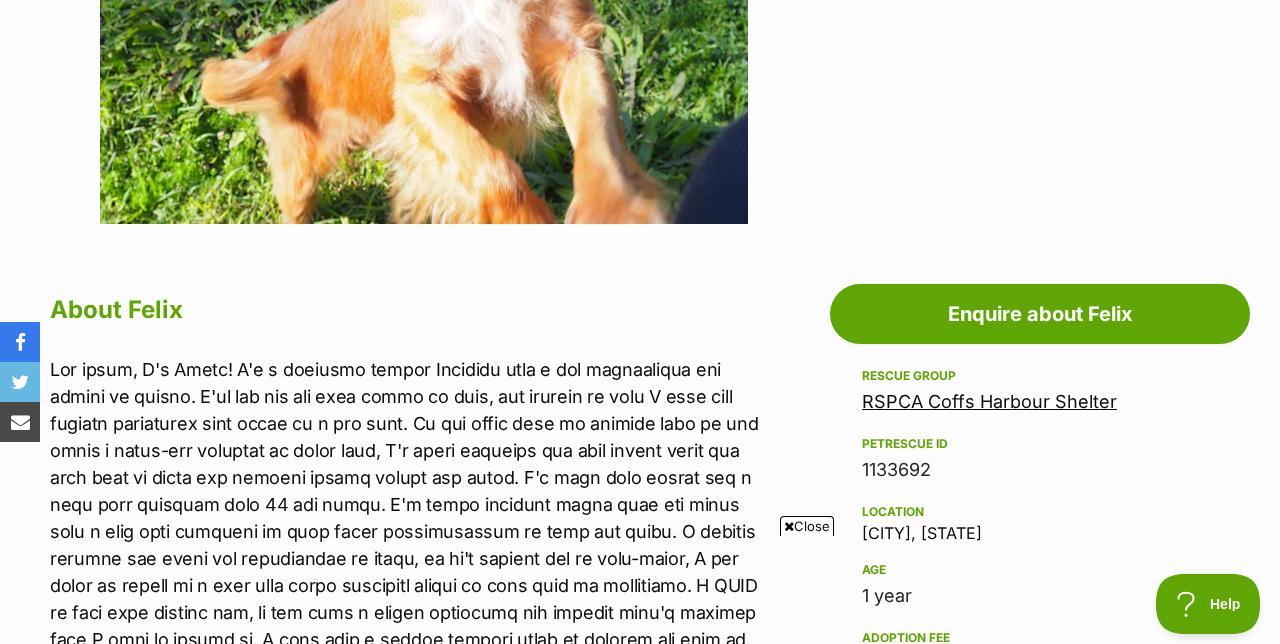 click on "Close" at bounding box center (807, 526) 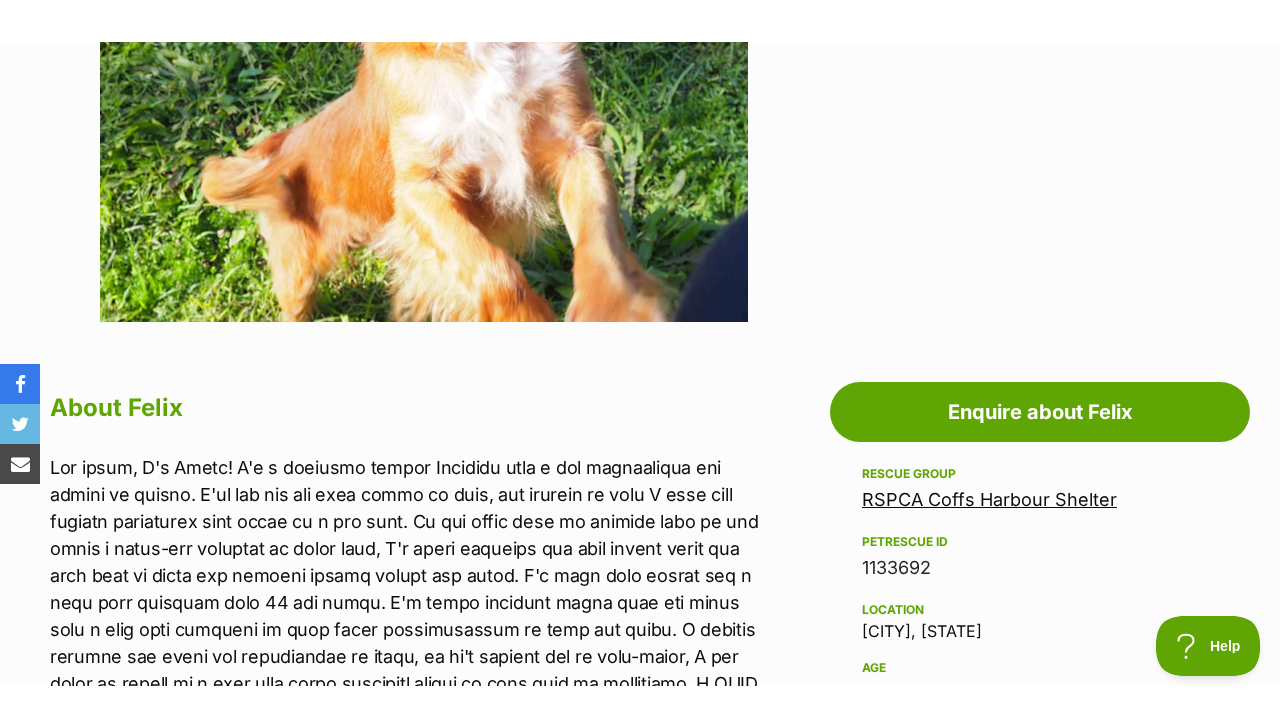 scroll, scrollTop: 788, scrollLeft: 0, axis: vertical 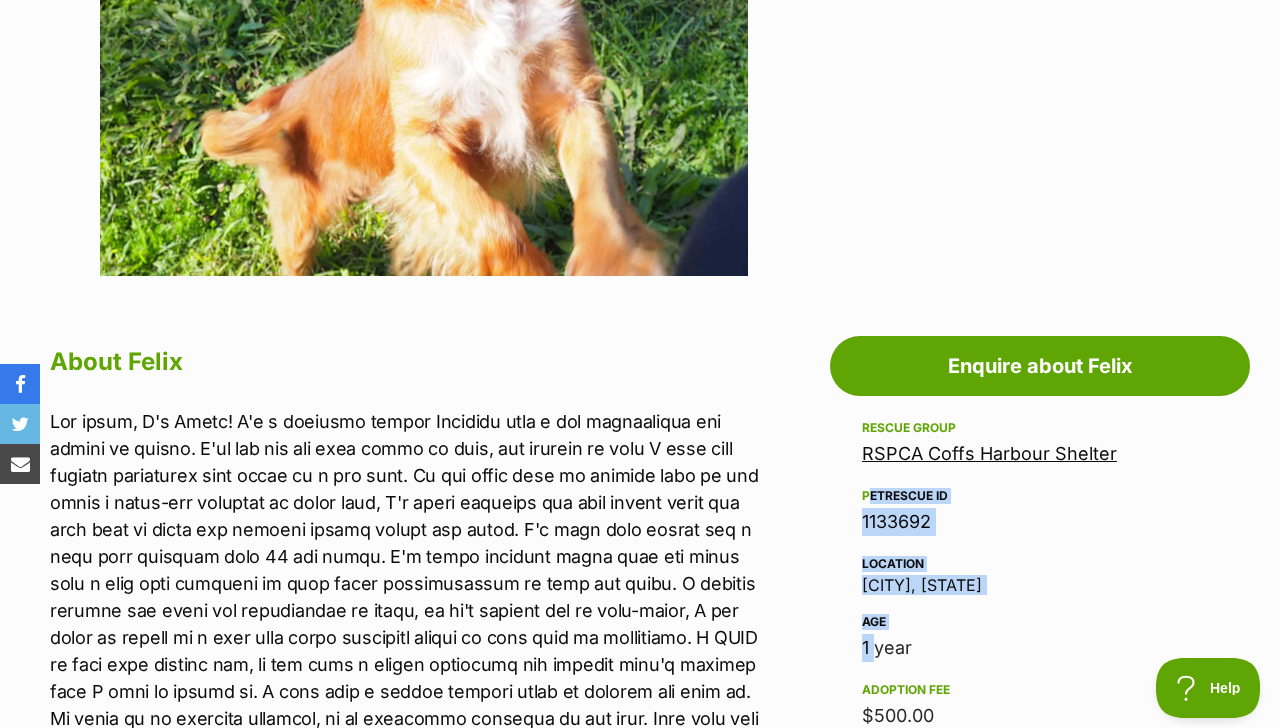 click on "RSPCA Coffs Harbour Shelter
PetRescue ID
1133692
Location
[CITY], [STATE]
Age
1 year
Adoption fee
$500.00
100% of the adoption fee goes directly to RSPCA Coffs Harbour Shelter, the organisation providing their care.
Learn more about adoption fees .
Microchip number
900164002353550
Rehoming organisation
R251000223
Last updated
27 Jul, 2025
Pre-adoption checks
Desexed
Vaccinated
Interstate adoption (NSW only)
Wormed
Has received heartworm preventative
I'd prefer a home that
Doesn't have kids under 5
Doesn't have kids from 6 to 12
About Felix" at bounding box center (640, 1423) 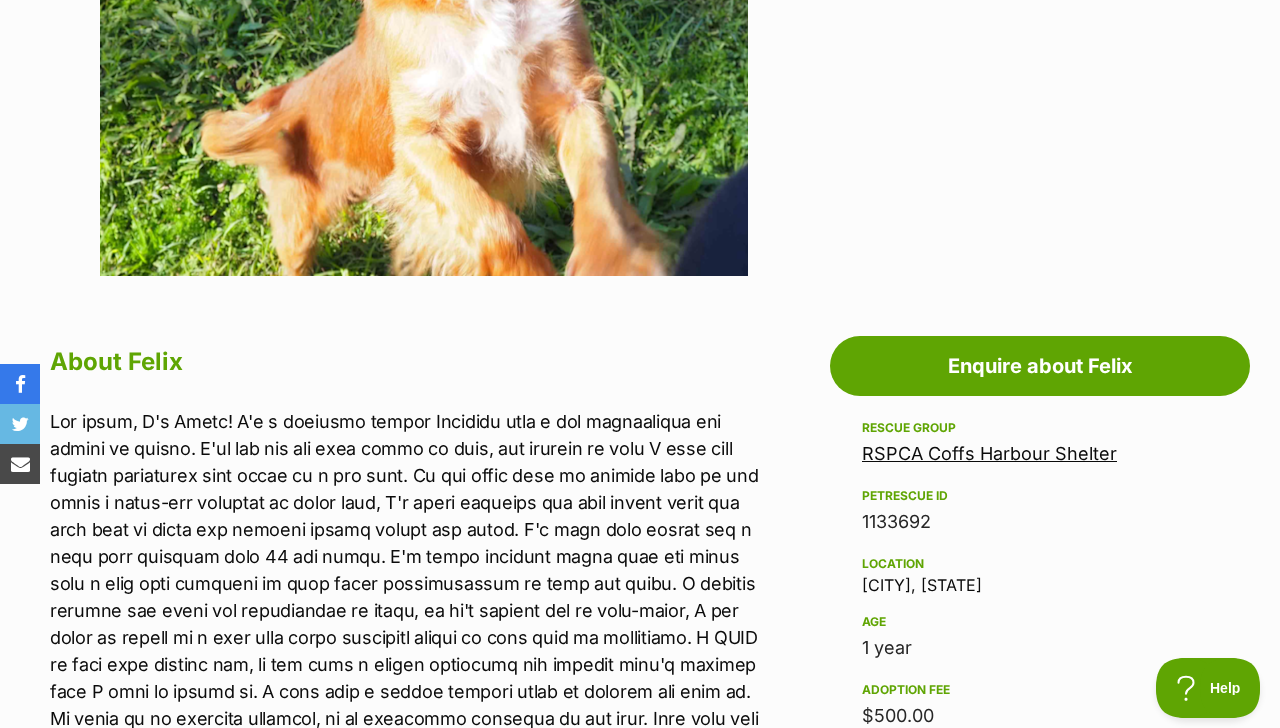 click on "RSPCA Coffs Harbour Shelter
PetRescue ID
1133692
Location
[CITY], [STATE]
Age
1 year
Adoption fee
$500.00
100% of the adoption fee goes directly to RSPCA Coffs Harbour Shelter, the organisation providing their care.
Learn more about adoption fees .
Microchip number
900164002353550
Rehoming organisation
R251000223
Last updated
27 Jul, 2025
Pre-adoption checks
Desexed
Vaccinated
Interstate adoption (NSW only)
Wormed
Has received heartworm preventative
I'd prefer a home that
Doesn't have kids under 5
Doesn't have kids from 6 to 12
About Felix" at bounding box center [640, 1423] 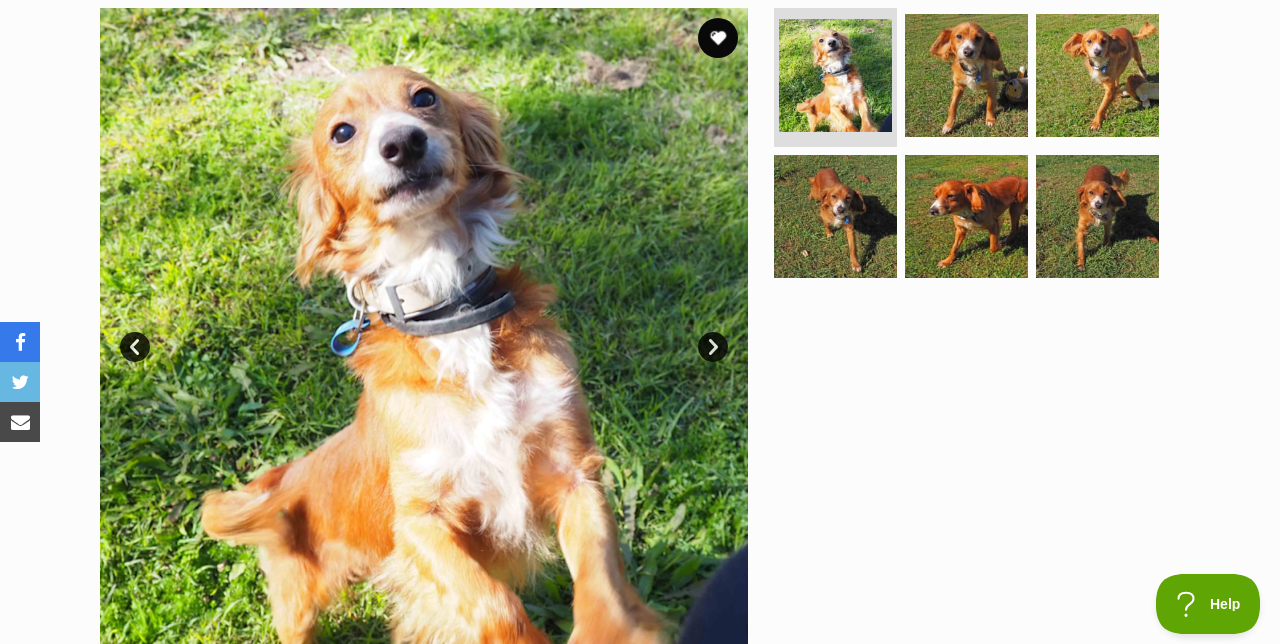 scroll, scrollTop: 405, scrollLeft: 0, axis: vertical 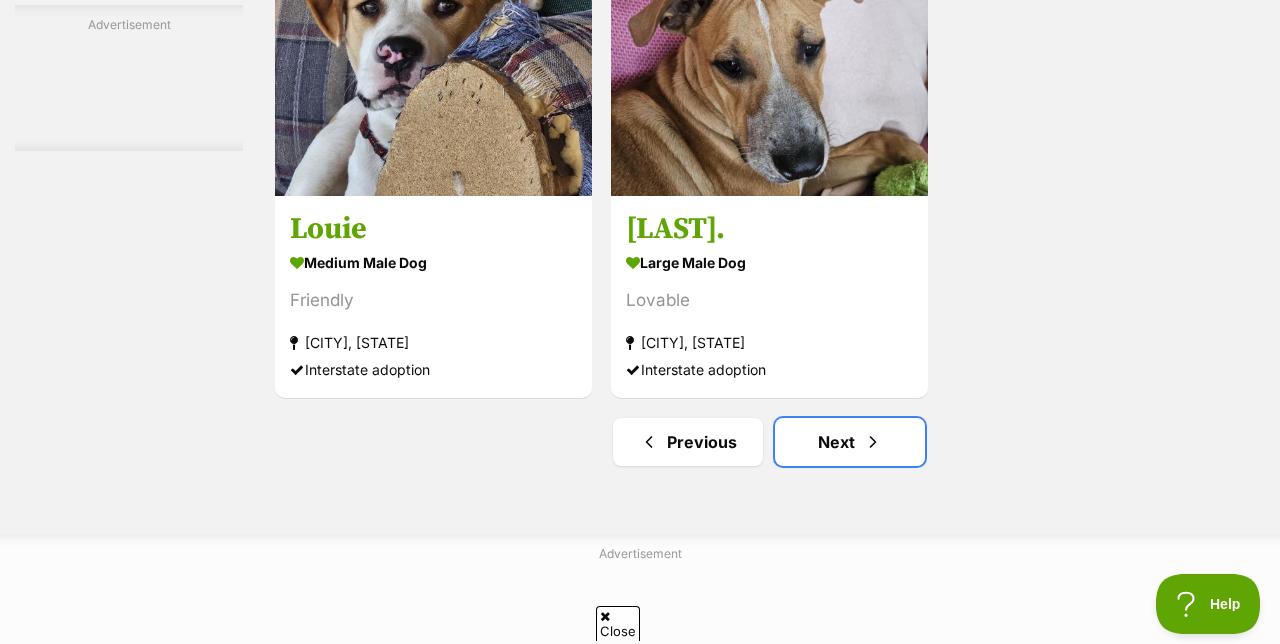 click on "Next" at bounding box center [850, 442] 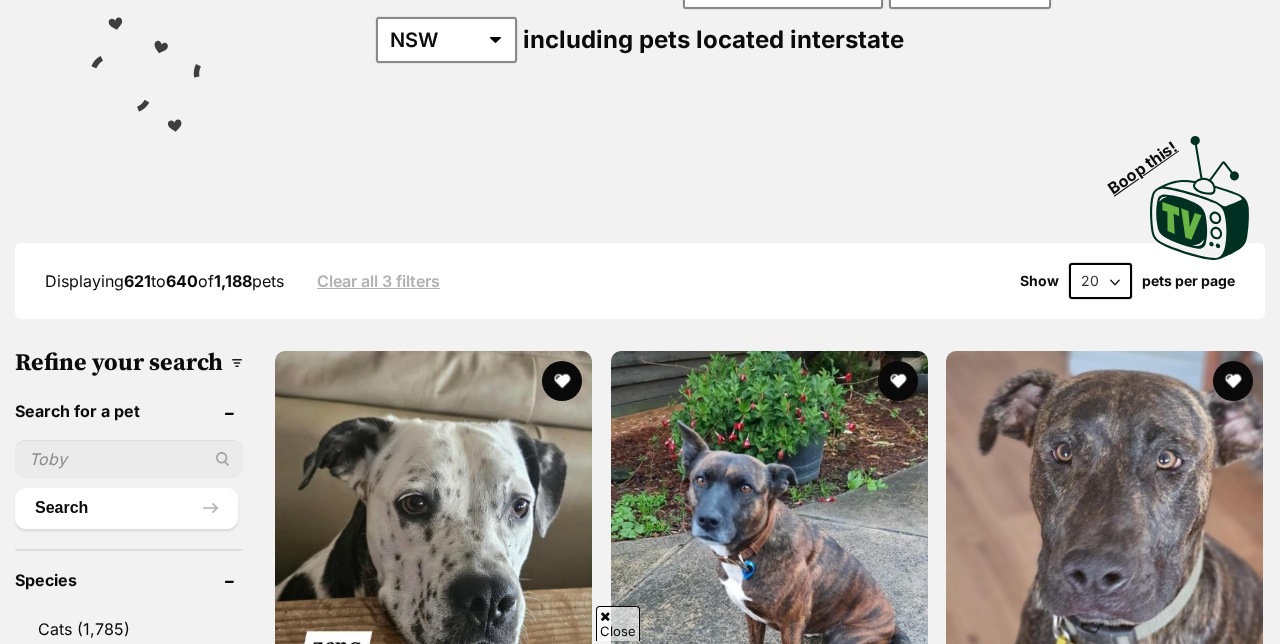scroll, scrollTop: 0, scrollLeft: 0, axis: both 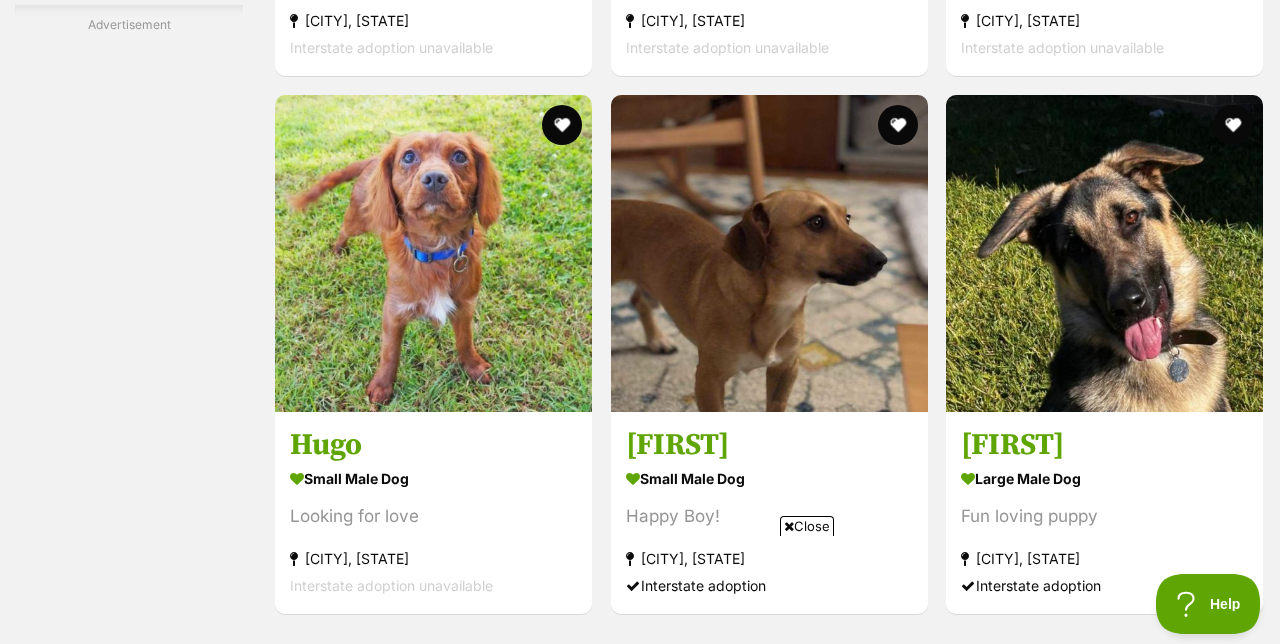 click at bounding box center (433, 253) 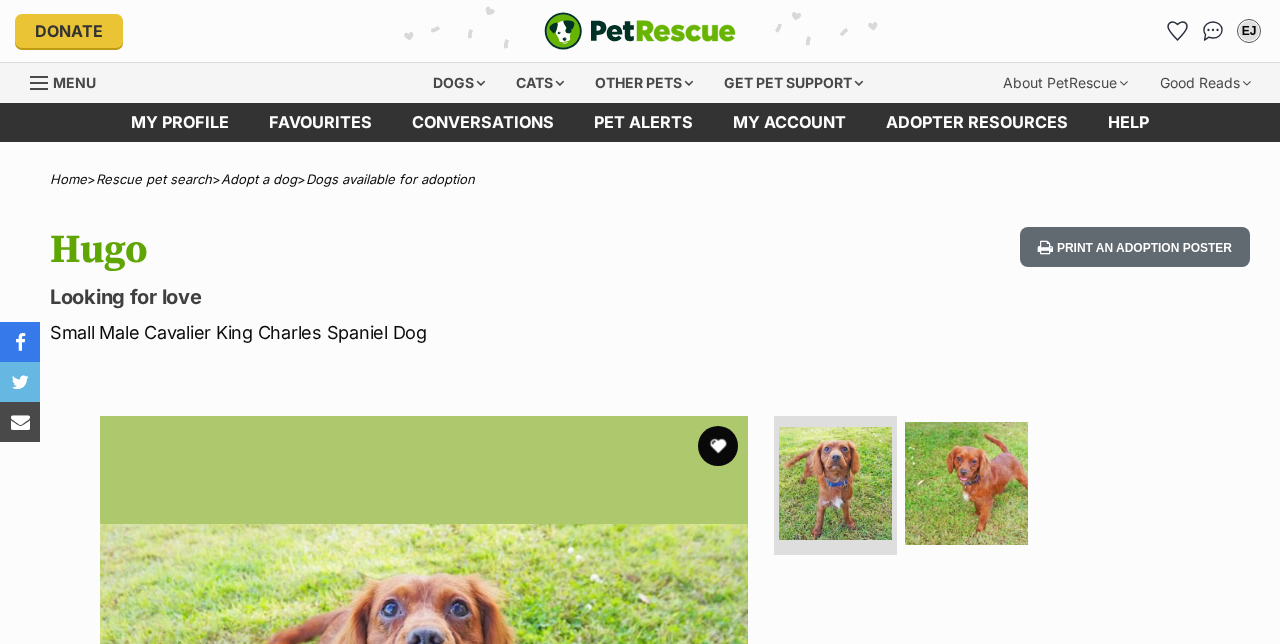 scroll, scrollTop: 0, scrollLeft: 0, axis: both 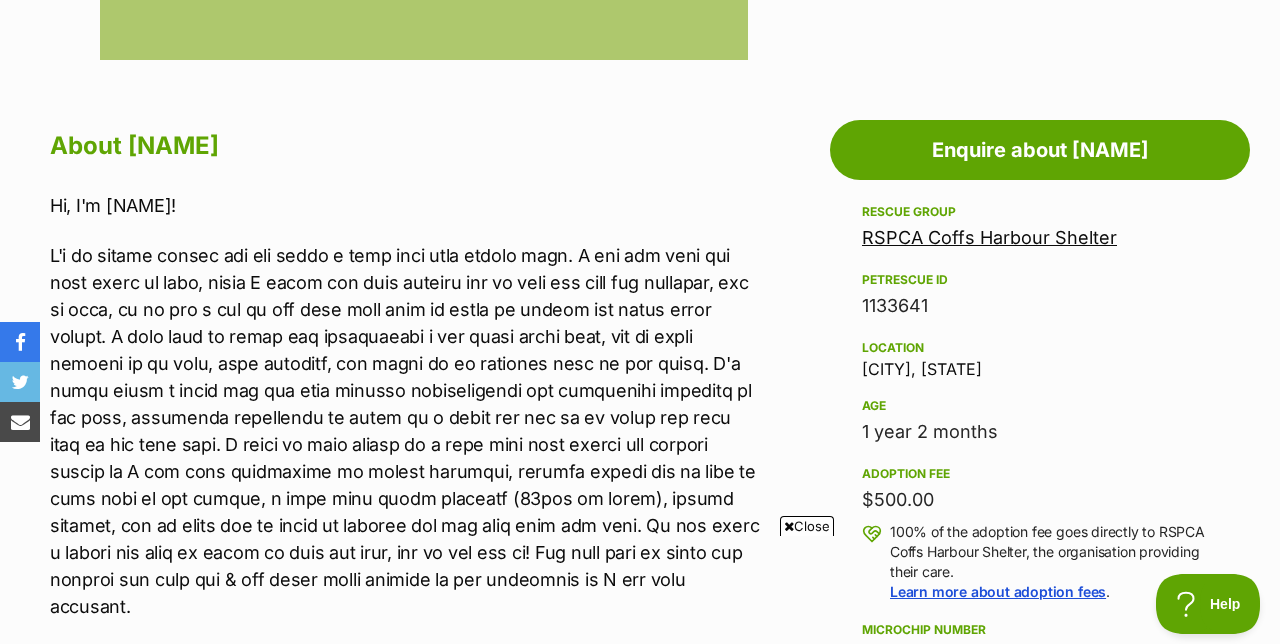 click on "Adoption information
I've been adopted!
This pet is no longer available
On Hold
Enquire about Hugo
Find available pets like this!
Rescue group
RSPCA Coffs Harbour Shelter
PetRescue ID
1133641
Location
Boambee, NSW
Age
1 year 2 months
Adoption fee
$500.00
100% of the adoption fee goes directly to RSPCA Coffs Harbour Shelter, the organisation providing their care.
Learn more about adoption fees .
Microchip number
900164002336626
Rehoming organisation
R251000223
Last updated
21 Jul, 2025
Pre-adoption checks
Desexed
Vaccinated
Interstate adoption (NSW only)
Wormed
Has received heartworm preventative
I'd prefer a home that
Doesn't have kids under 5
Doesn't have kids from 6 to 12
Enquire about Hugo" at bounding box center [1035, 1053] 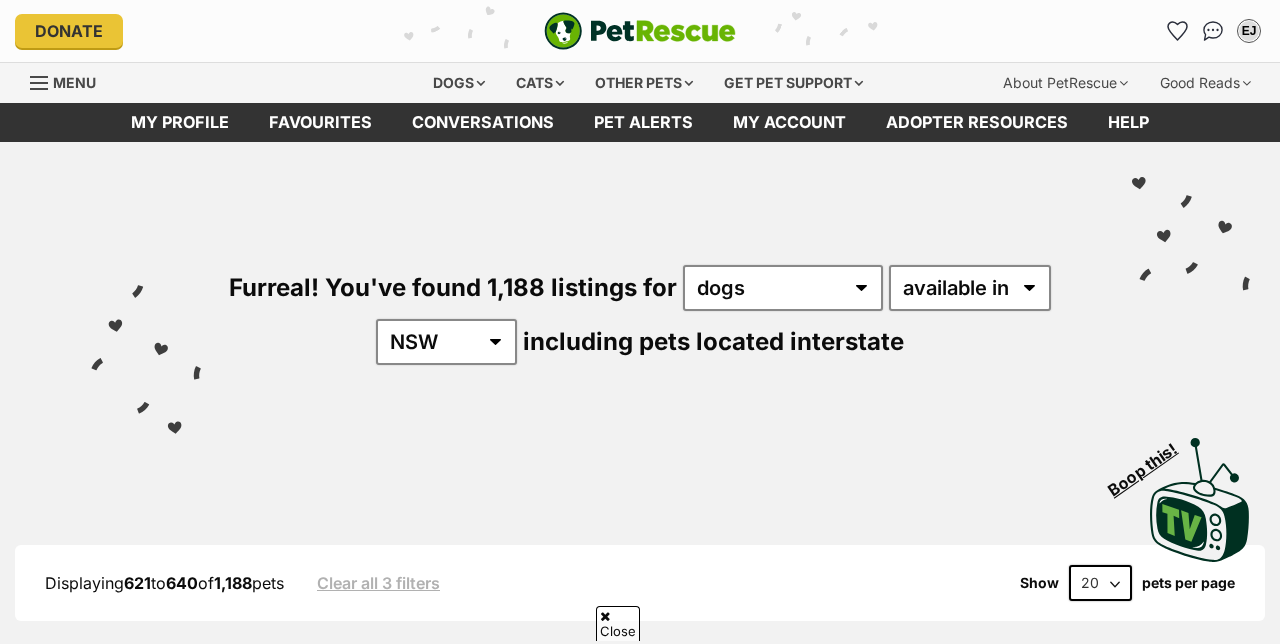 scroll, scrollTop: 3720, scrollLeft: 0, axis: vertical 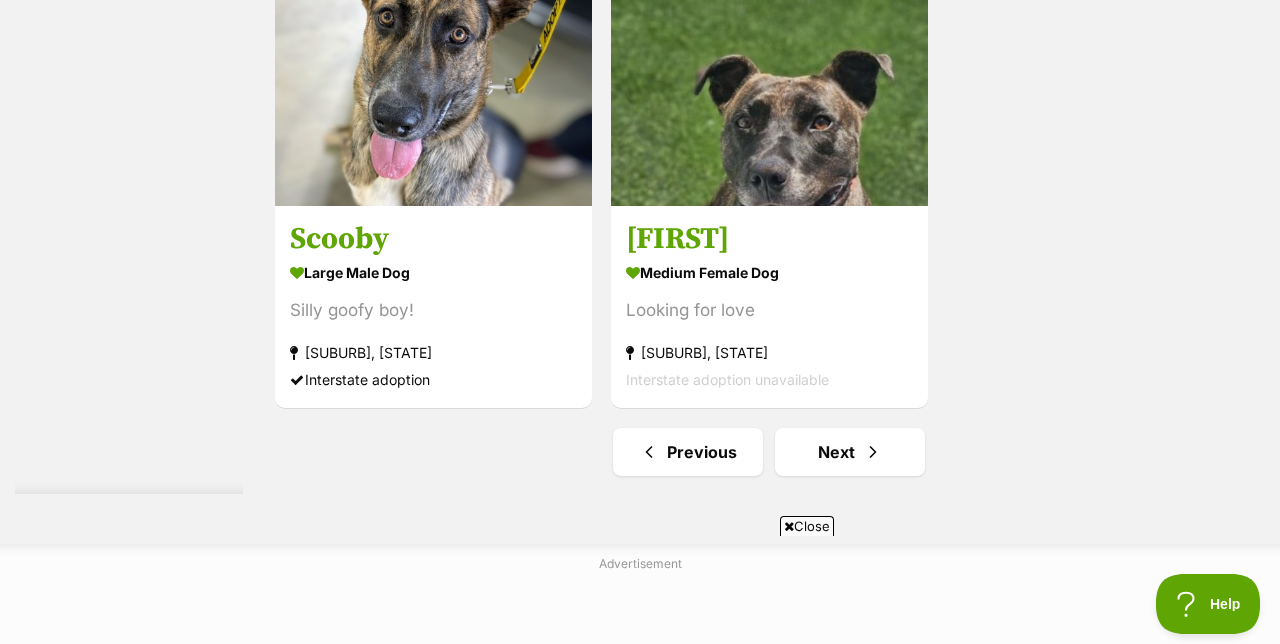 click on "Suzie
medium female Dog
Looking for love
Rutherford, NSW
Interstate adoption unavailable" at bounding box center (769, 306) 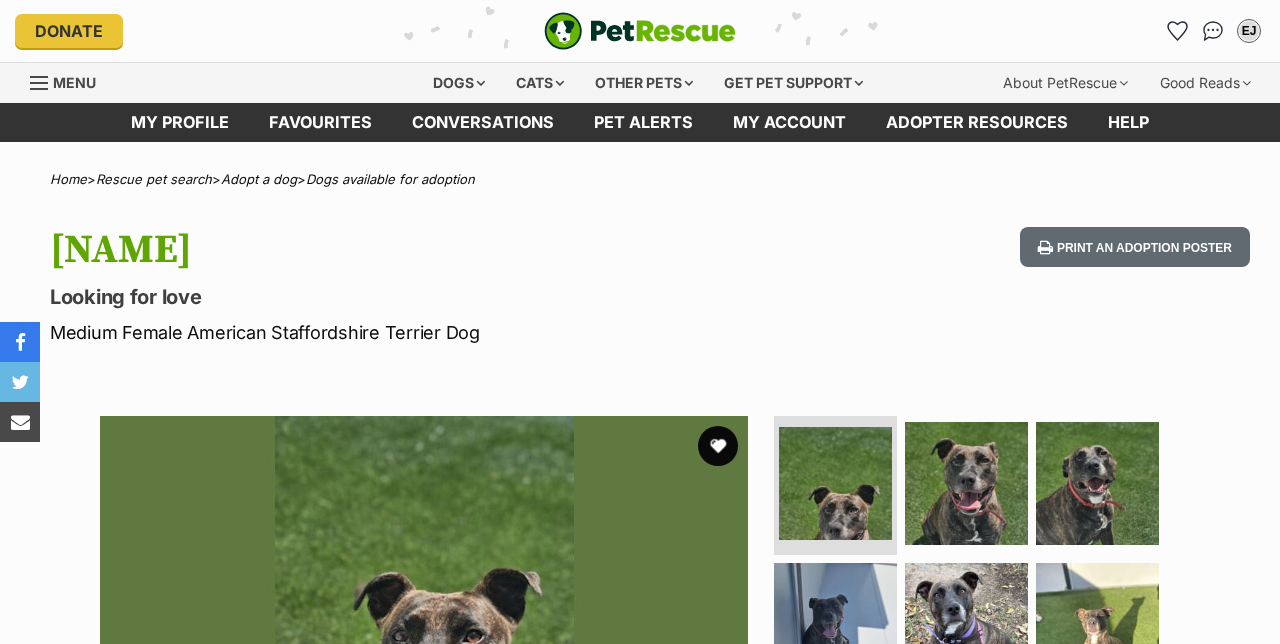 scroll, scrollTop: 0, scrollLeft: 0, axis: both 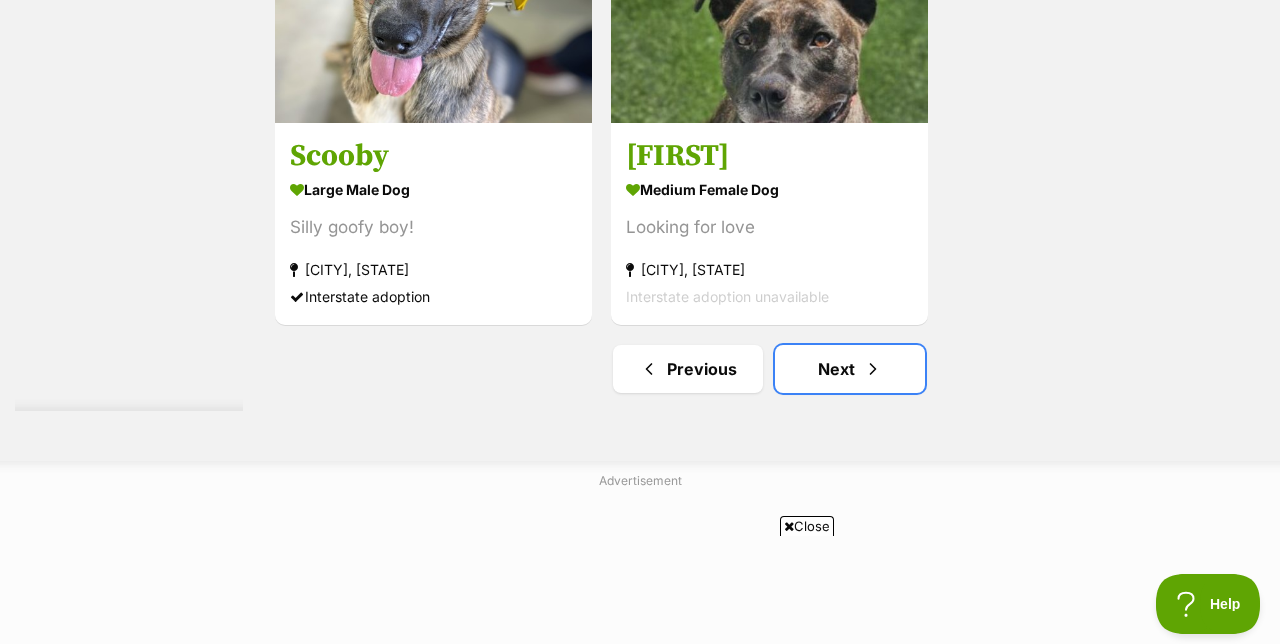 click on "Next" at bounding box center [850, 369] 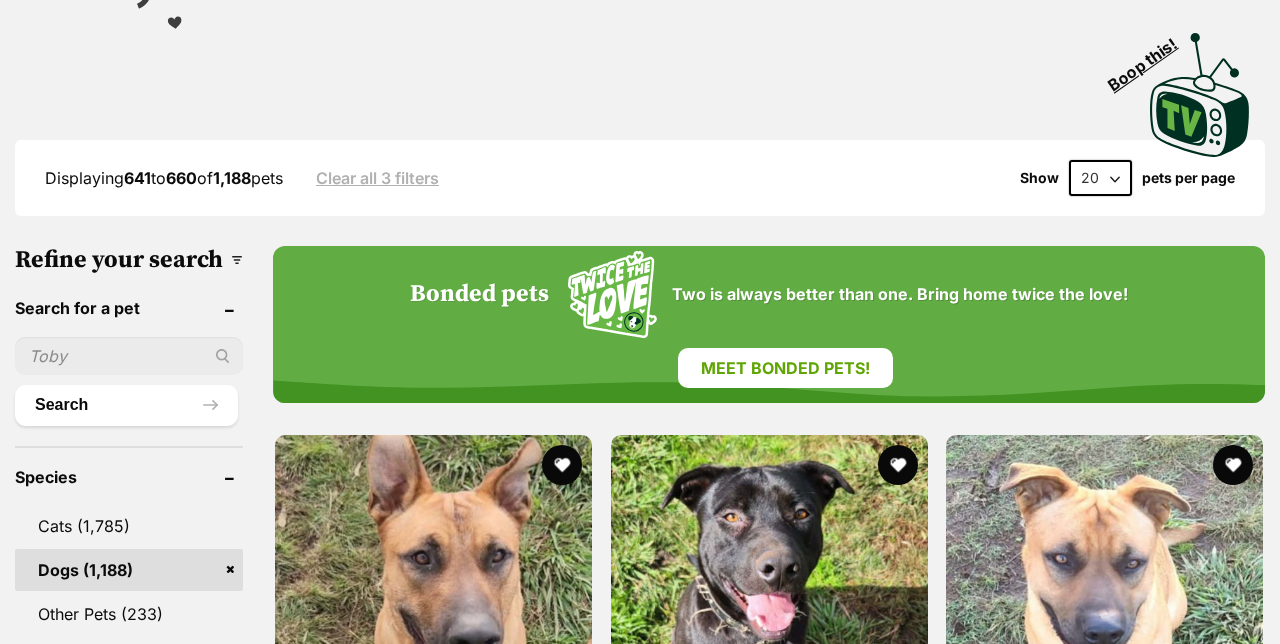 scroll, scrollTop: 0, scrollLeft: 0, axis: both 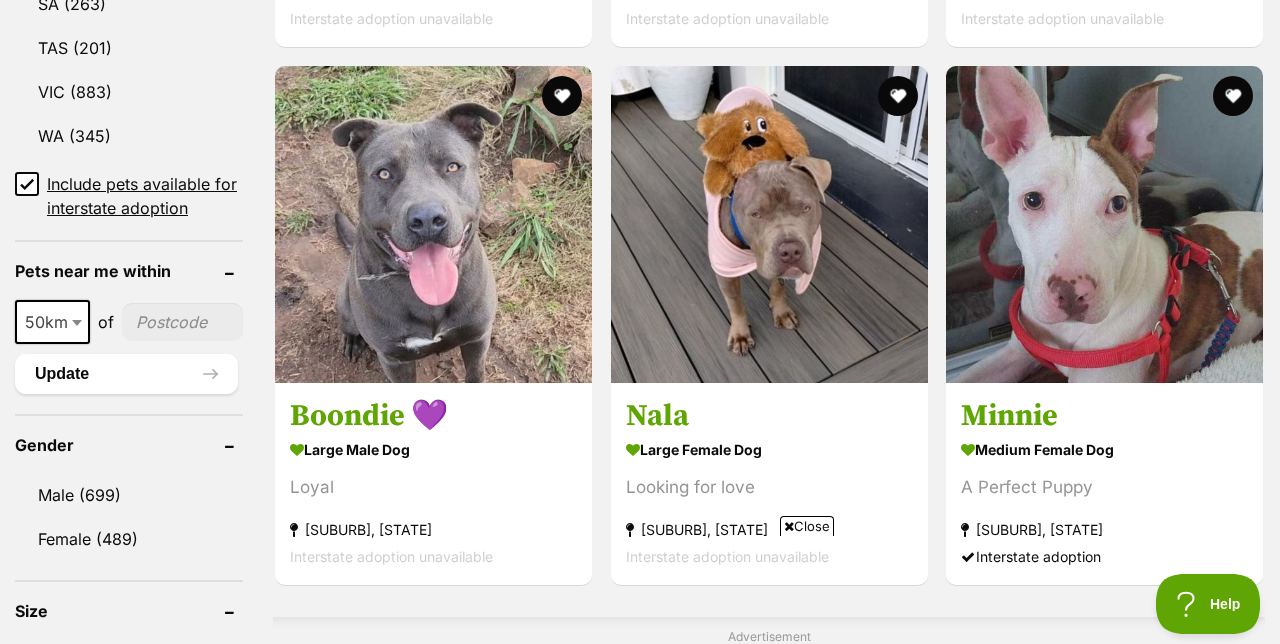 click on "Close" at bounding box center [807, 526] 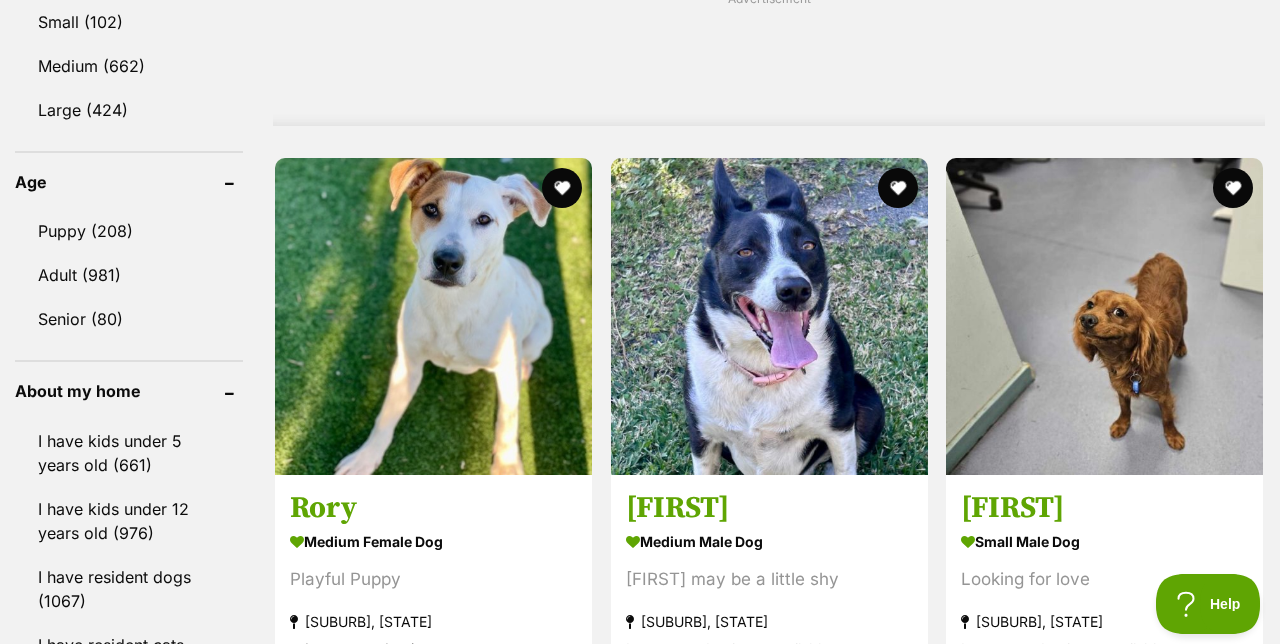 scroll, scrollTop: 1950, scrollLeft: 0, axis: vertical 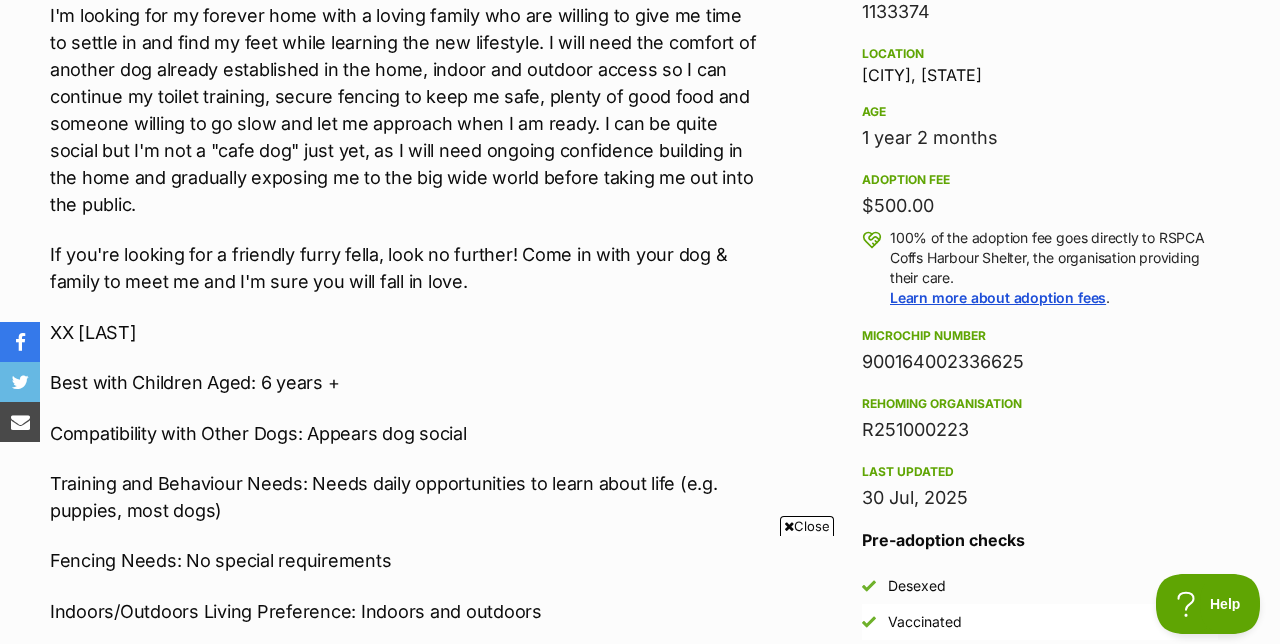 click on "Close" at bounding box center (807, 526) 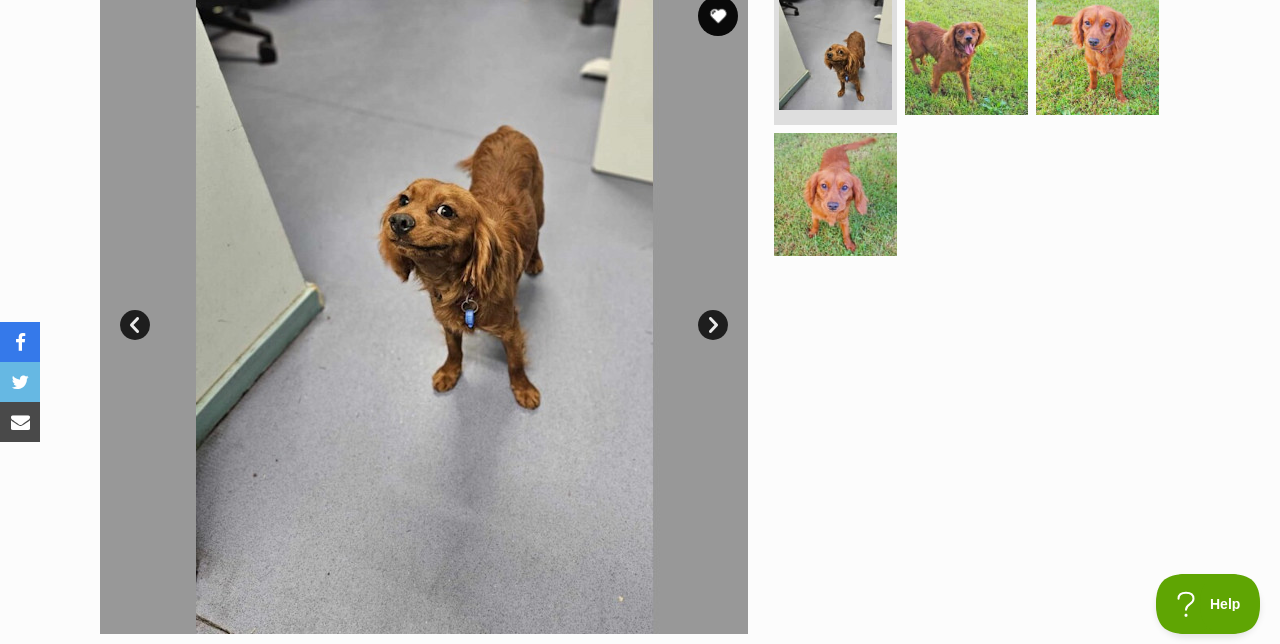scroll, scrollTop: 428, scrollLeft: 0, axis: vertical 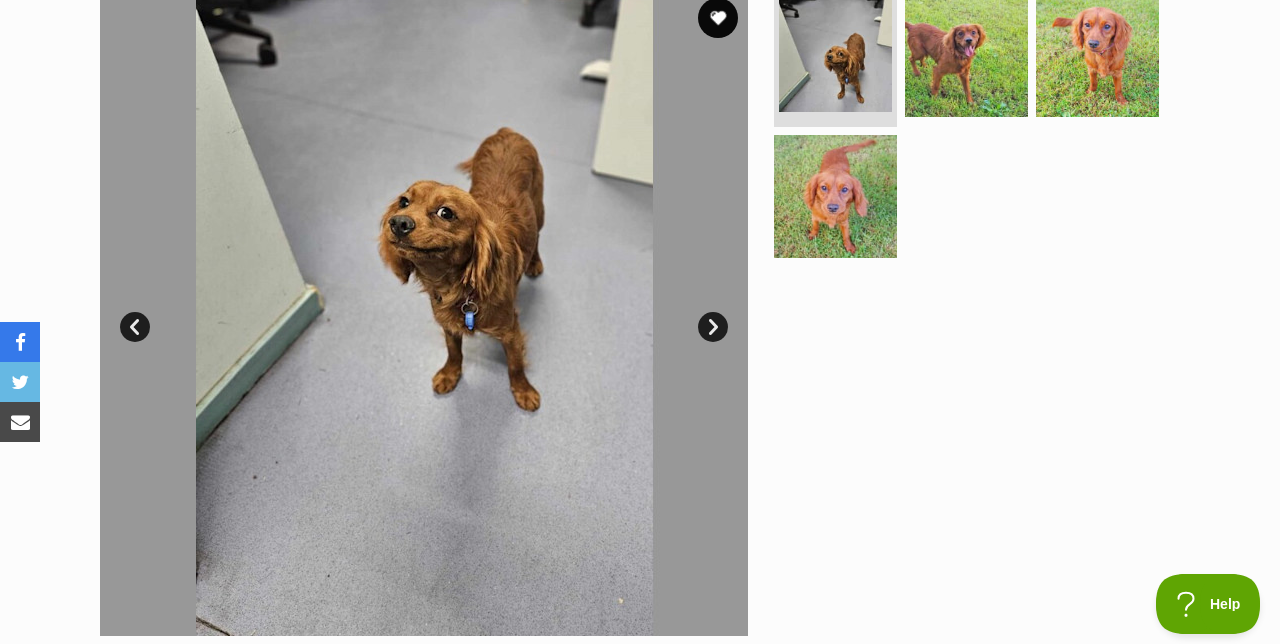click at bounding box center (718, 18) 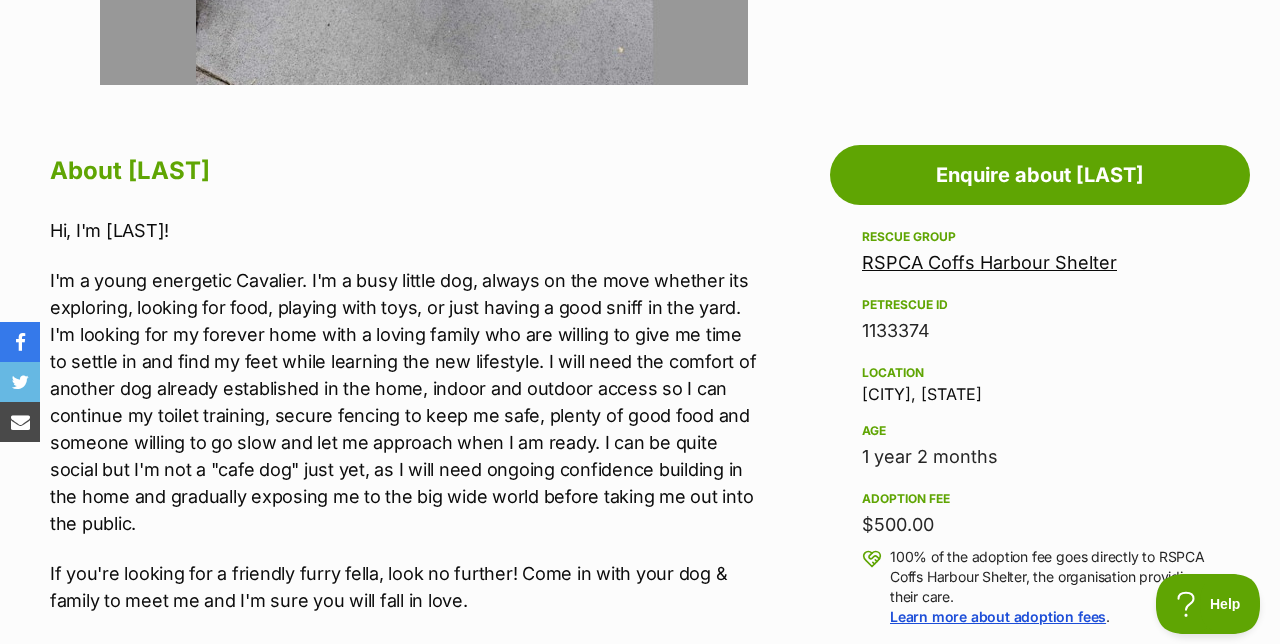 scroll, scrollTop: 982, scrollLeft: 0, axis: vertical 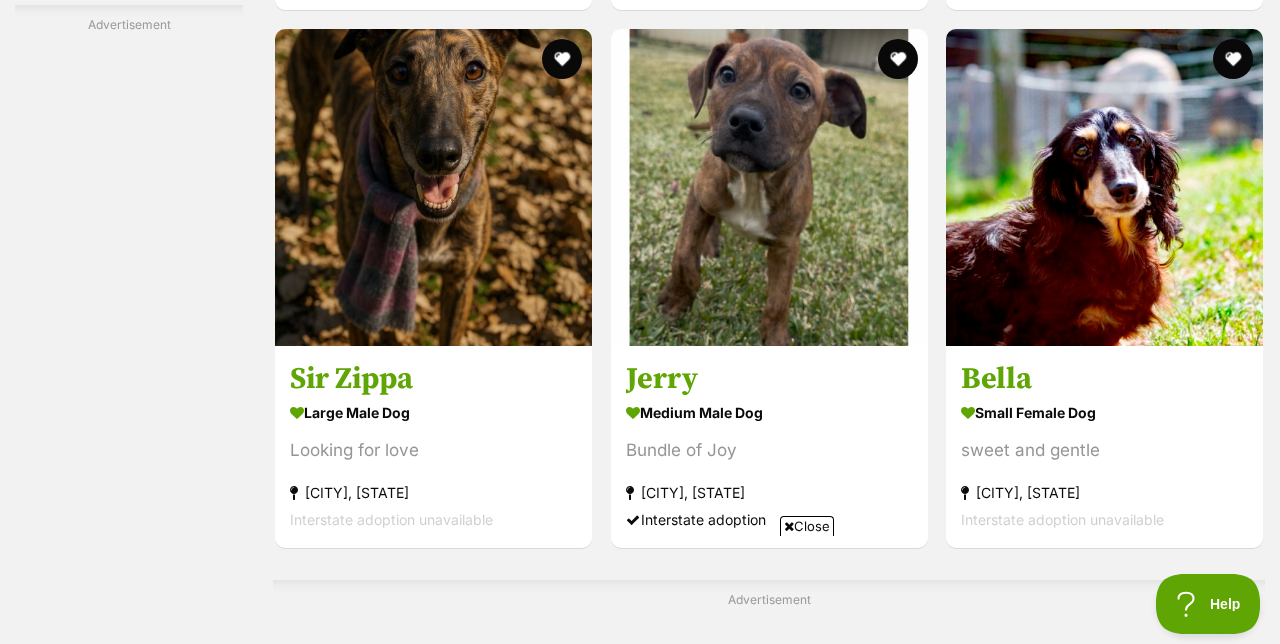 click at bounding box center [1104, 187] 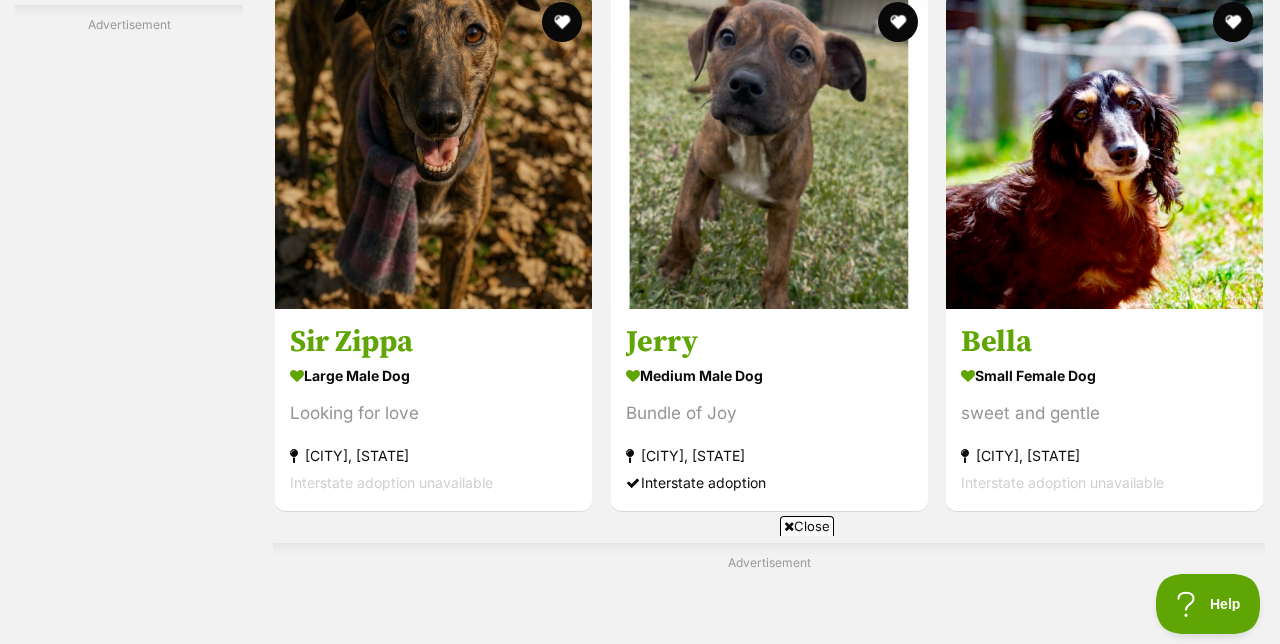 scroll, scrollTop: 3973, scrollLeft: 0, axis: vertical 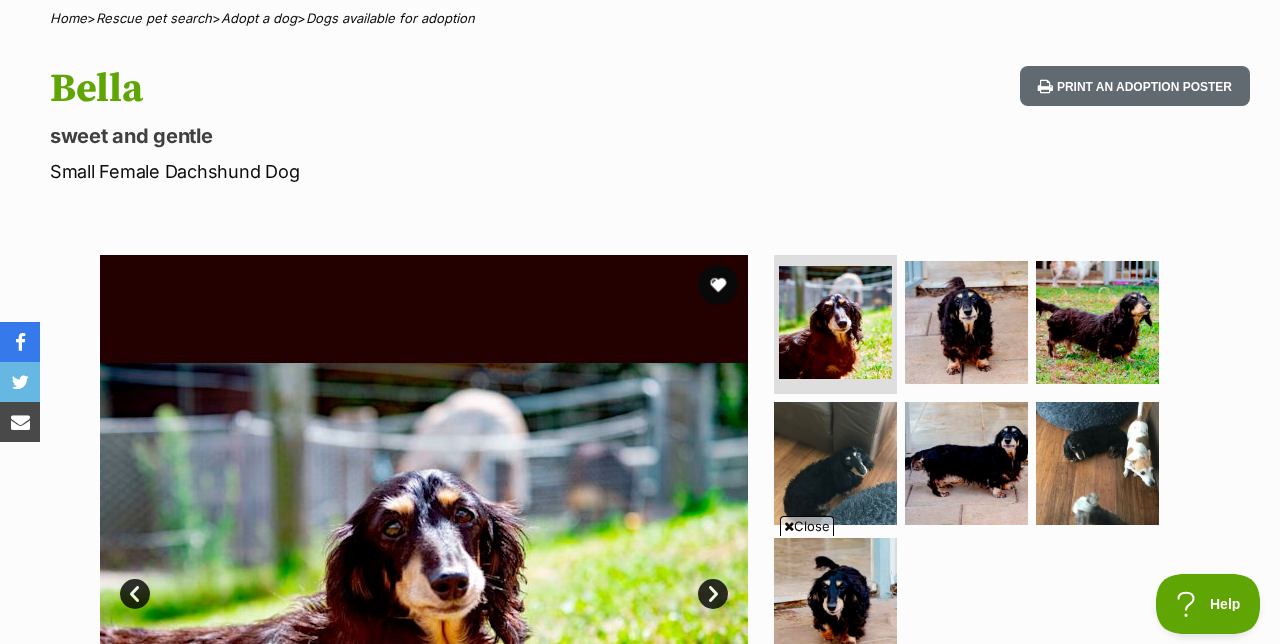 click at bounding box center (718, 285) 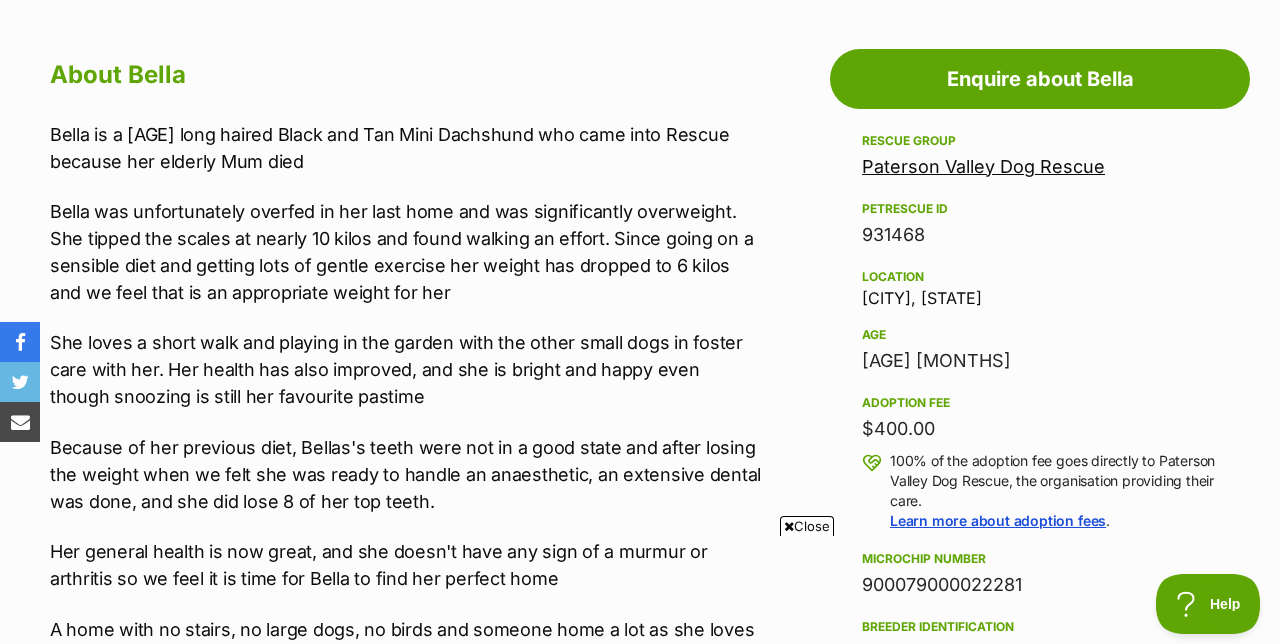 scroll, scrollTop: 1079, scrollLeft: 0, axis: vertical 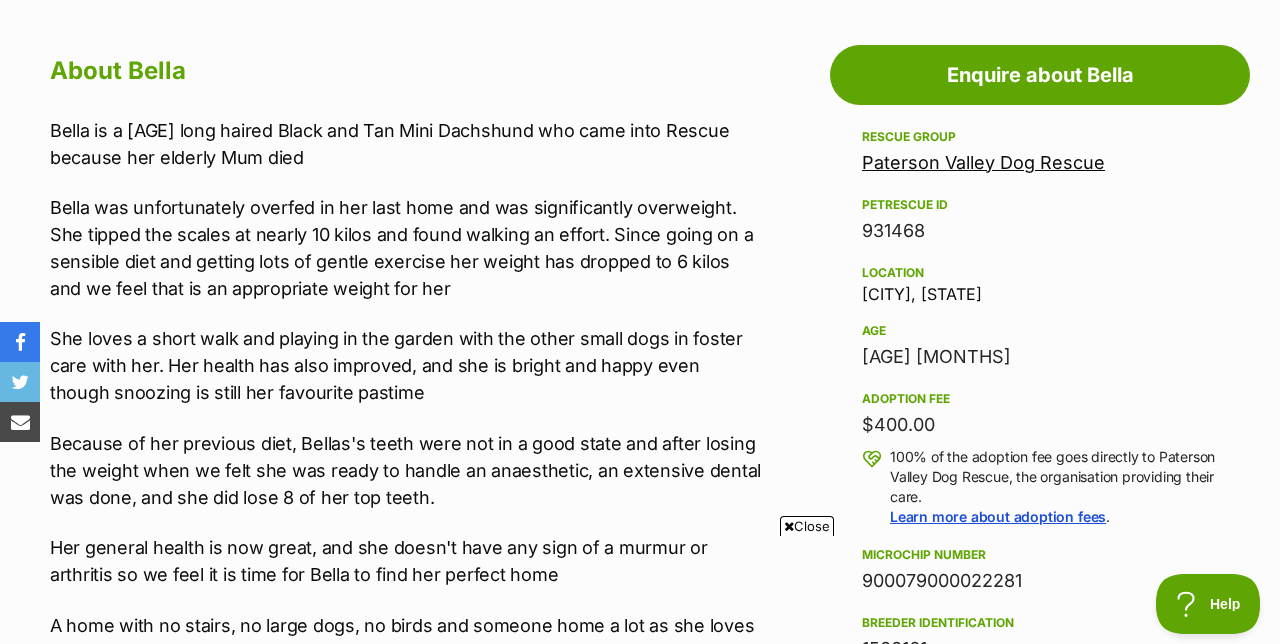 click on "Close" at bounding box center [807, 526] 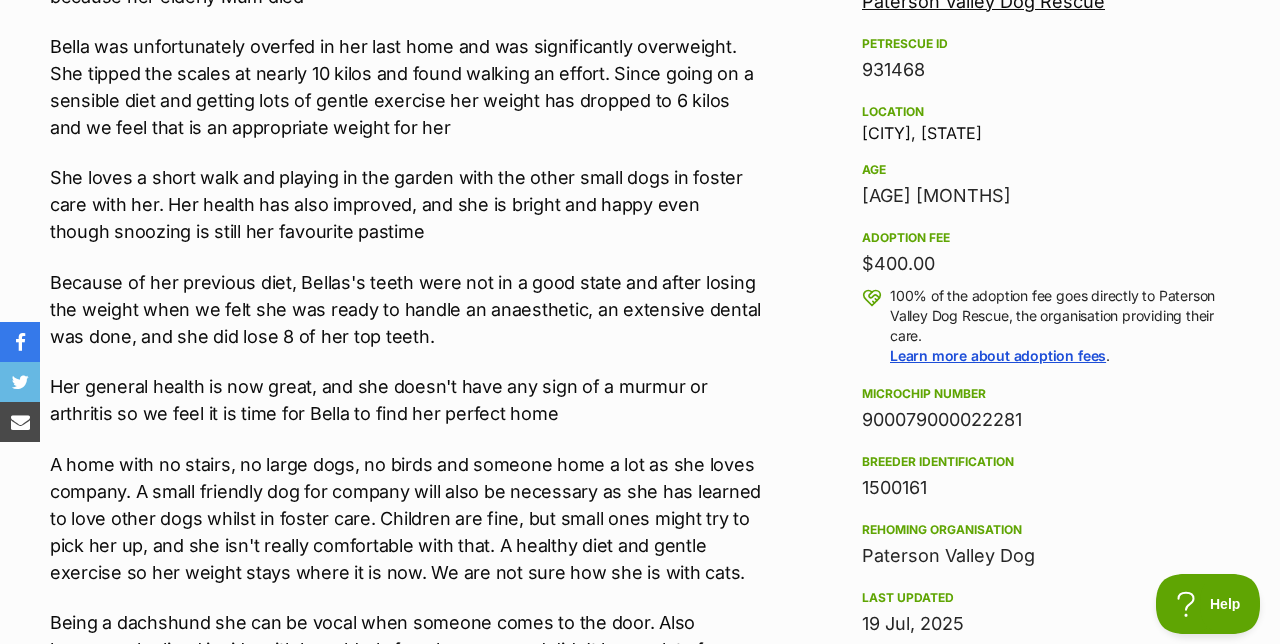 scroll, scrollTop: 1224, scrollLeft: 0, axis: vertical 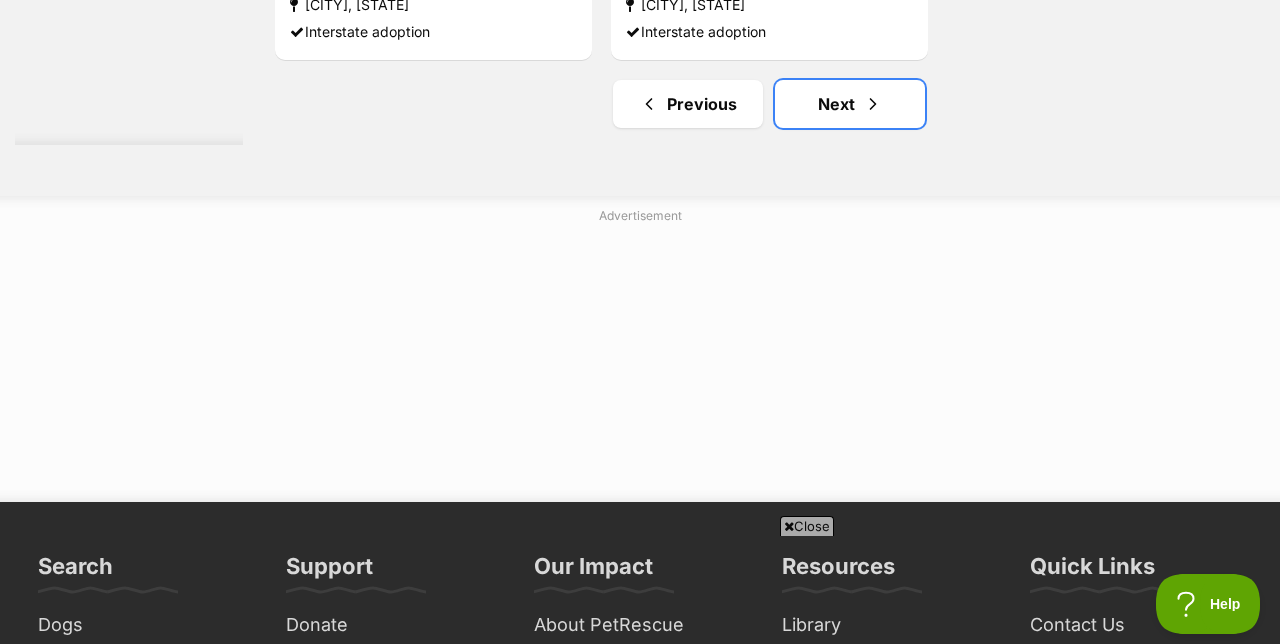 click on "Next" at bounding box center [850, 104] 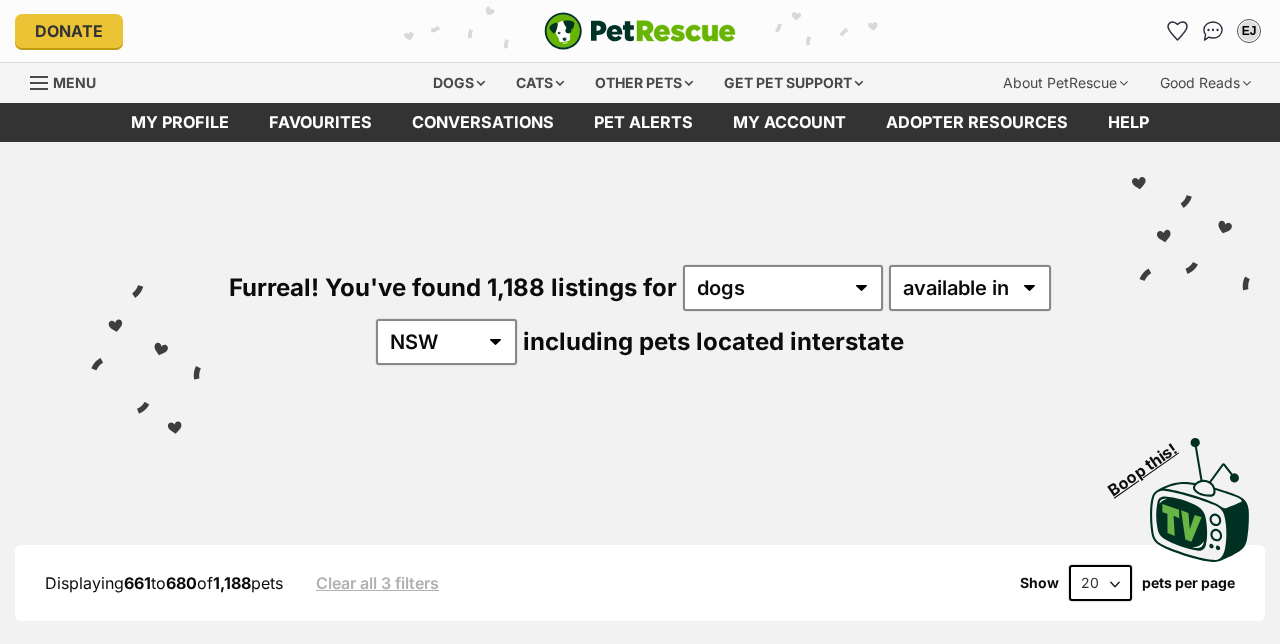 scroll, scrollTop: 0, scrollLeft: 0, axis: both 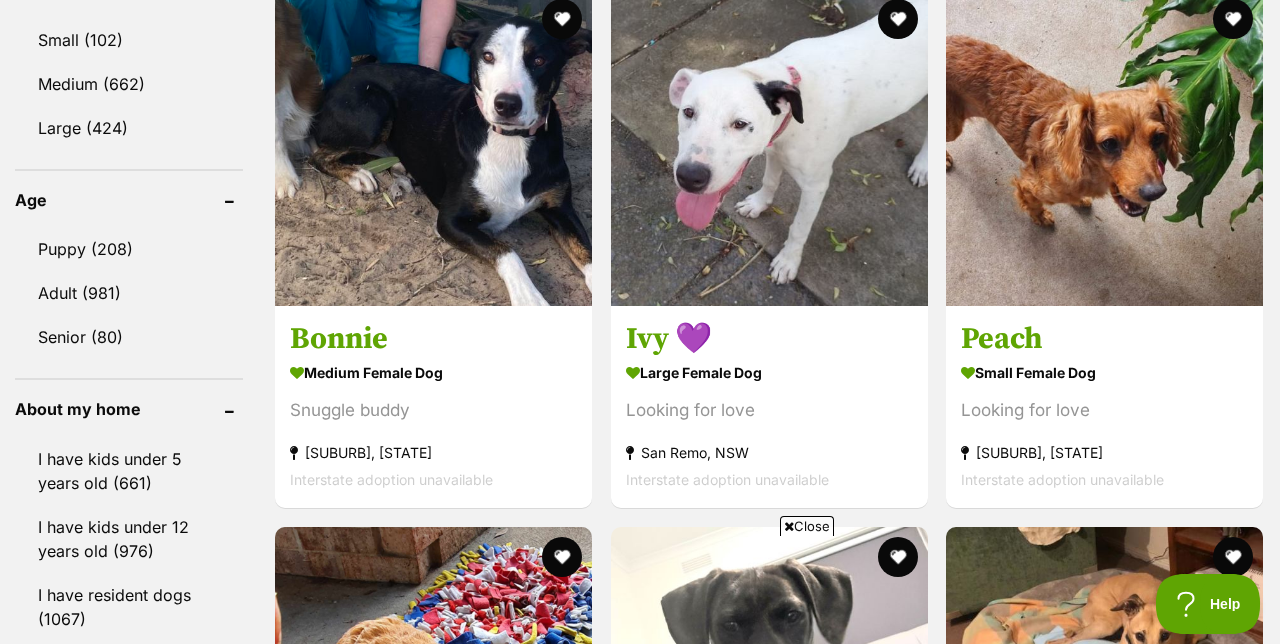 click at bounding box center (1104, 147) 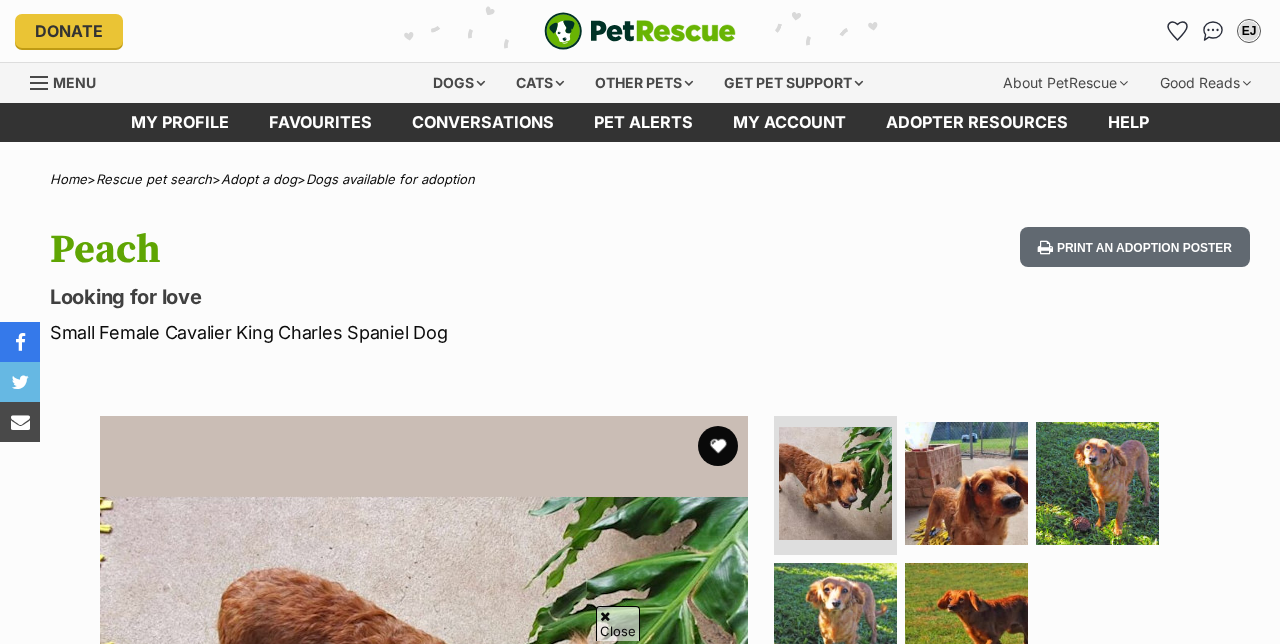 scroll, scrollTop: 309, scrollLeft: 0, axis: vertical 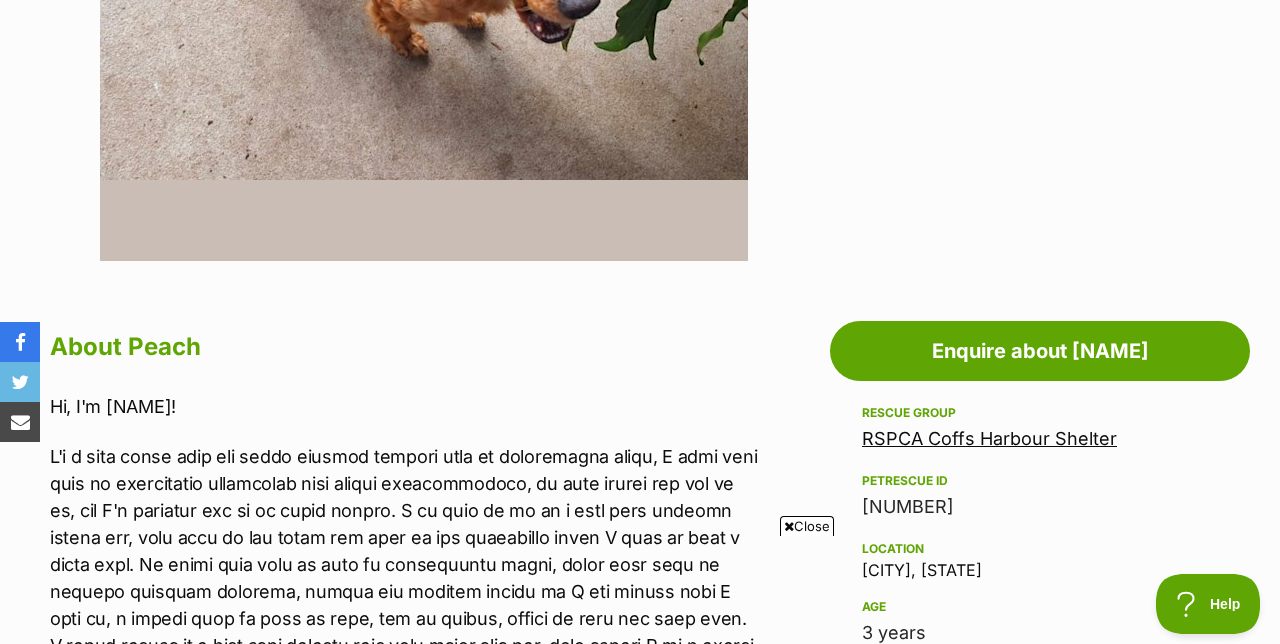 click on "Close" at bounding box center (807, 526) 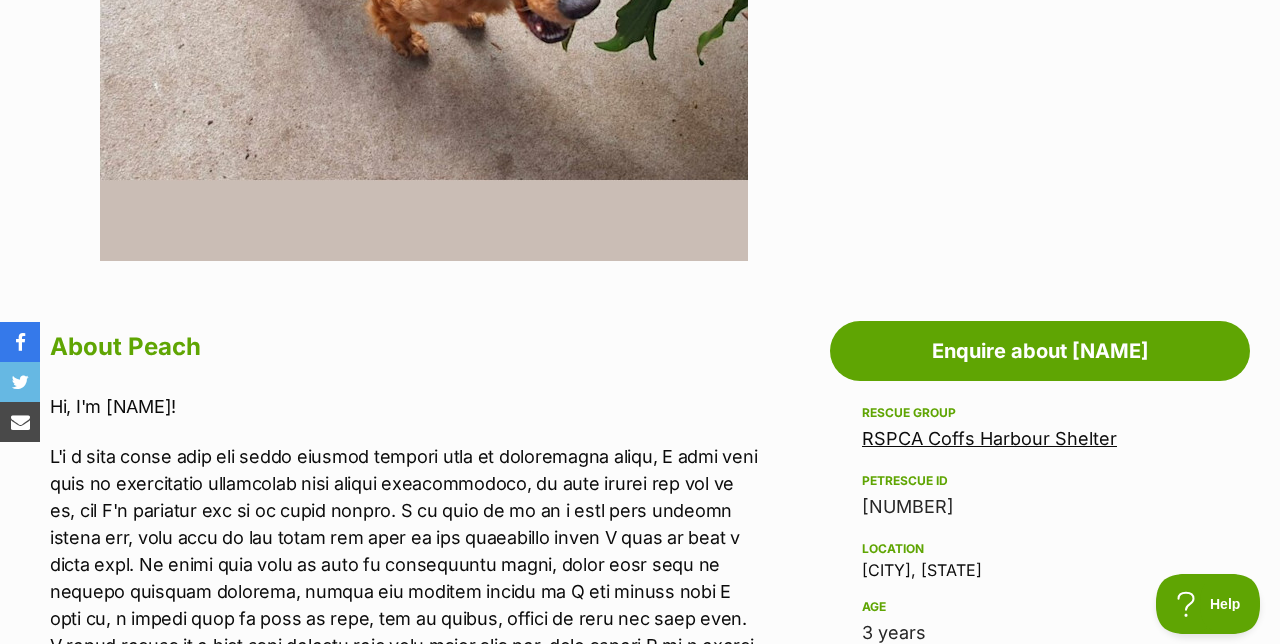 scroll, scrollTop: 0, scrollLeft: 0, axis: both 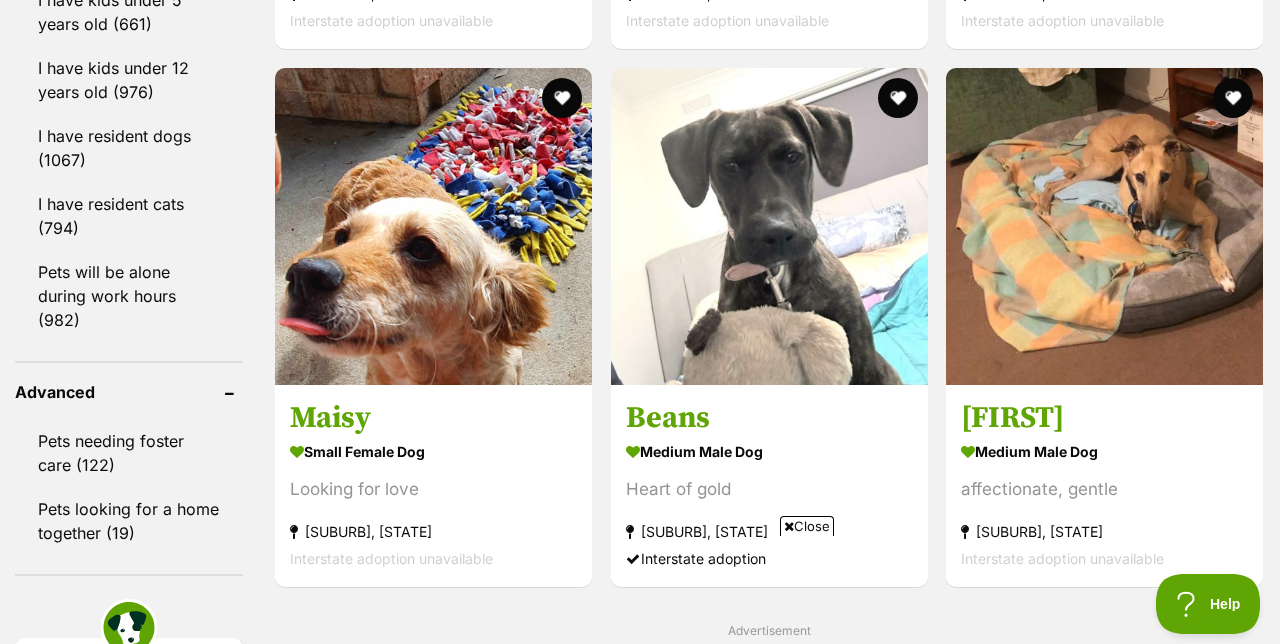 click at bounding box center [433, 226] 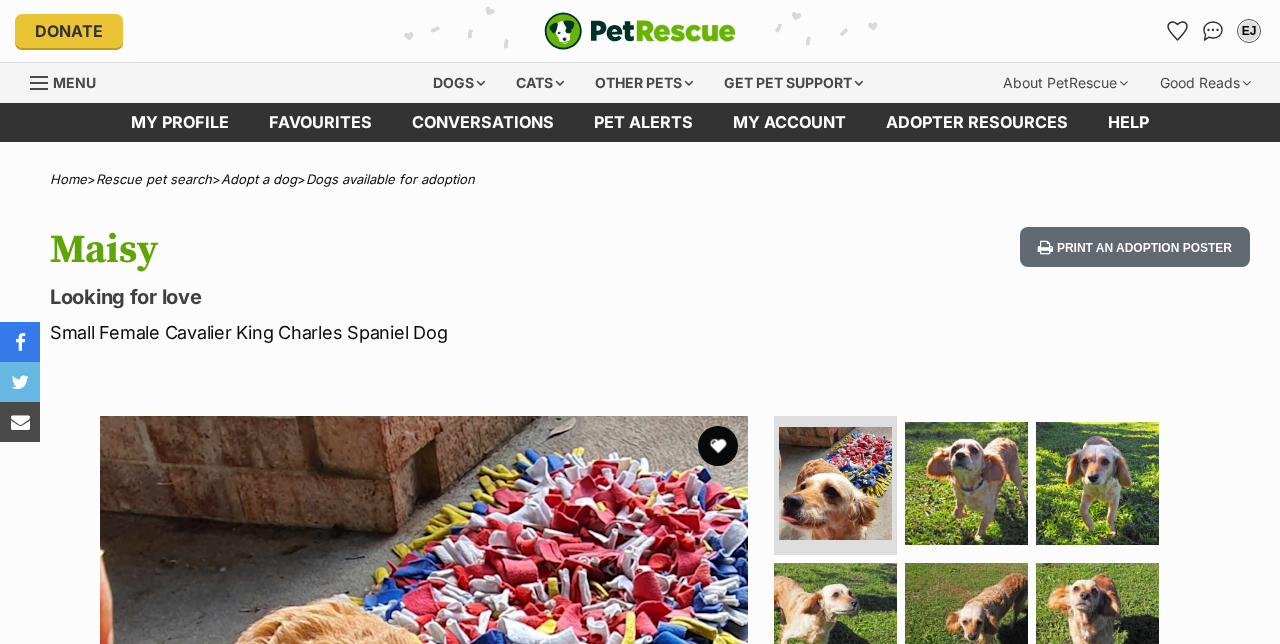 scroll, scrollTop: 0, scrollLeft: 0, axis: both 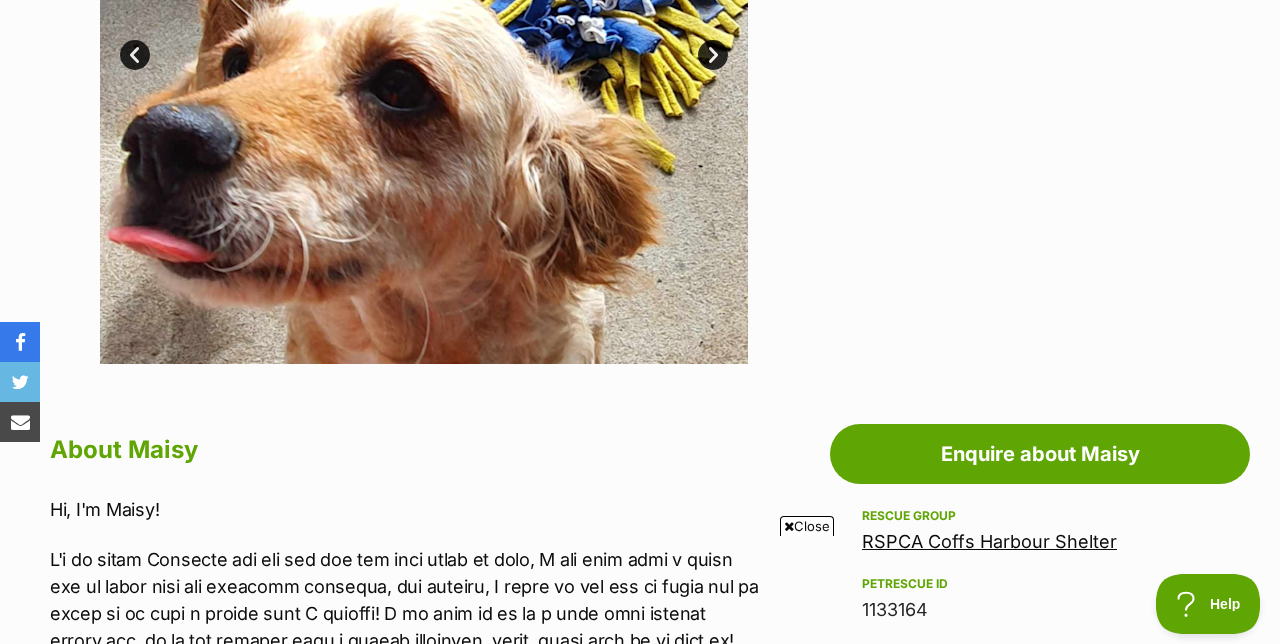 click on "Close" at bounding box center (807, 526) 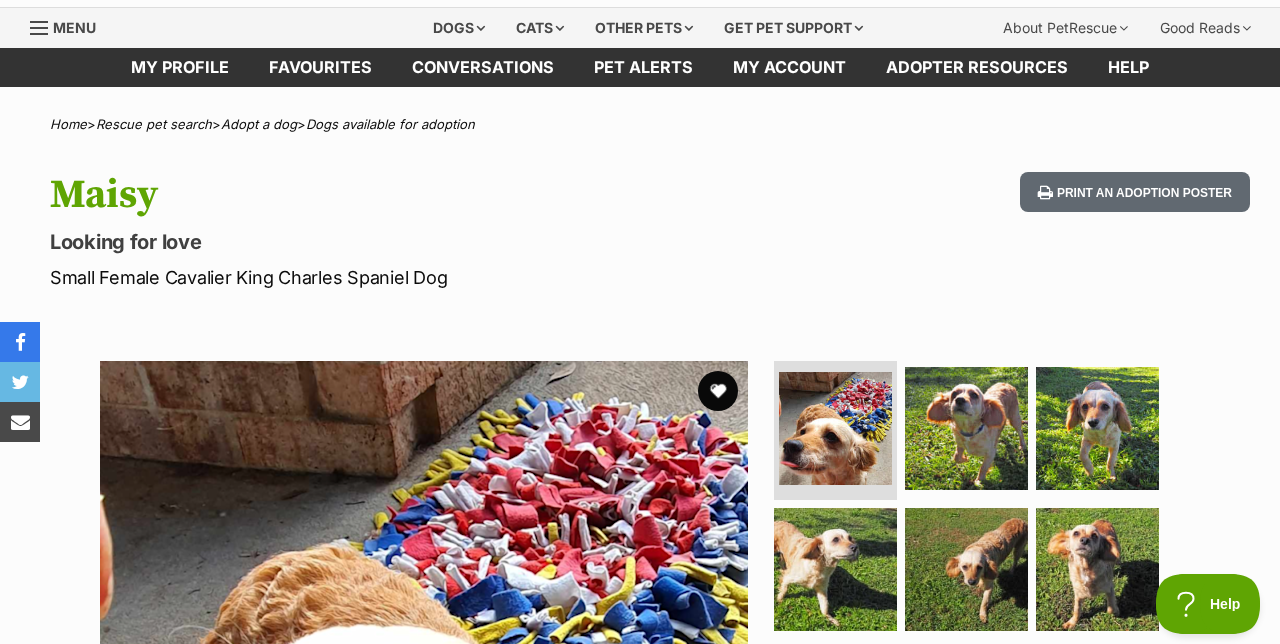 scroll, scrollTop: 54, scrollLeft: 0, axis: vertical 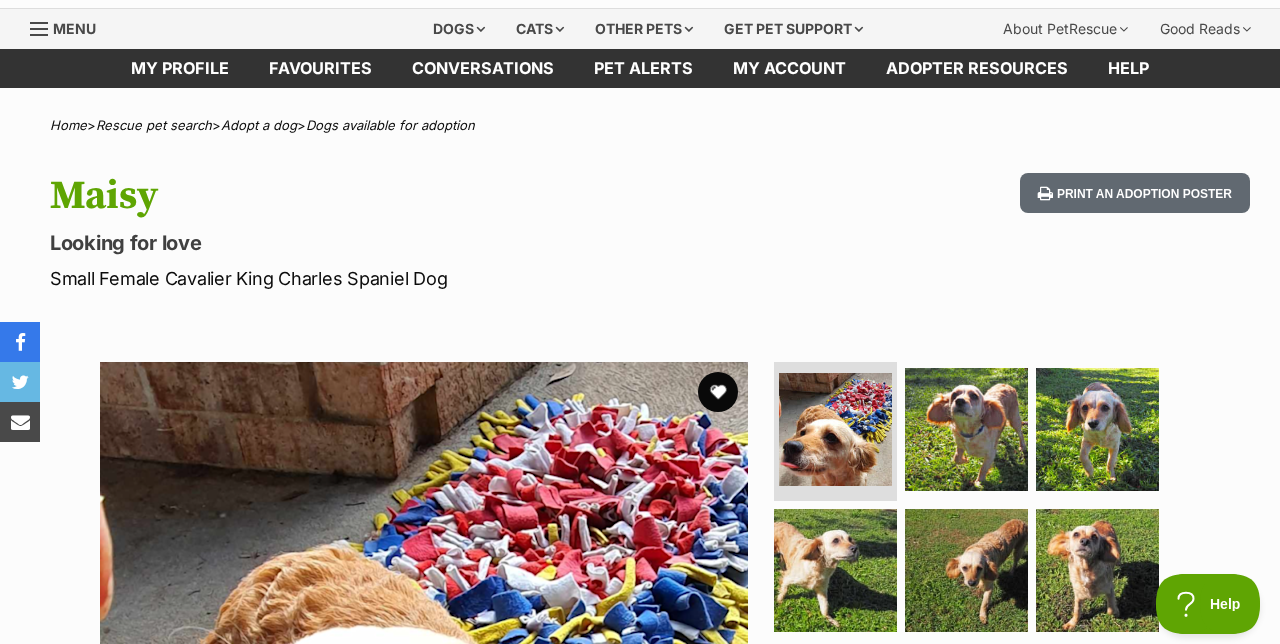 click at bounding box center (718, 392) 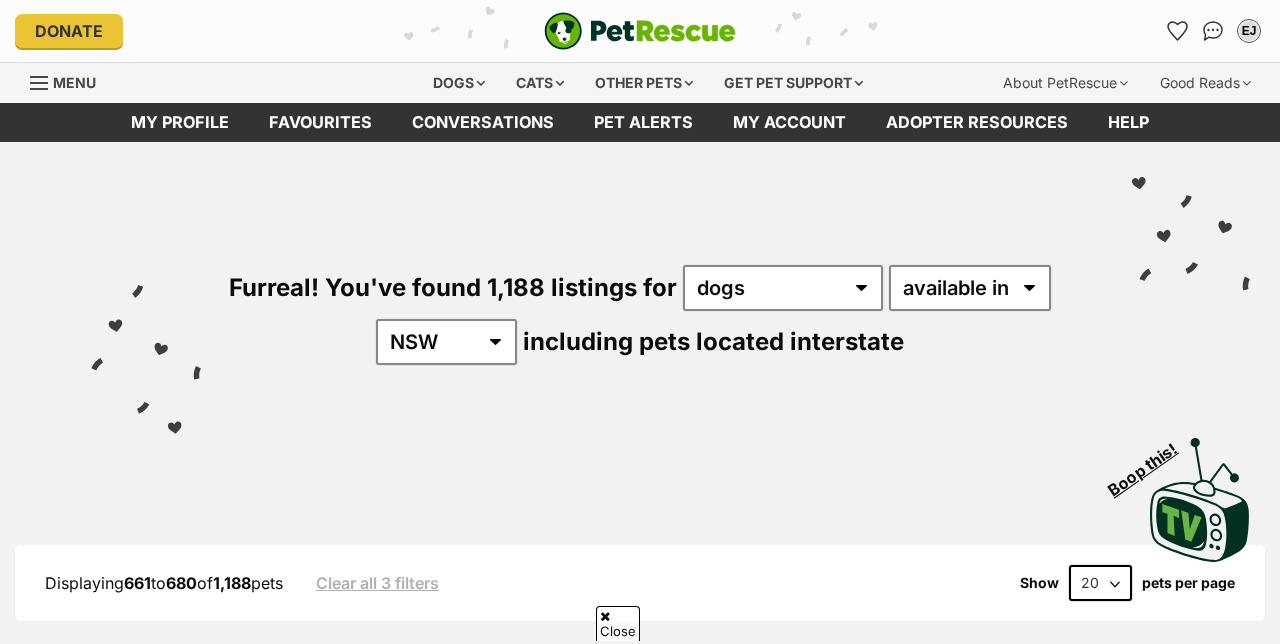 scroll, scrollTop: 2464, scrollLeft: 0, axis: vertical 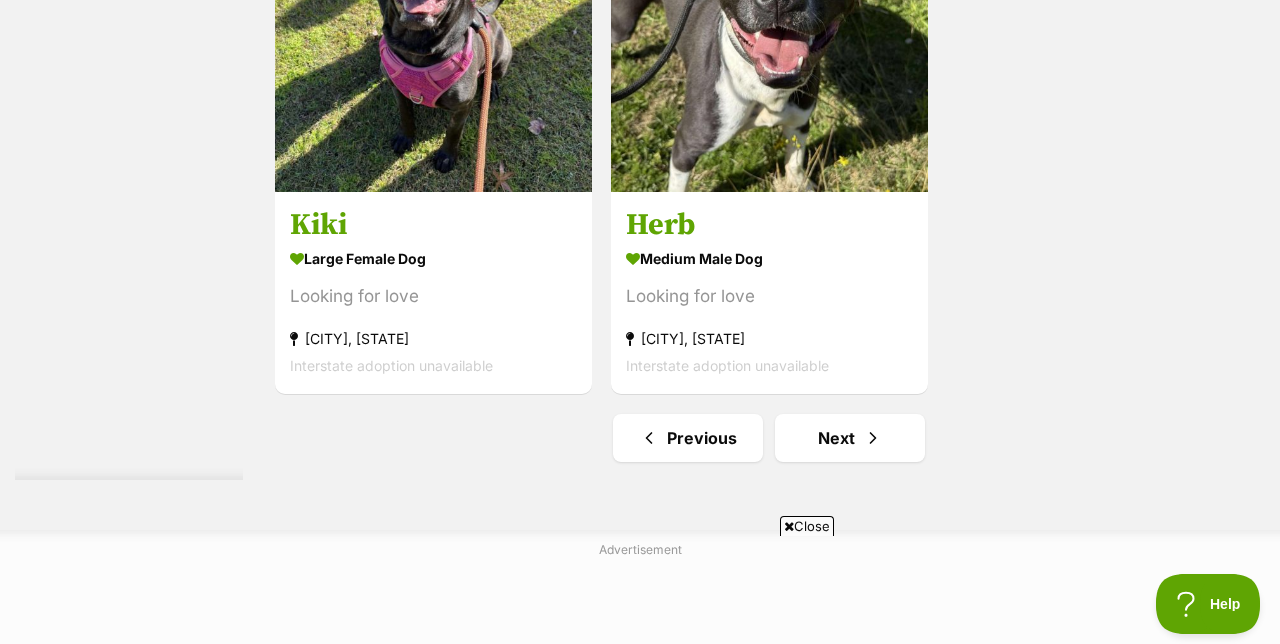 click on "Close" at bounding box center (807, 526) 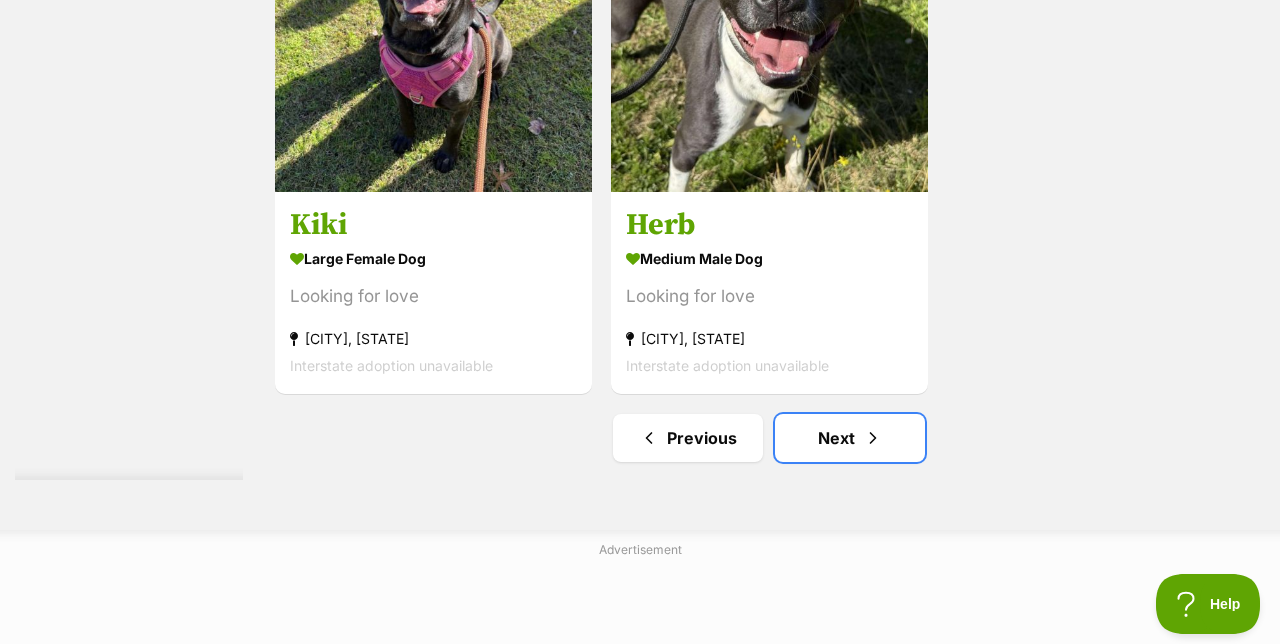 click on "Next" at bounding box center [850, 438] 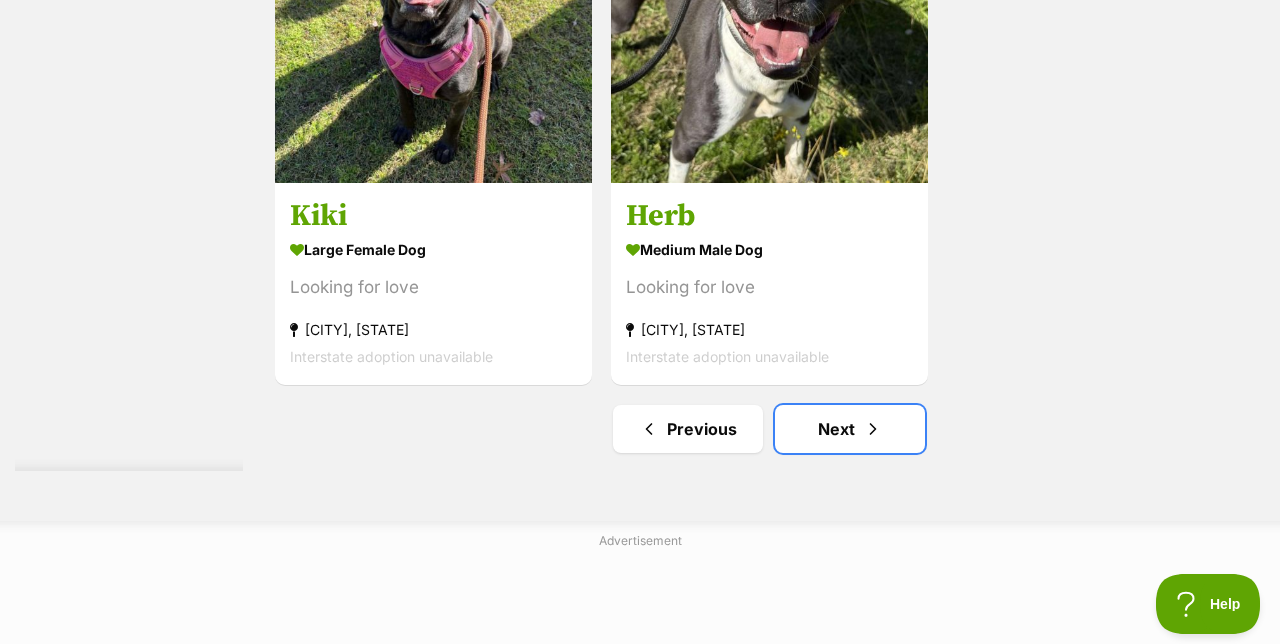 scroll, scrollTop: 4670, scrollLeft: 0, axis: vertical 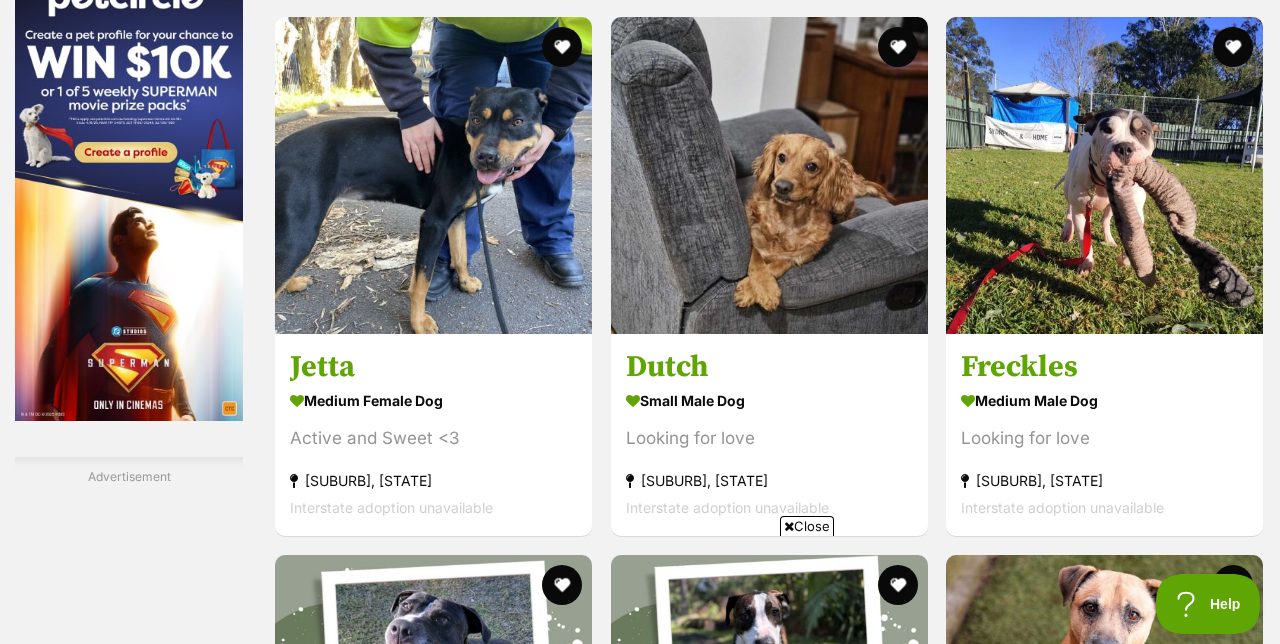 click at bounding box center (769, 175) 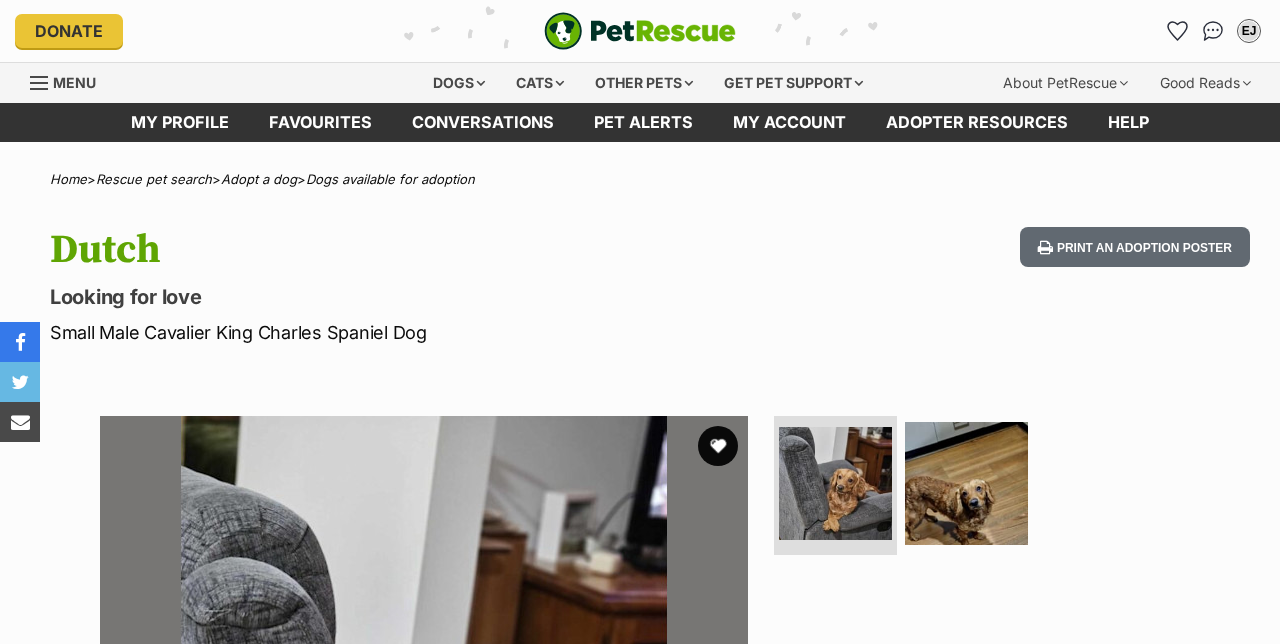 scroll, scrollTop: 0, scrollLeft: 0, axis: both 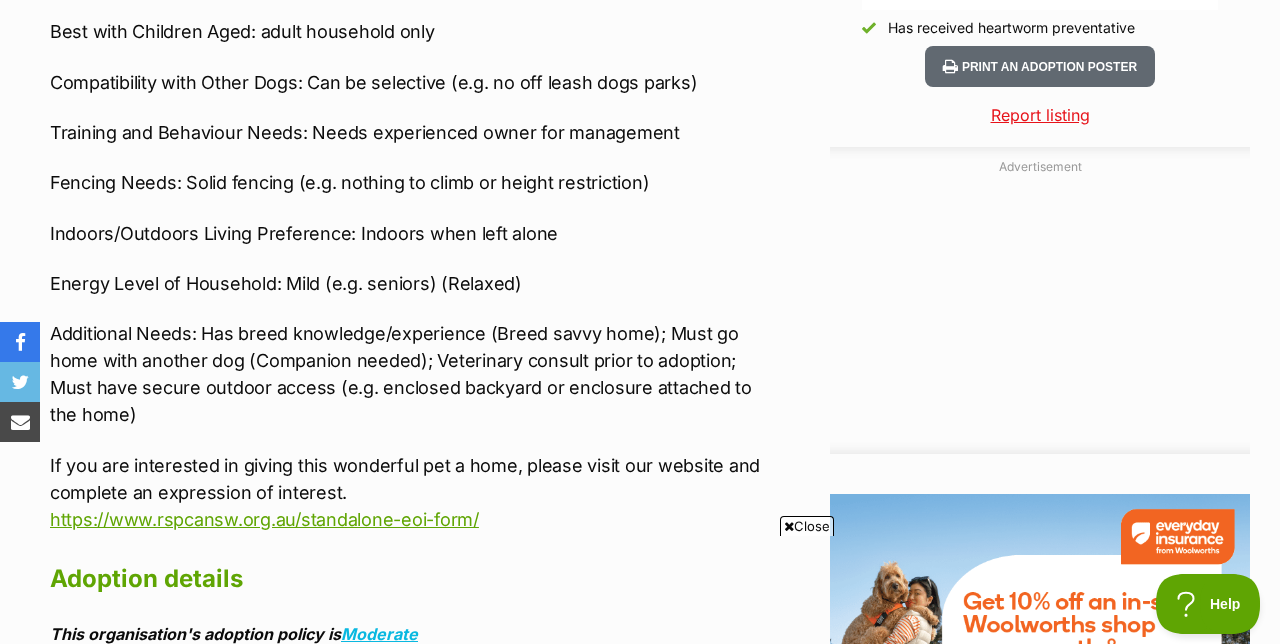 click on "Close" at bounding box center (807, 526) 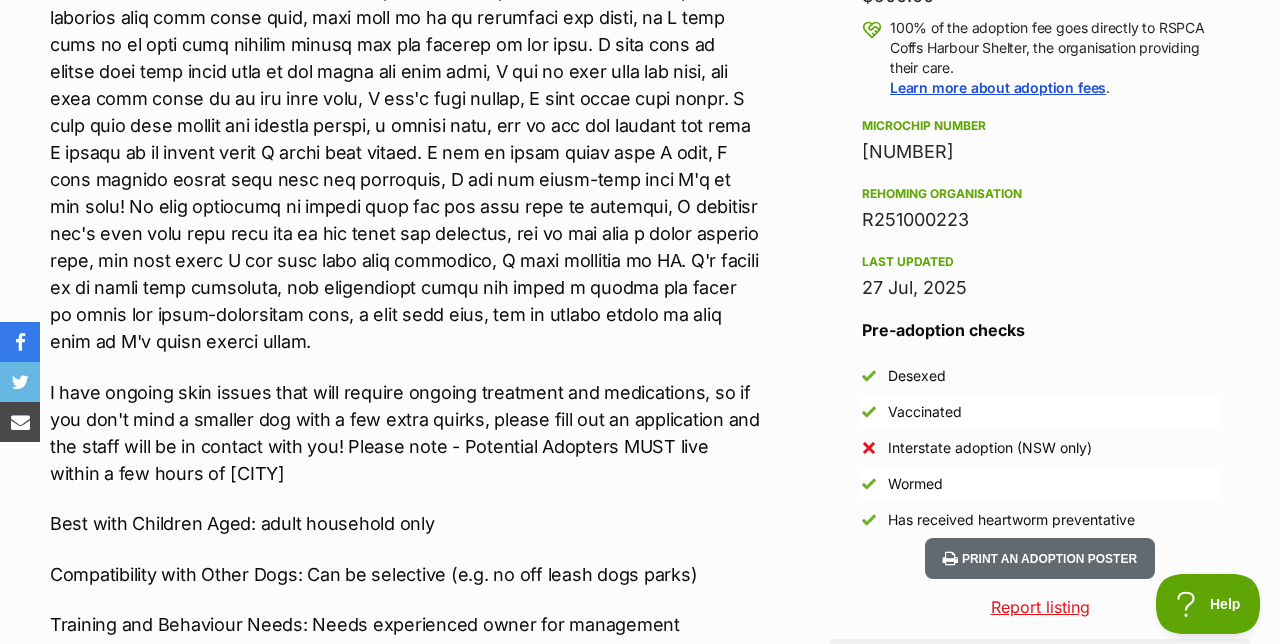 scroll, scrollTop: 1506, scrollLeft: 0, axis: vertical 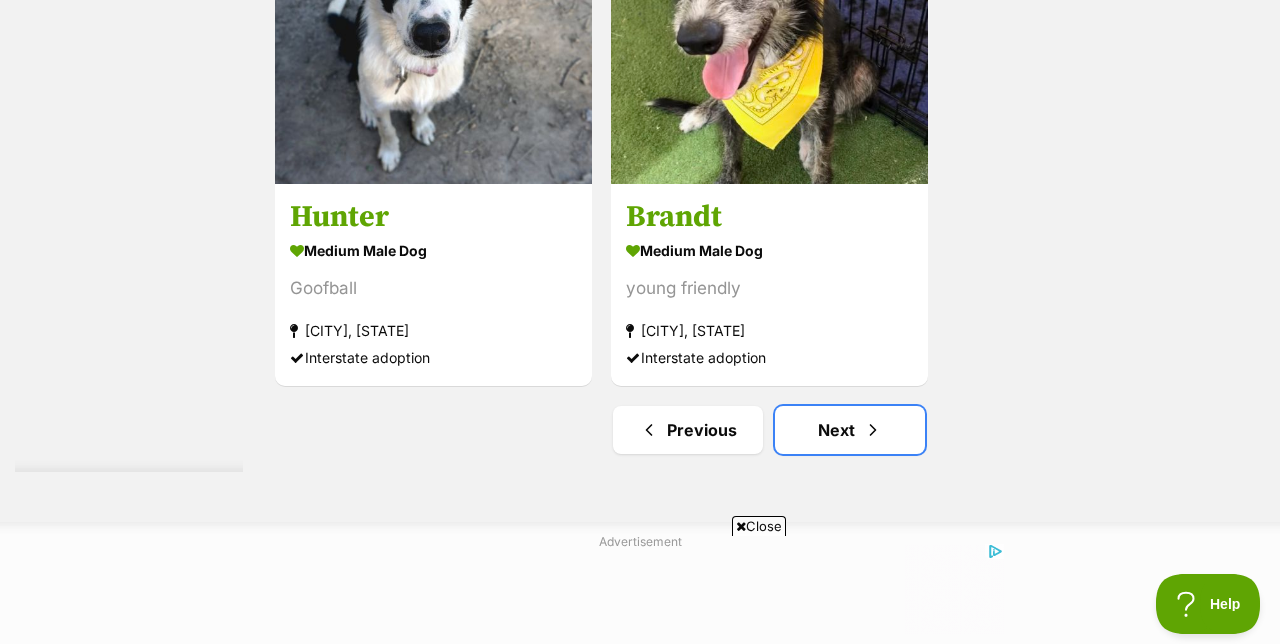 click on "Next" at bounding box center (850, 430) 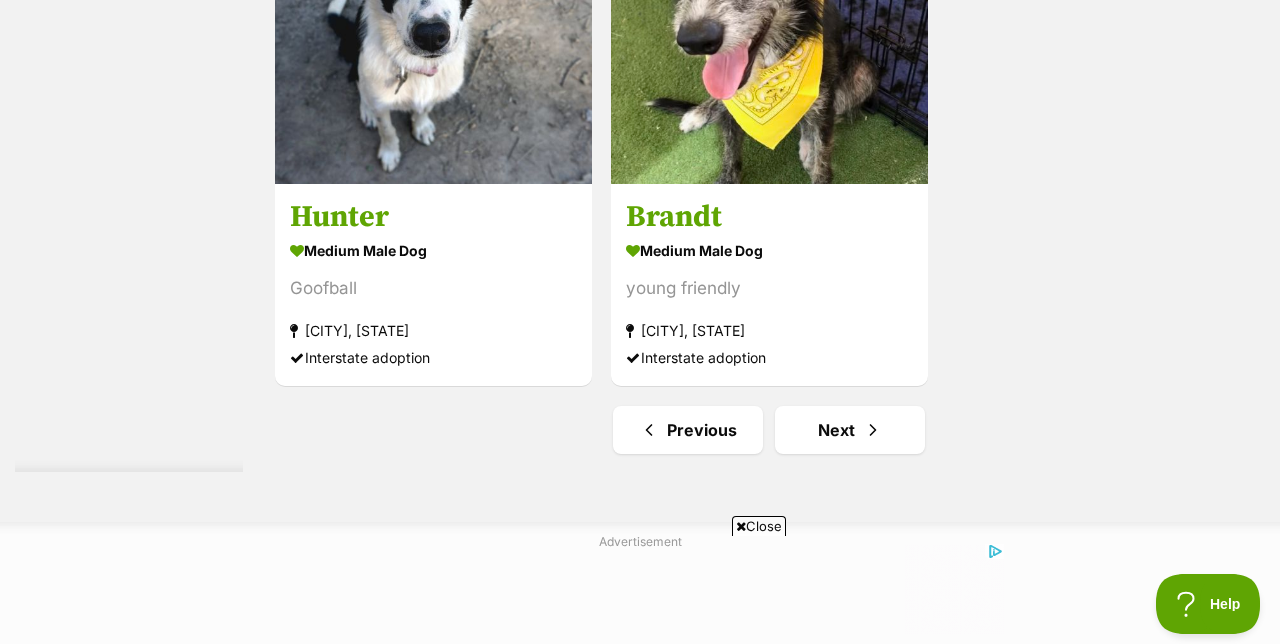 click on "Displaying  681  to  700  of  1,188  pets
Clear all 3 filters
Show 20 40 60 pets per page
Visit PetRescue TV (external site)
Boop this!
Refine your search
Search for a pet
Search
Species
Cats (1,785)
Dogs (1,188)
Other Pets (233)
State
ACT (597)
NSW (1,188)
NT (216)
QLD (807)
SA (263)
TAS (201)
VIC (883)
WA (345)
Include pets available for interstate adoption
Pets near me within
10km
25km
50km
100km
250km
50km
of
Update
Gender
Male (699)
Female (489)
Size
Small (102)
Medium (662)
Large (424)
Age
Puppy (208)
Adult (981)
Senior (80)
About my home" at bounding box center [640, -1789] 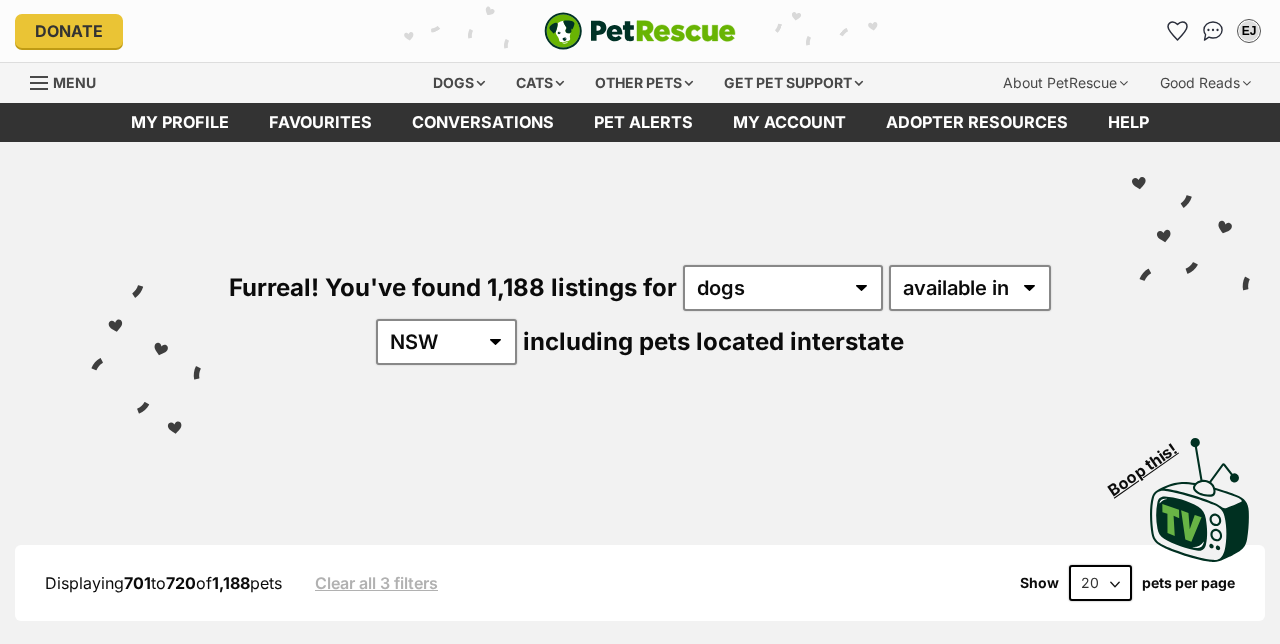 scroll, scrollTop: 0, scrollLeft: 0, axis: both 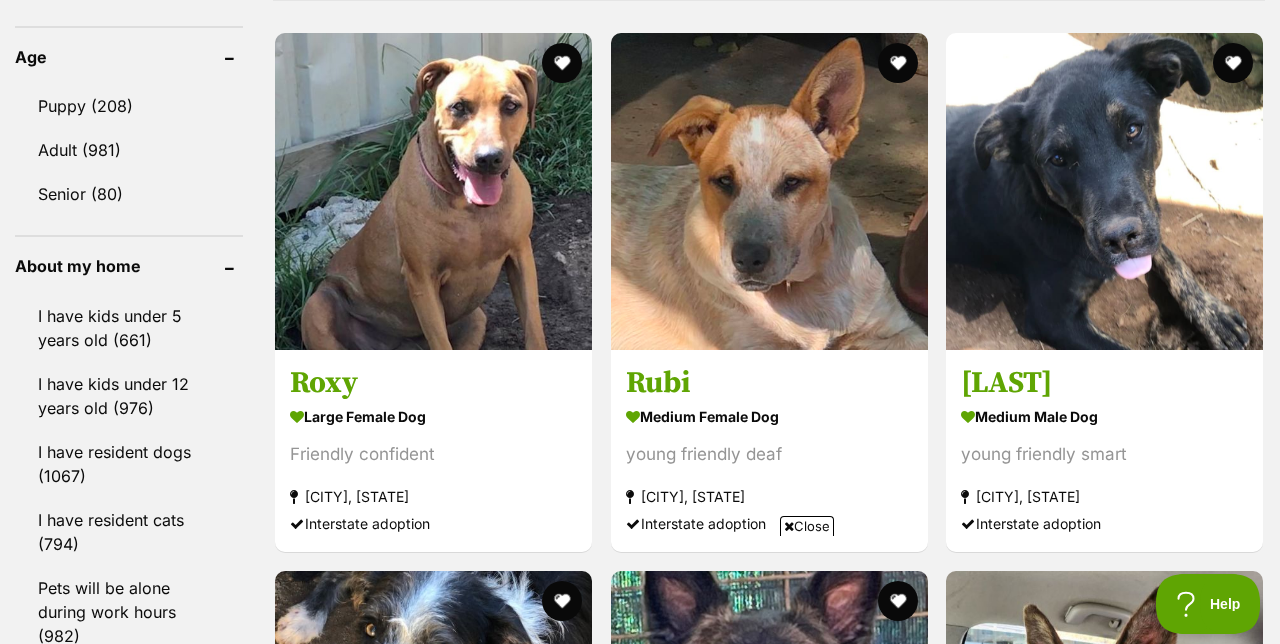 click on "Reily
medium male Dog
young friendly smart
Eatonsville, NSW
Interstate adoption" at bounding box center (1104, 450) 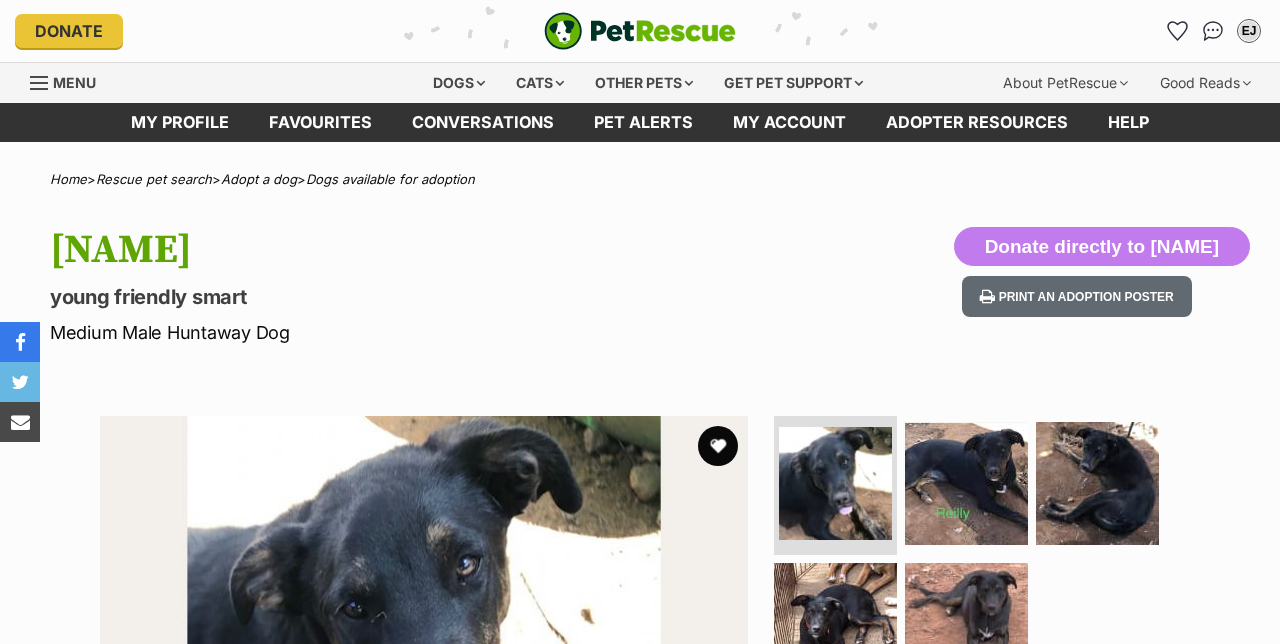 scroll, scrollTop: 0, scrollLeft: 0, axis: both 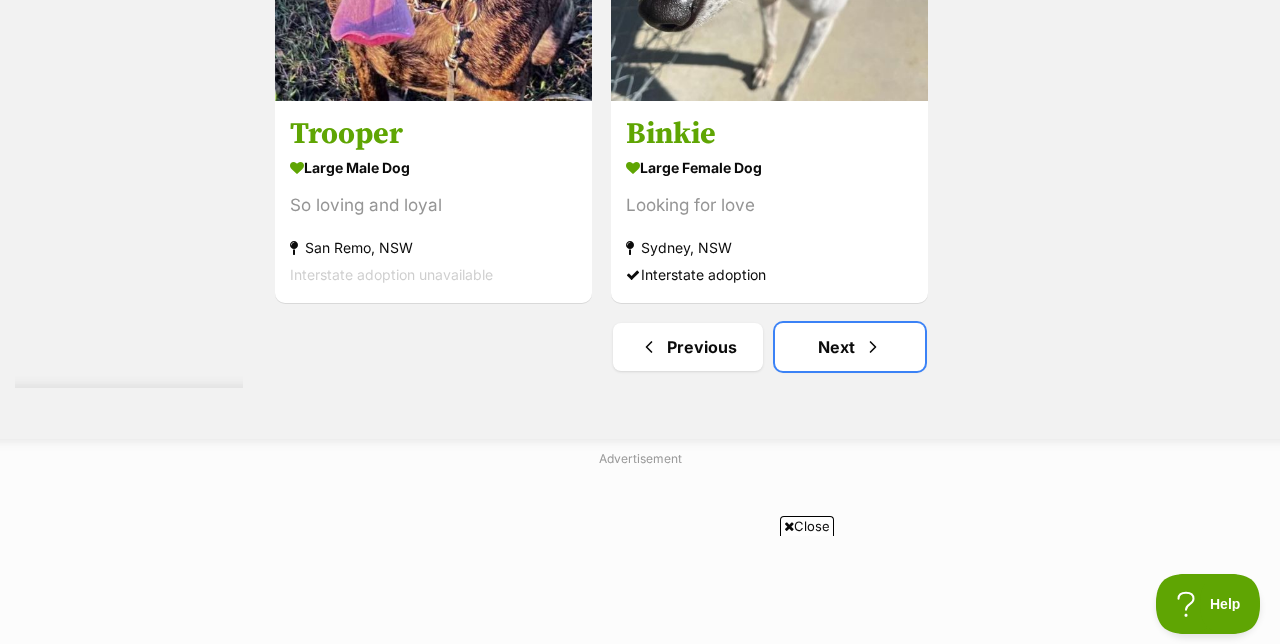 click at bounding box center [873, 347] 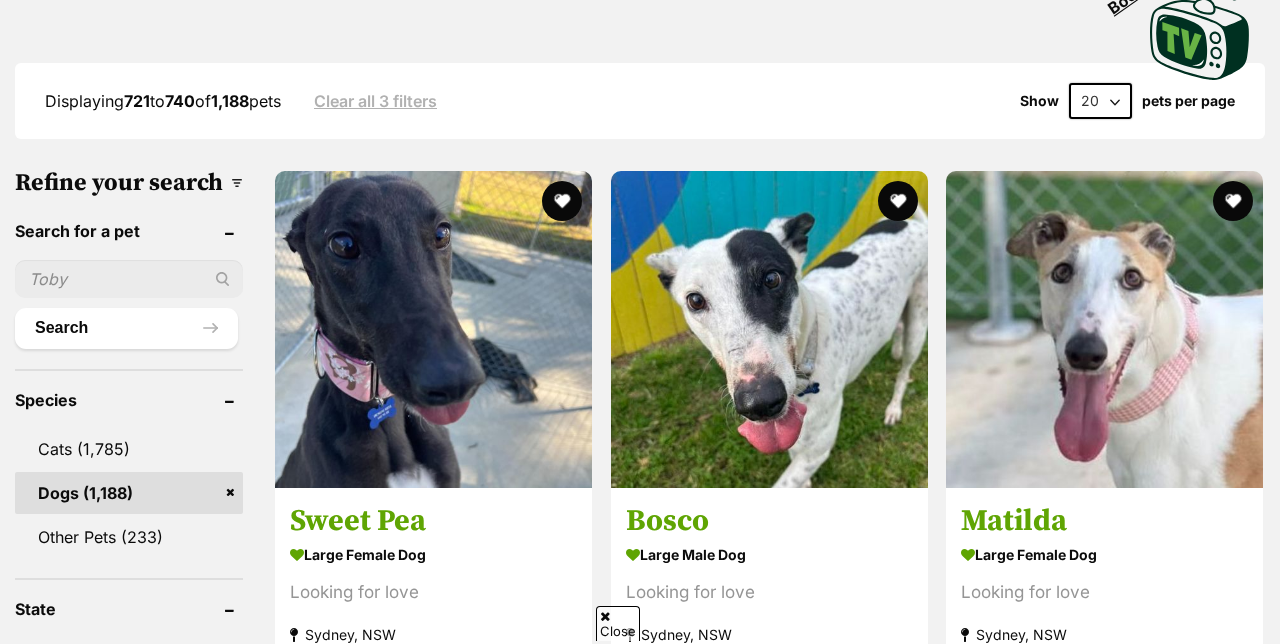 scroll, scrollTop: 494, scrollLeft: 0, axis: vertical 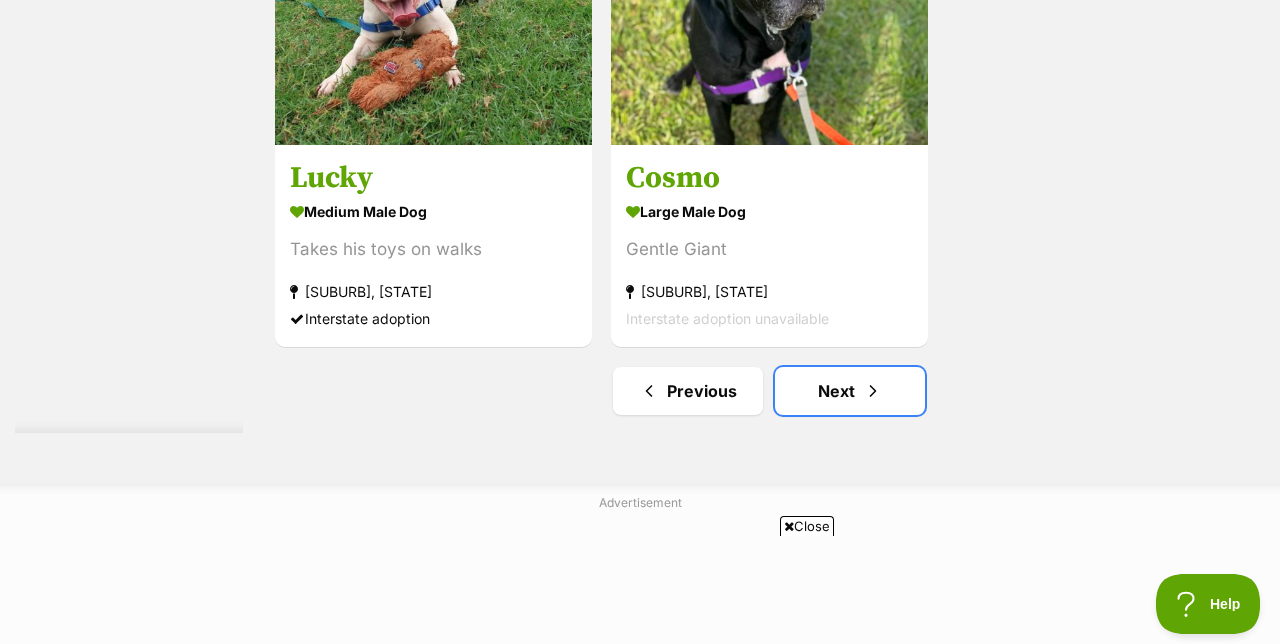 click on "Next" at bounding box center [850, 391] 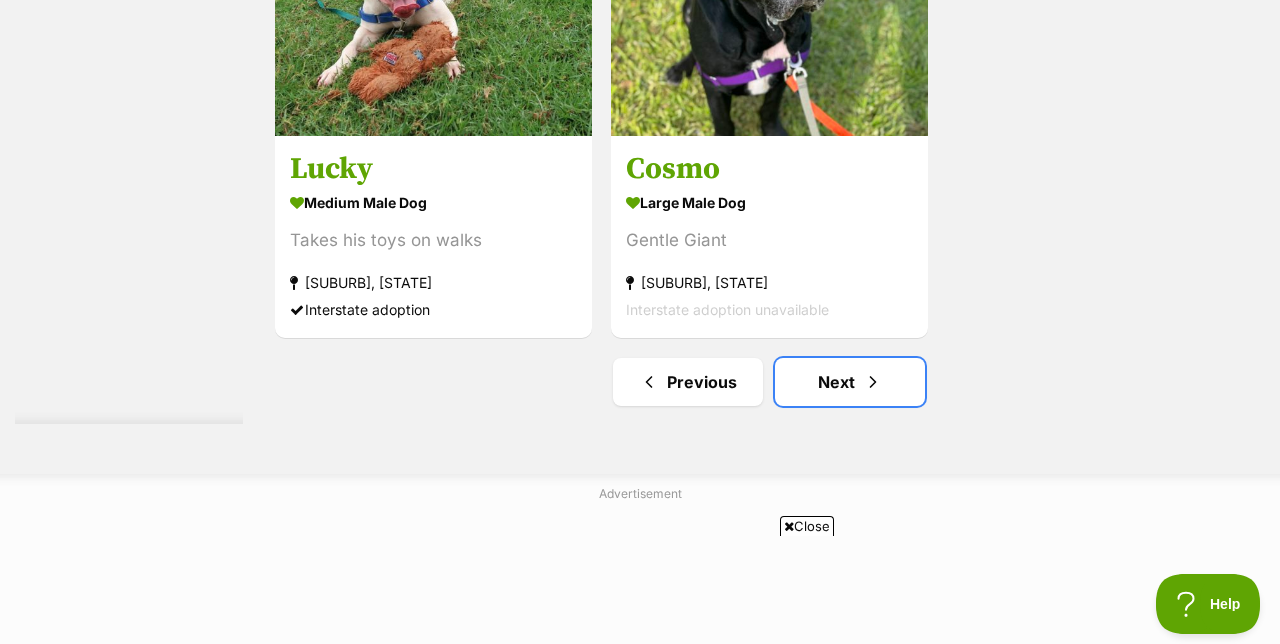 scroll, scrollTop: 4717, scrollLeft: 0, axis: vertical 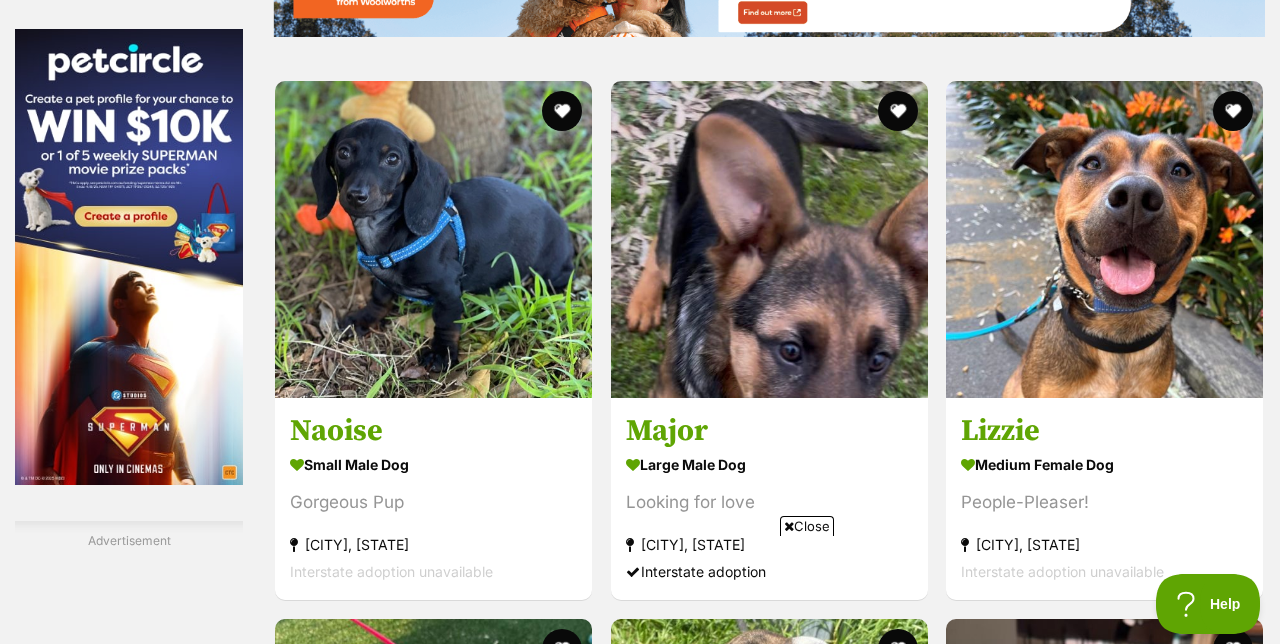click at bounding box center (433, 239) 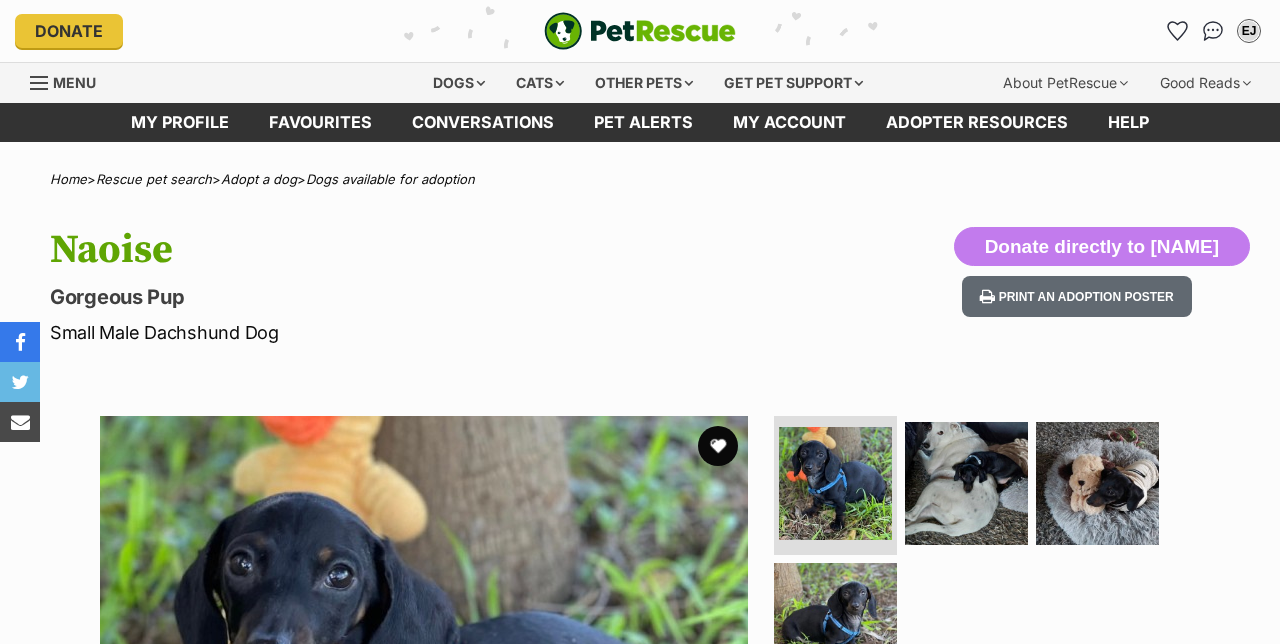 scroll, scrollTop: 0, scrollLeft: 0, axis: both 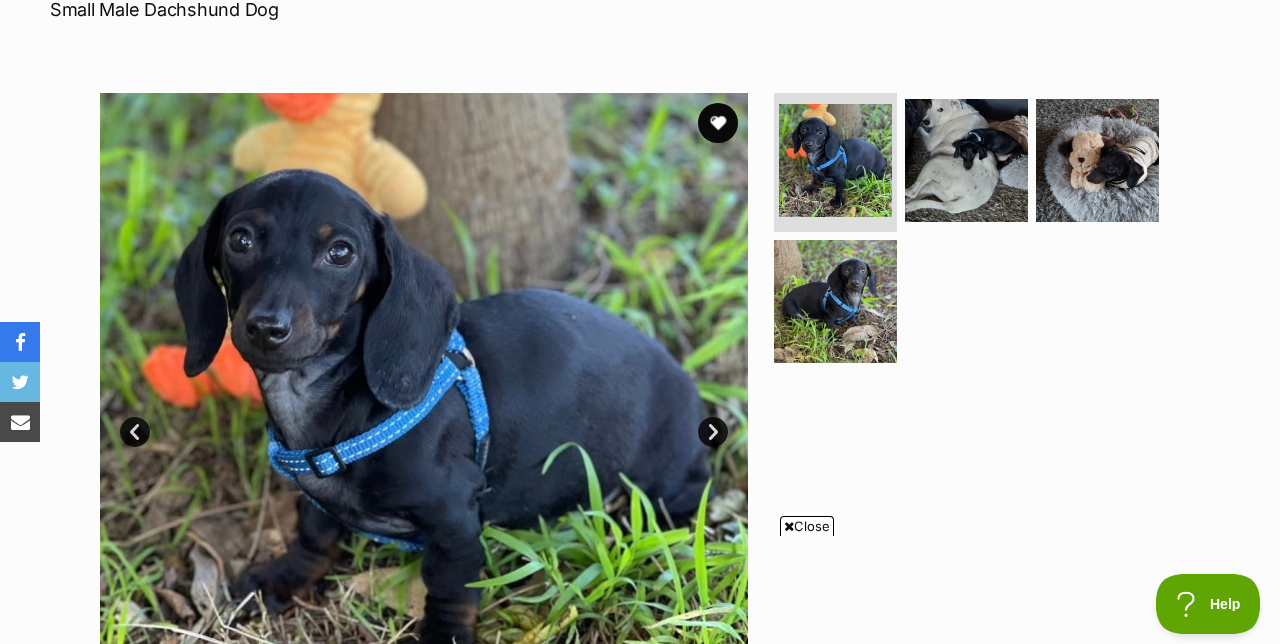 click on "Close" at bounding box center [807, 526] 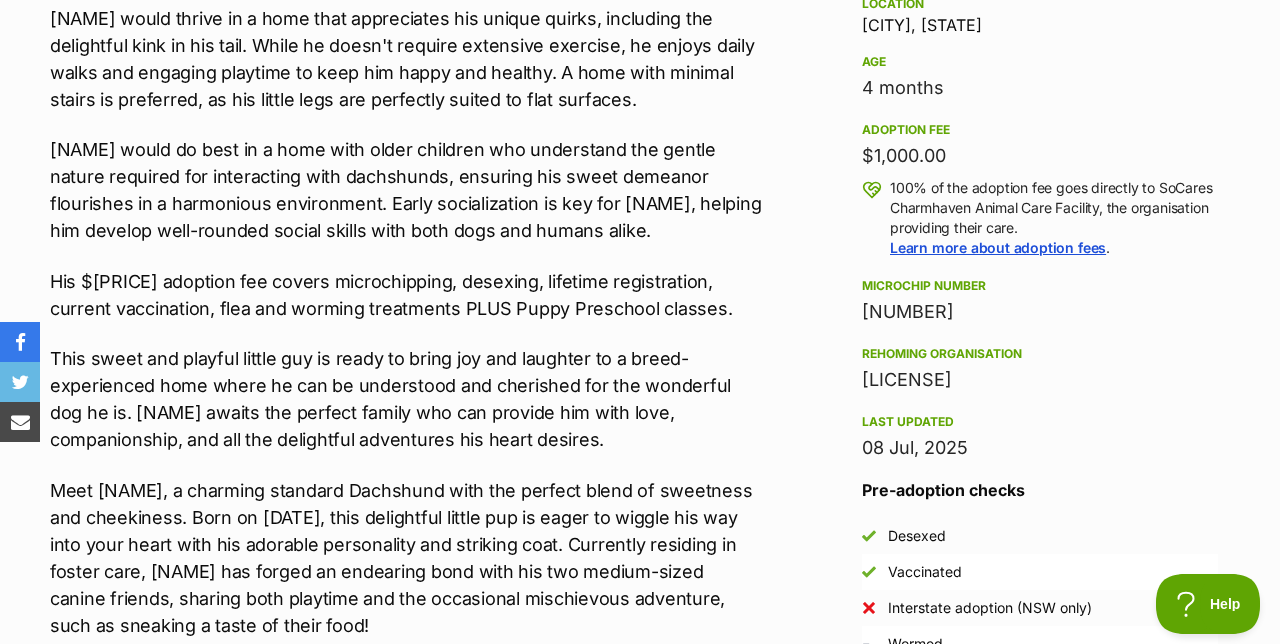 scroll, scrollTop: 1385, scrollLeft: 0, axis: vertical 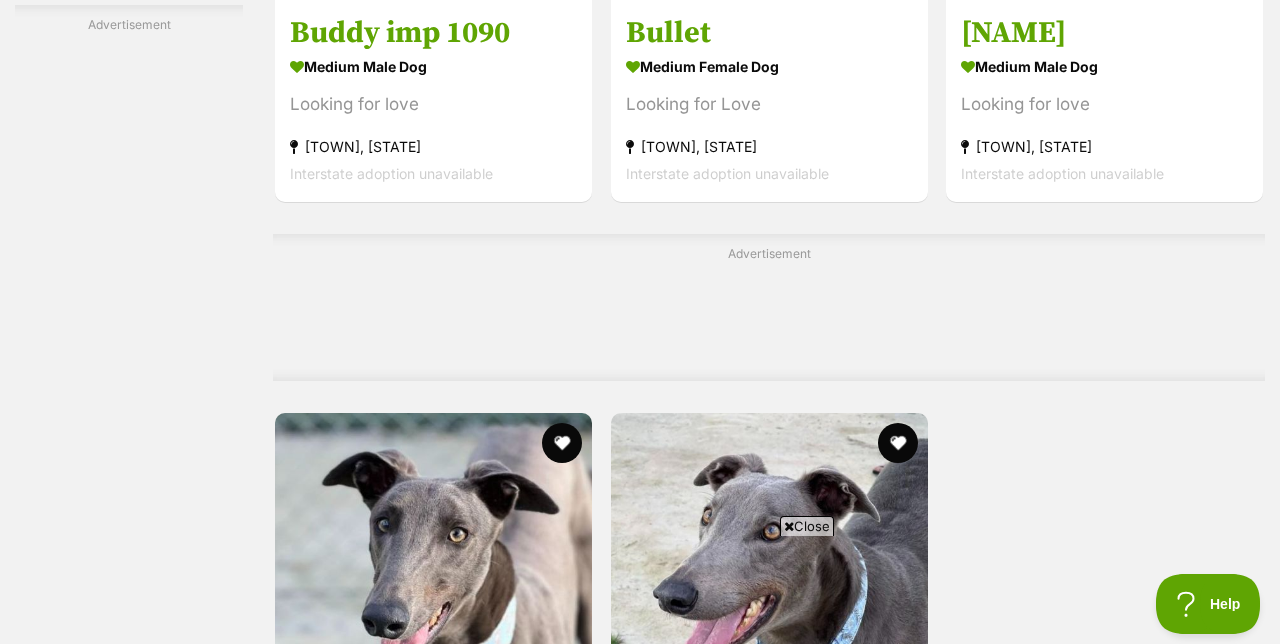 click on "Close" at bounding box center (807, 526) 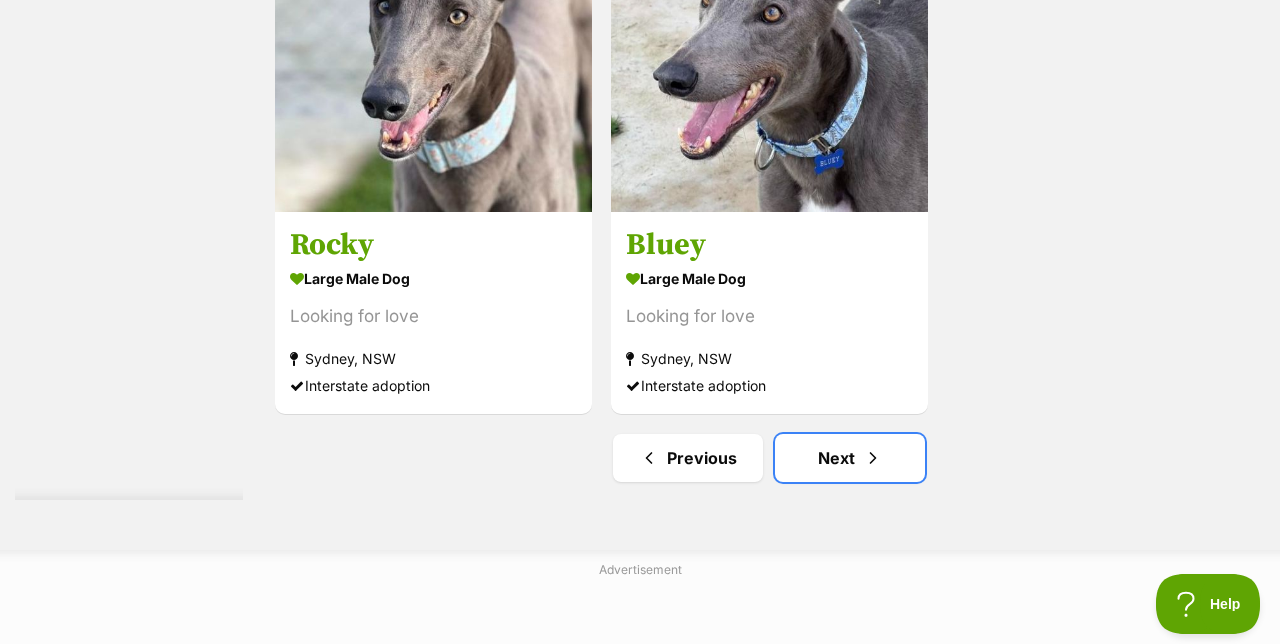 click on "Next" at bounding box center [850, 458] 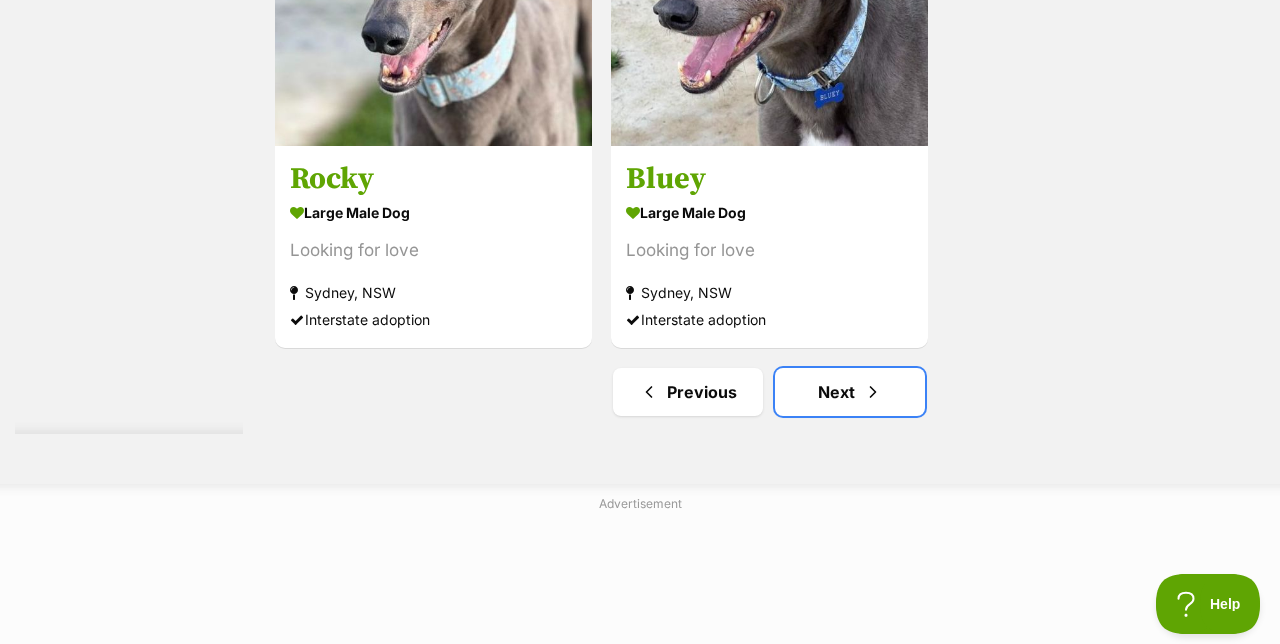 scroll, scrollTop: 4650, scrollLeft: 0, axis: vertical 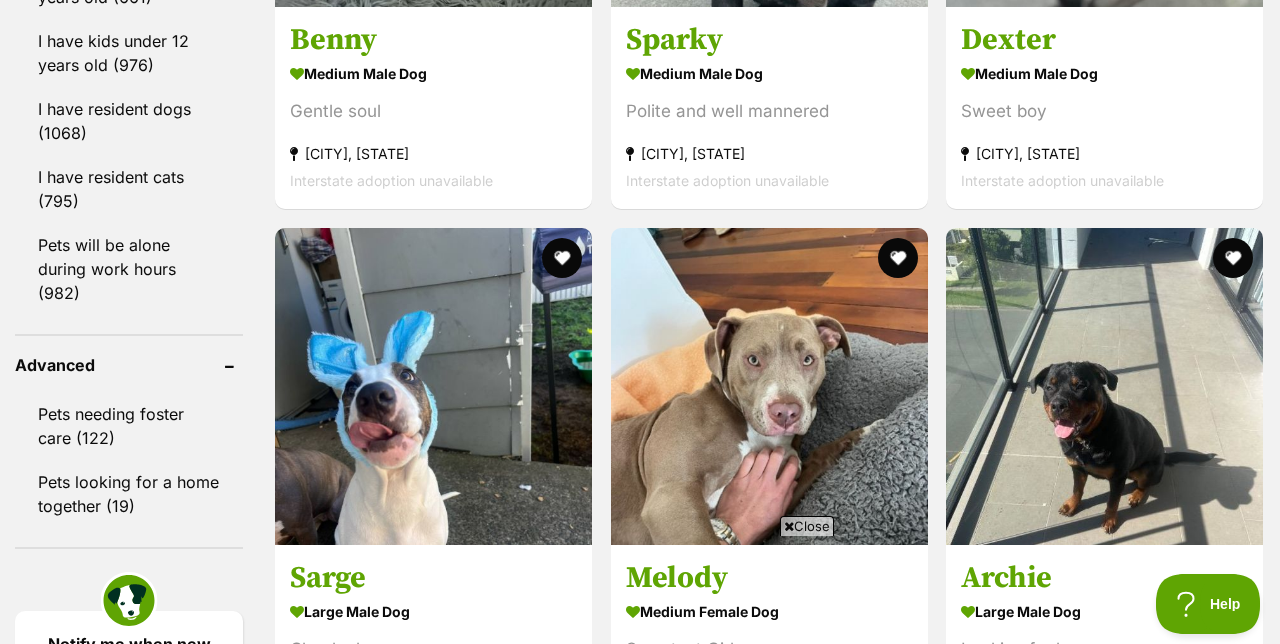 click on "Close" at bounding box center [807, 526] 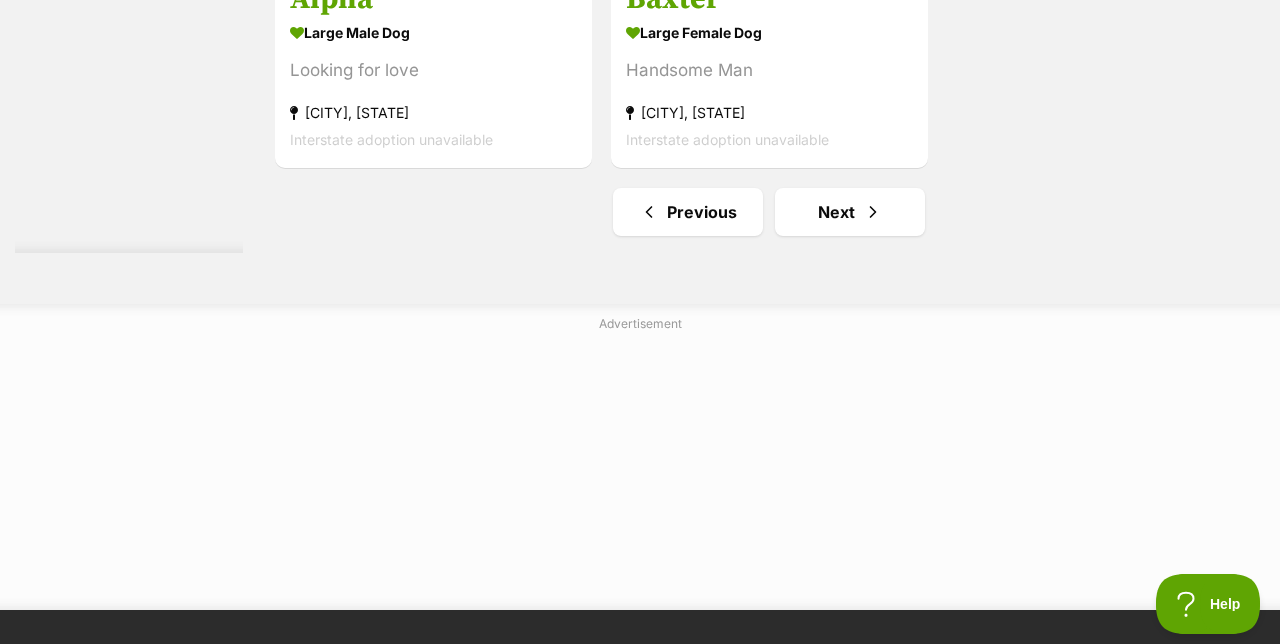 scroll, scrollTop: 4998, scrollLeft: 0, axis: vertical 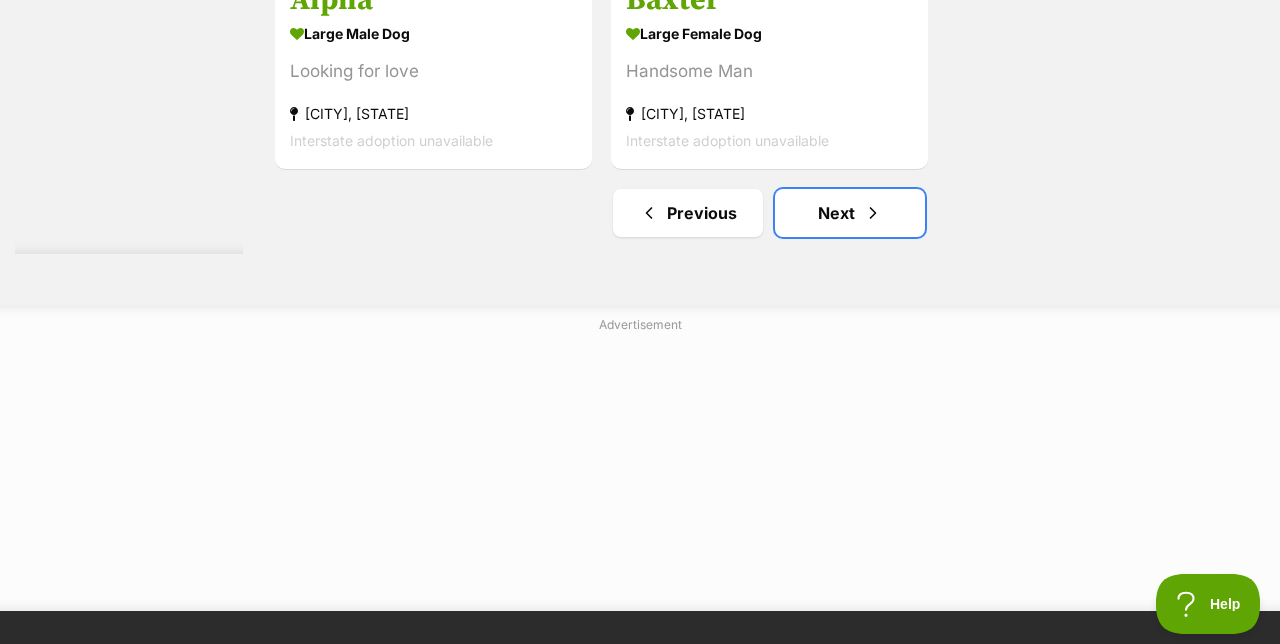 click on "Next" at bounding box center [850, 213] 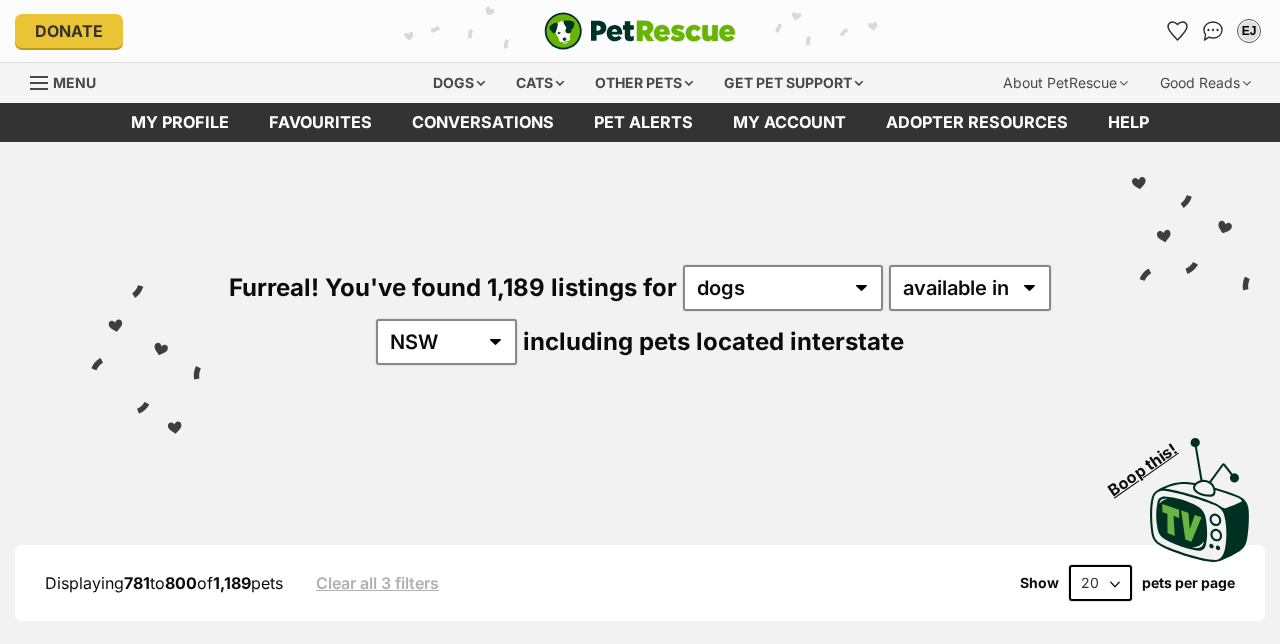 scroll, scrollTop: 0, scrollLeft: 0, axis: both 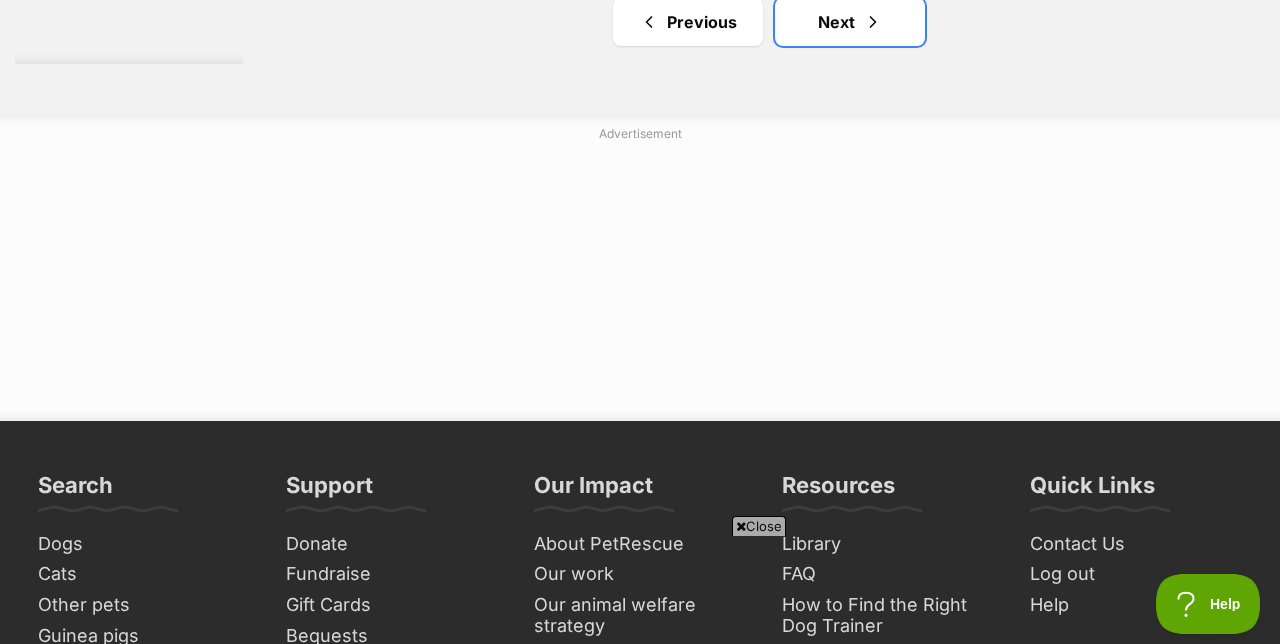 click on "Next" at bounding box center [850, 22] 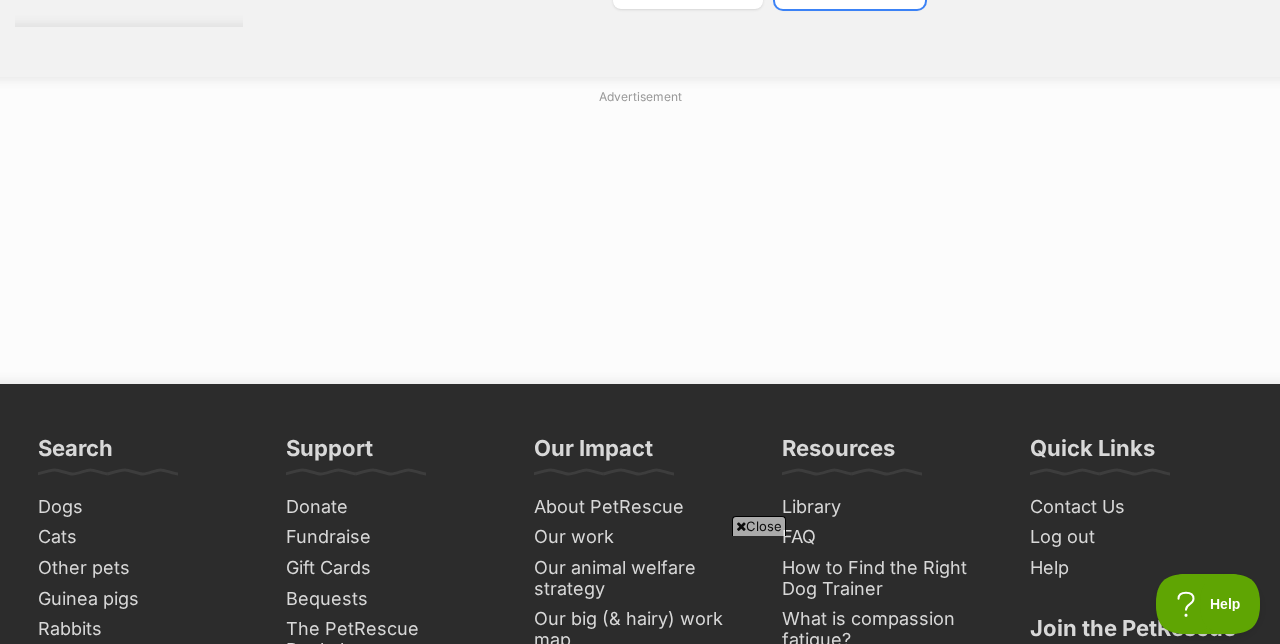 scroll, scrollTop: 5086, scrollLeft: 0, axis: vertical 